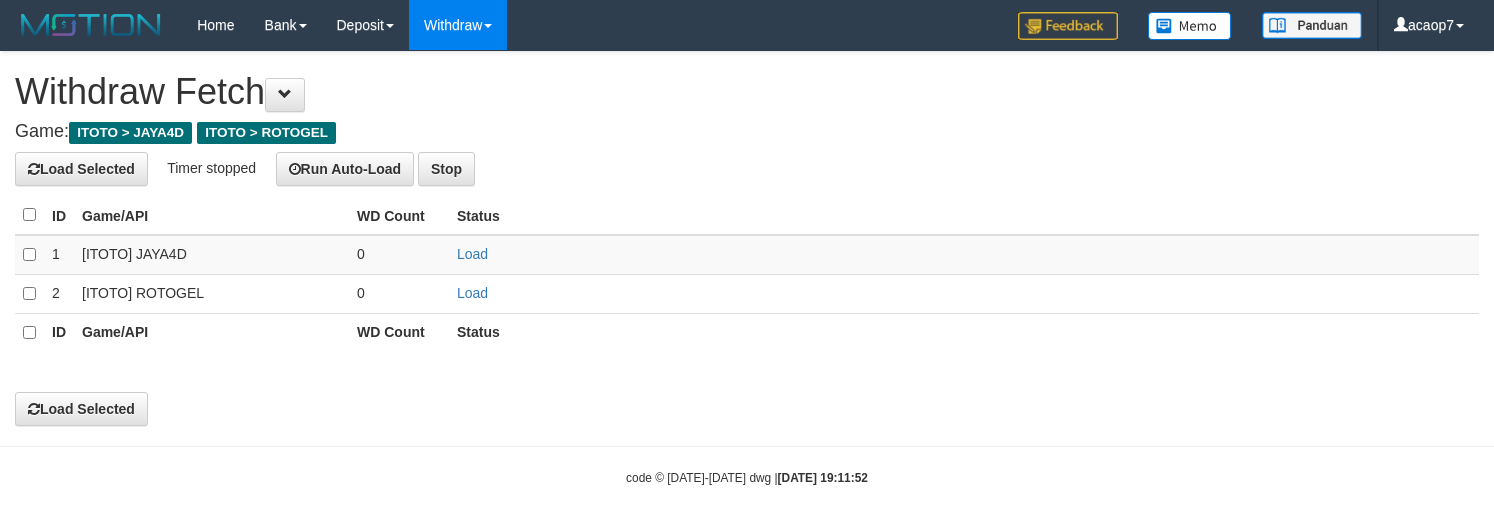 scroll, scrollTop: 0, scrollLeft: 0, axis: both 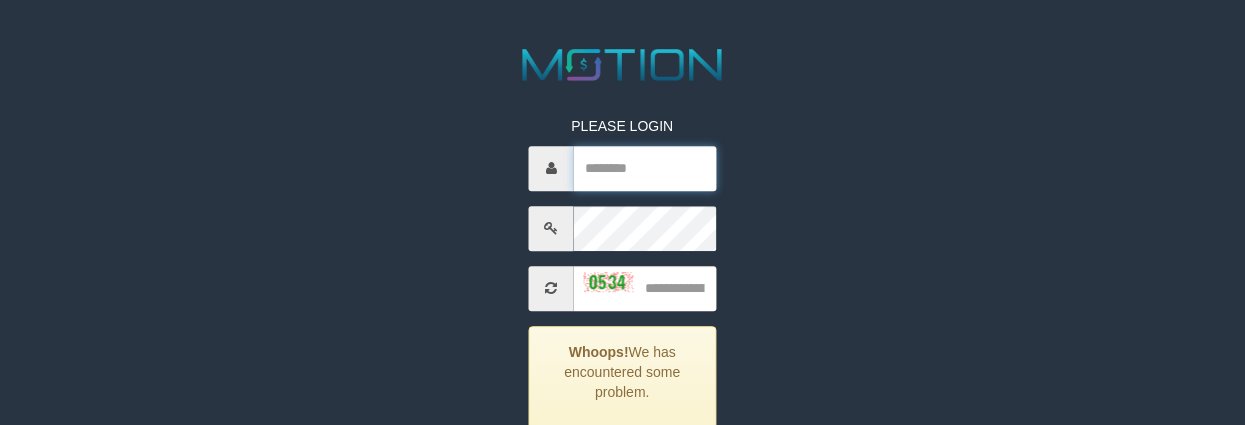 type on "******" 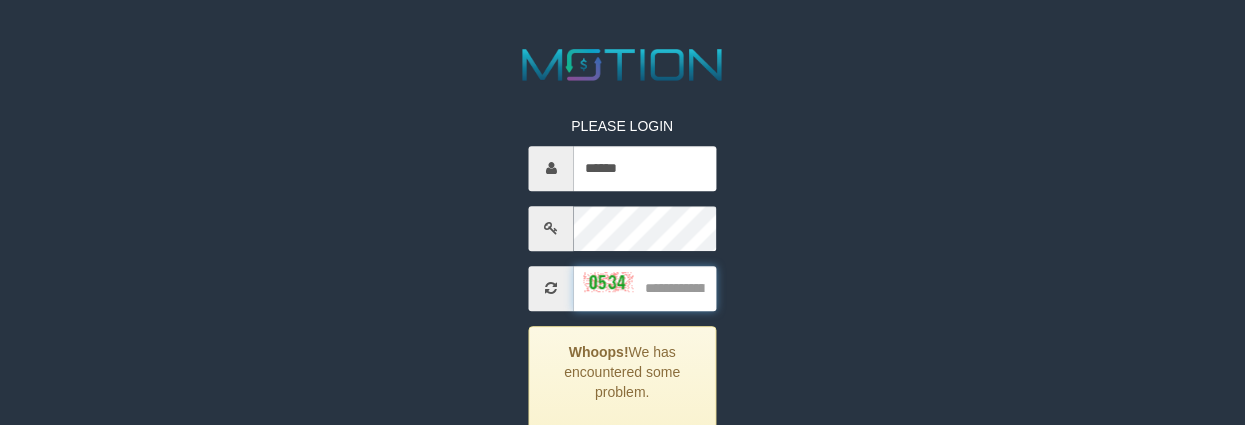 click at bounding box center (645, 288) 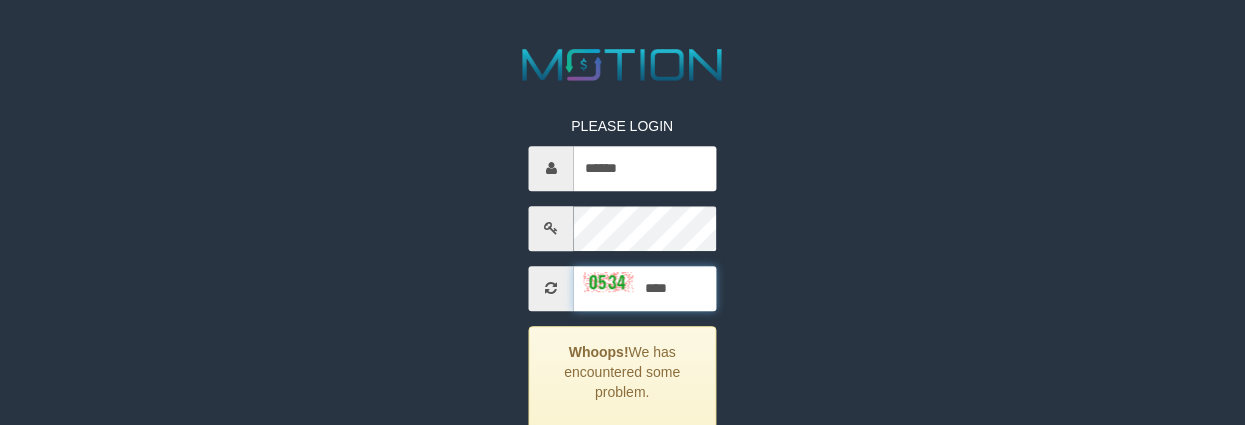 type on "****" 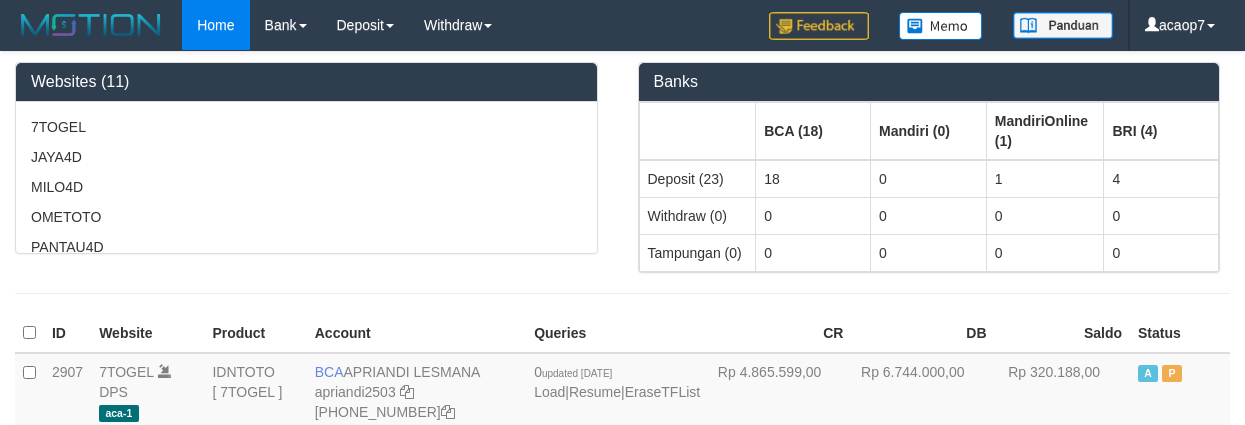 scroll, scrollTop: 0, scrollLeft: 0, axis: both 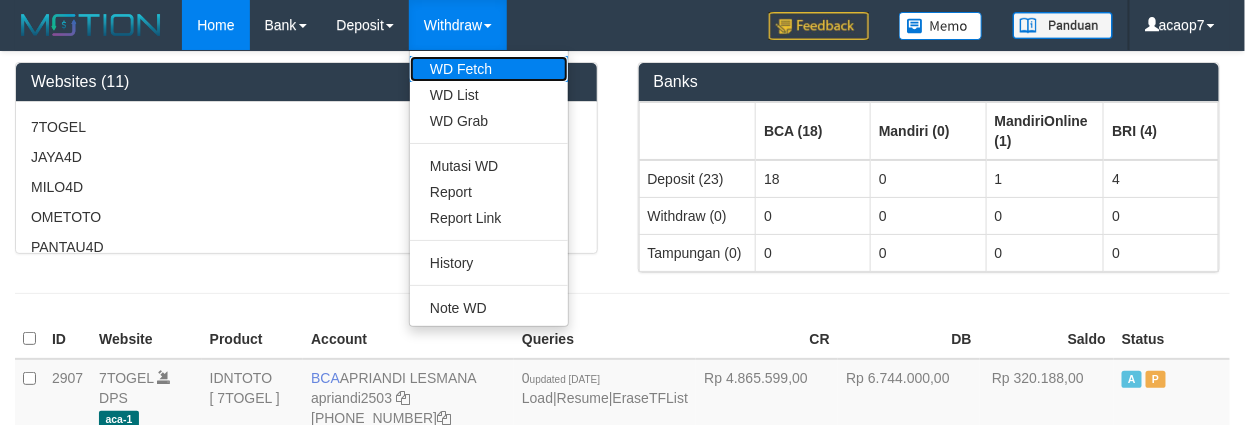 click on "WD Fetch" at bounding box center [489, 69] 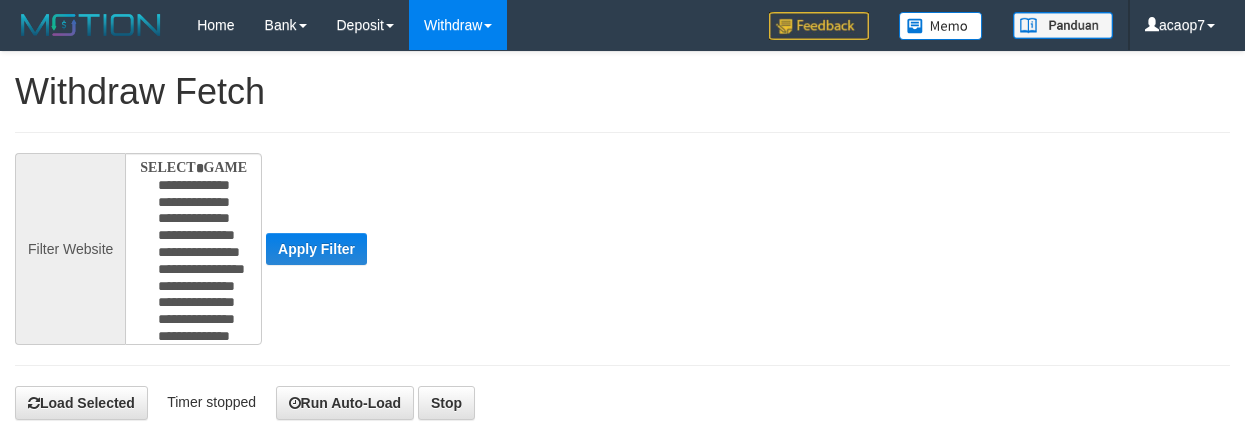 select 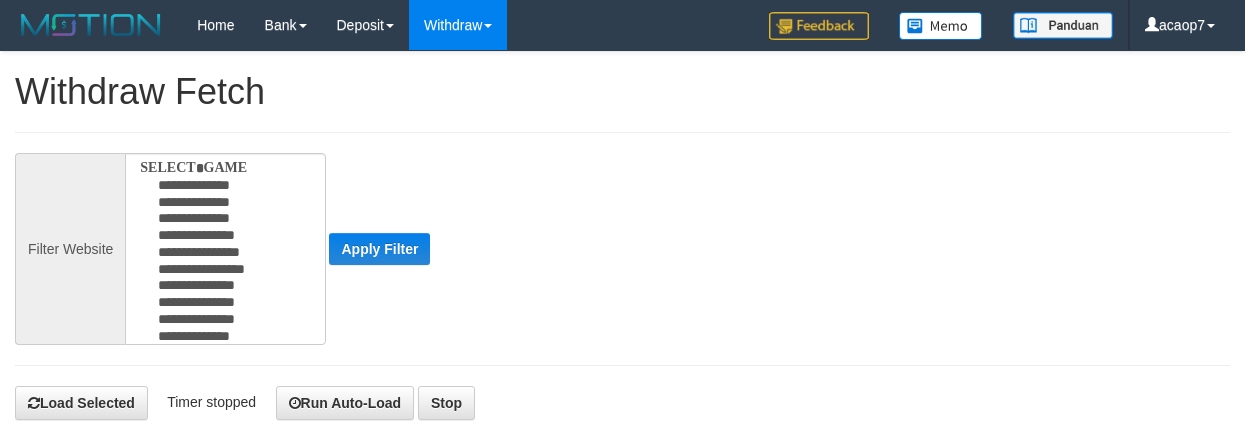 scroll, scrollTop: 0, scrollLeft: 0, axis: both 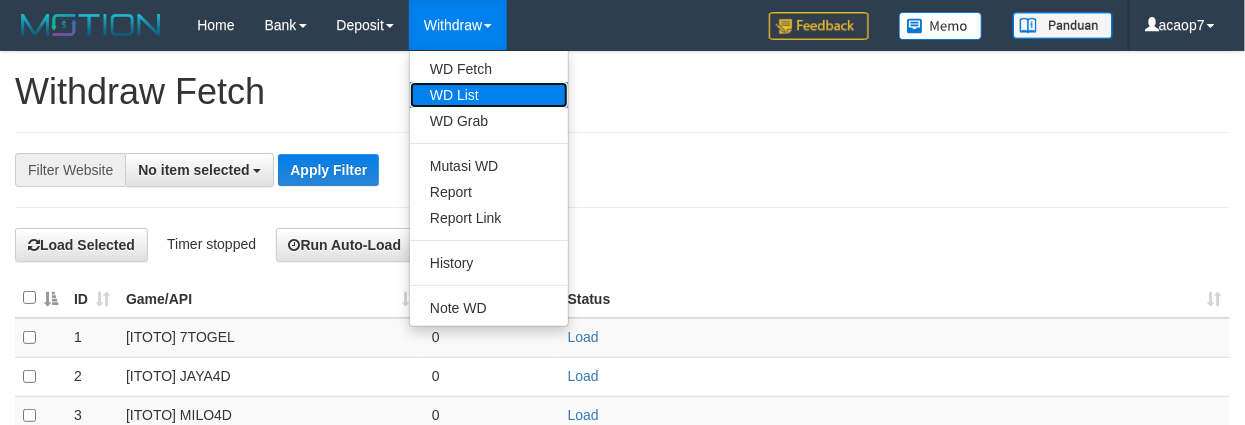 click on "WD List" at bounding box center [489, 95] 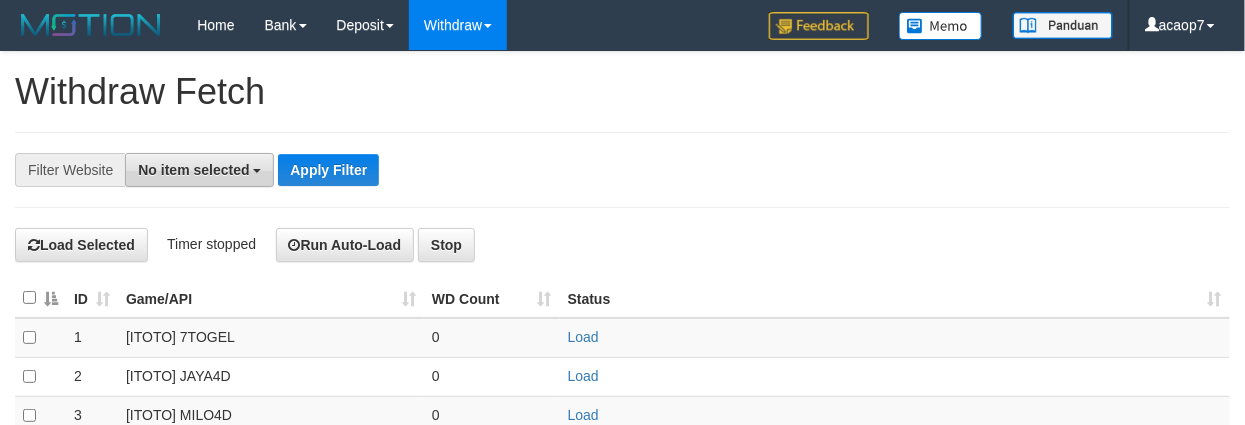 click on "No item selected" at bounding box center [193, 170] 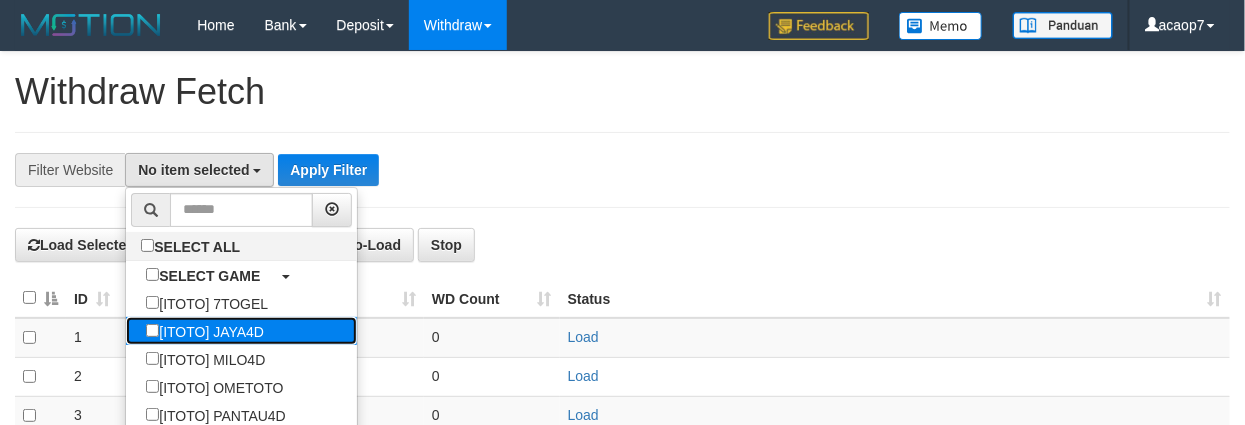 click on "[ITOTO] JAYA4D" at bounding box center (205, 331) 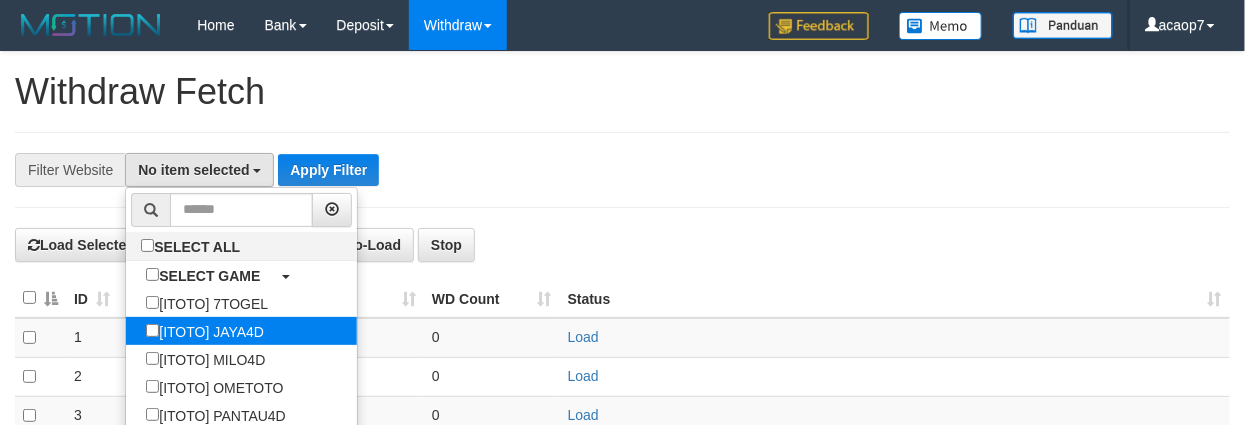 select on "***" 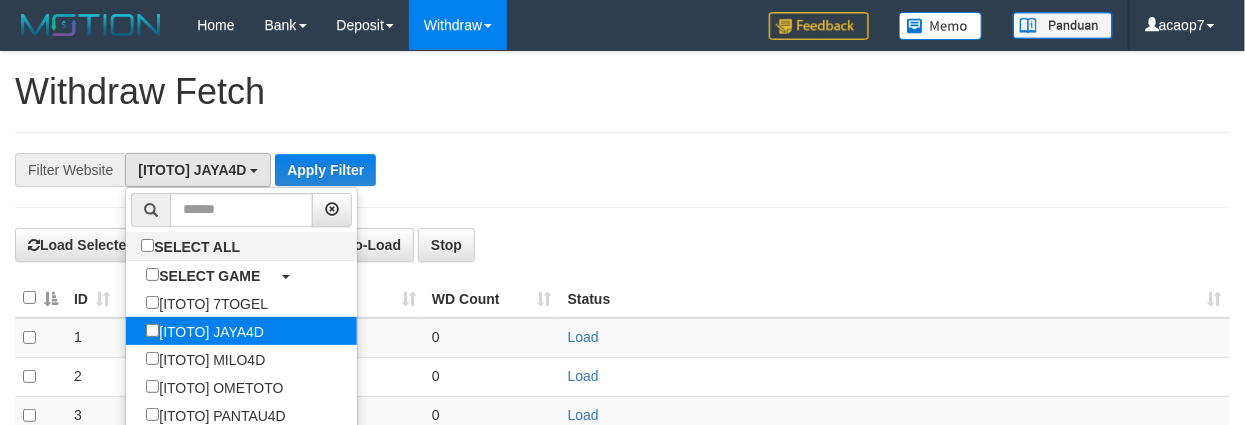 scroll, scrollTop: 34, scrollLeft: 0, axis: vertical 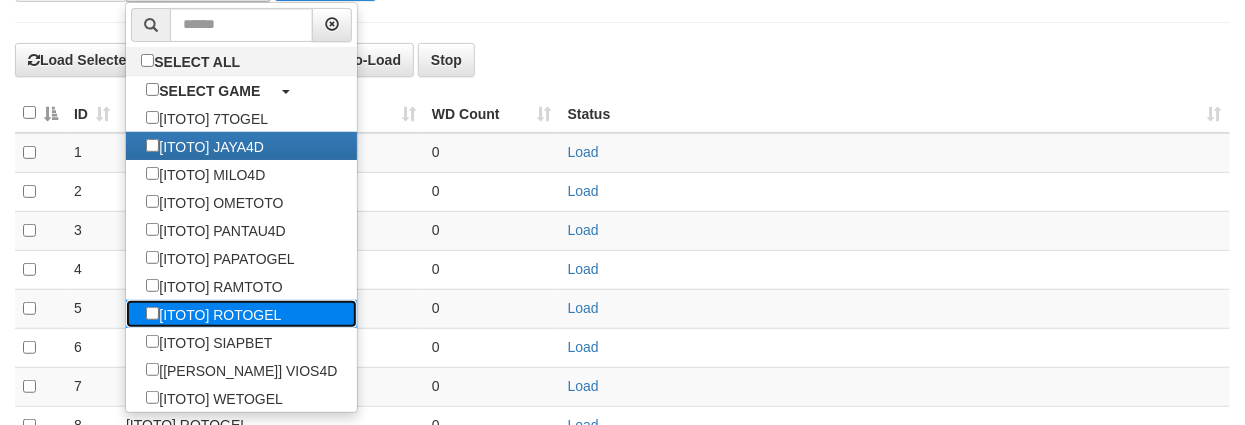 click on "[ITOTO] ROTOGEL" at bounding box center [213, 314] 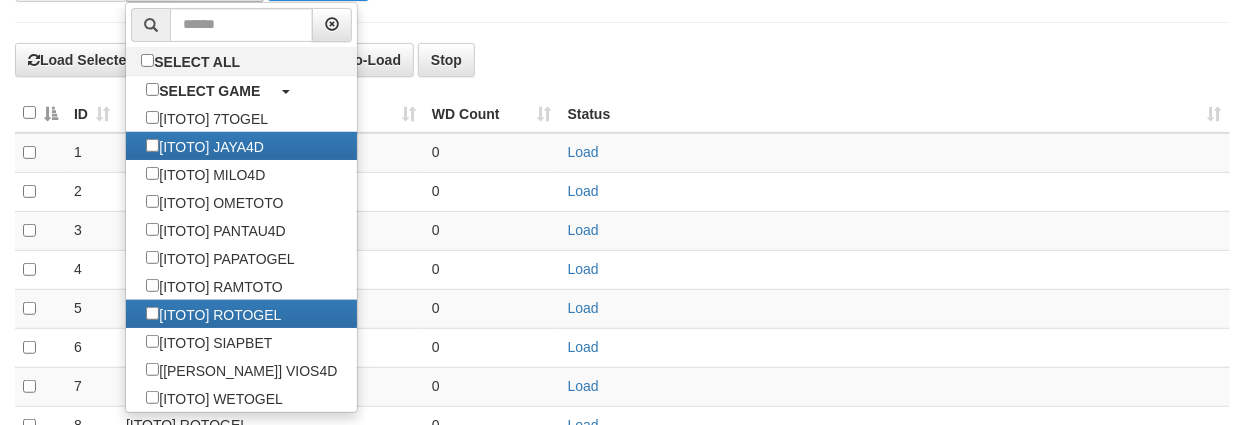 scroll, scrollTop: 0, scrollLeft: 0, axis: both 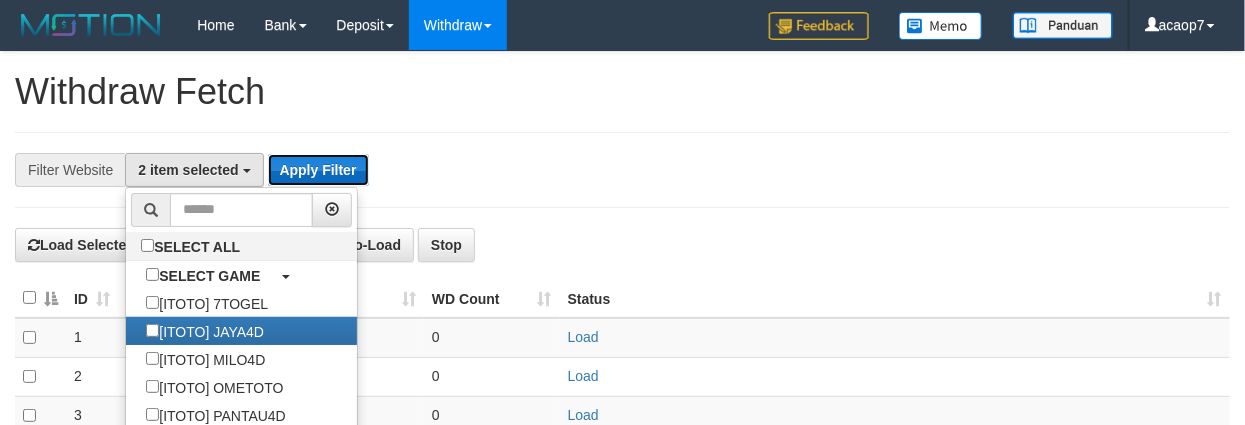 click on "Apply Filter" at bounding box center (318, 170) 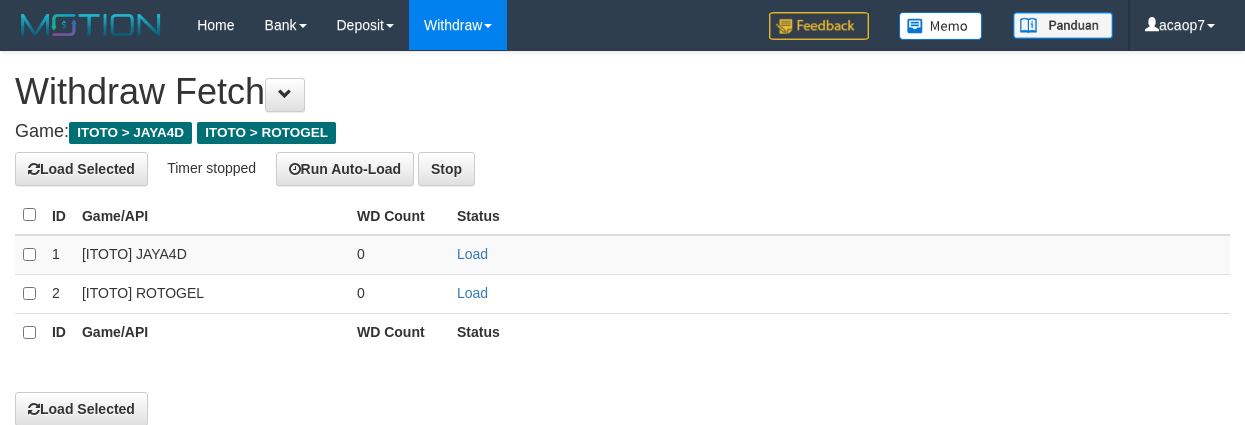 scroll, scrollTop: 0, scrollLeft: 0, axis: both 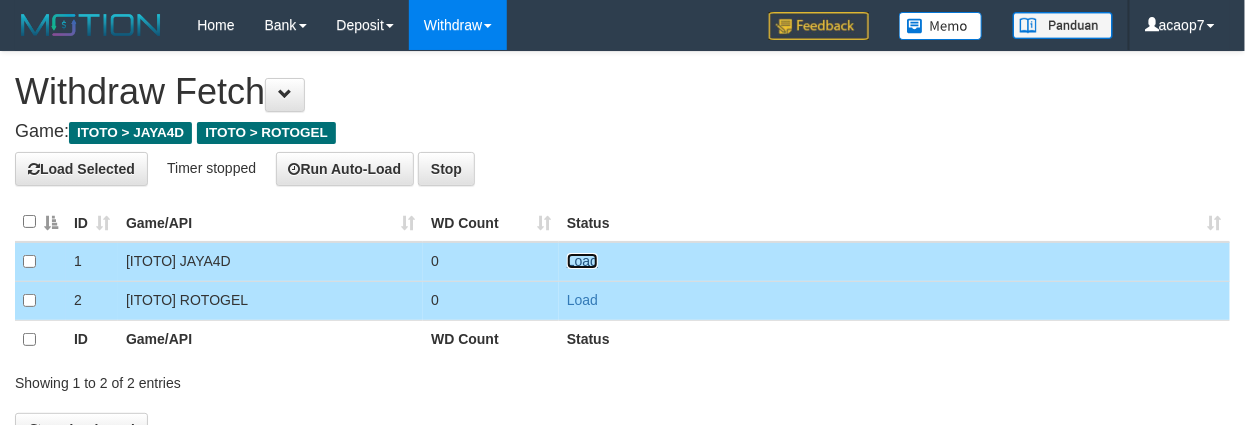 click on "Load" at bounding box center (582, 261) 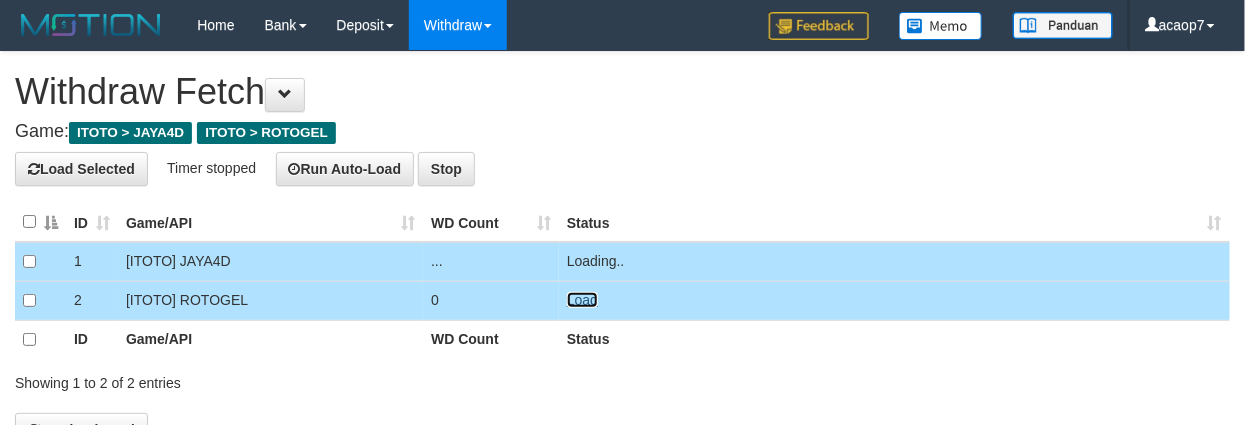click on "Load" at bounding box center (582, 300) 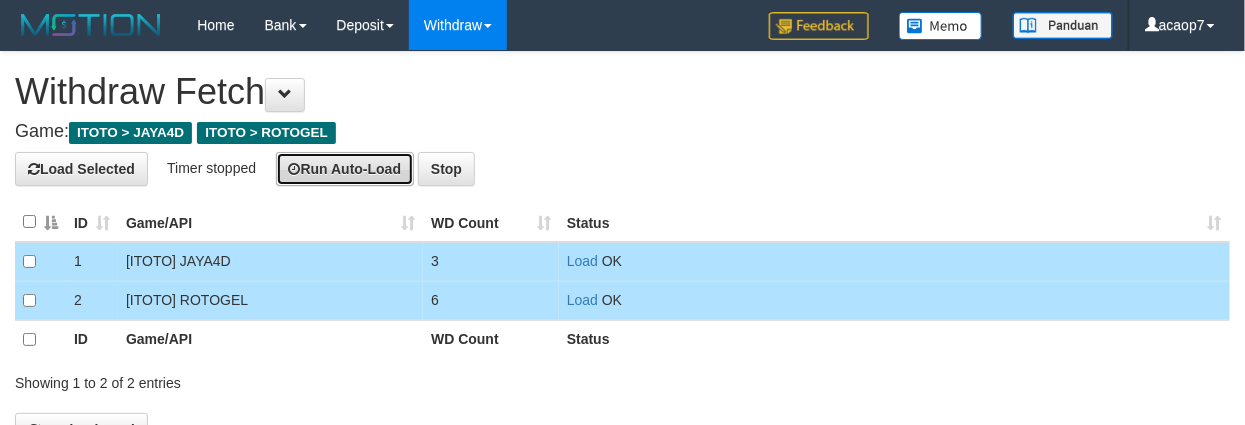 click on "Run Auto-Load" at bounding box center (345, 169) 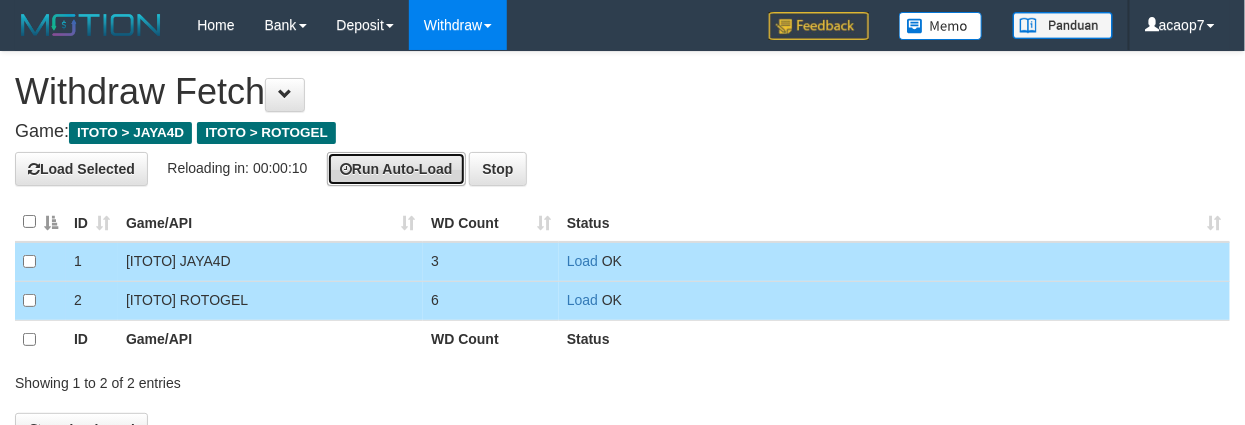 type 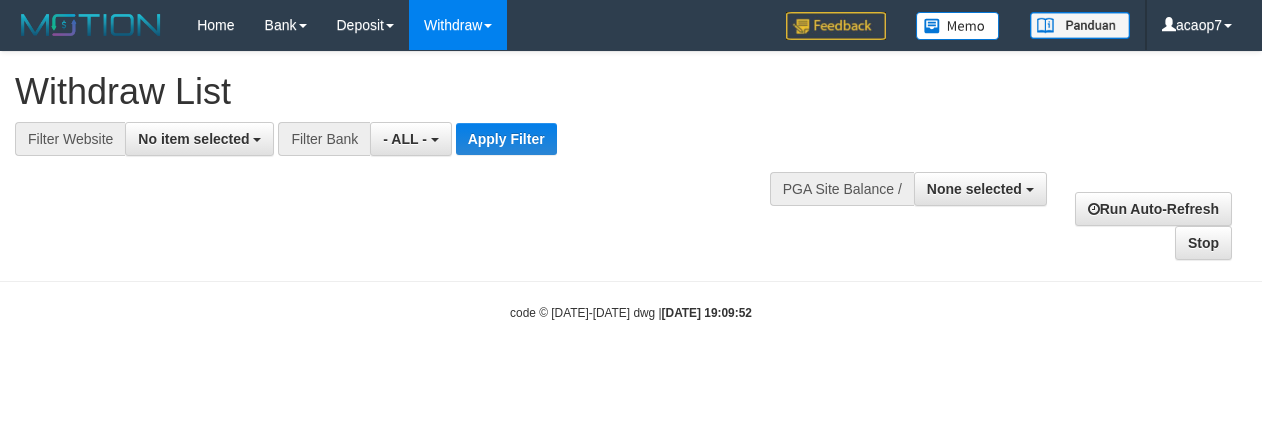 select 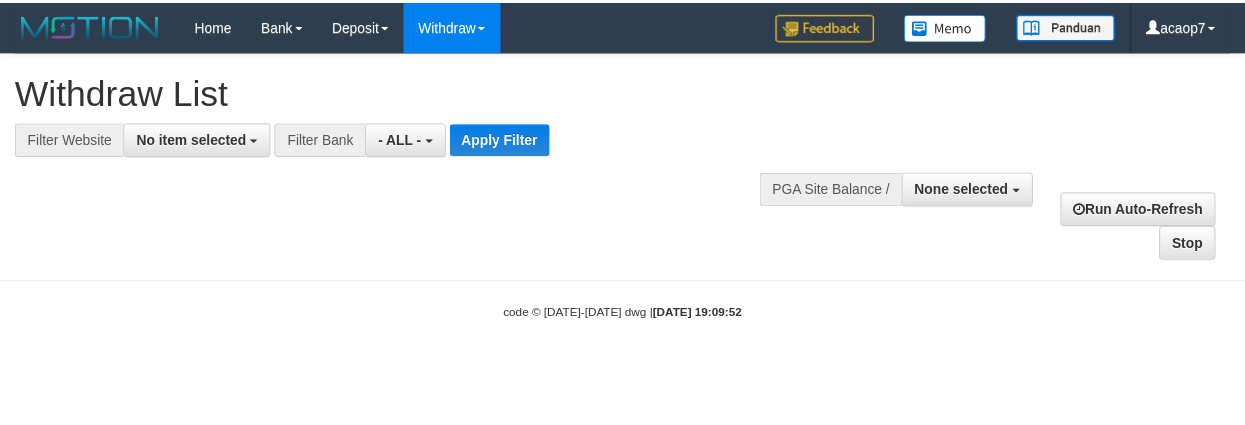 scroll, scrollTop: 0, scrollLeft: 0, axis: both 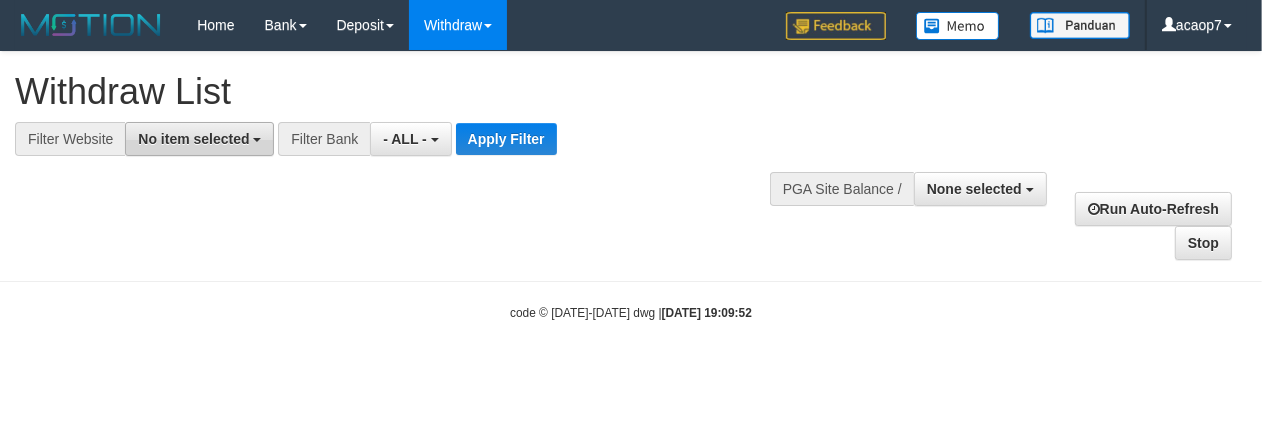 click on "No item selected" at bounding box center [199, 139] 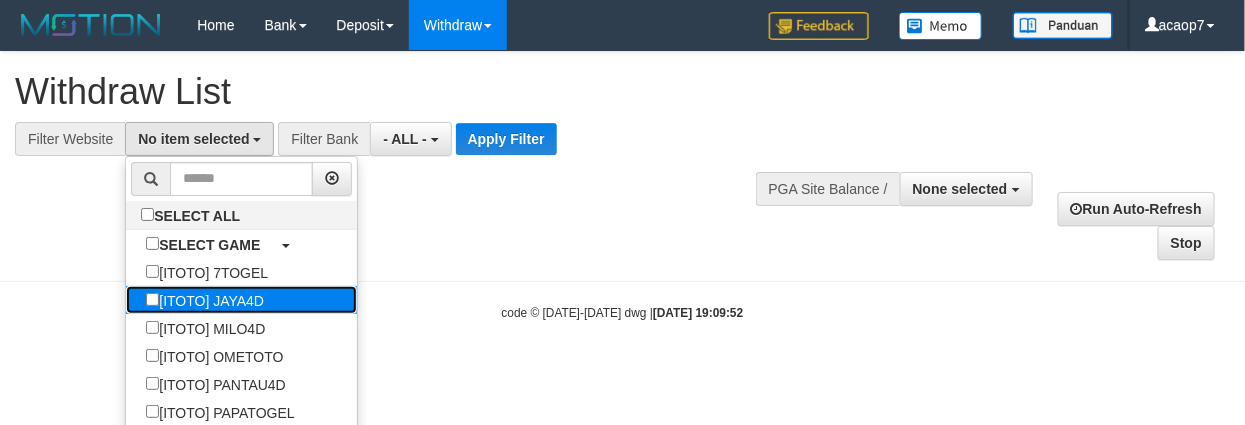 click on "[ITOTO] JAYA4D" at bounding box center (205, 300) 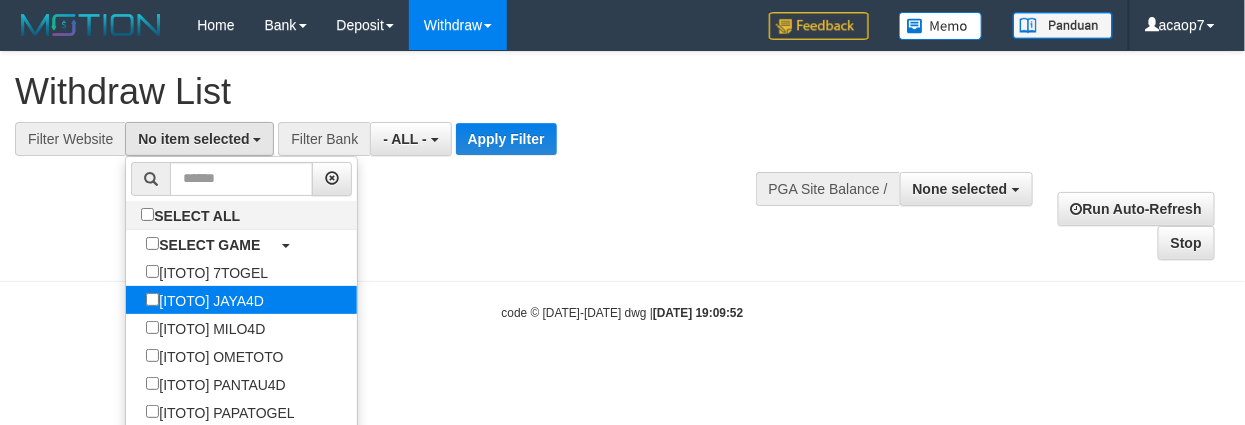 select on "***" 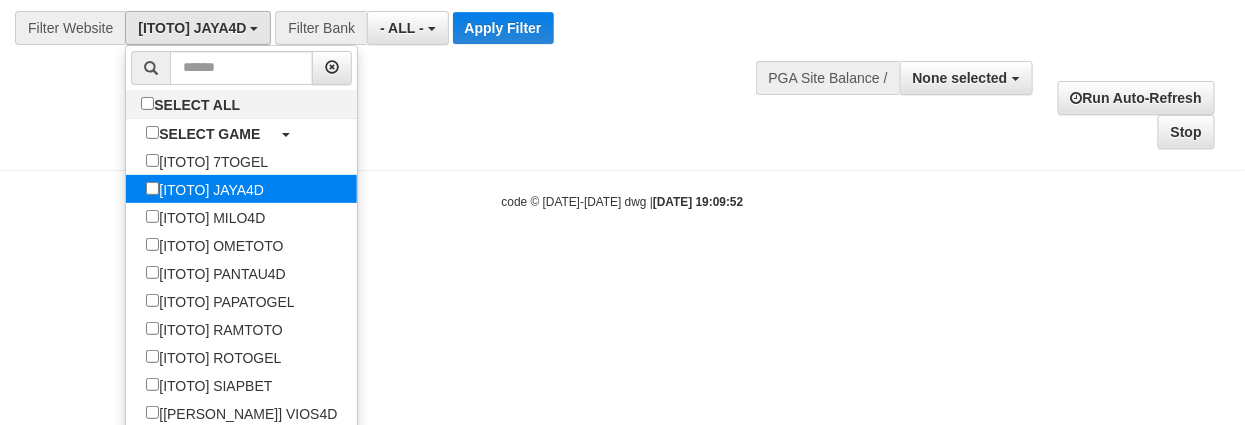 scroll, scrollTop: 163, scrollLeft: 0, axis: vertical 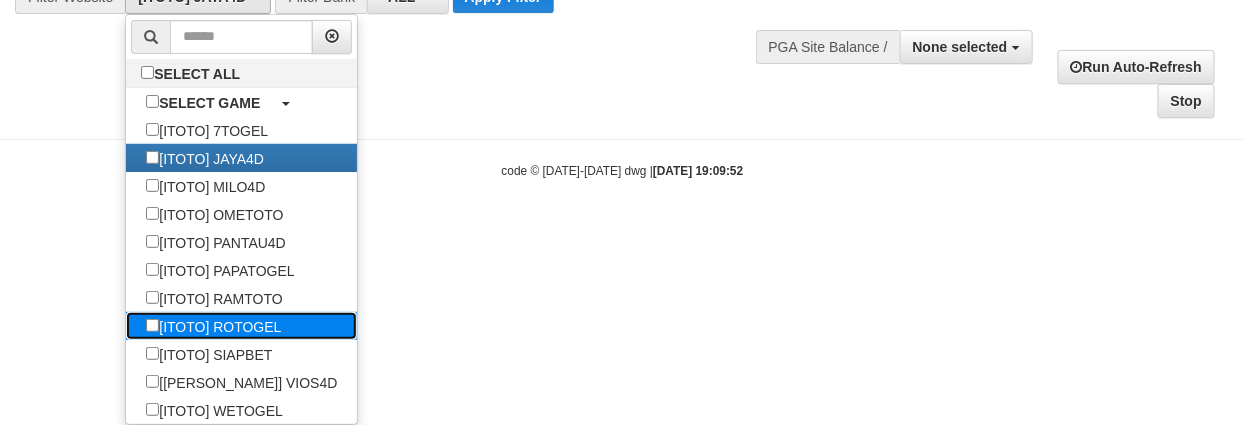 click on "[ITOTO] ROTOGEL" at bounding box center [213, 326] 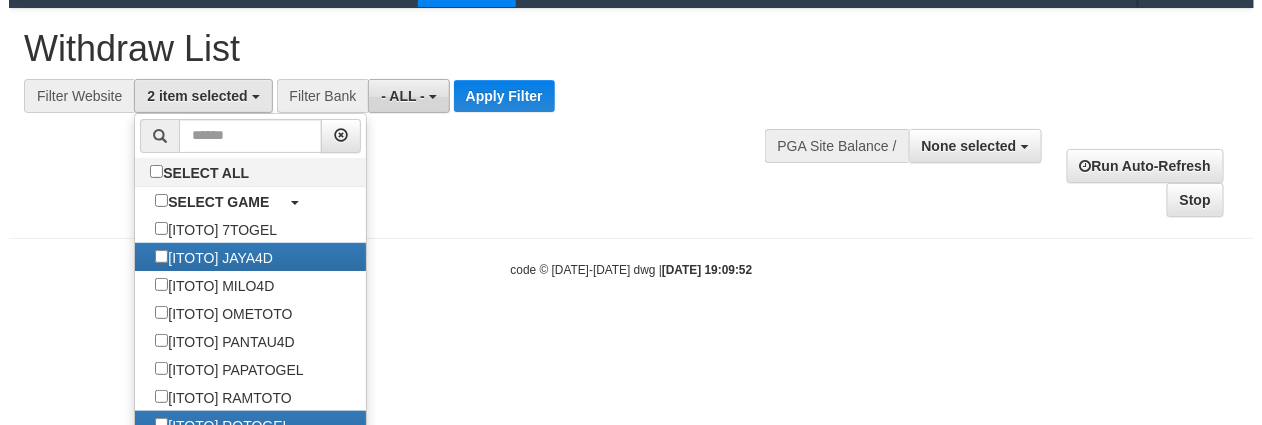 scroll, scrollTop: 0, scrollLeft: 0, axis: both 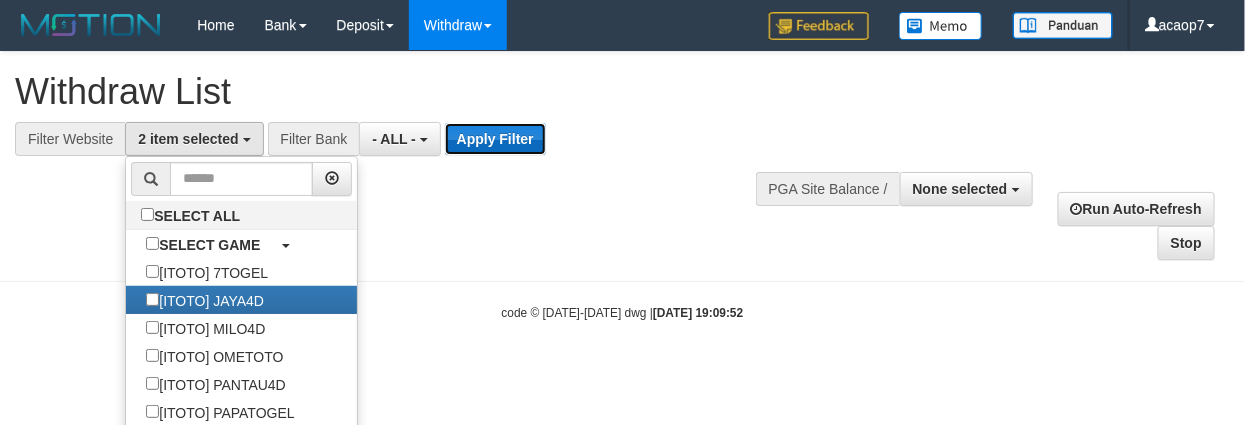 click on "Apply Filter" at bounding box center [495, 139] 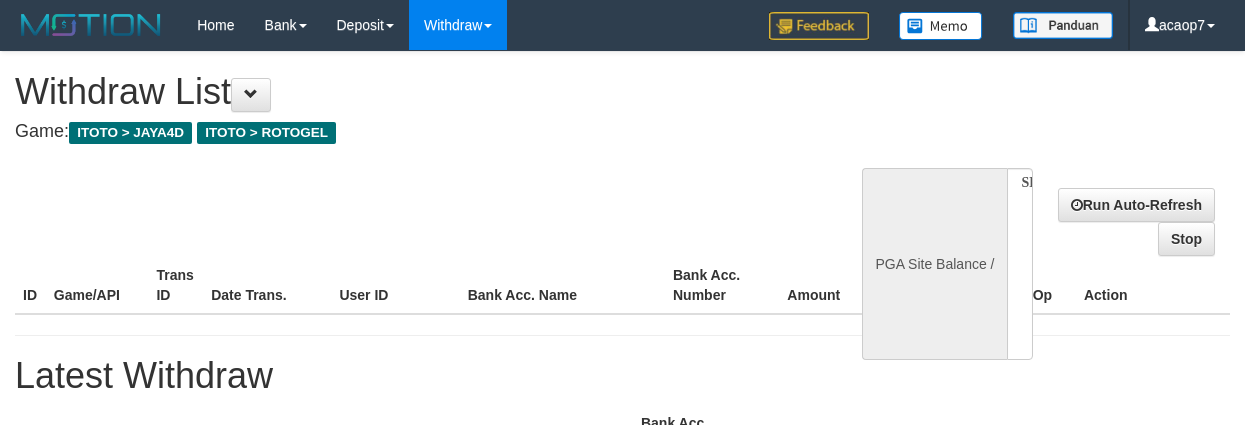 select 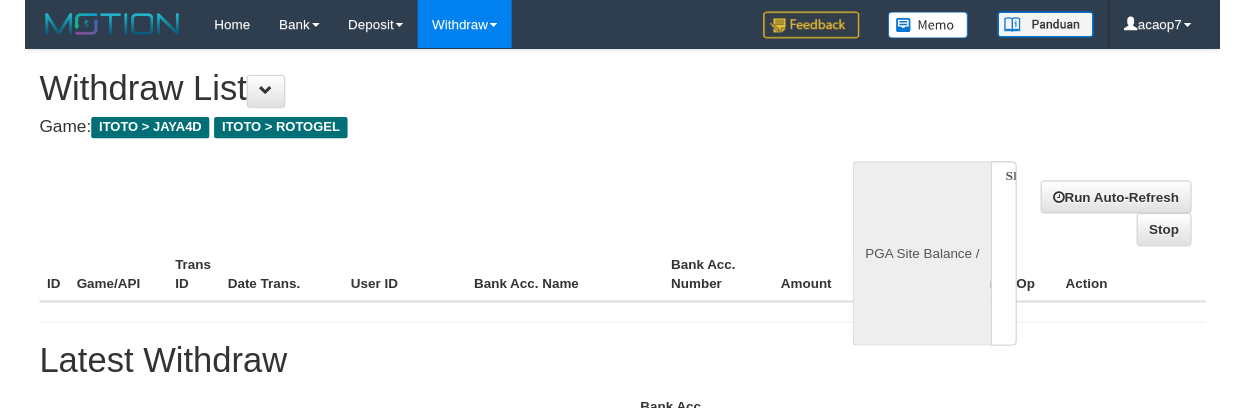 scroll, scrollTop: 0, scrollLeft: 0, axis: both 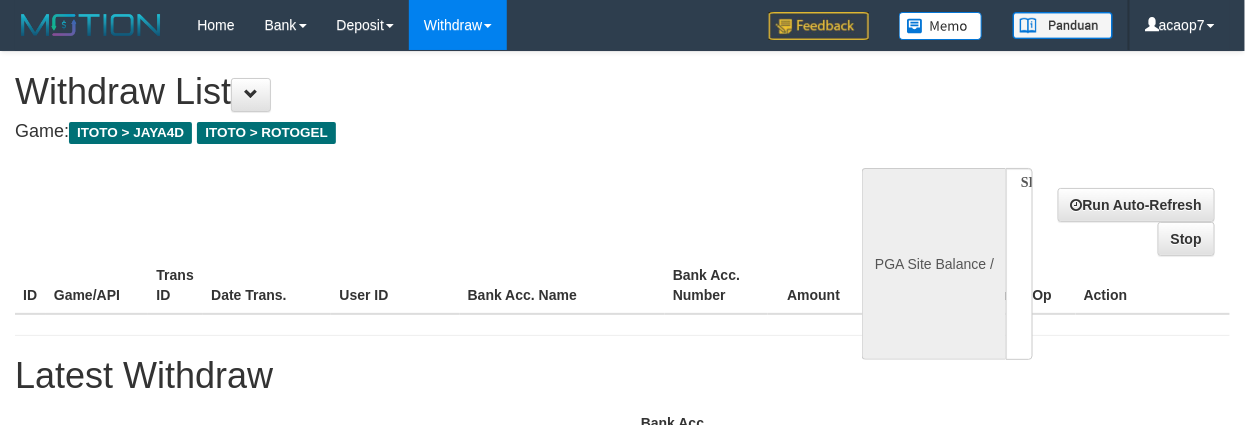 select on "**" 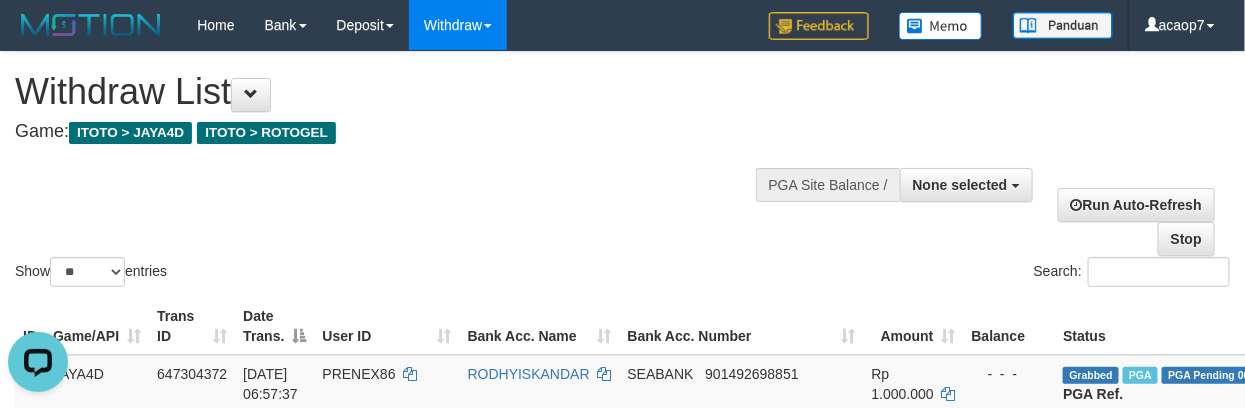 scroll, scrollTop: 0, scrollLeft: 0, axis: both 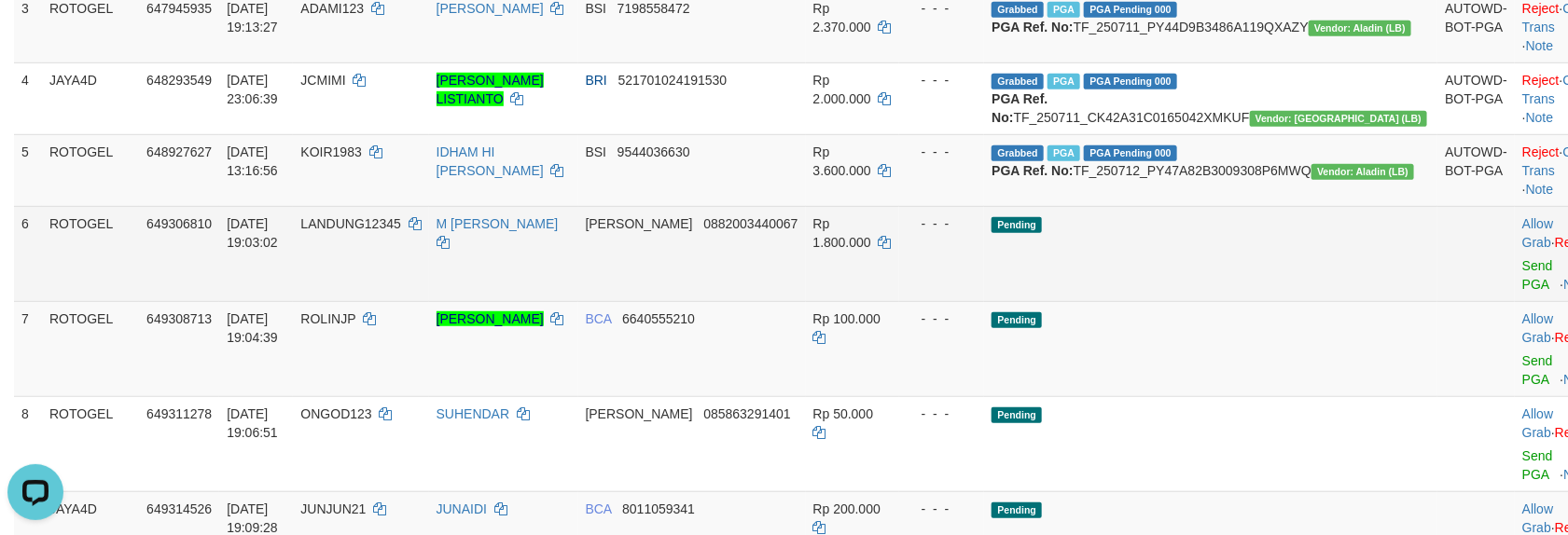 click on "LANDUNG12345" at bounding box center (360, 254) 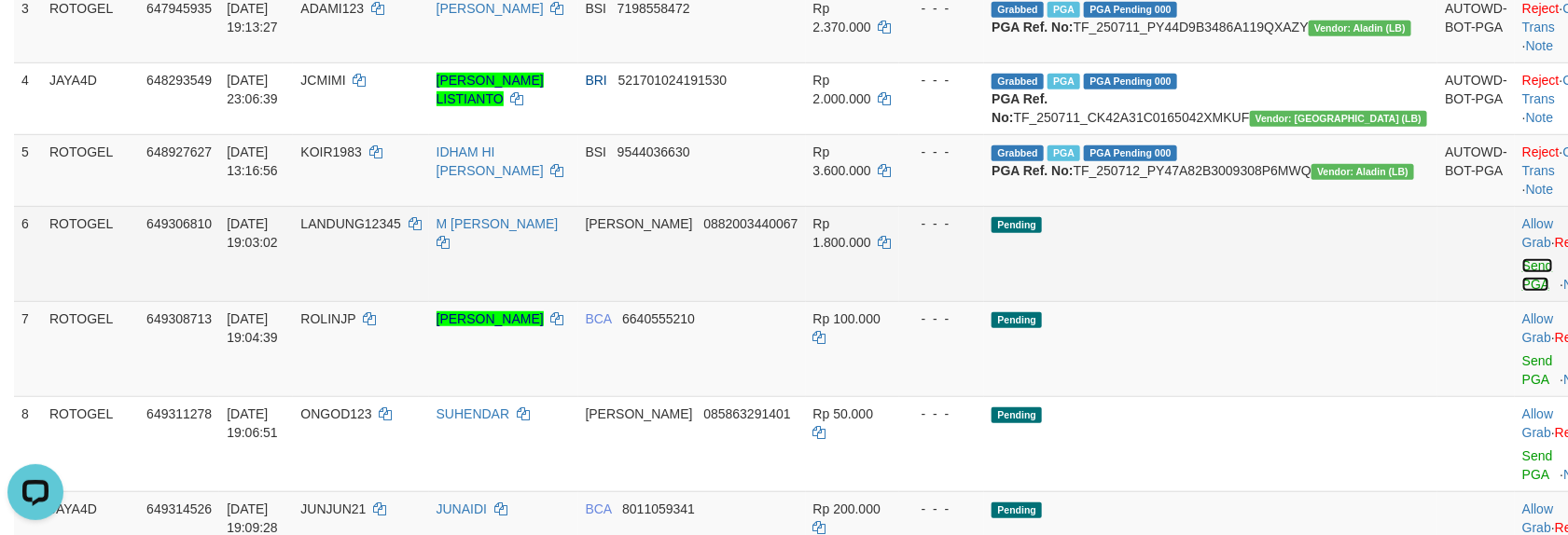 click on "Send PGA" at bounding box center (1537, 275) 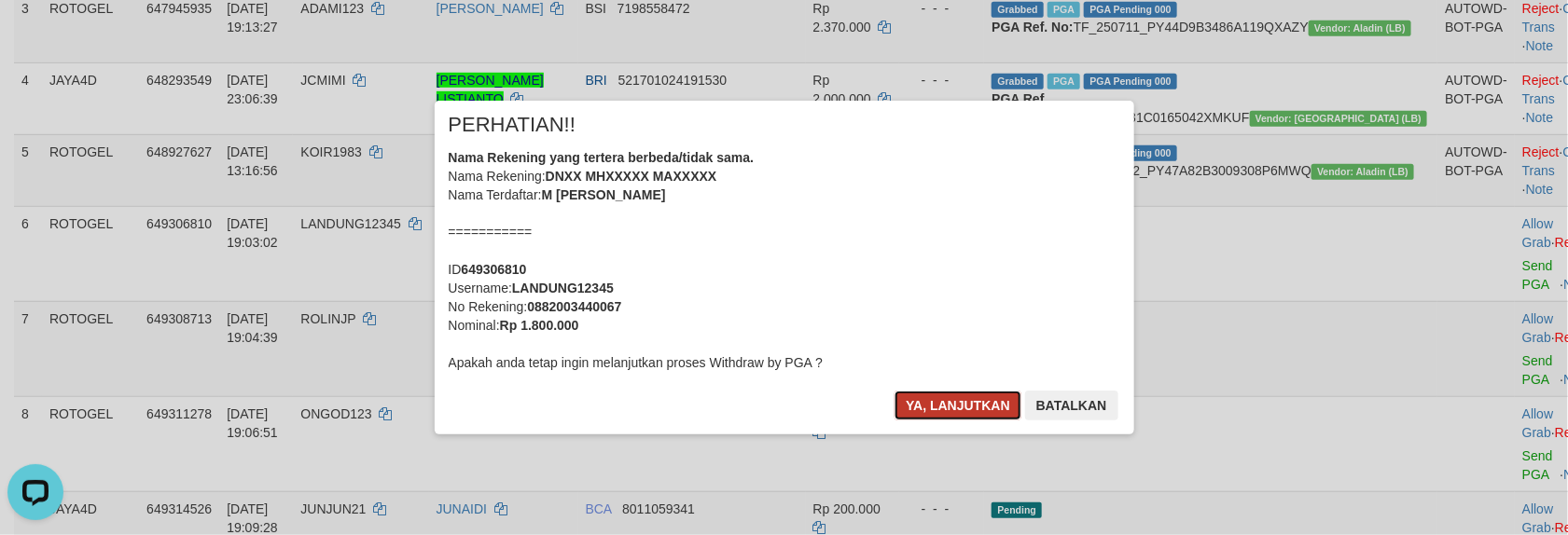 click on "Ya, lanjutkan" at bounding box center [958, 405] 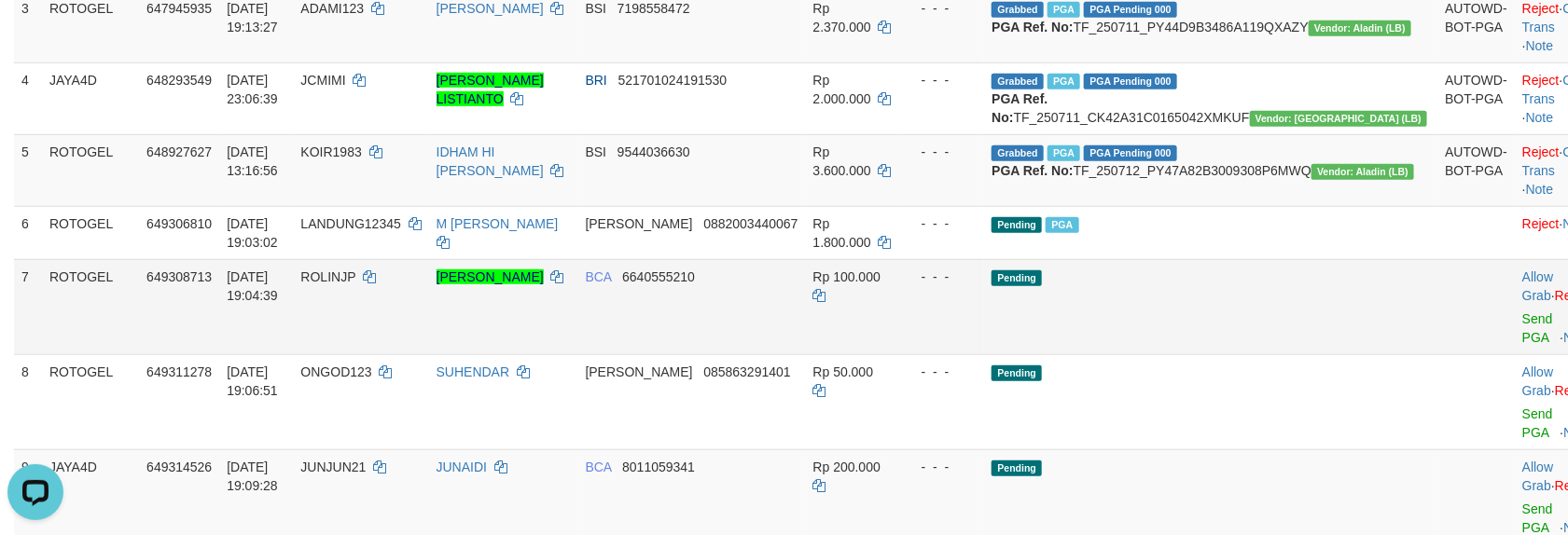 click on "ROLINJP" at bounding box center (360, 307) 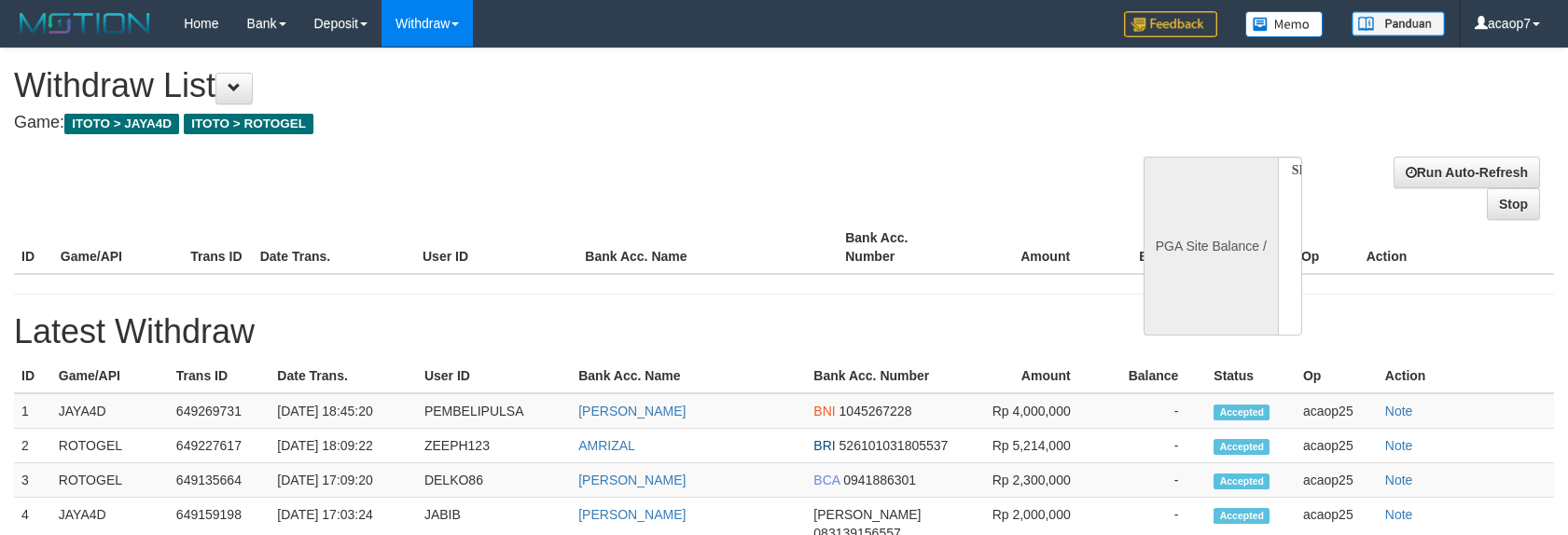 select 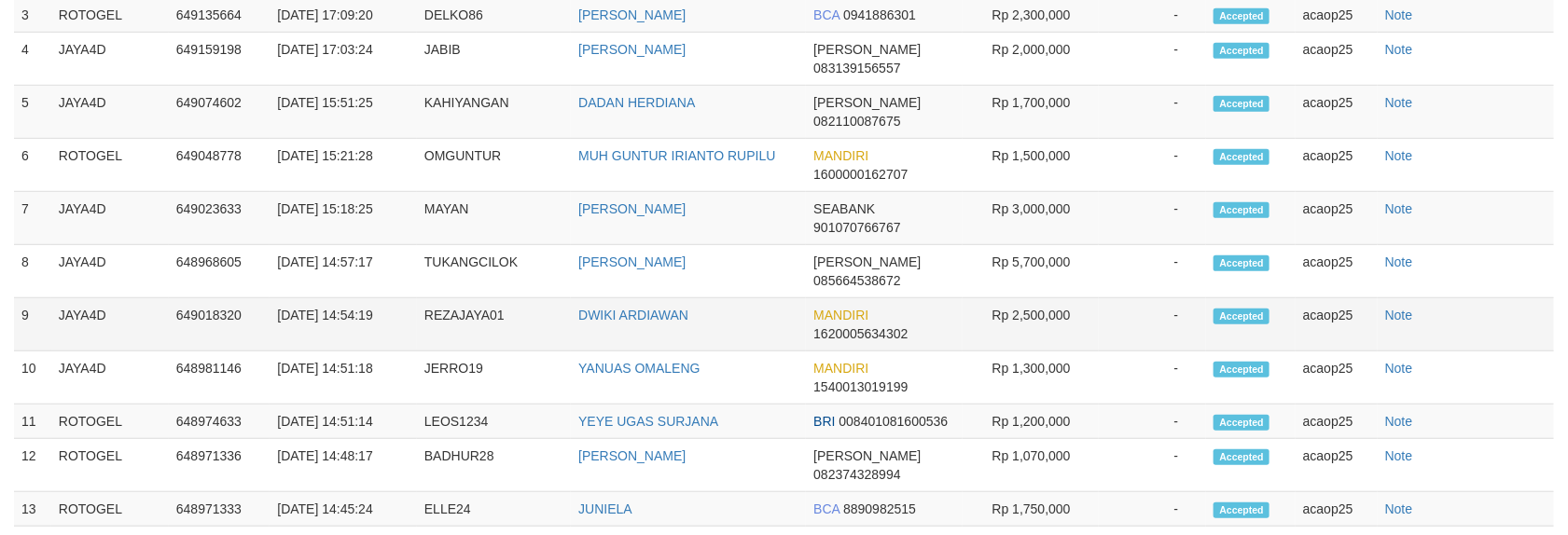 select 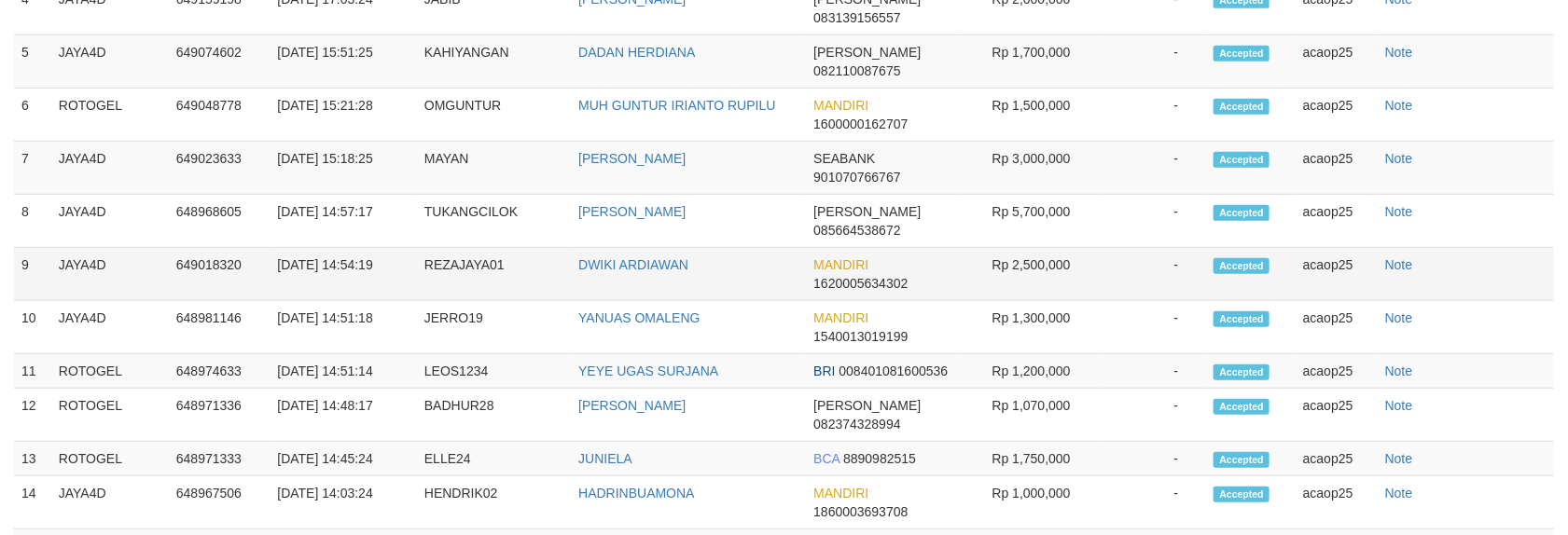 select on "**" 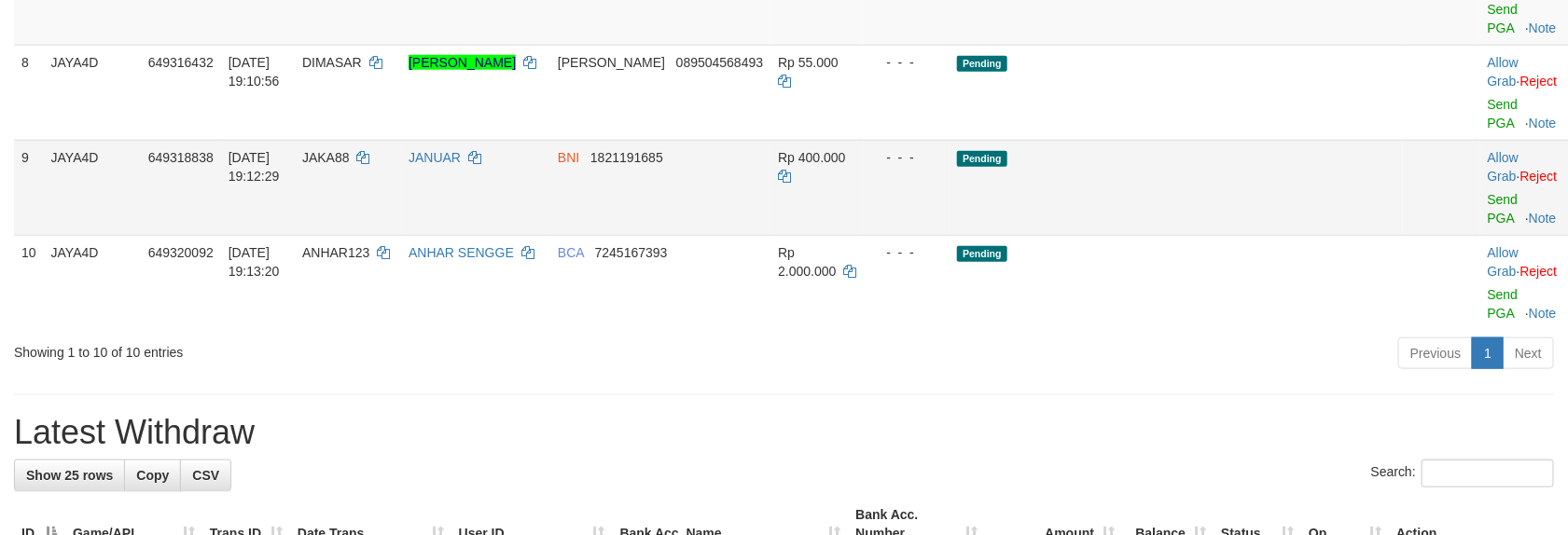 scroll, scrollTop: 749, scrollLeft: 0, axis: vertical 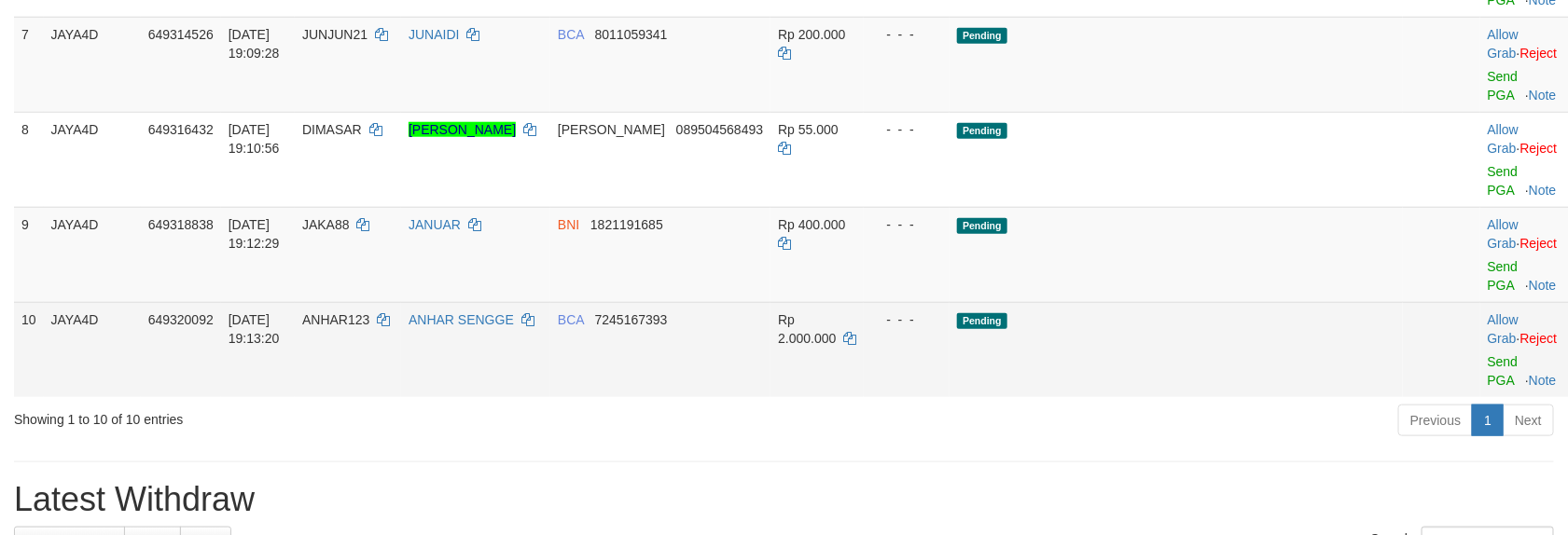 click on "Allow Grab   ·    Reject Send PGA     ·    Note" at bounding box center [1526, 350] 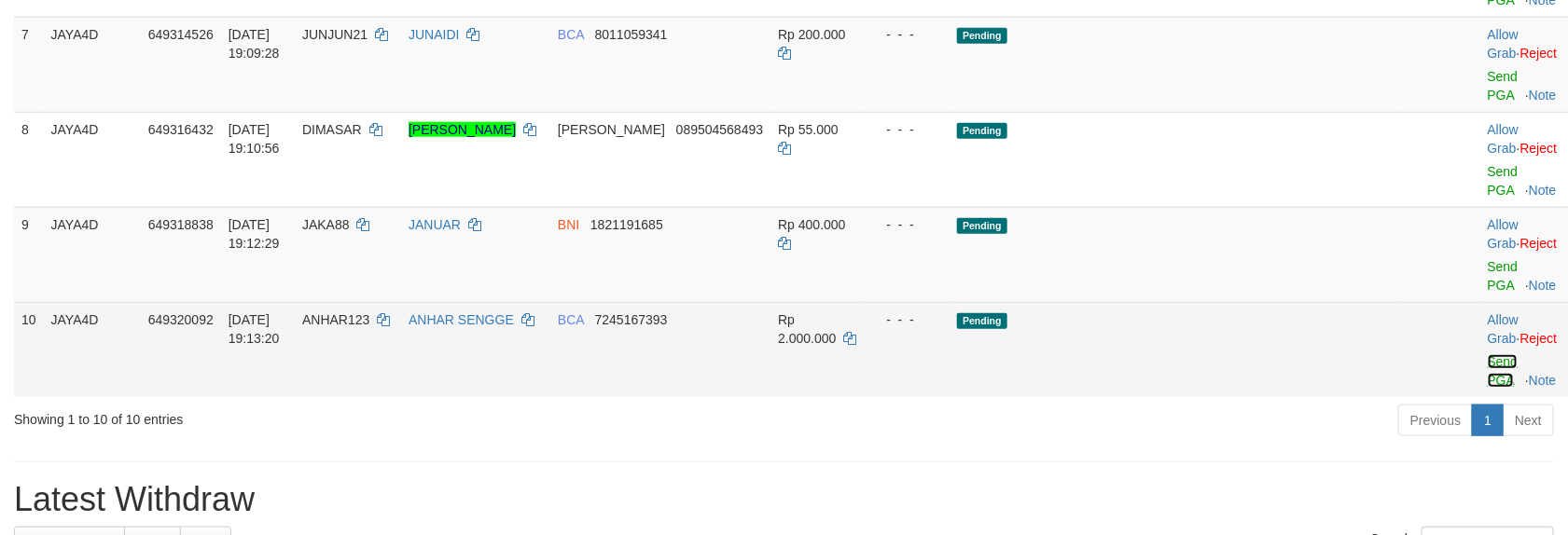 click on "Send PGA" at bounding box center (1503, 371) 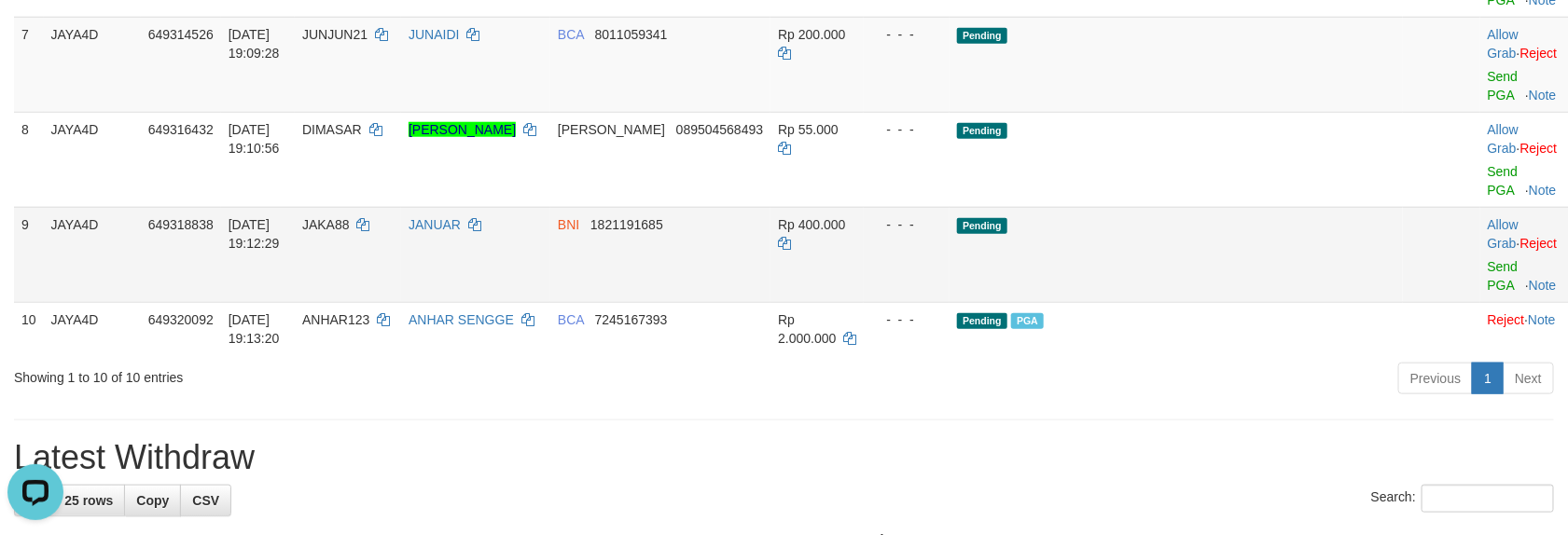 scroll, scrollTop: 0, scrollLeft: 0, axis: both 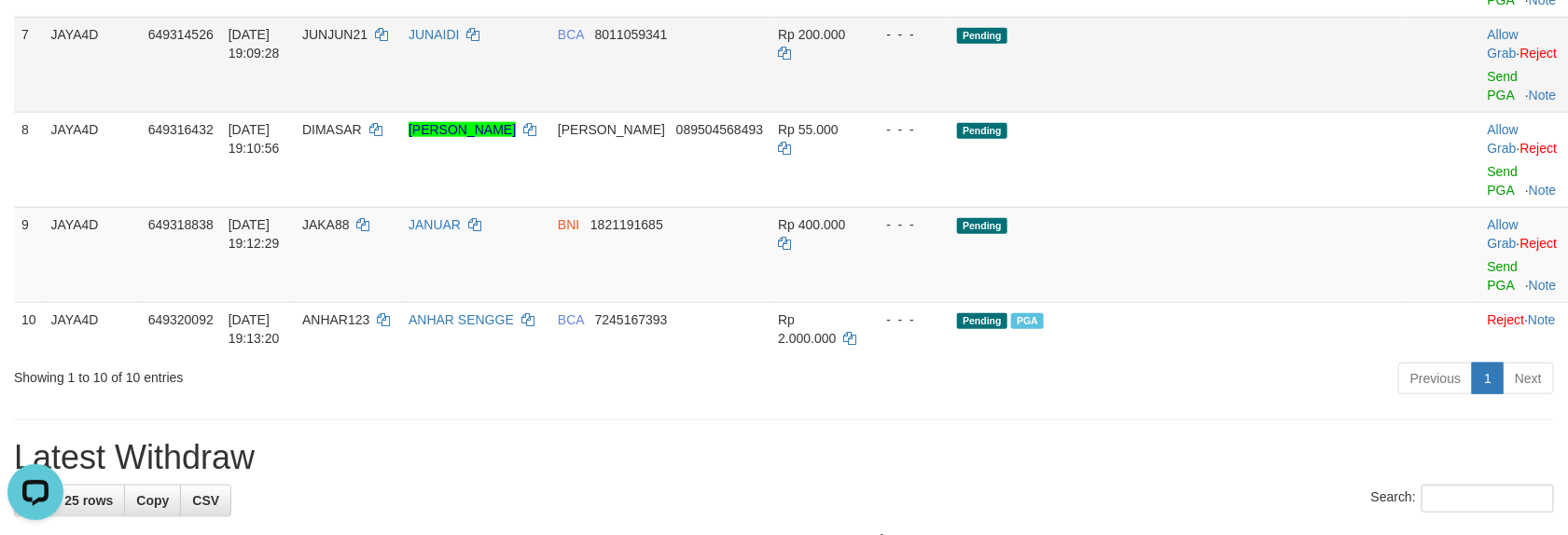 drag, startPoint x: 905, startPoint y: 456, endPoint x: 1450, endPoint y: 106, distance: 647.7075 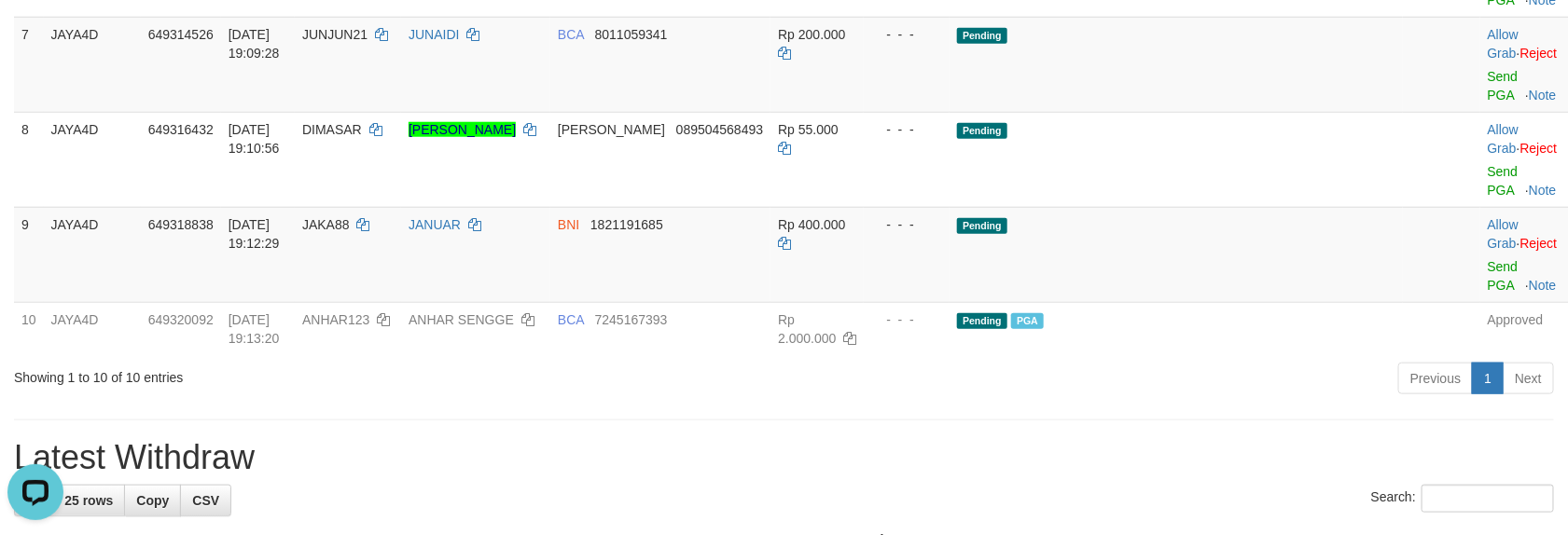 click on "Previous 1 Next" at bounding box center [1110, 380] 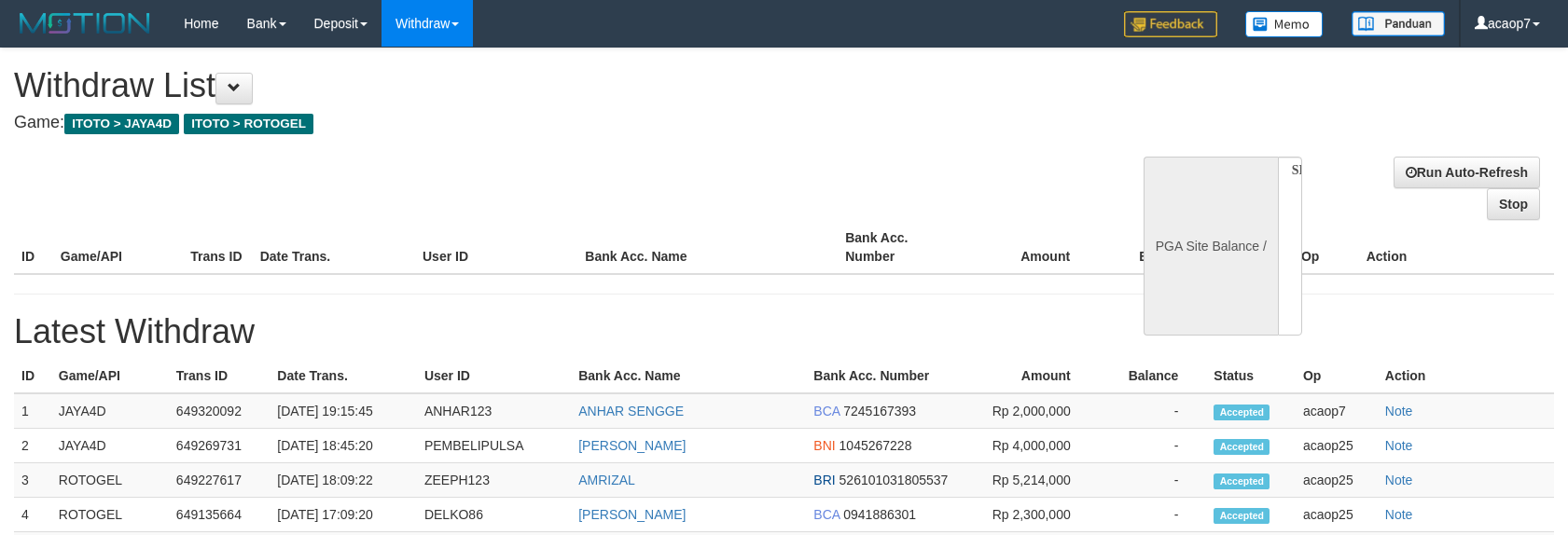 select 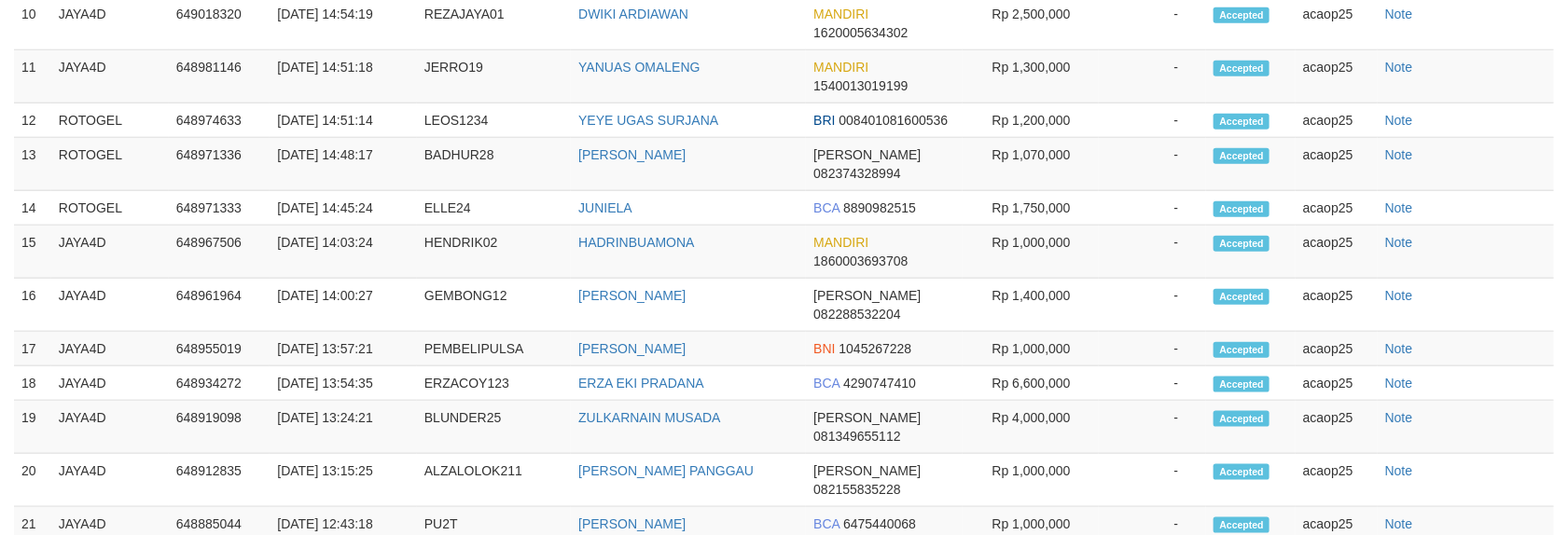 select on "**" 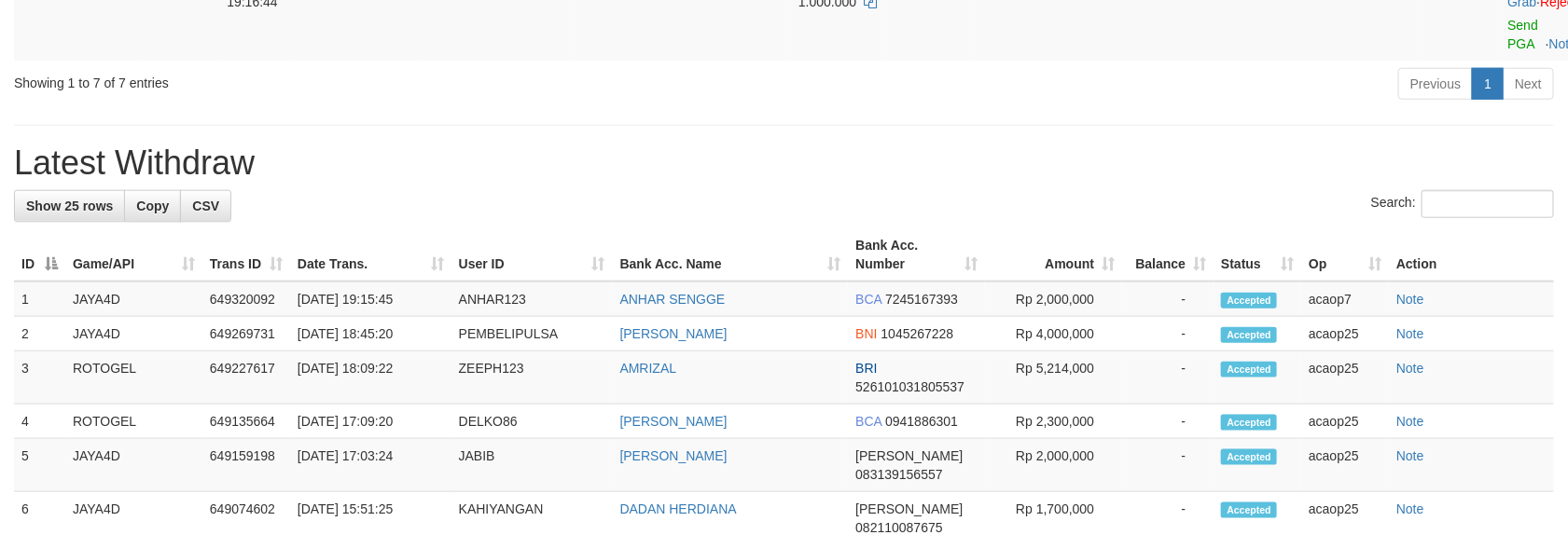 scroll, scrollTop: 749, scrollLeft: 0, axis: vertical 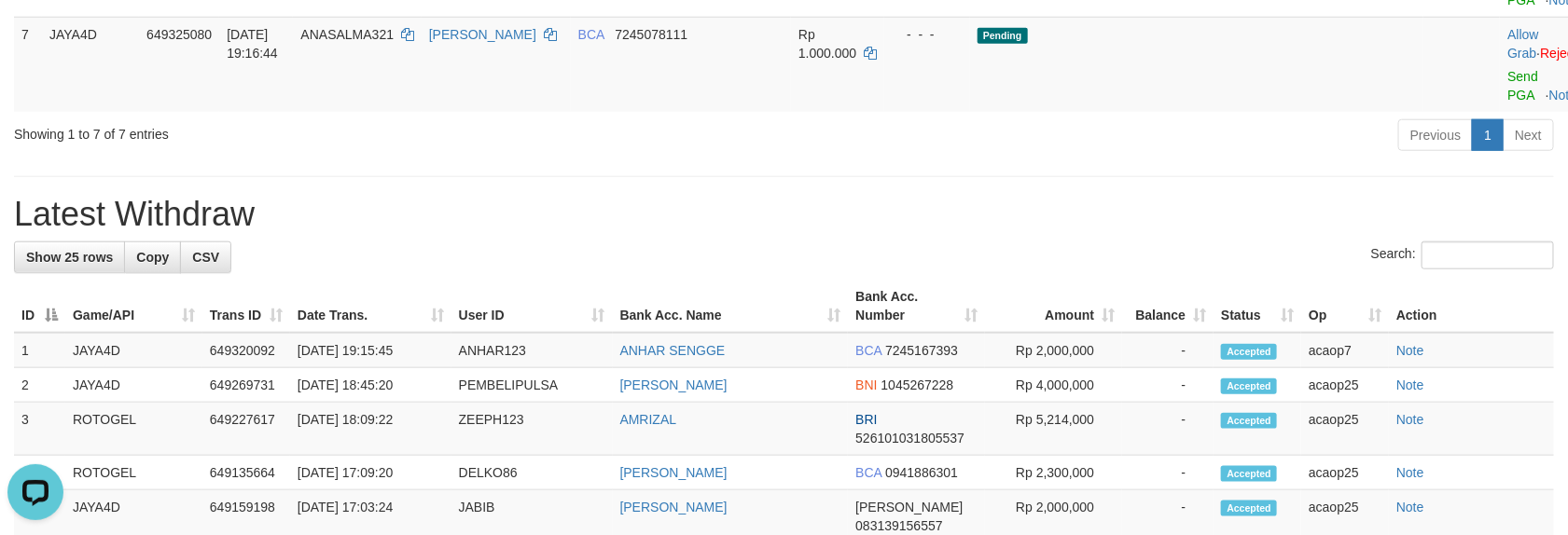 click on "Previous 1 Next" at bounding box center (1110, 137) 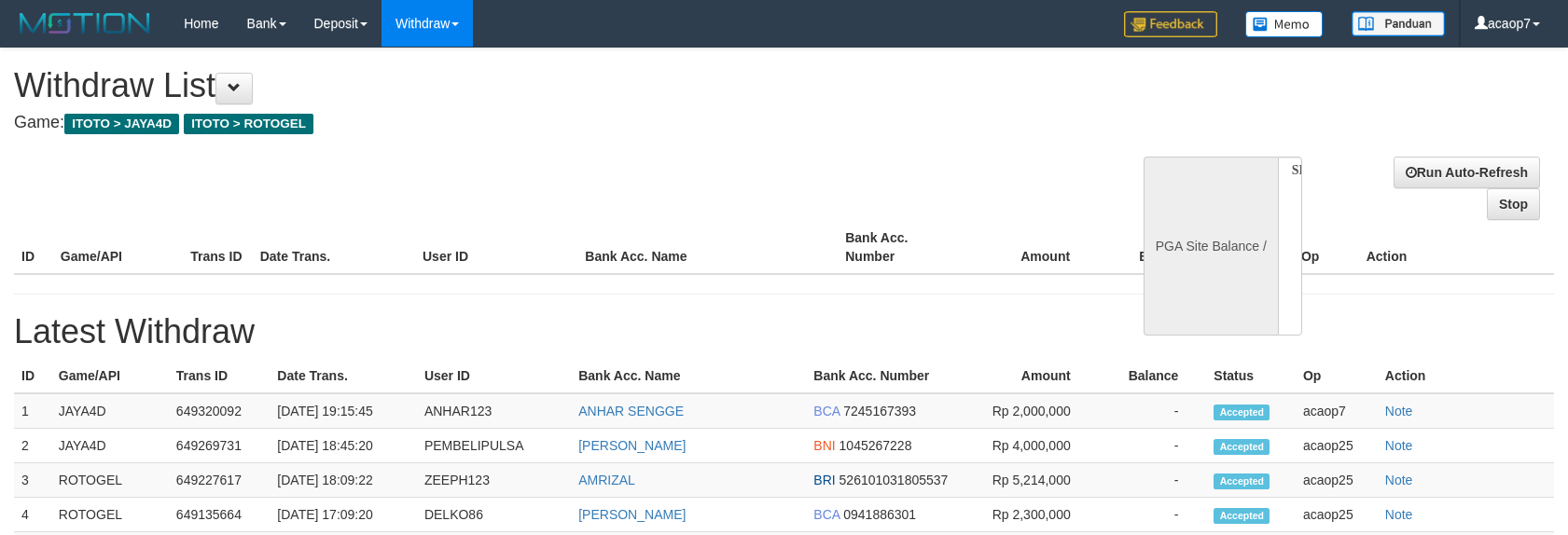 select 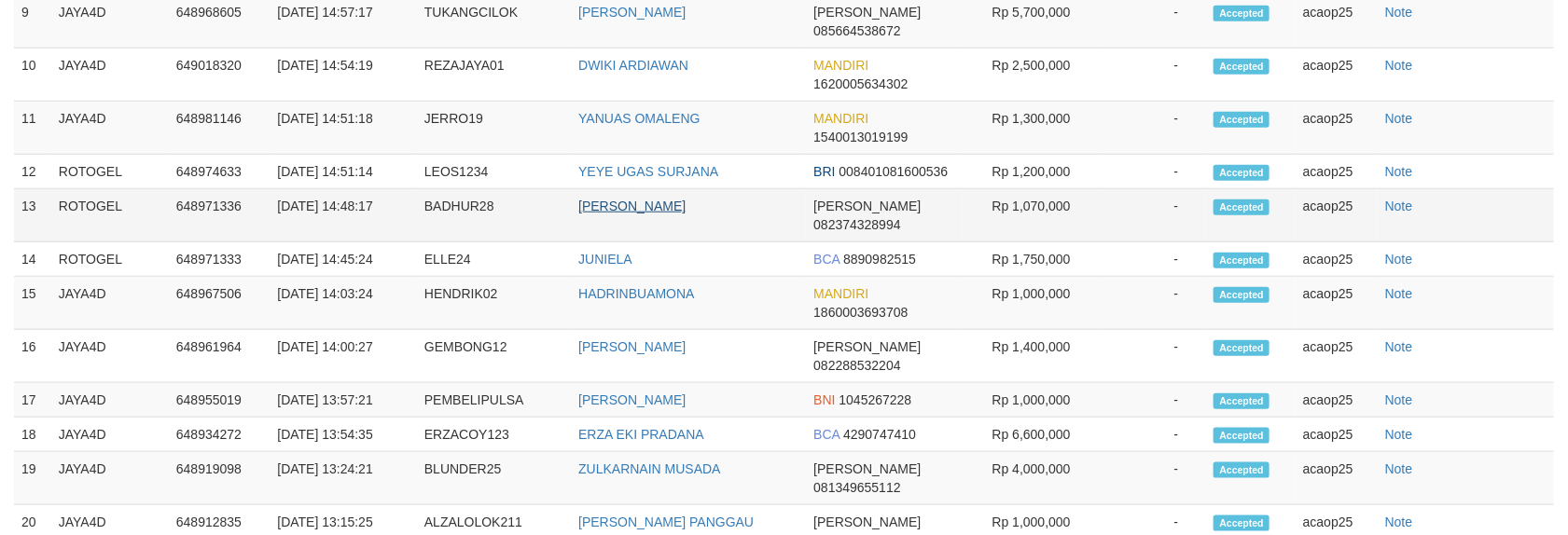 select on "**" 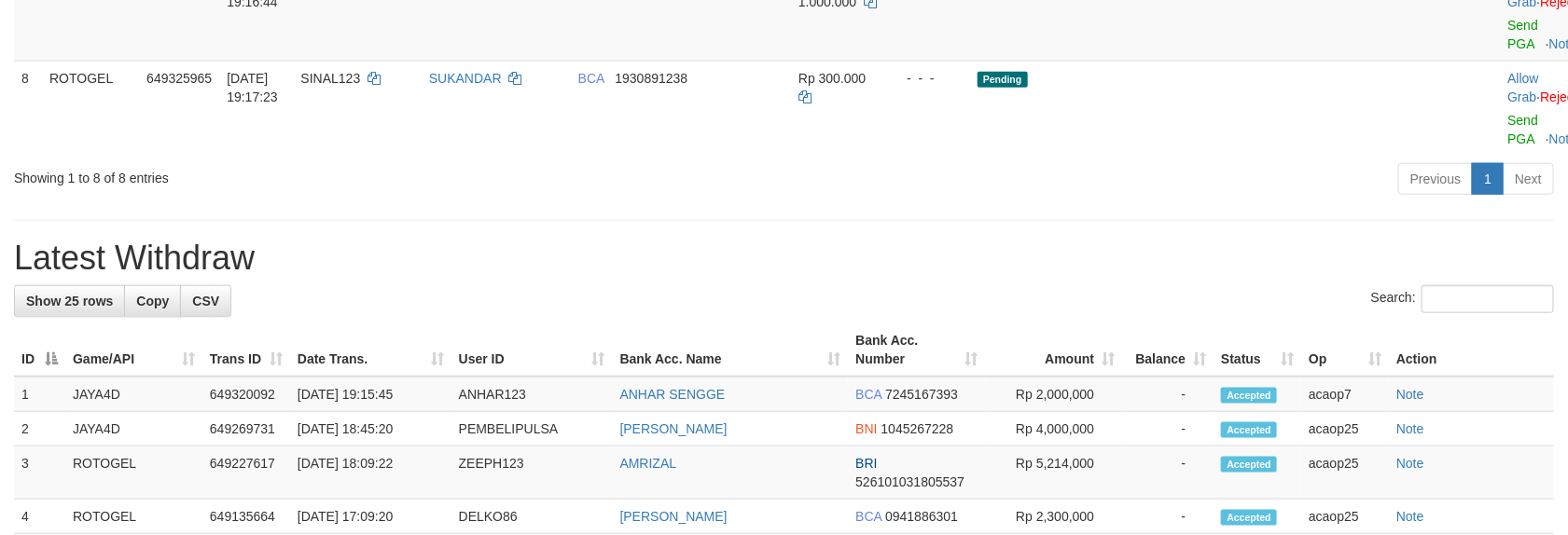scroll, scrollTop: 749, scrollLeft: 0, axis: vertical 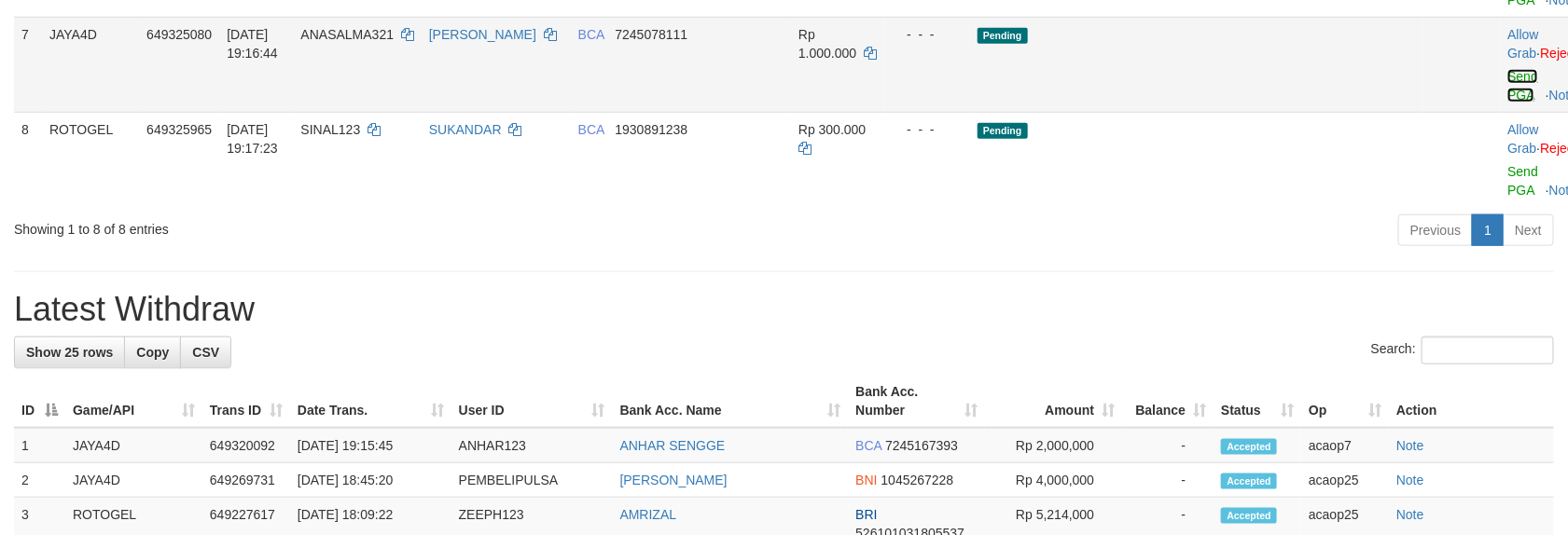 click on "Send PGA" at bounding box center [1522, 86] 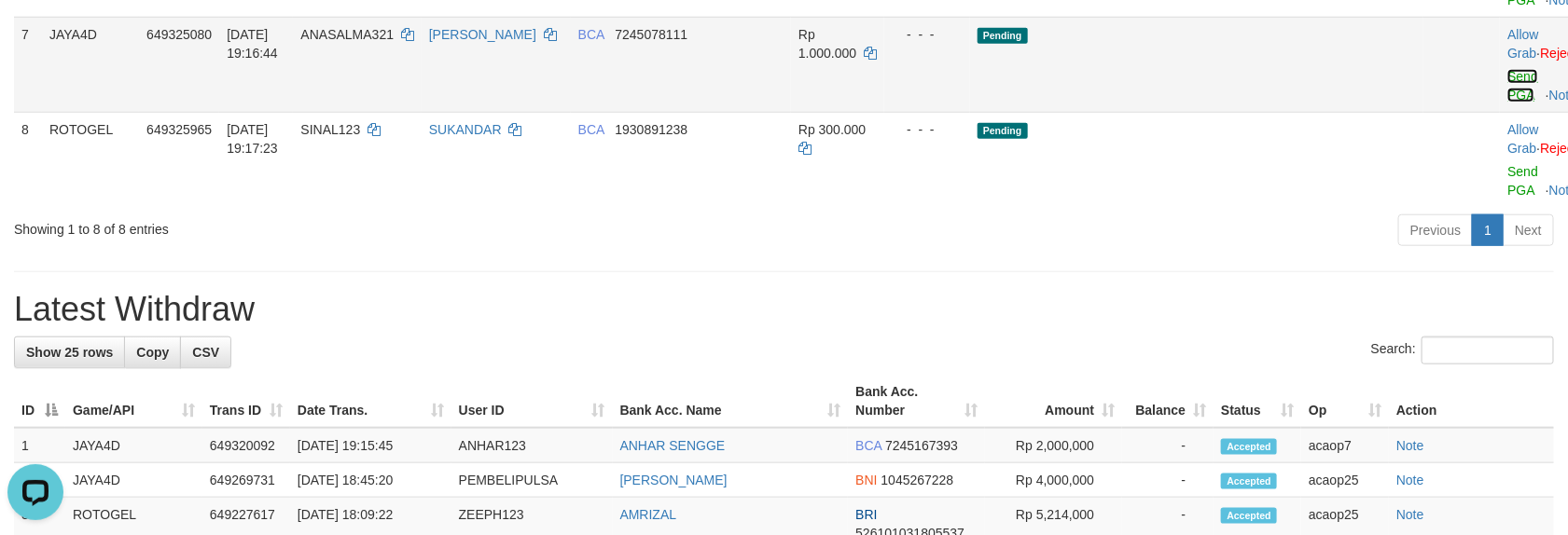 scroll, scrollTop: 0, scrollLeft: 0, axis: both 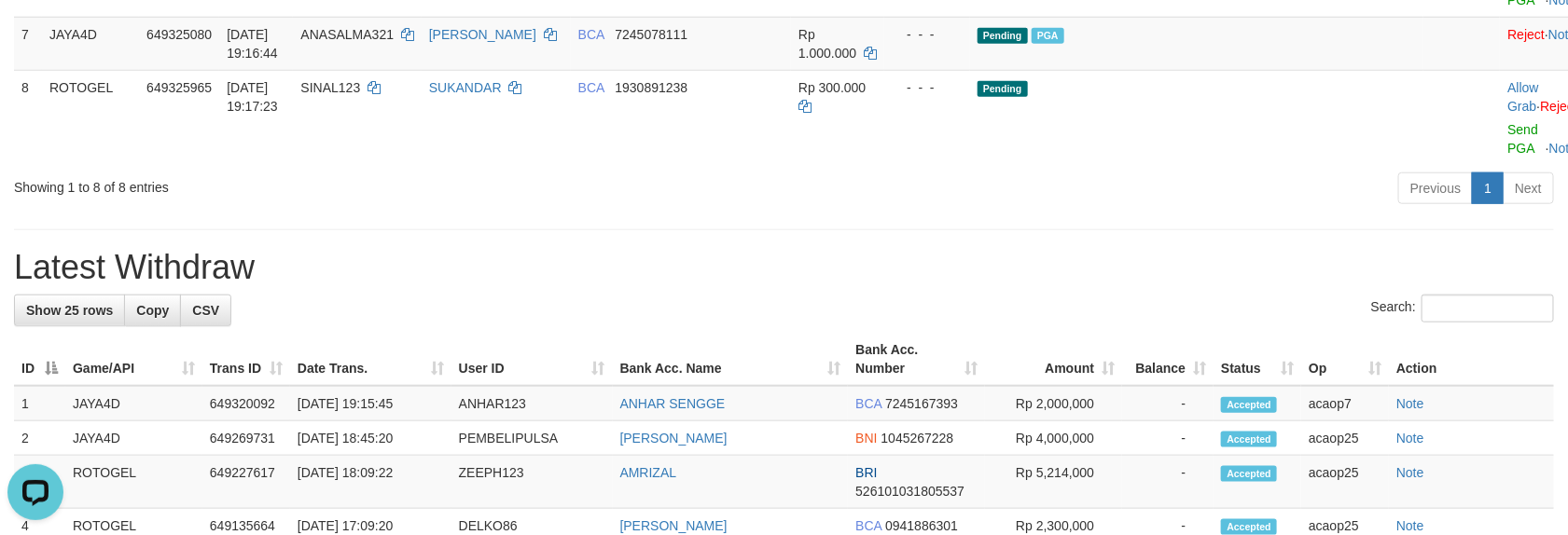 click on "**********" at bounding box center [784, 475] 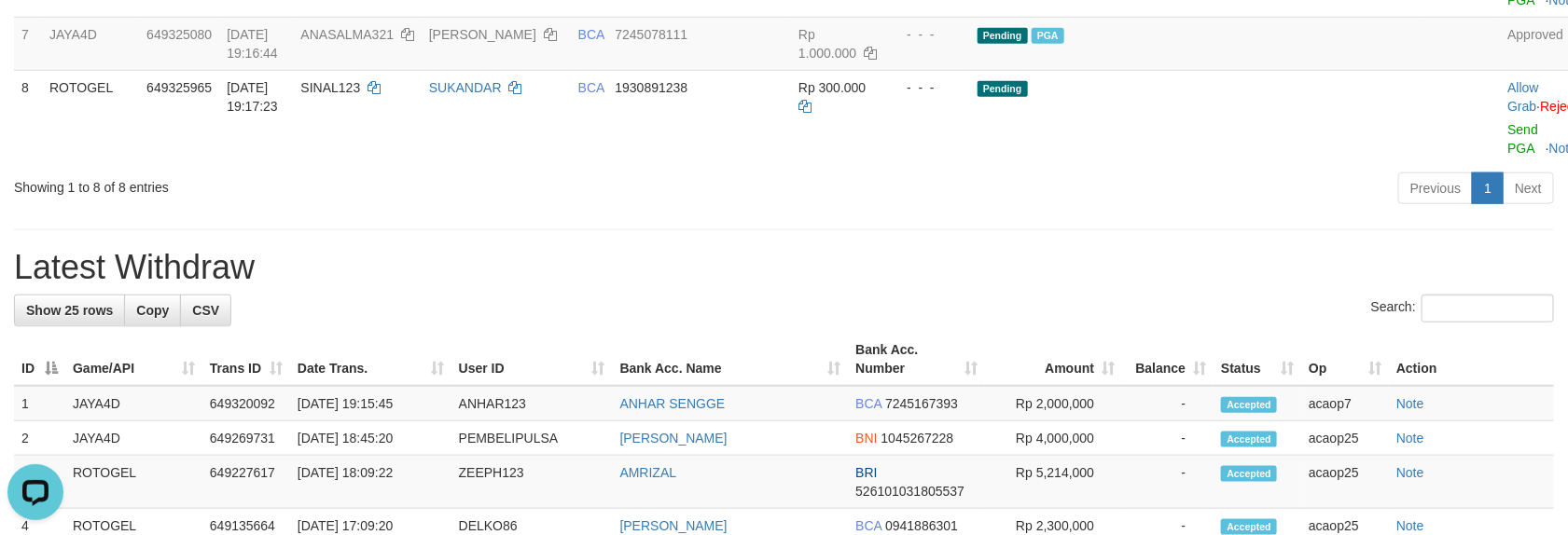 click on "**********" at bounding box center [784, 475] 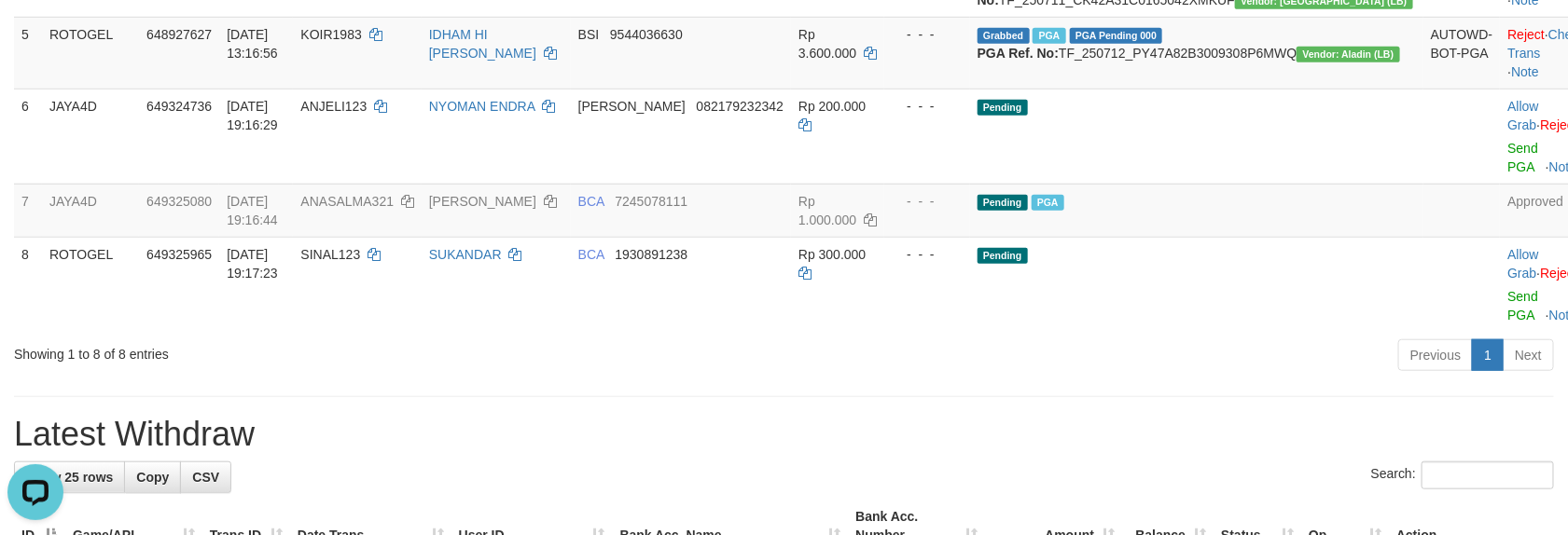 scroll, scrollTop: 515, scrollLeft: 0, axis: vertical 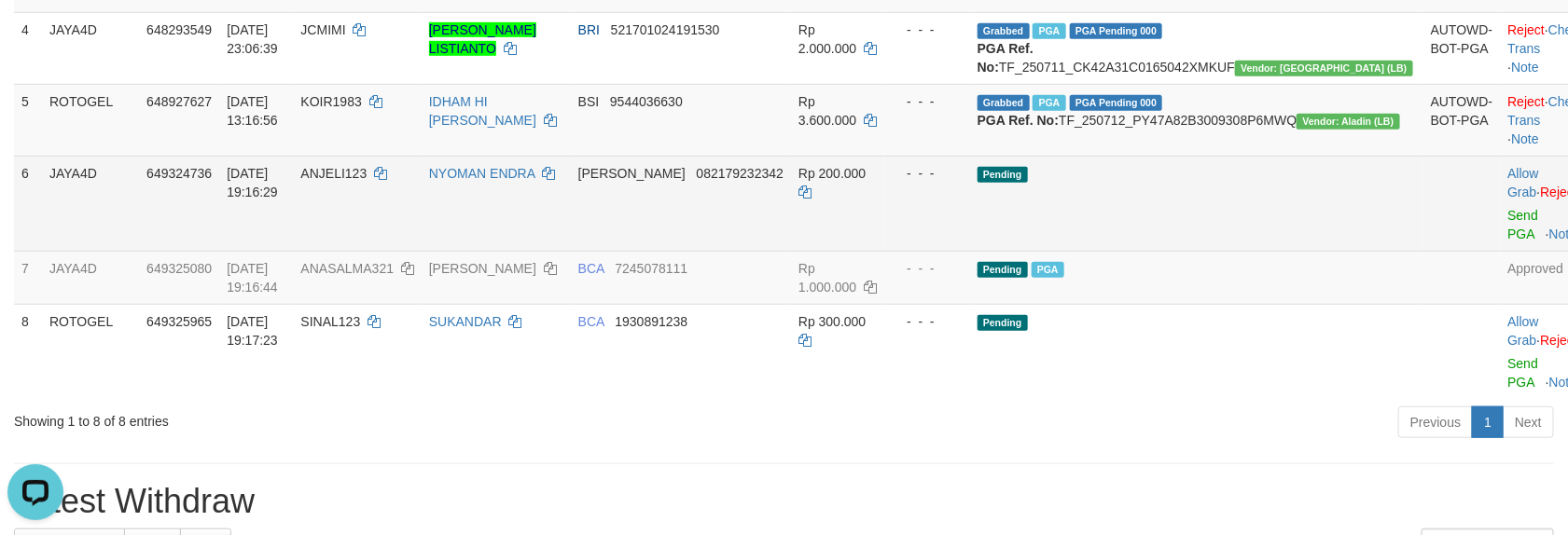 click on "JAYA4D" at bounding box center [90, 203] 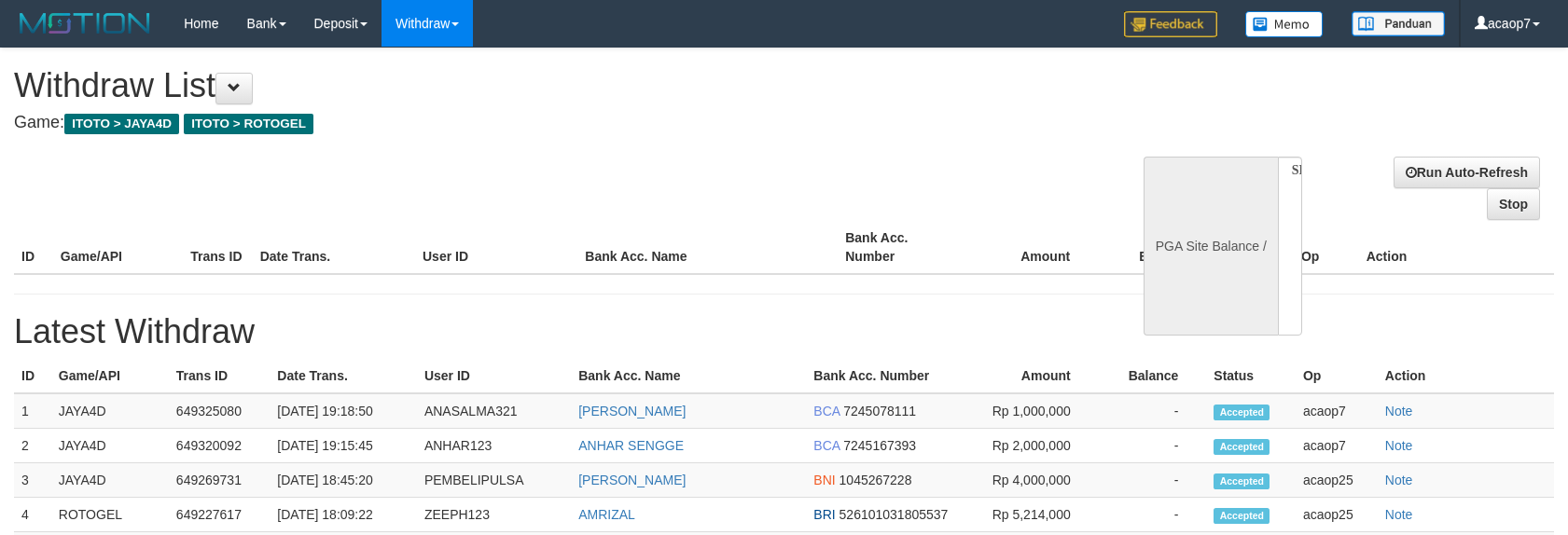 select 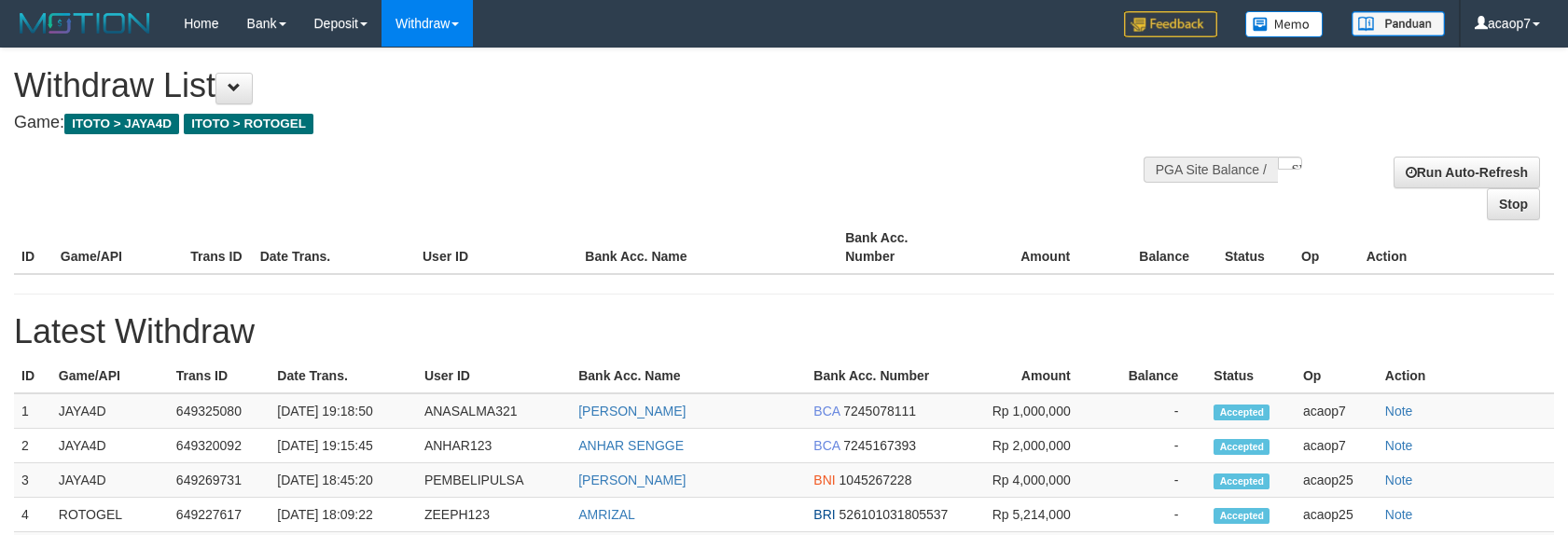 scroll, scrollTop: 566, scrollLeft: 0, axis: vertical 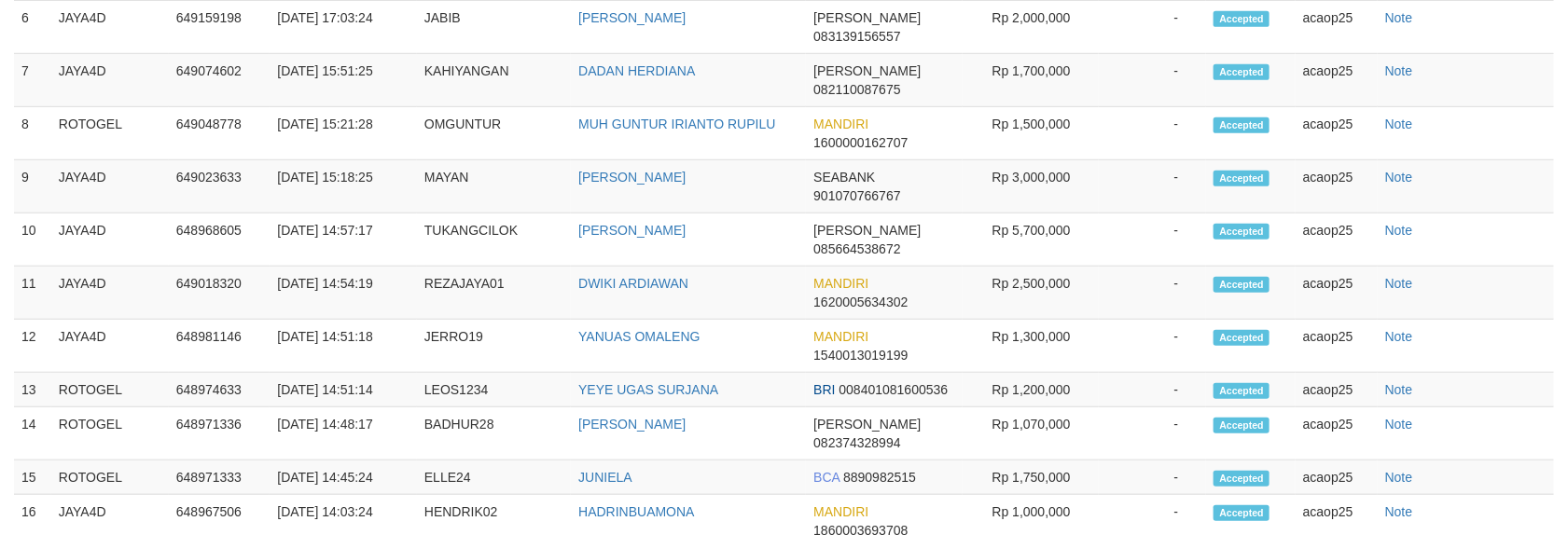 select on "**" 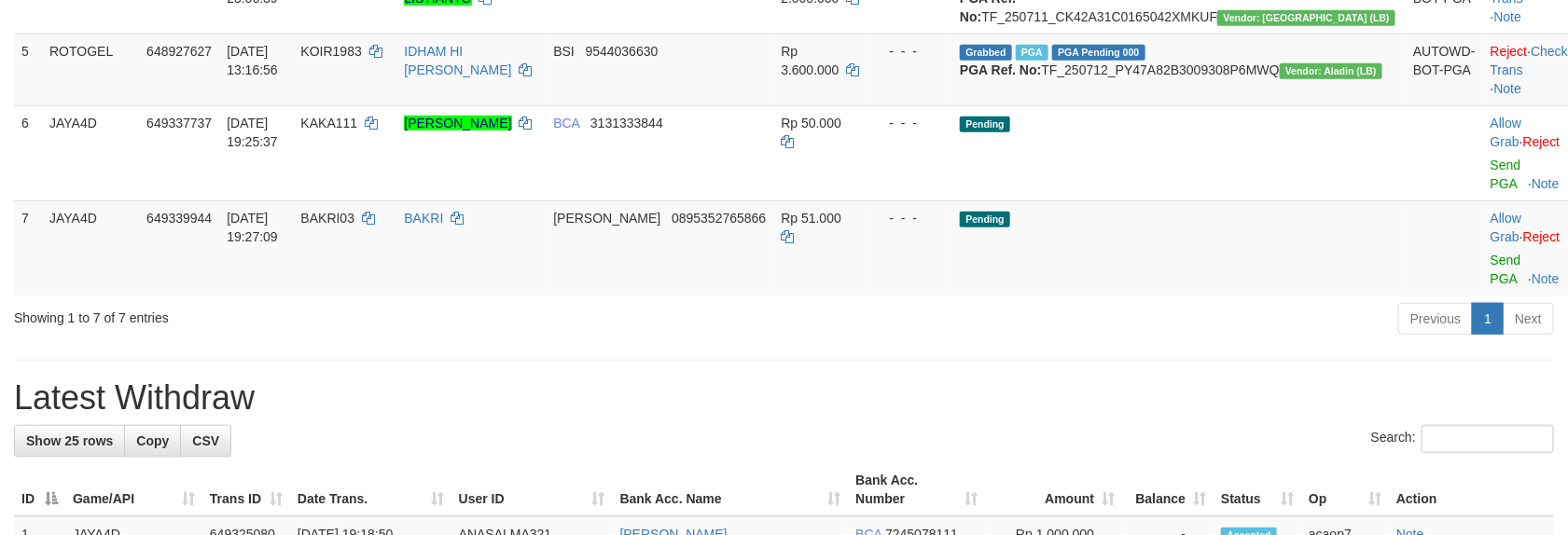 scroll, scrollTop: 515, scrollLeft: 0, axis: vertical 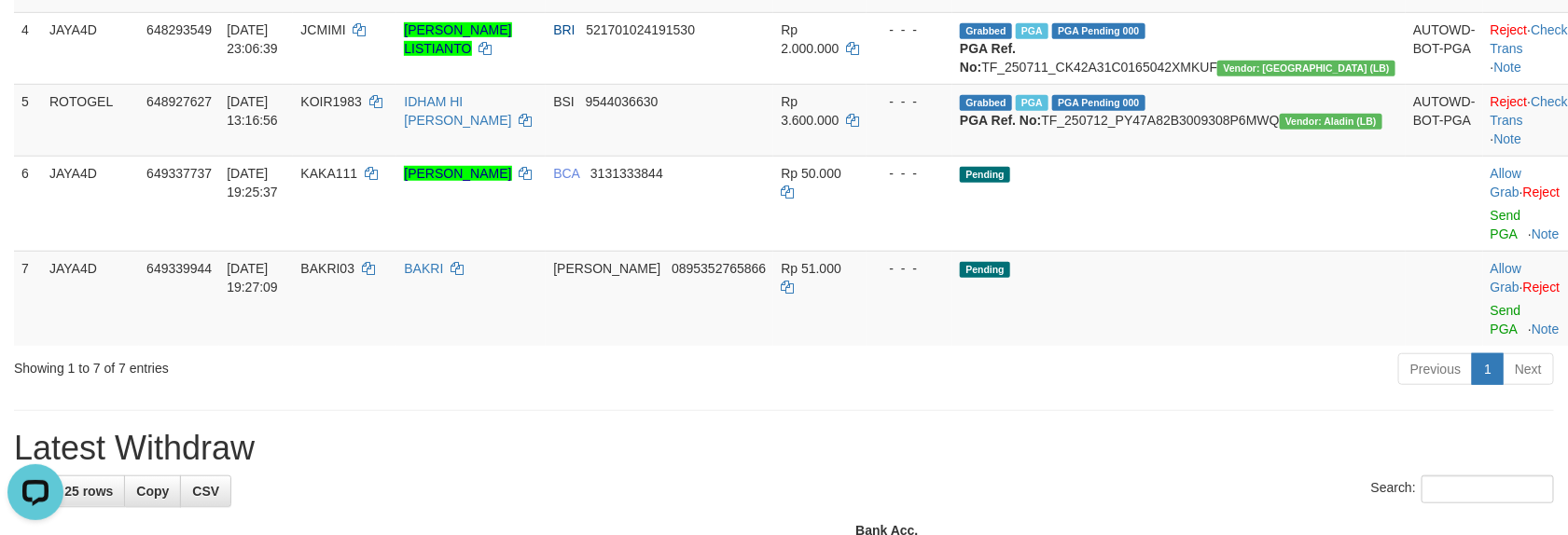 click on "Latest Withdraw" at bounding box center [784, 448] 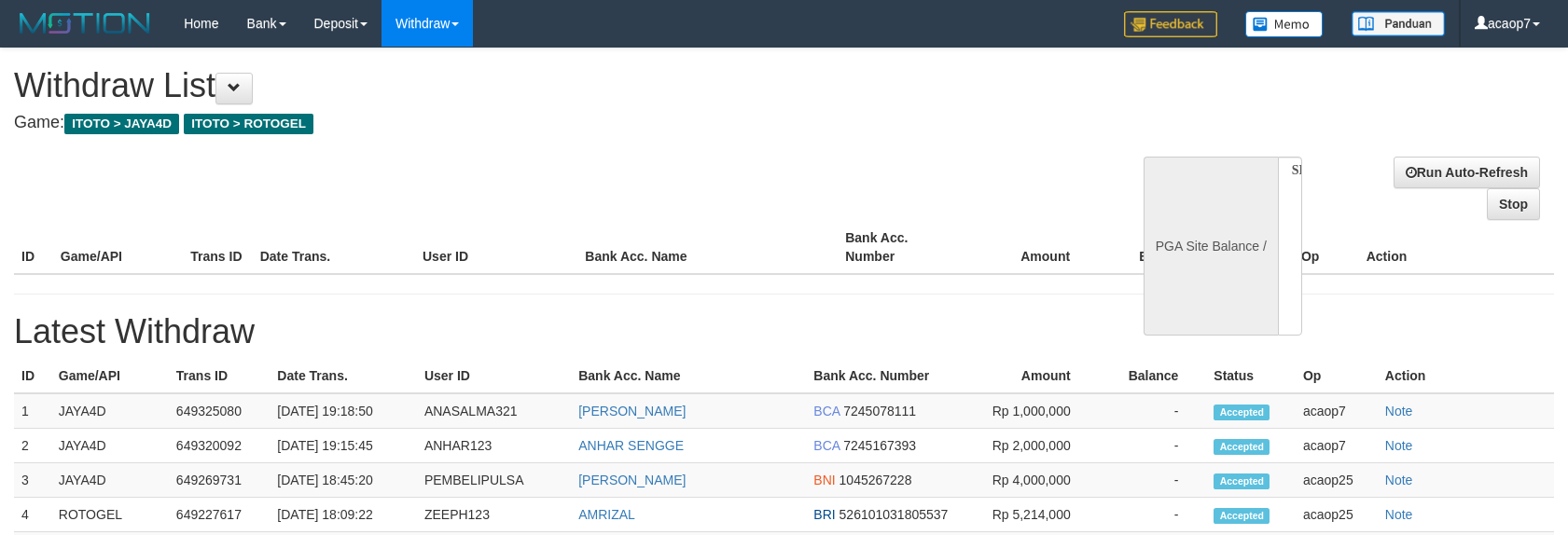 select 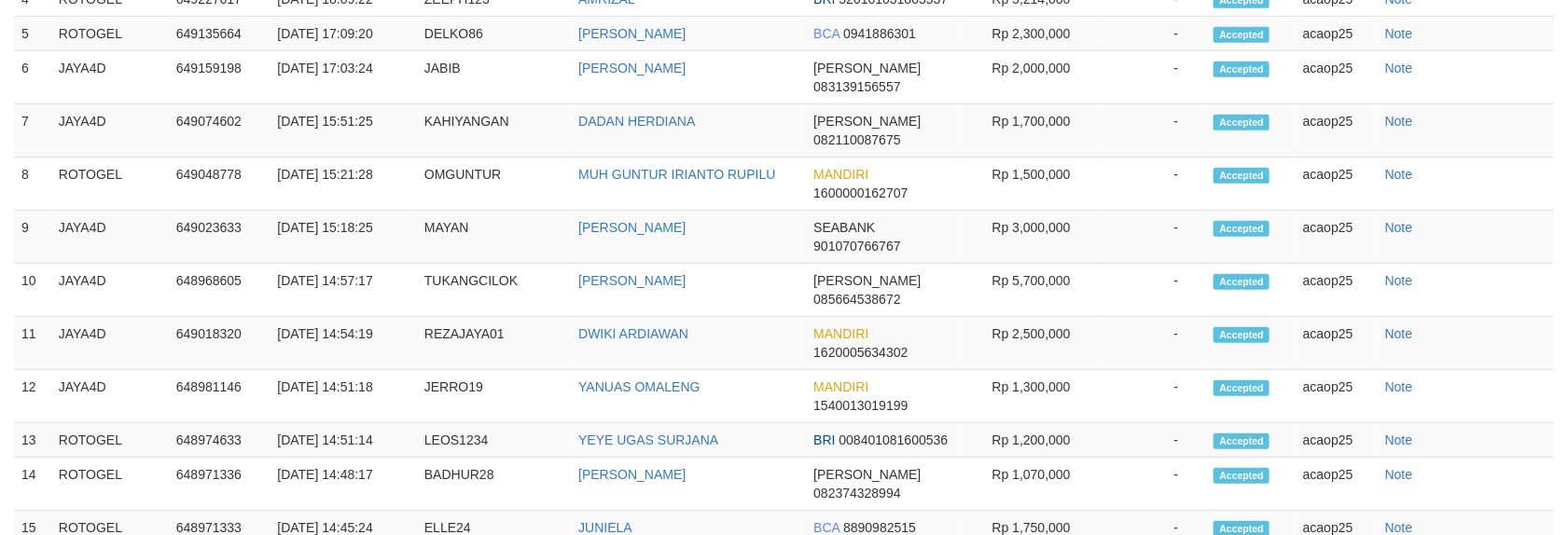 select on "**" 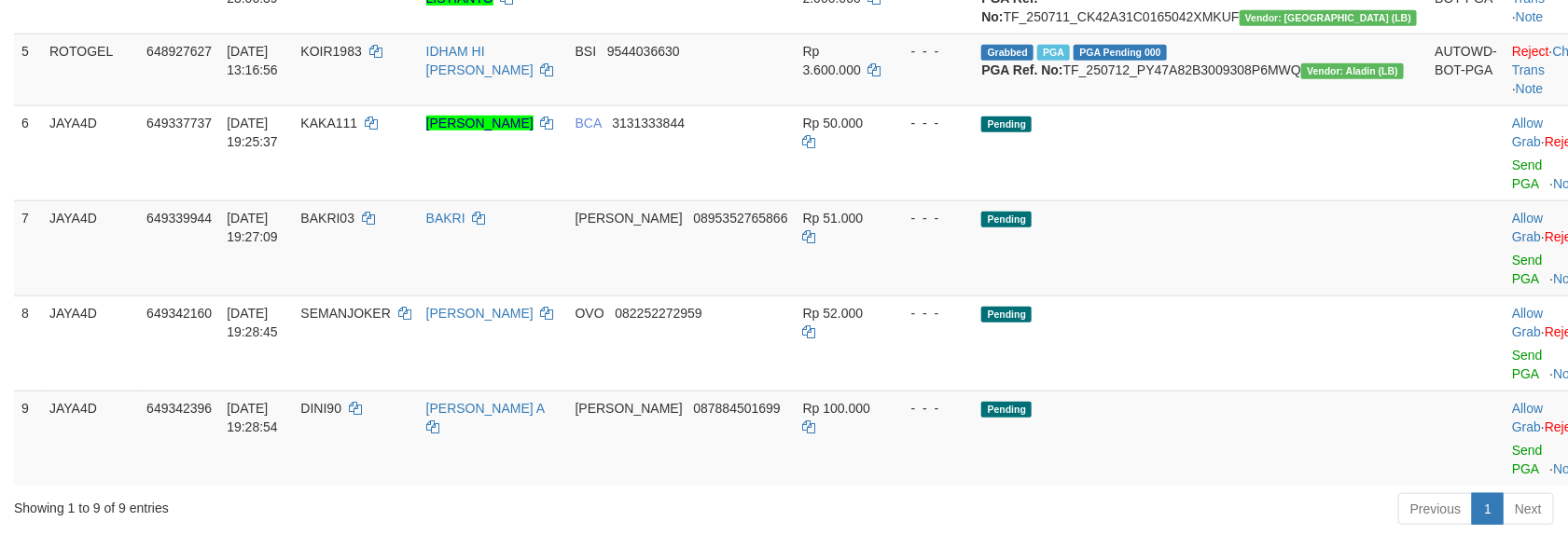 scroll, scrollTop: 515, scrollLeft: 0, axis: vertical 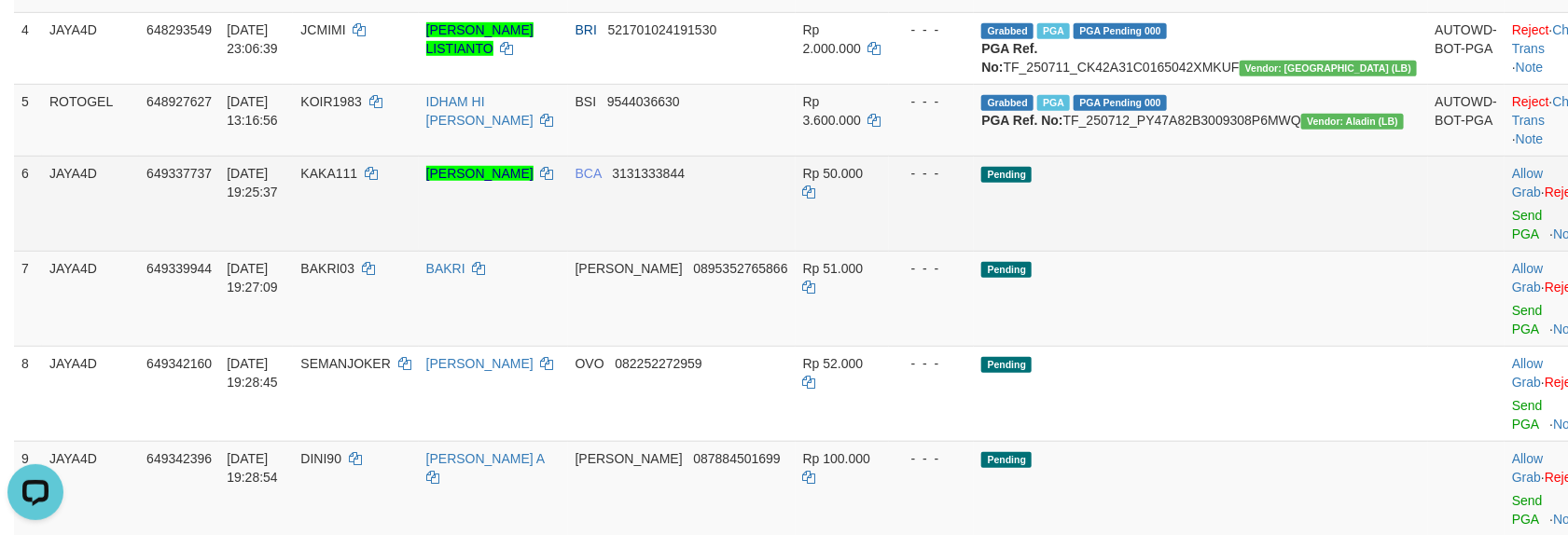 click on "[DATE] 19:25:37" at bounding box center (252, 183) 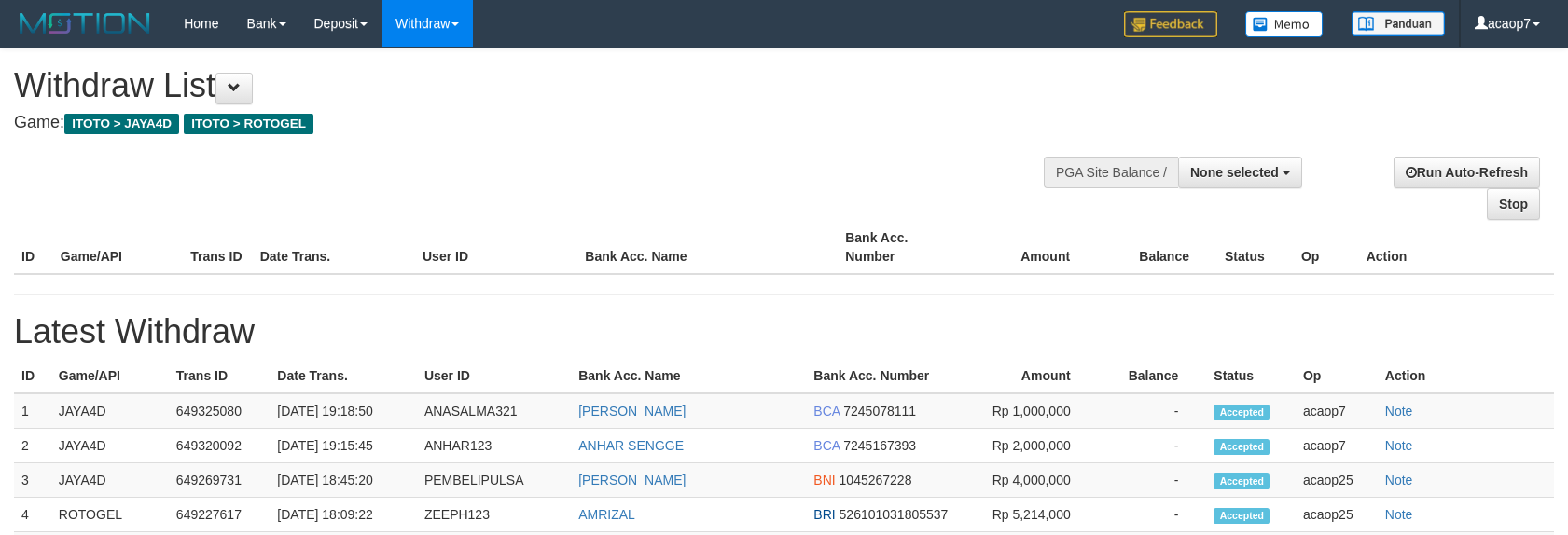 select 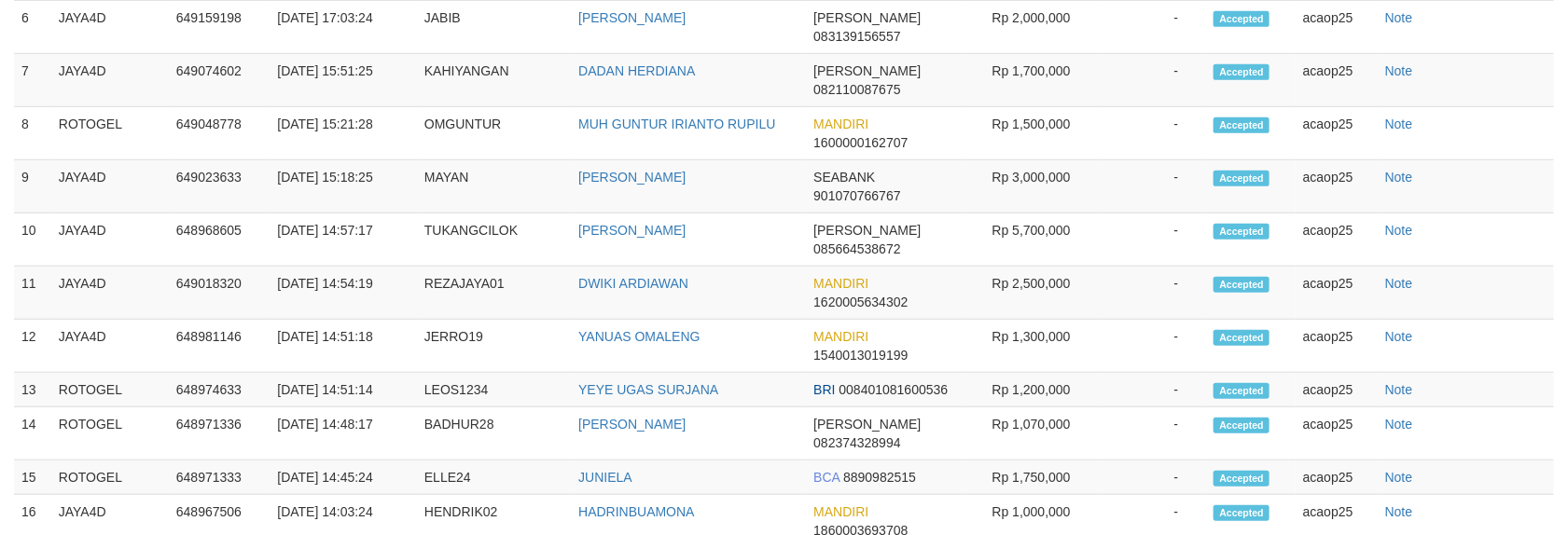 select on "**" 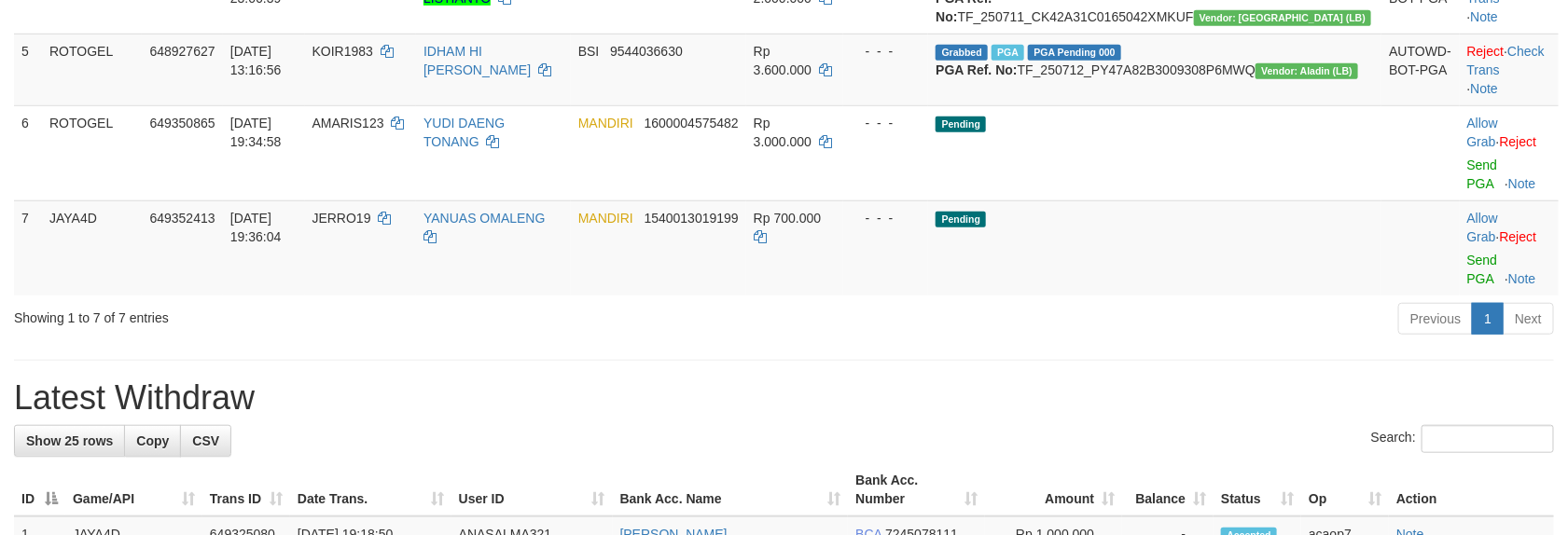 scroll, scrollTop: 515, scrollLeft: 0, axis: vertical 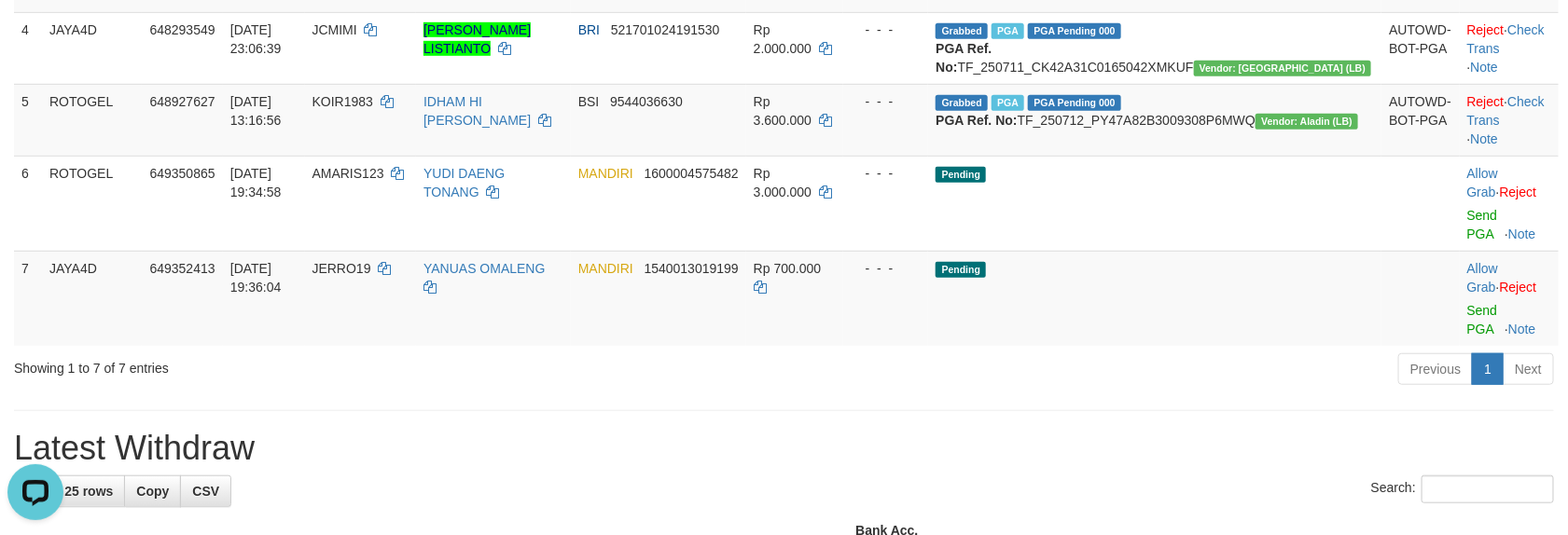 click at bounding box center [784, 410] 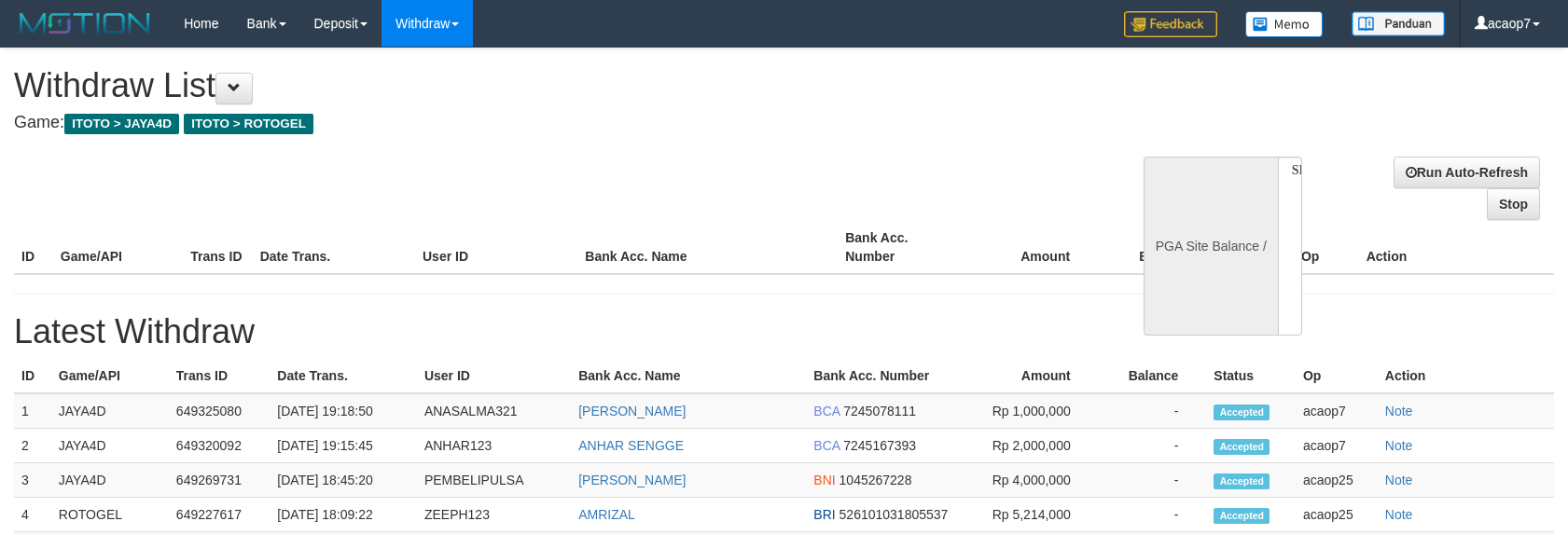 select 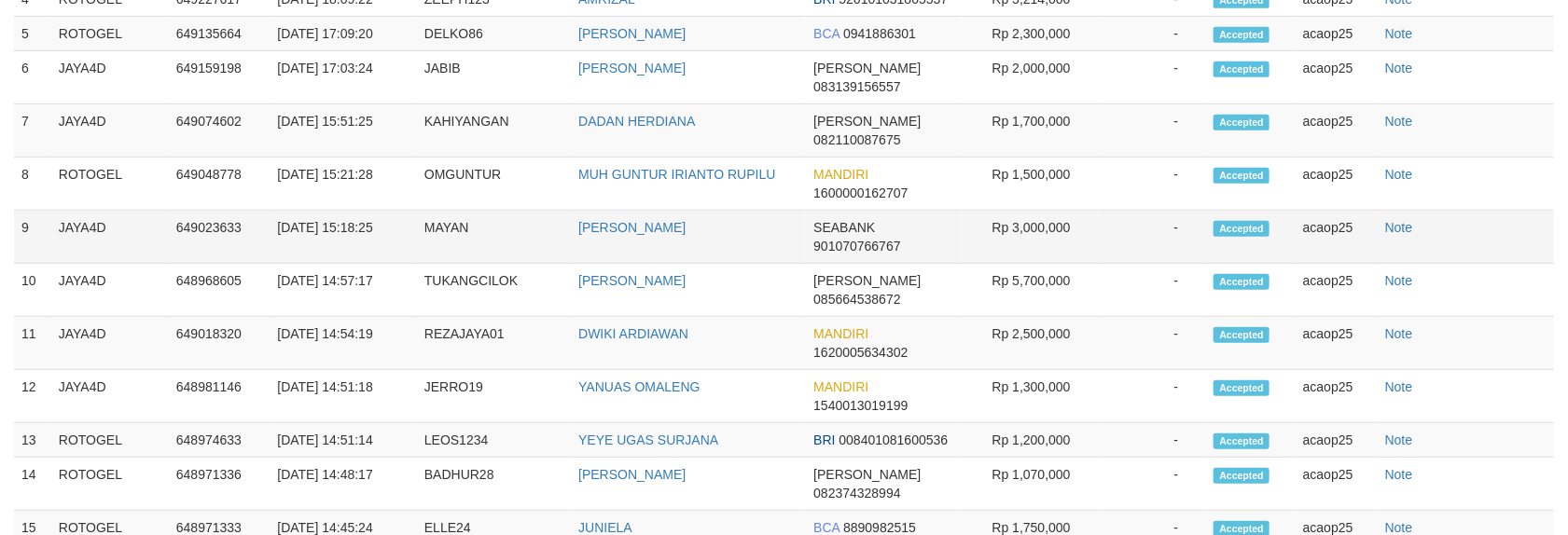 scroll, scrollTop: 566, scrollLeft: 0, axis: vertical 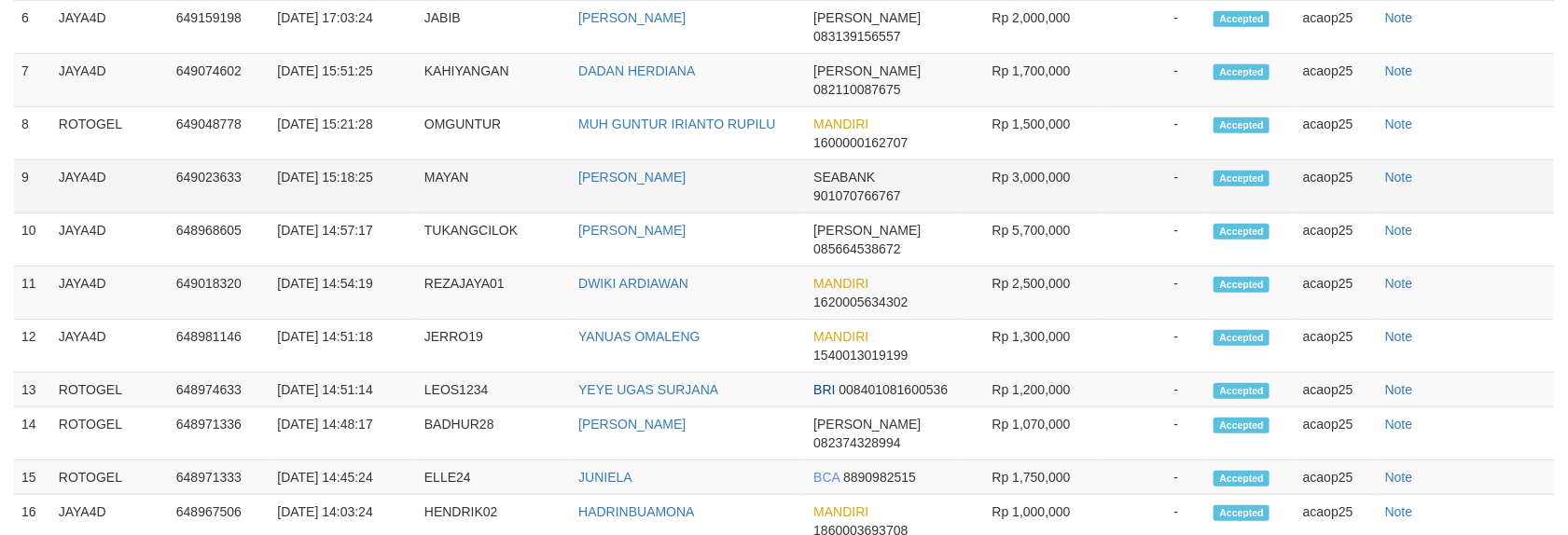 select on "**" 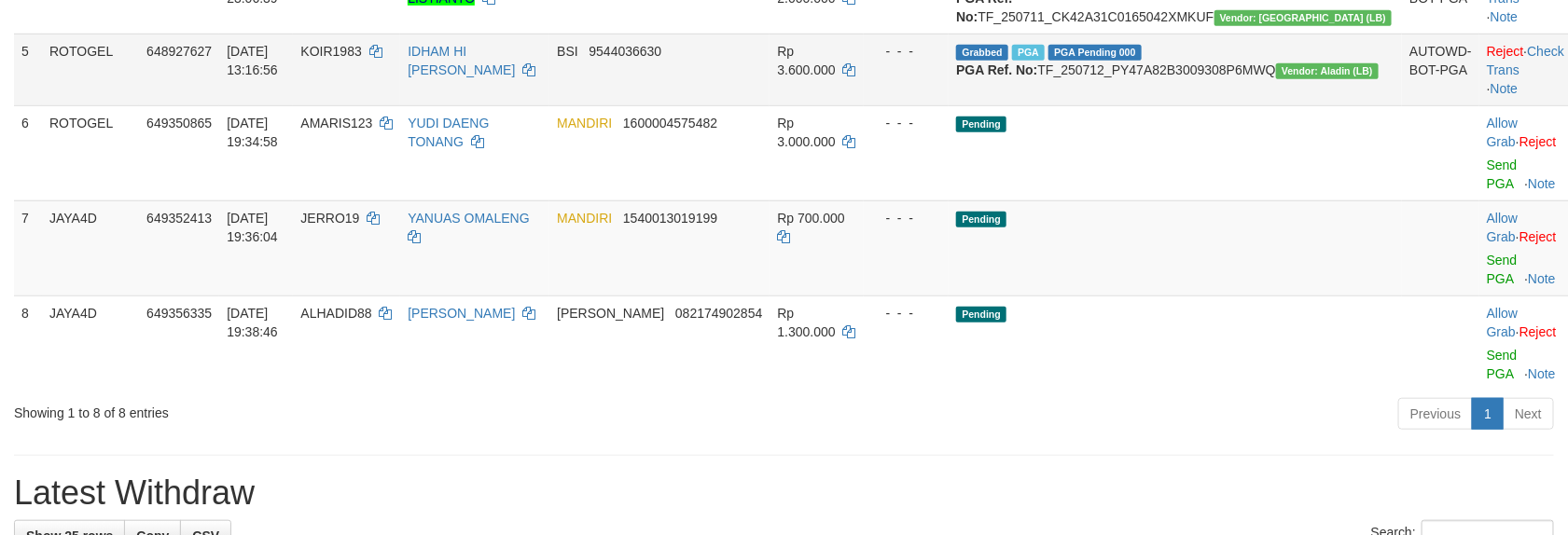scroll, scrollTop: 506, scrollLeft: 0, axis: vertical 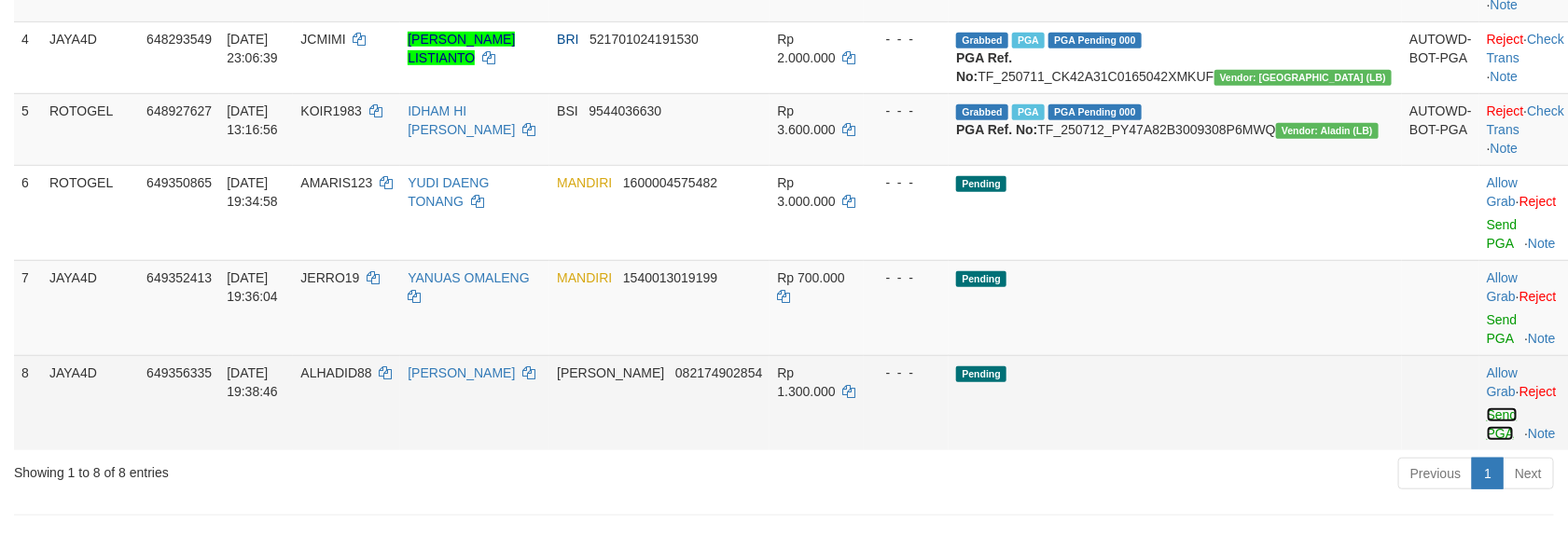 click on "Send PGA" at bounding box center [1502, 424] 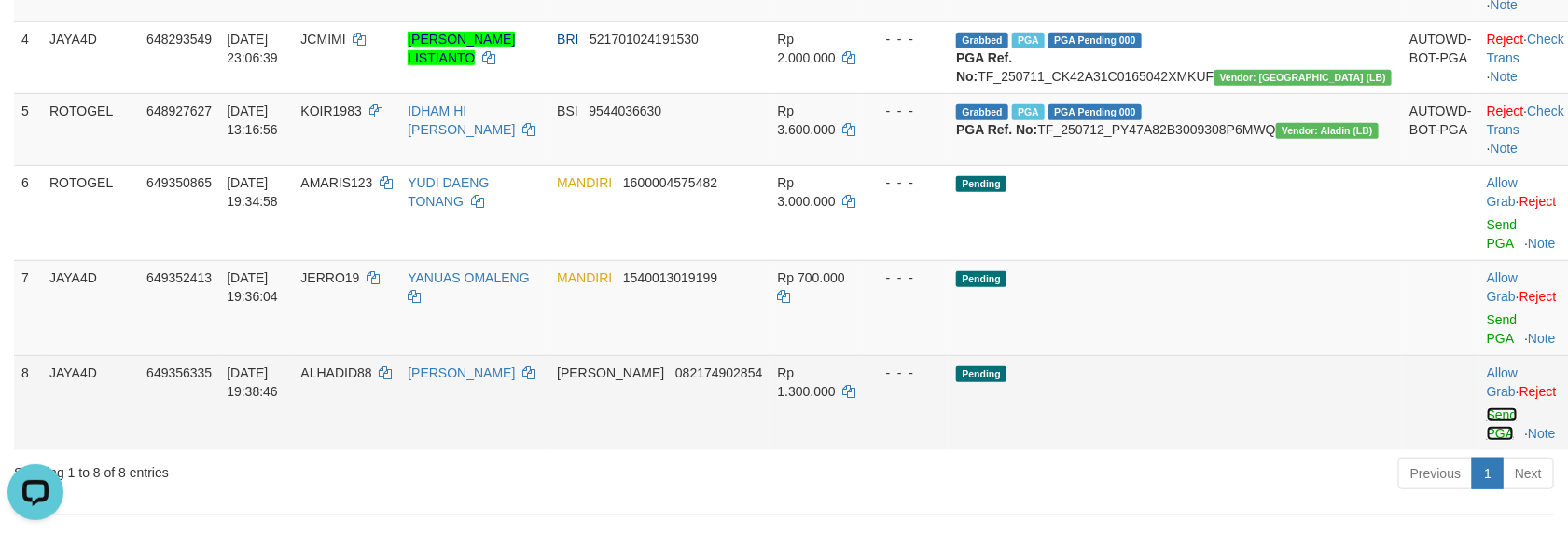 scroll, scrollTop: 0, scrollLeft: 0, axis: both 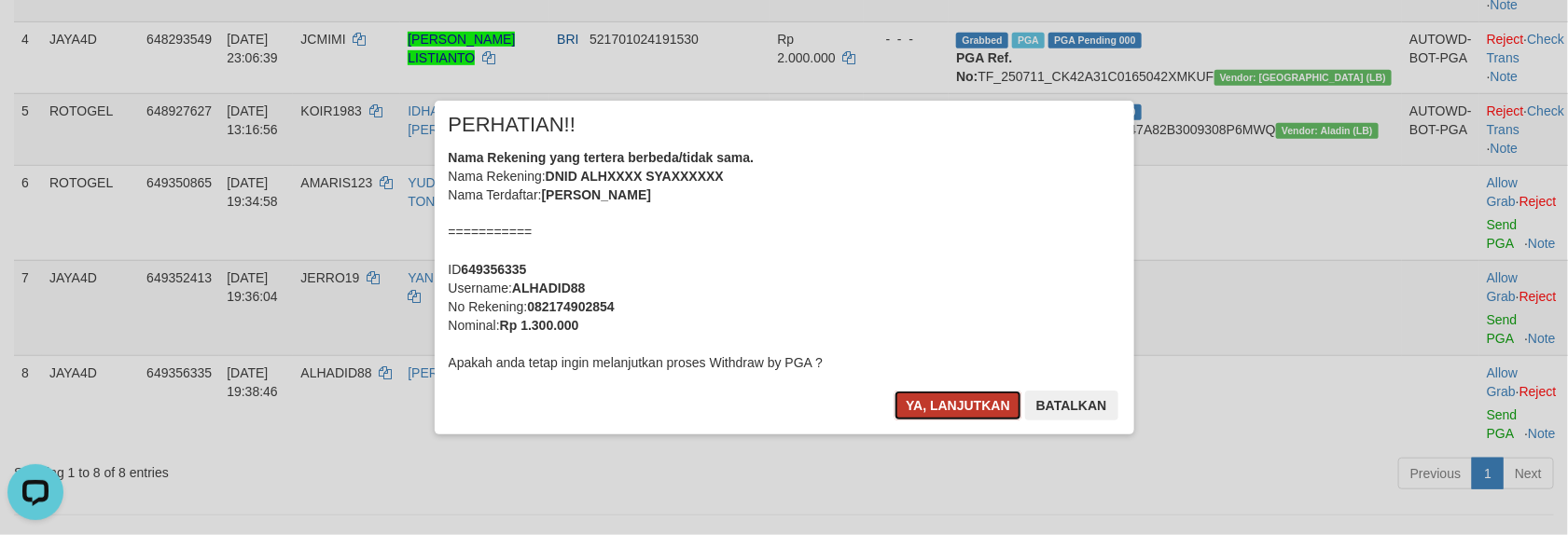 click on "Ya, lanjutkan" at bounding box center [958, 405] 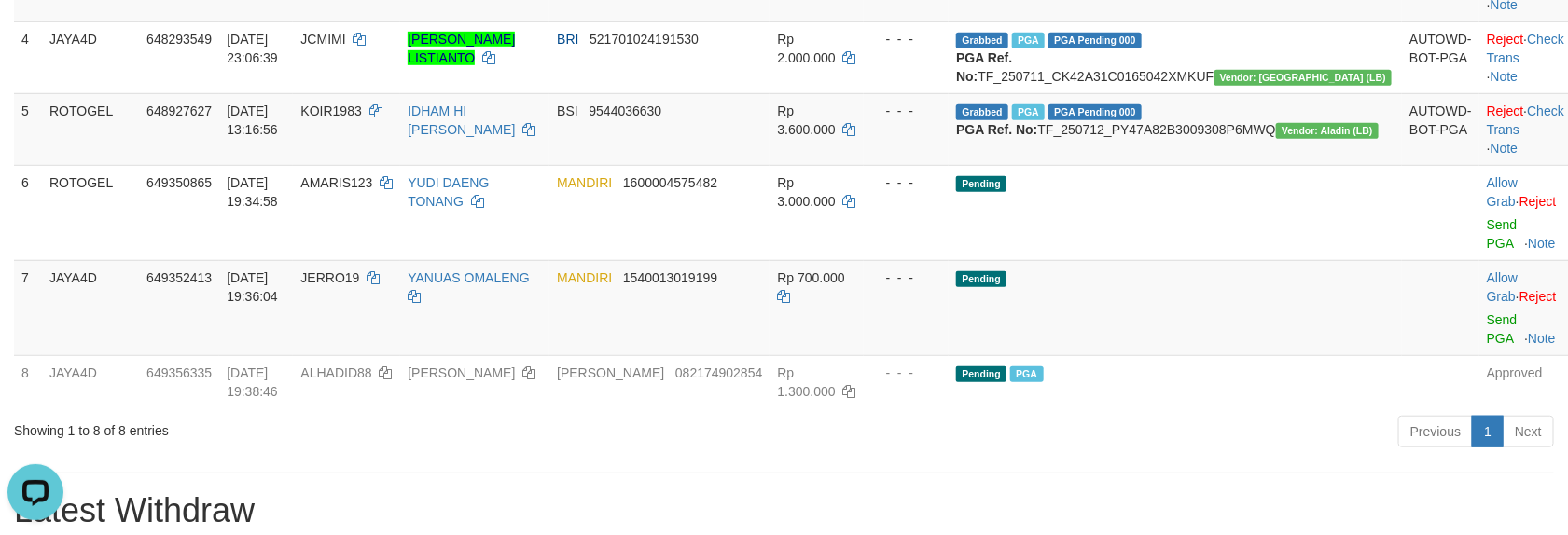 click on "Previous 1 Next" at bounding box center [1110, 433] 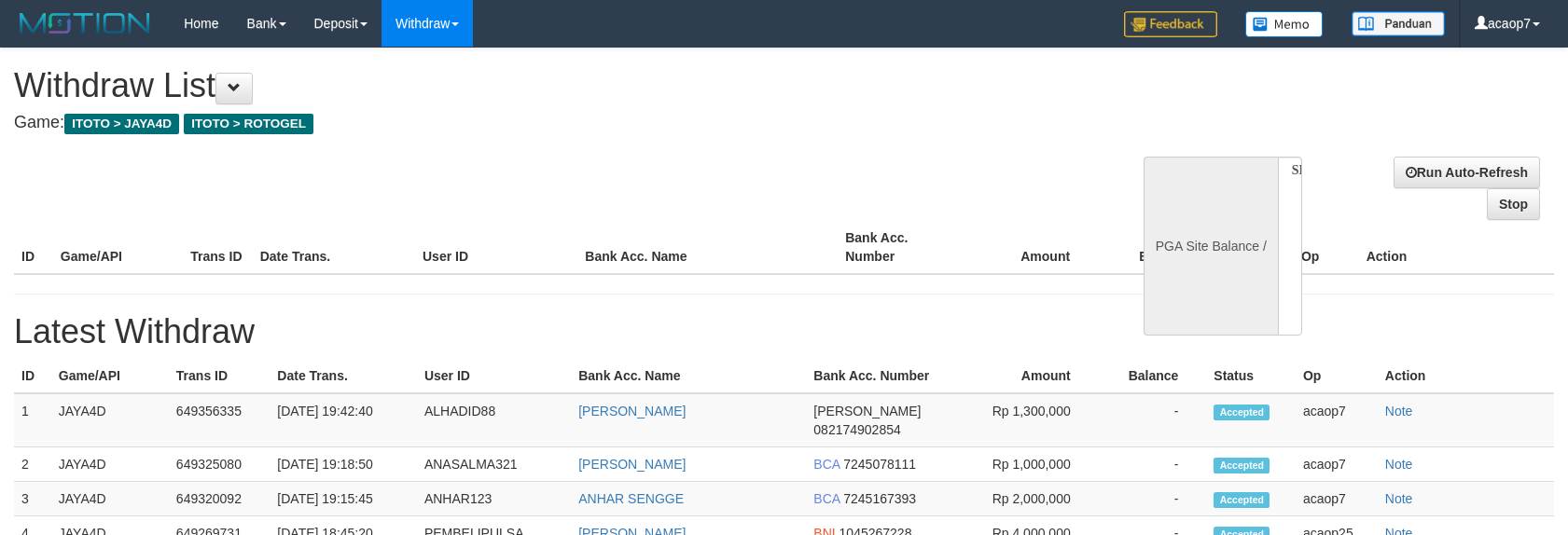 select 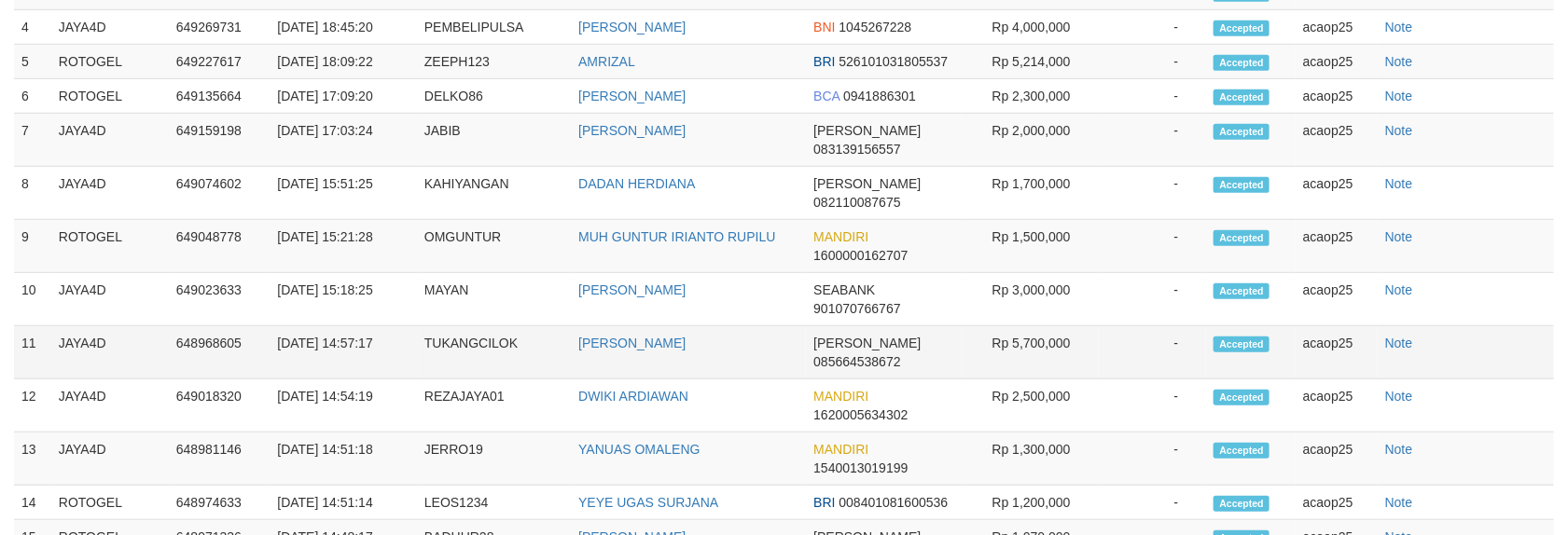 select on "**" 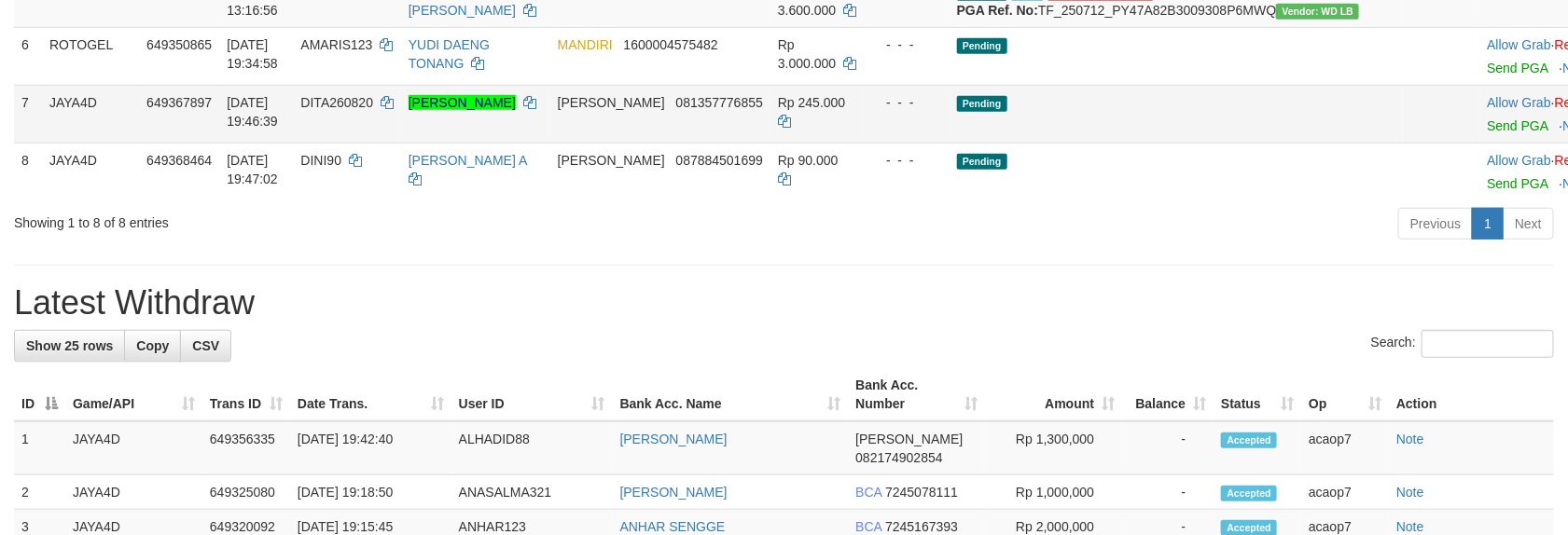 scroll, scrollTop: 520, scrollLeft: 0, axis: vertical 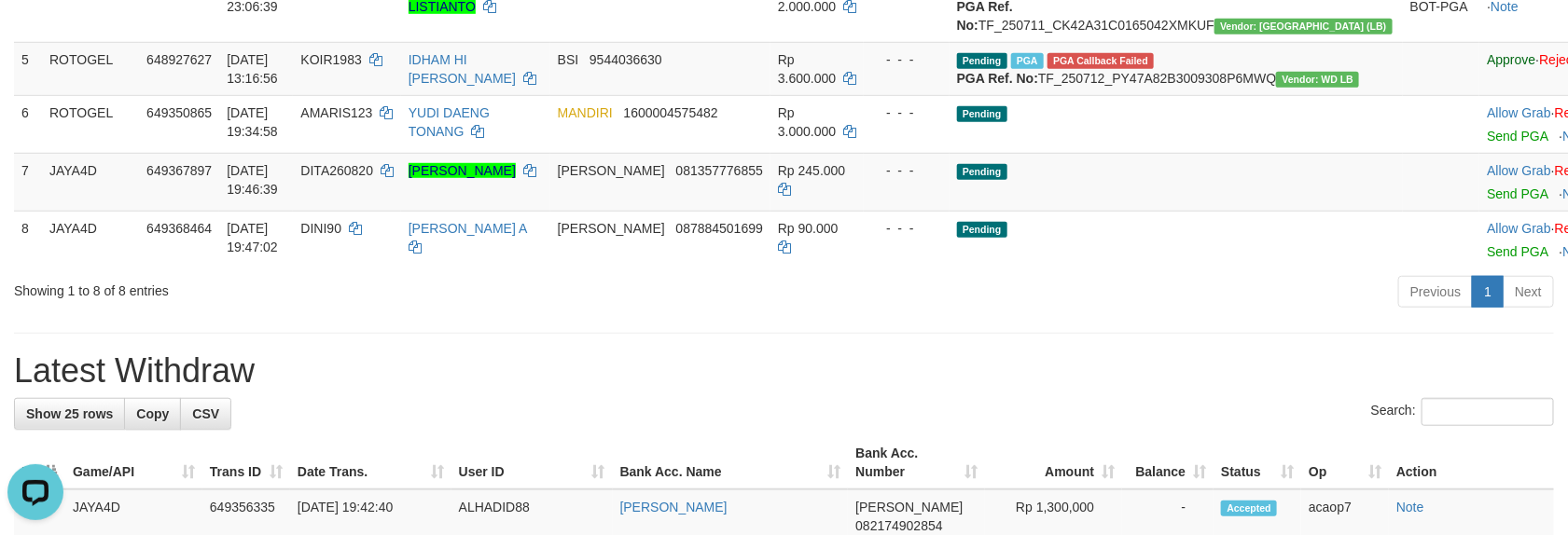 click on "Latest Withdraw" at bounding box center [784, 371] 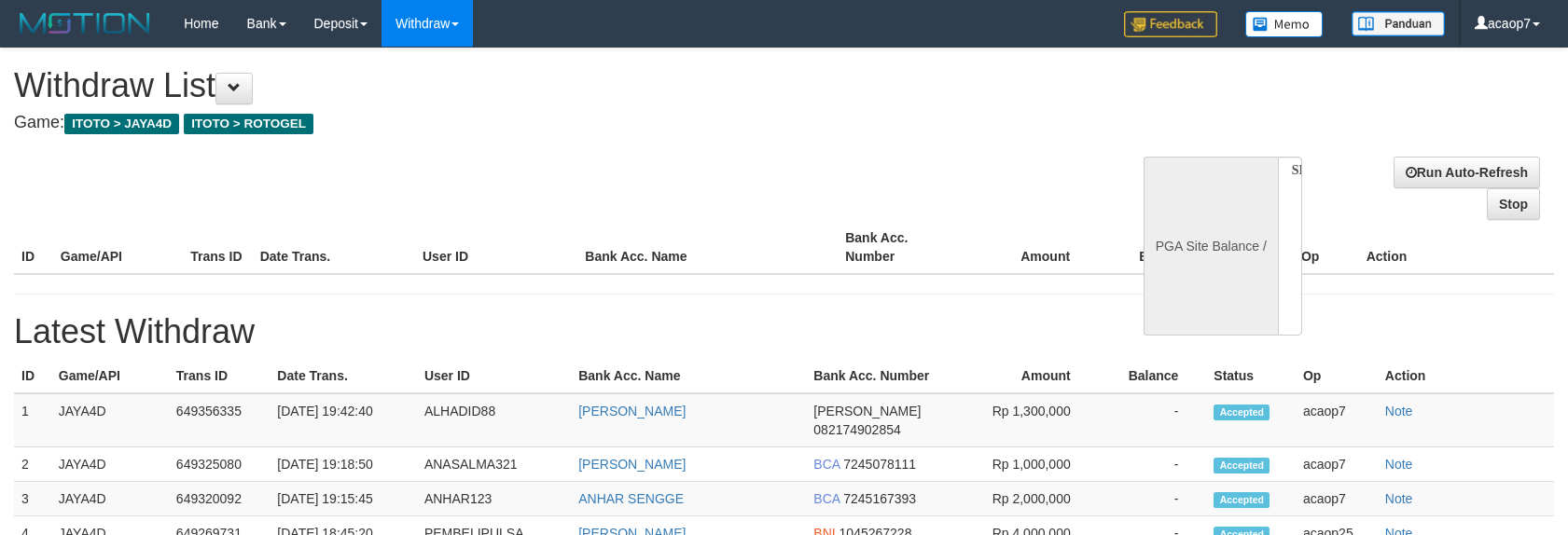 select 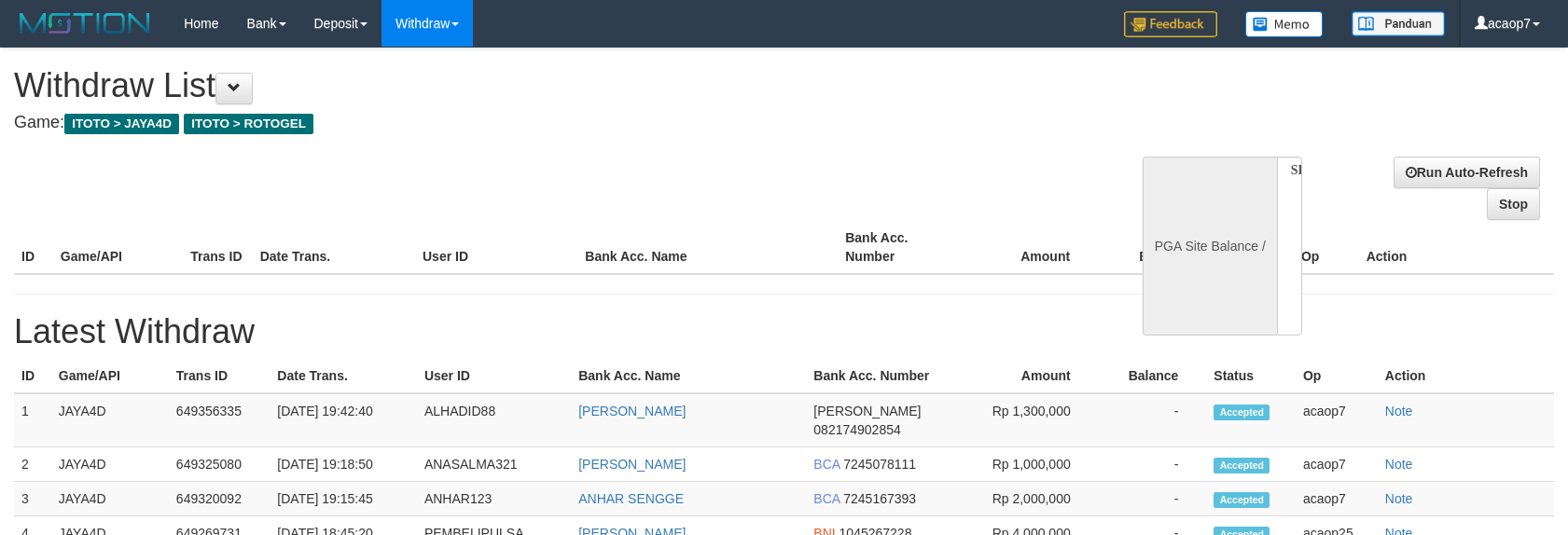 scroll, scrollTop: 0, scrollLeft: 0, axis: both 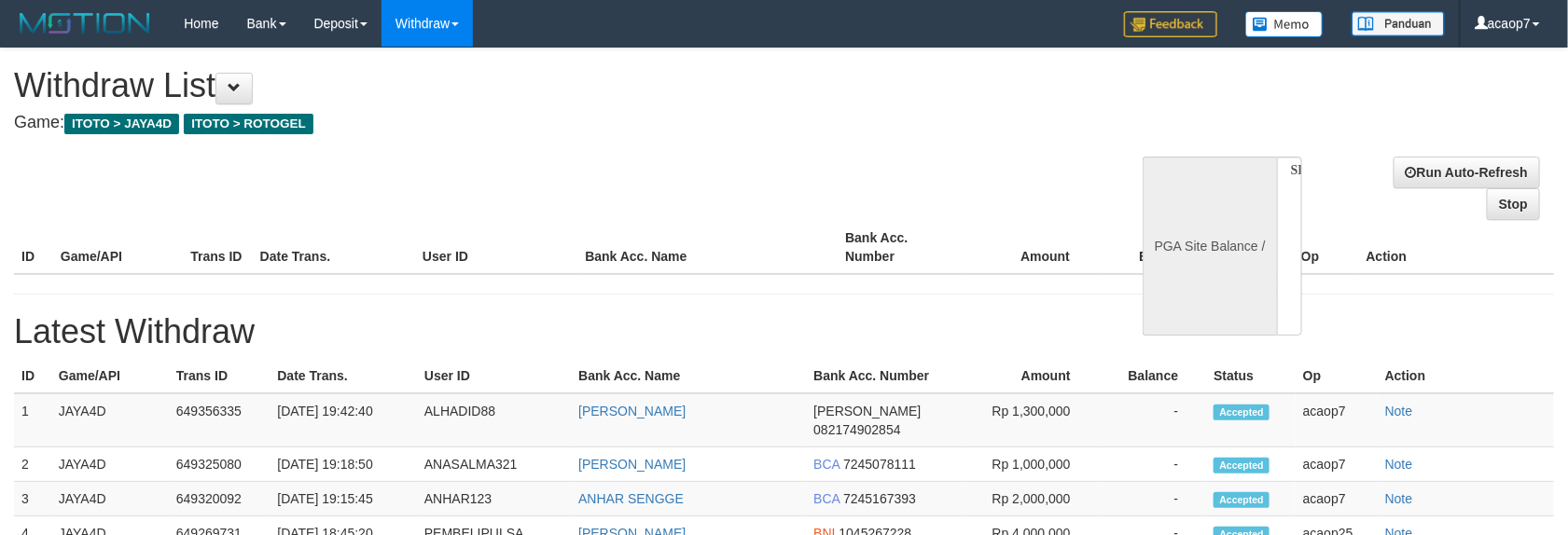 select on "**" 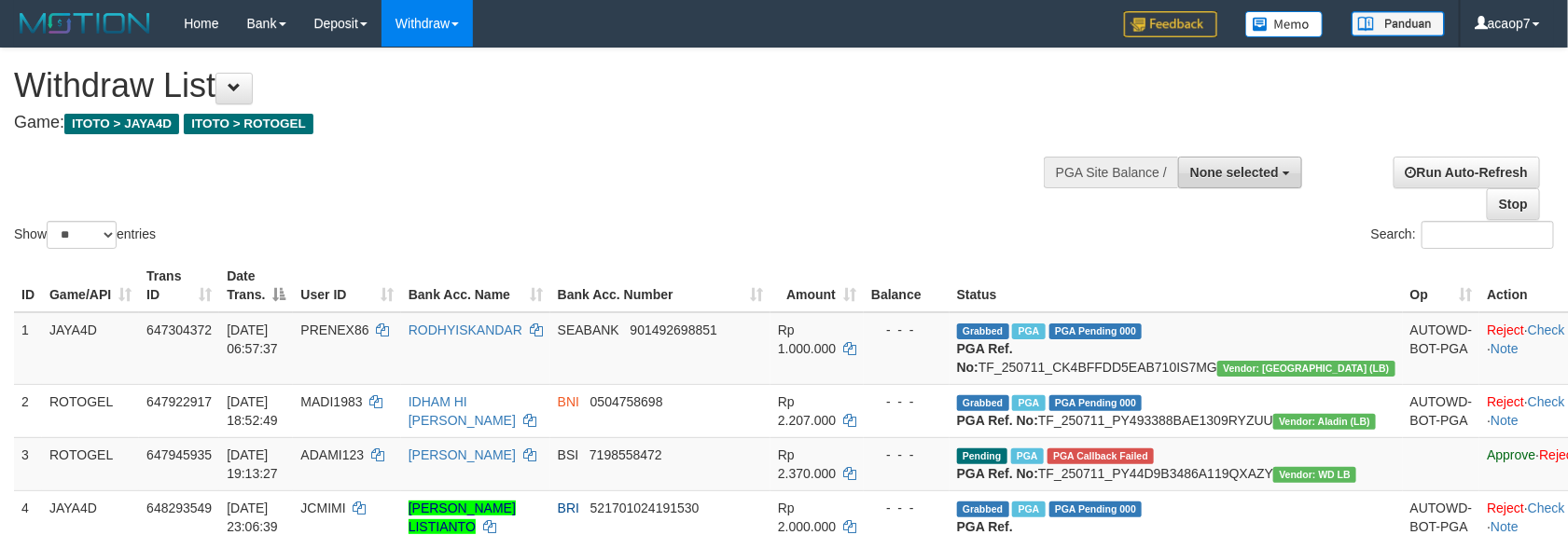 click on "None selected" at bounding box center (1240, 172) 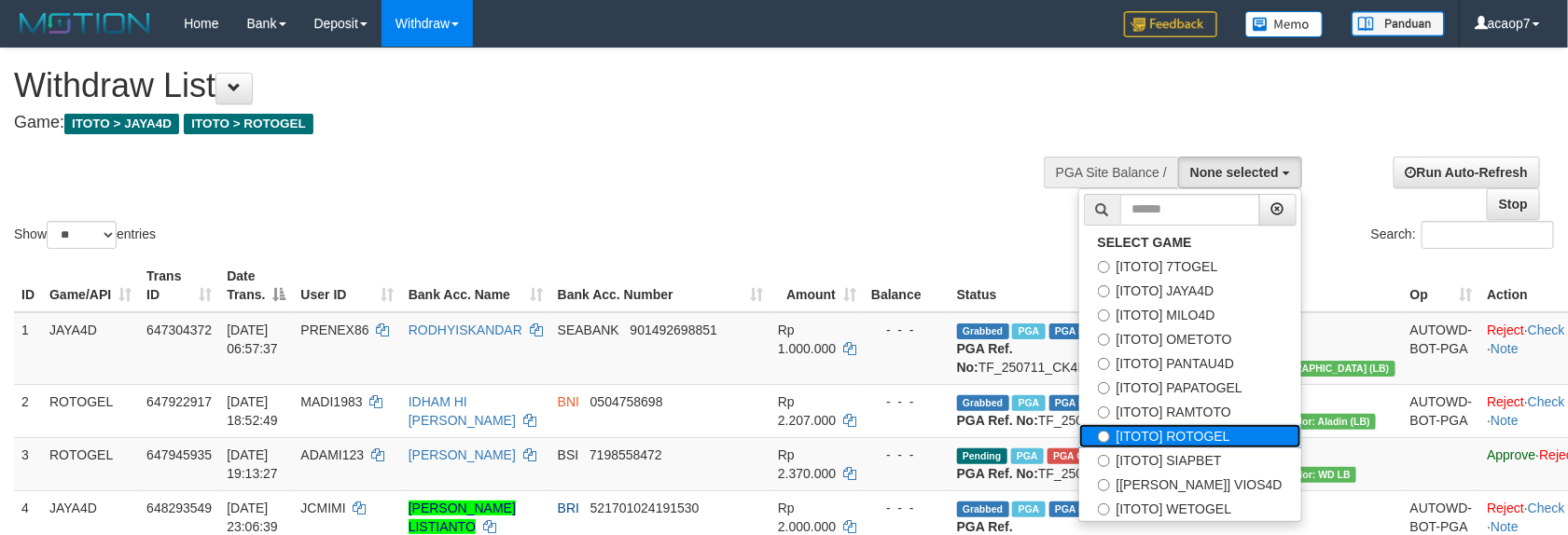click on "[ITOTO] ROTOGEL" at bounding box center (1190, 436) 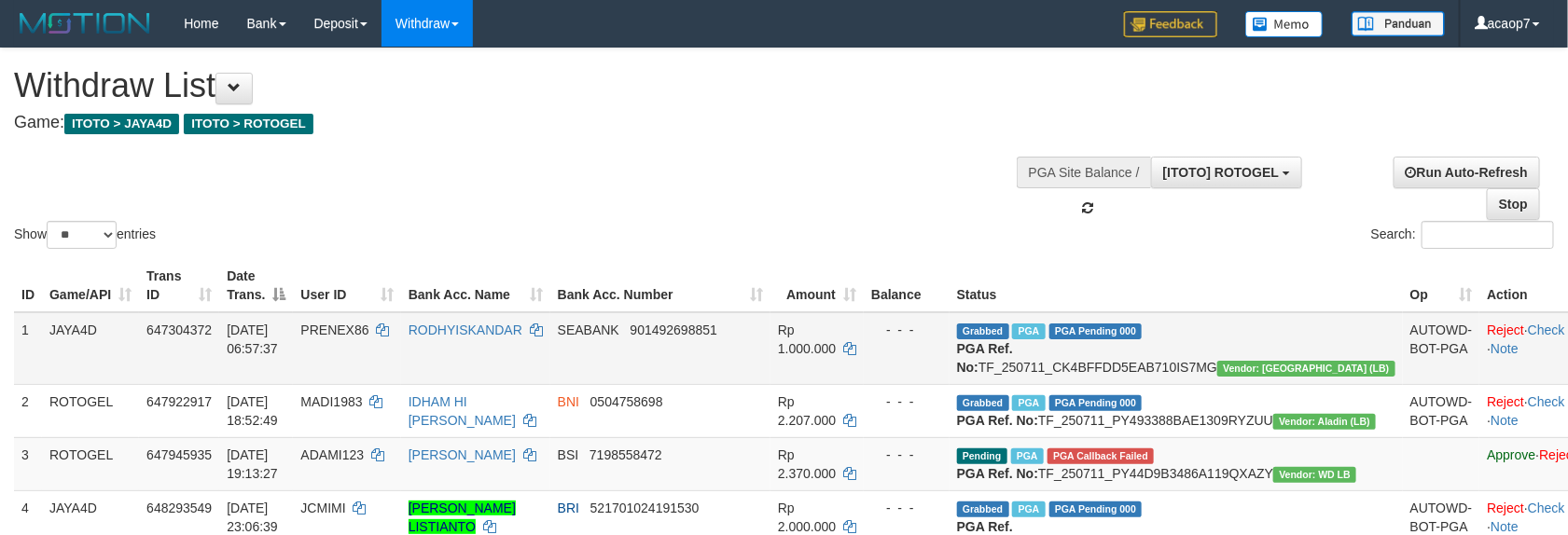 scroll, scrollTop: 126, scrollLeft: 0, axis: vertical 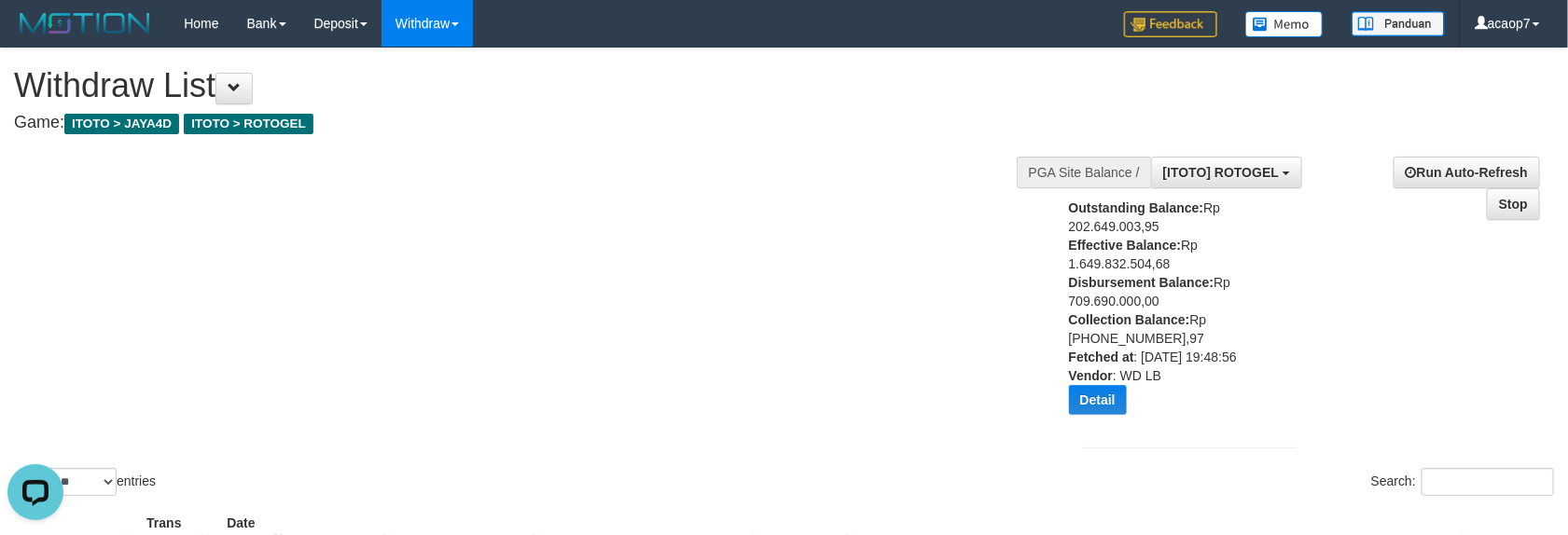 click on "Outstanding Balance:  Rp 202.649.003,95
Effective Balance:  Rp 1.649.832.504,68
Disbursement Balance:  Rp 709.690.000,00
Collection Balance:  Rp 16.539.154.444,97
Fetched at : 2025-07-12 19:48:56
Vendor : WD LB
Detail
Vendor Name
Outstanding Balance
Effective Balance
Disbursment Balance
Collection Balance
Aladin
Rp 102.697.531,23
Rp 853.627.150,23
Rp 284.358.000,00
Rp 10.035.241.995,73
Gameboy
Rp 99.901.534,45
Rp 777.185.729,54
Rp 425.332.000,00
Rp 6.462.503.407,60
Selat" at bounding box center (1170, 313) 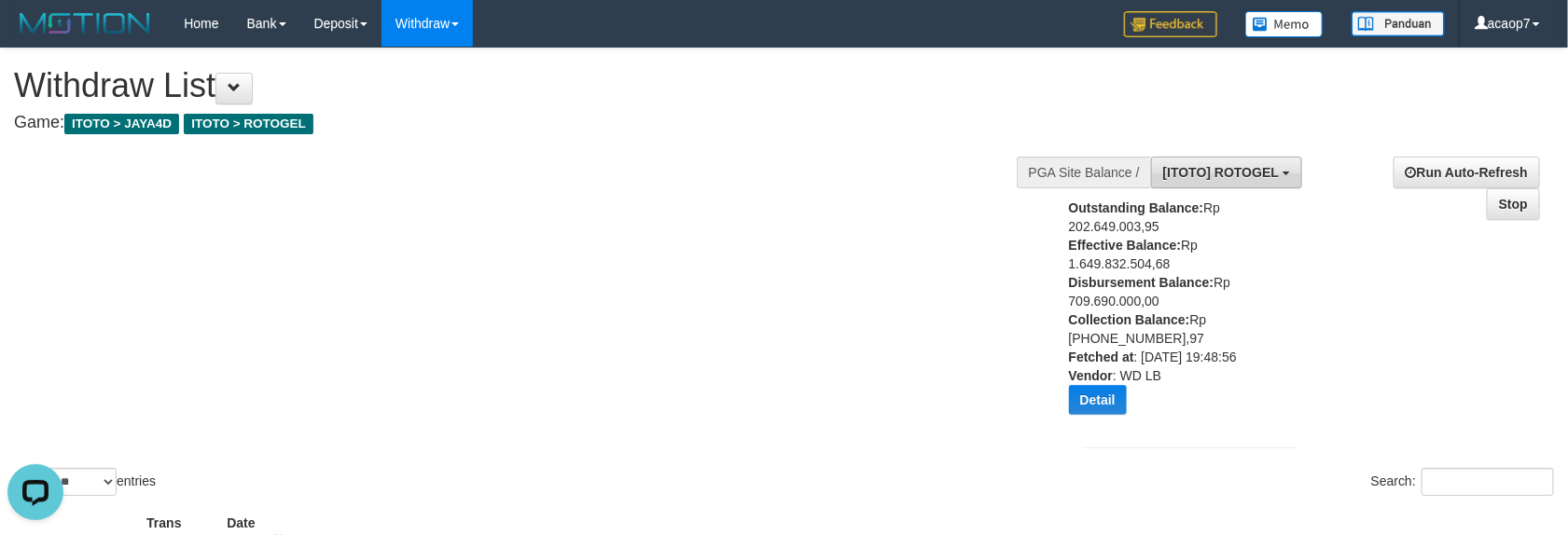 click on "[ITOTO] ROTOGEL" at bounding box center [1227, 172] 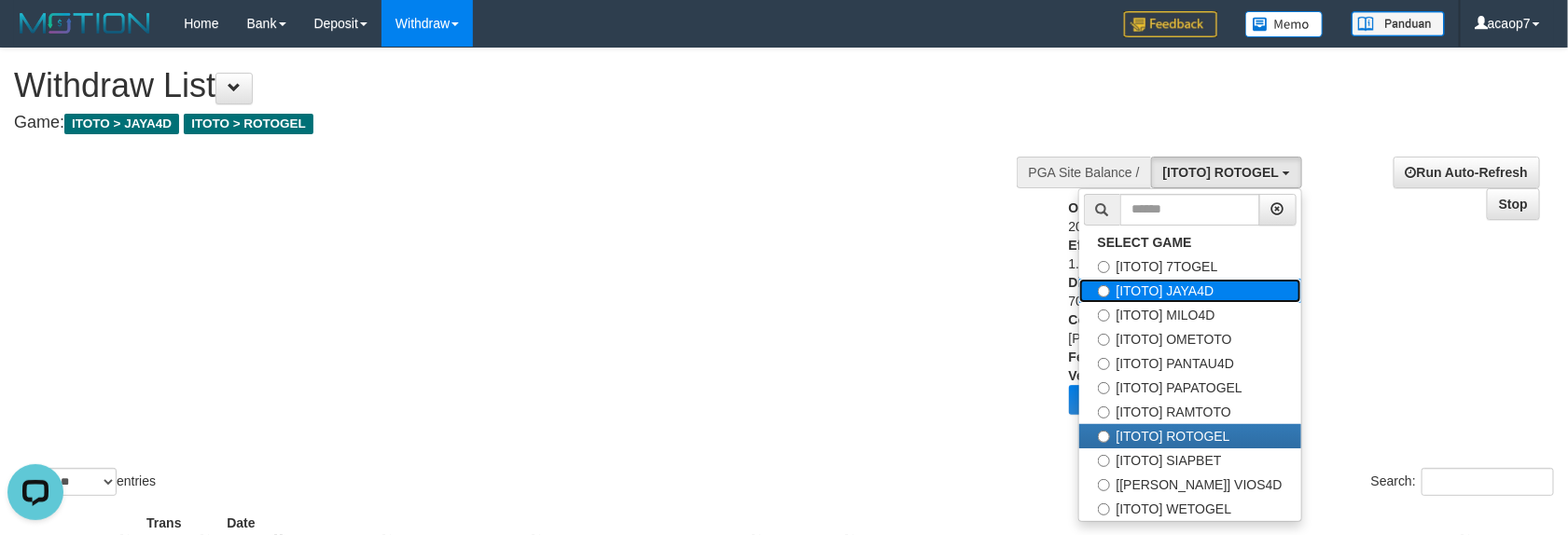 click on "[ITOTO] JAYA4D" at bounding box center (1190, 291) 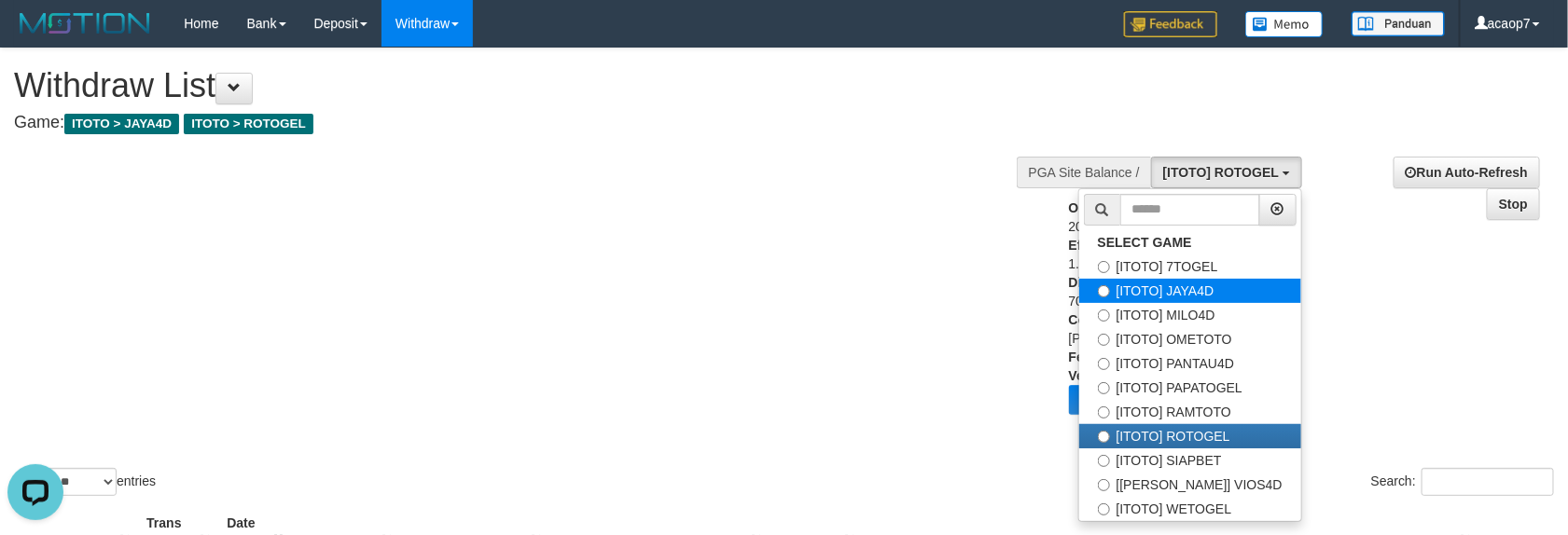 select on "***" 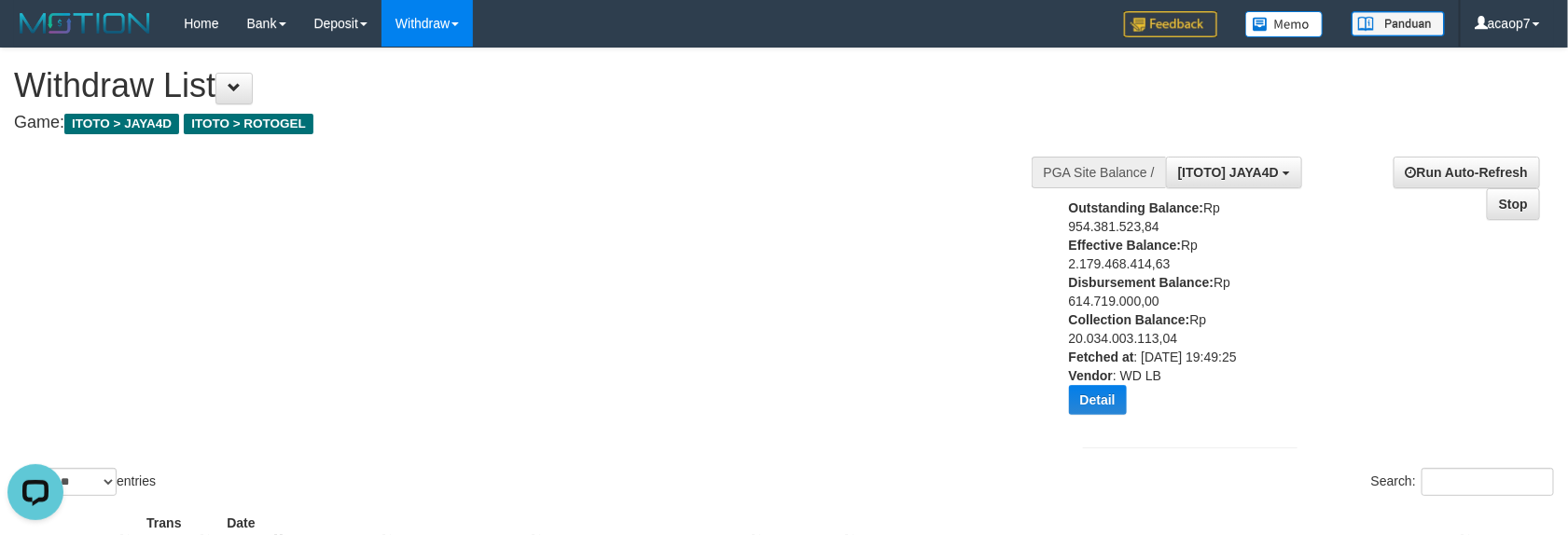 click on "Show  ** ** ** ***  entries Search:" at bounding box center (784, 274) 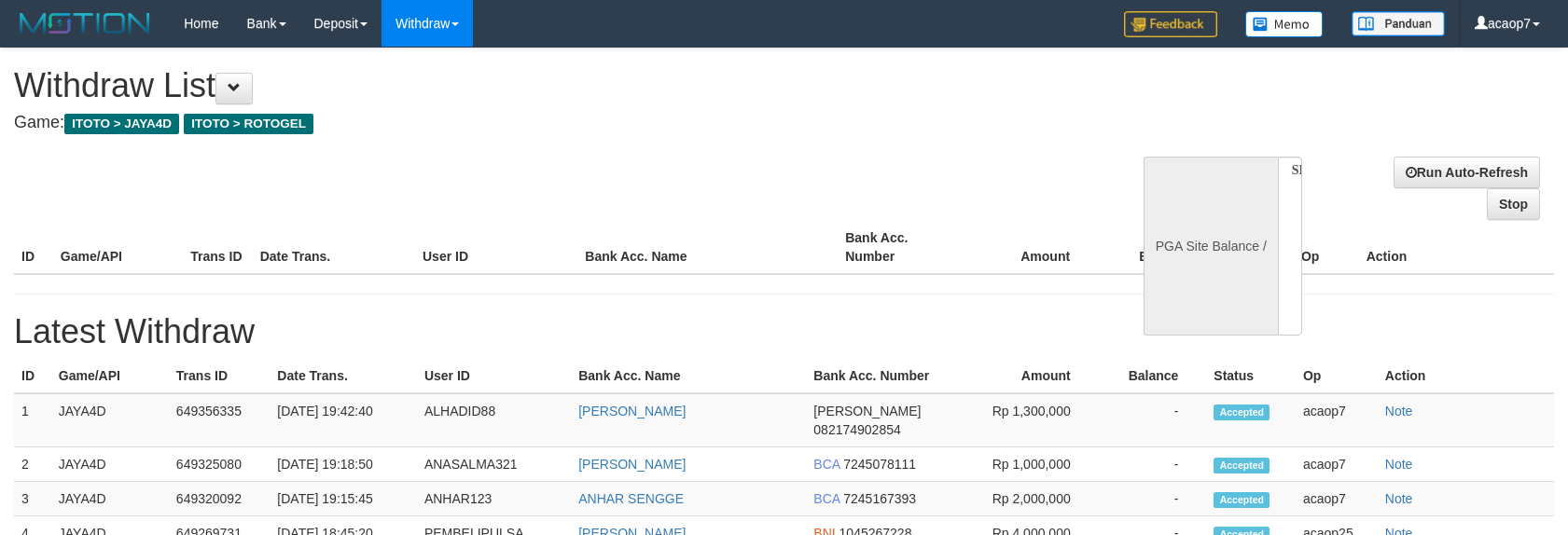 select 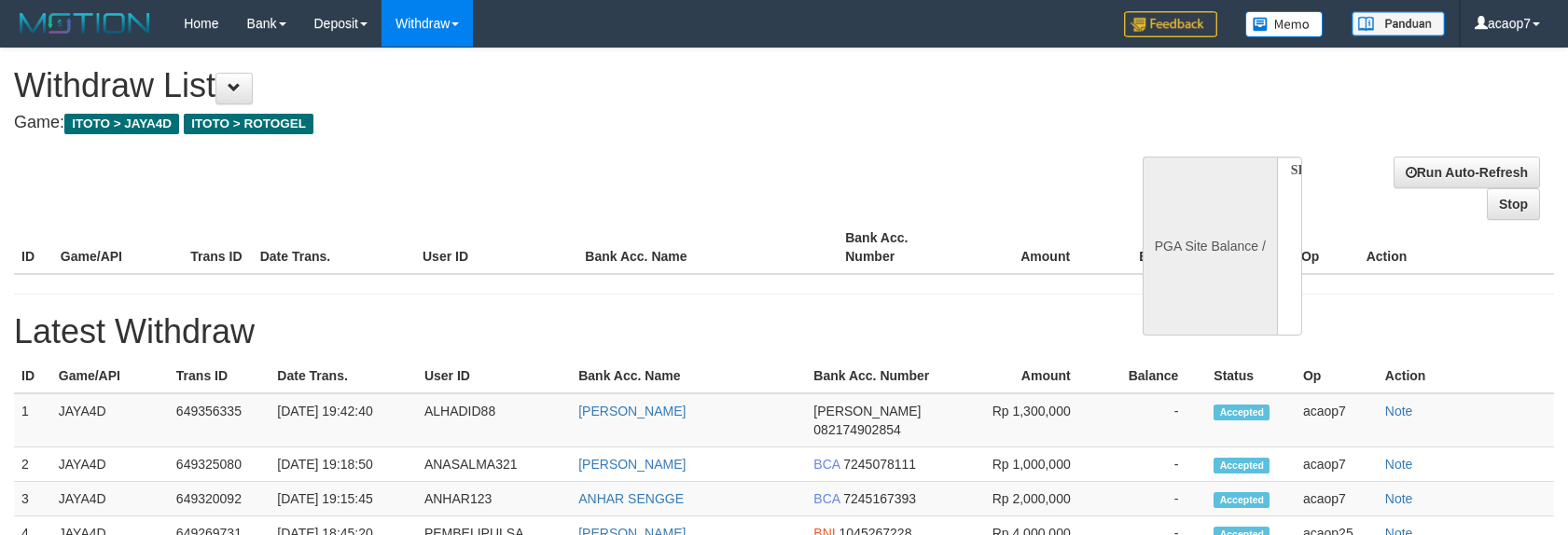 scroll, scrollTop: 0, scrollLeft: 0, axis: both 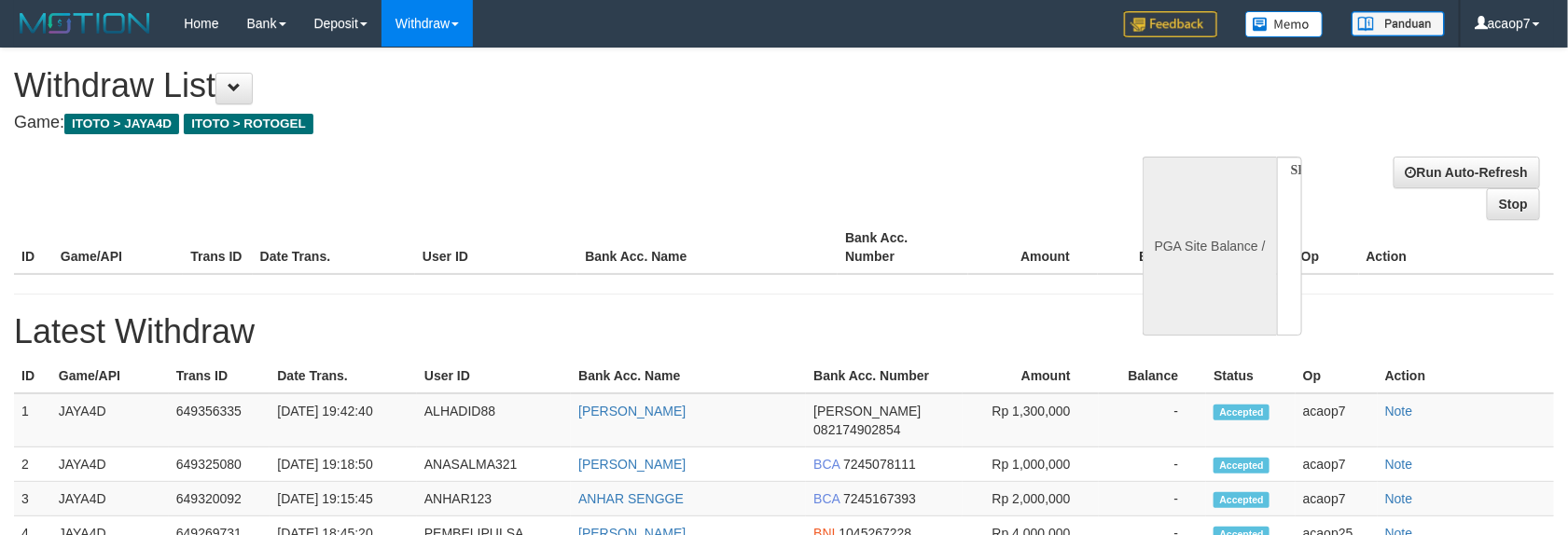 select 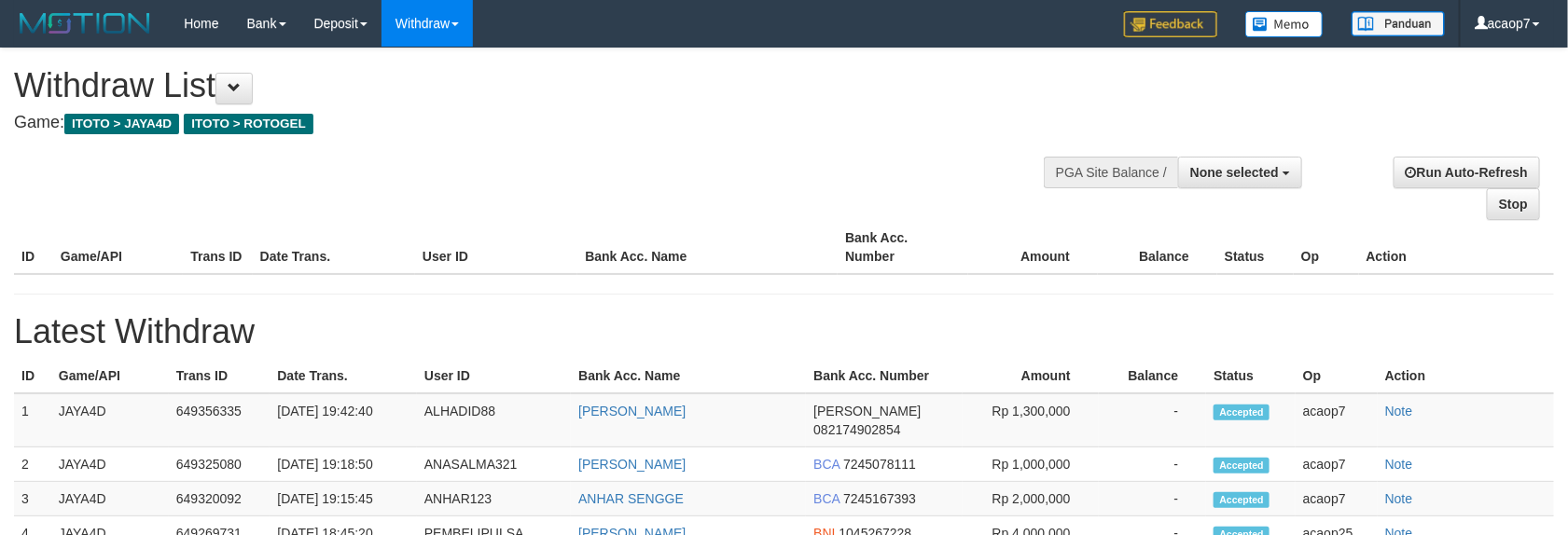 select on "**" 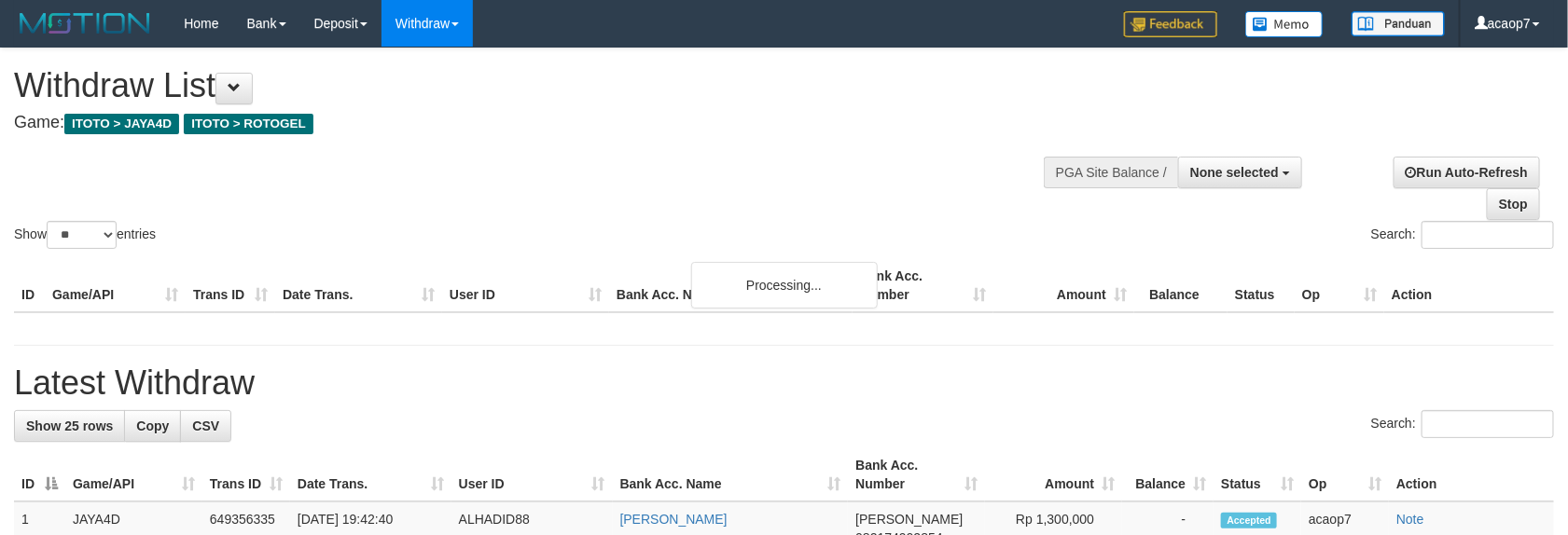 scroll, scrollTop: 971, scrollLeft: 0, axis: vertical 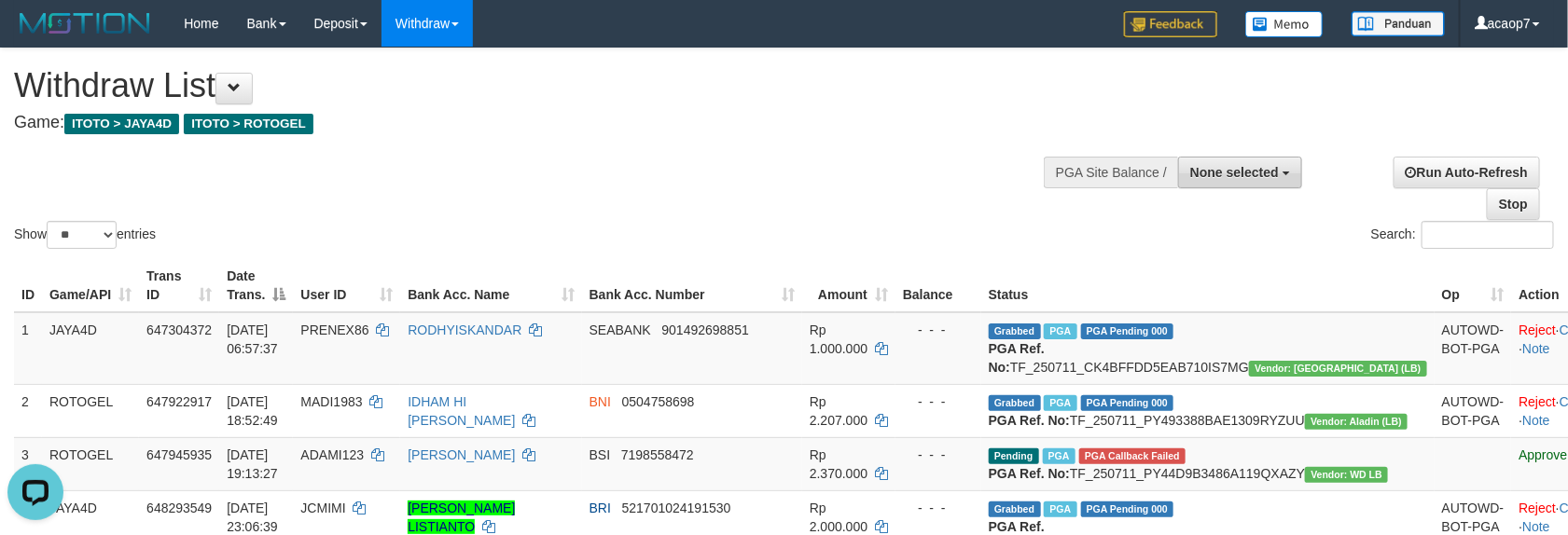 click on "None selected" at bounding box center (1240, 172) 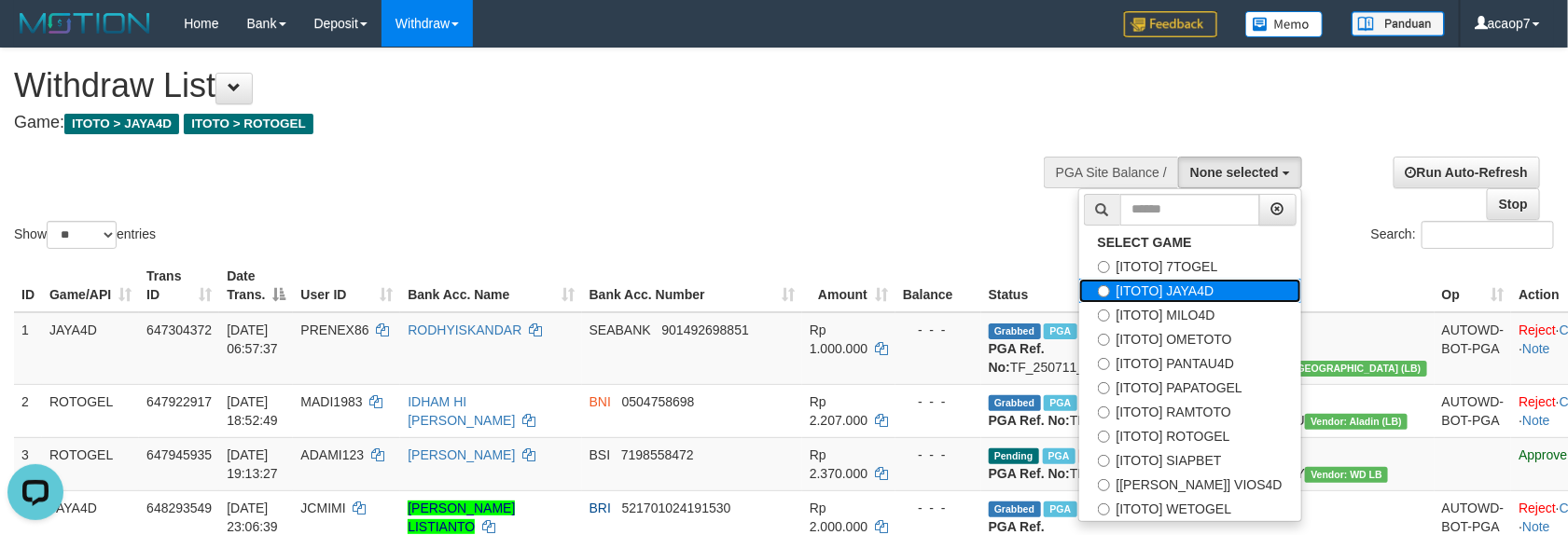 click on "[ITOTO] JAYA4D" at bounding box center (1190, 291) 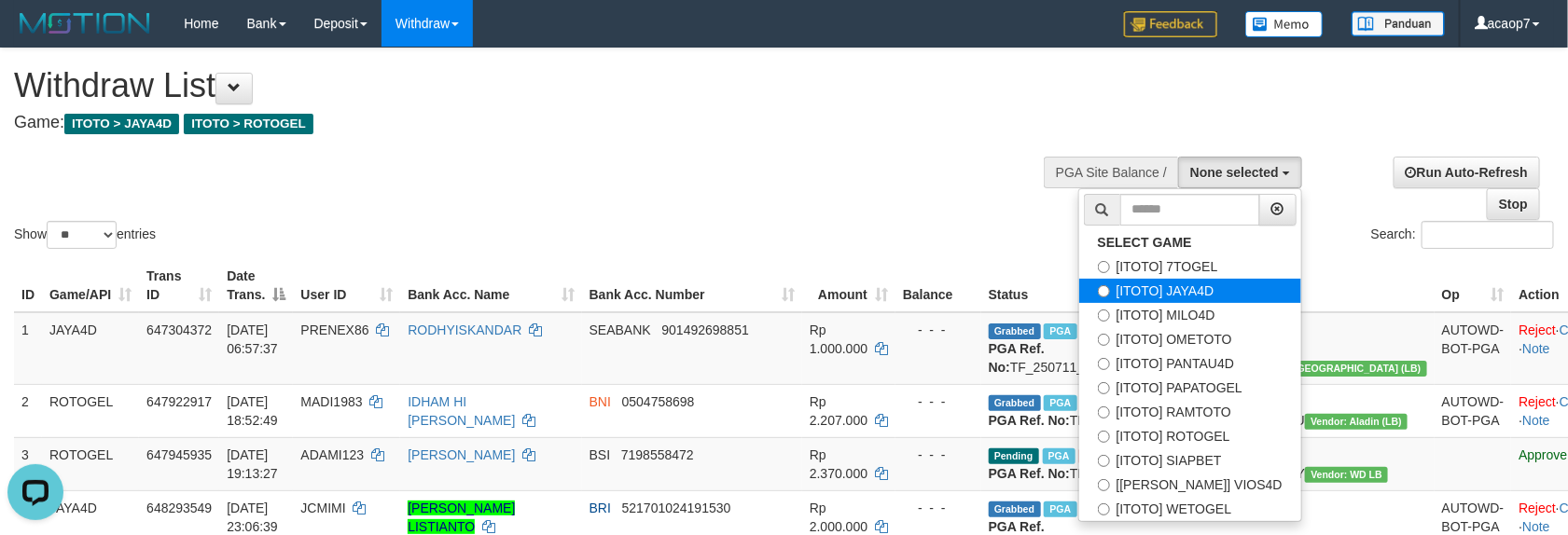 select on "***" 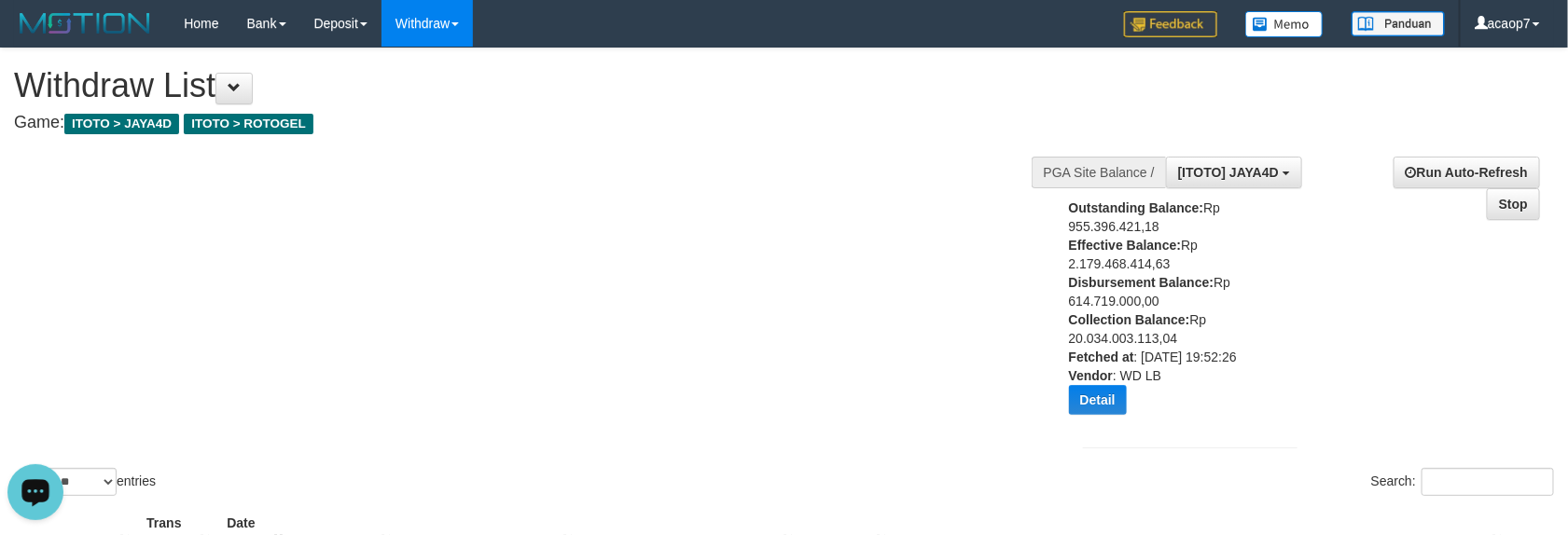 click on "**********" at bounding box center [1311, 305] 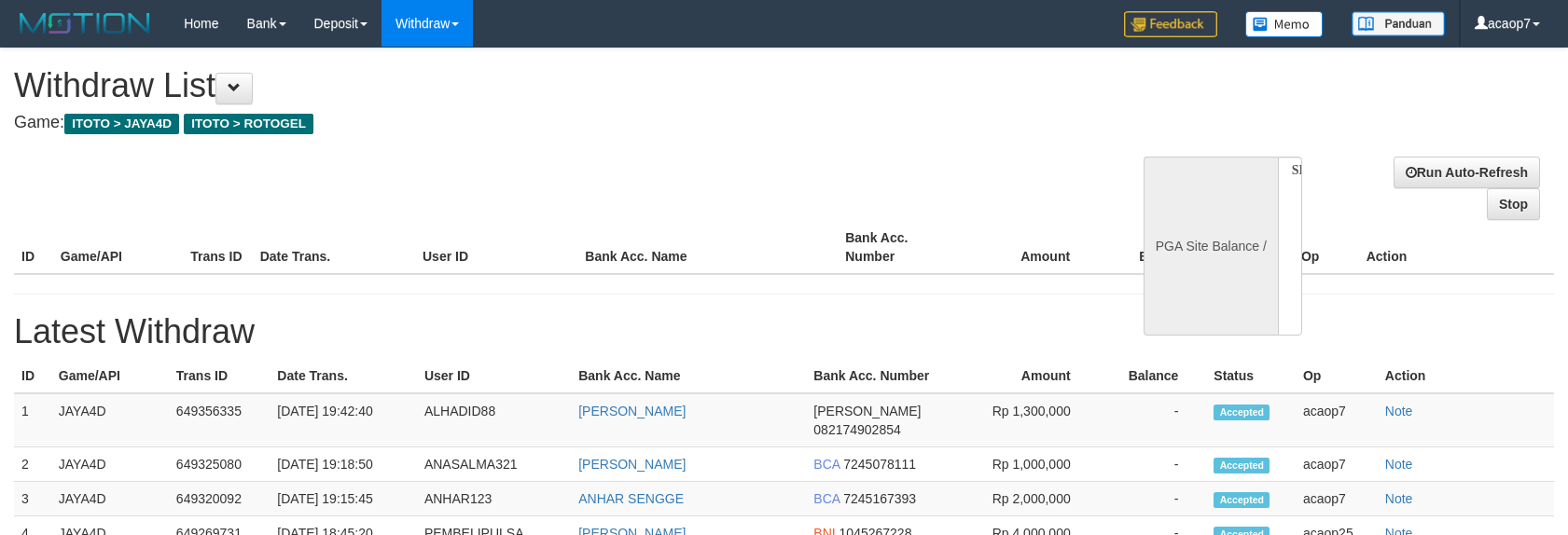select 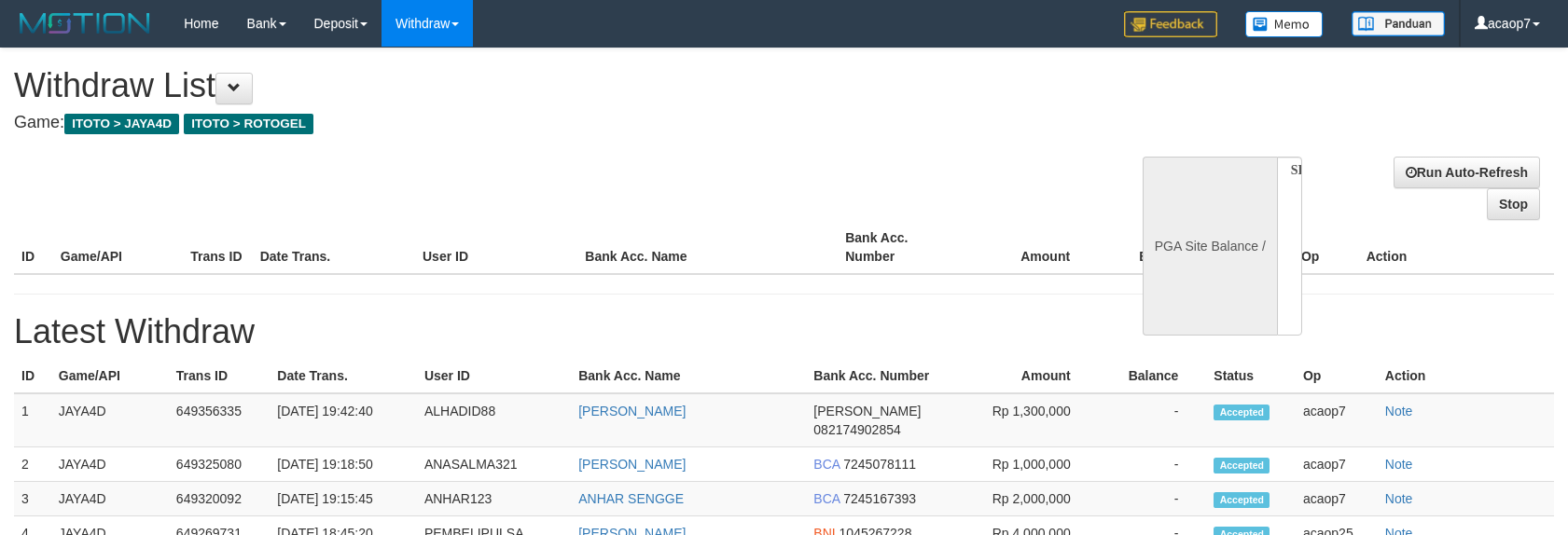 scroll, scrollTop: 0, scrollLeft: 0, axis: both 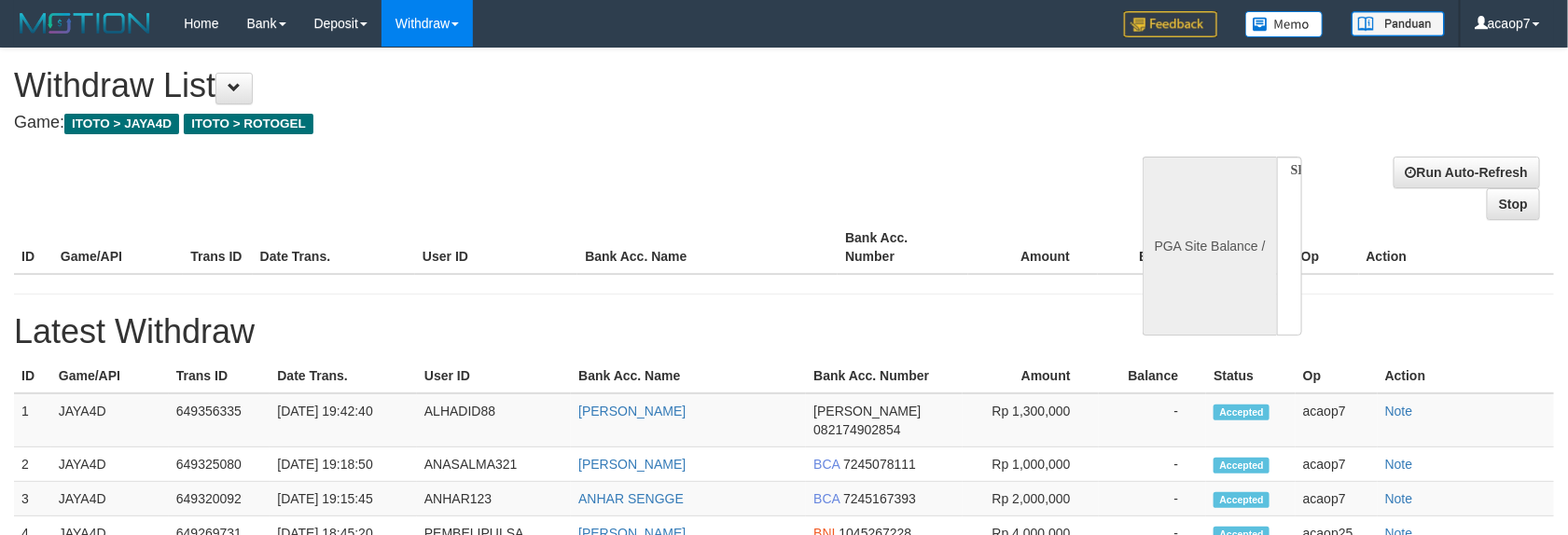 select on "**" 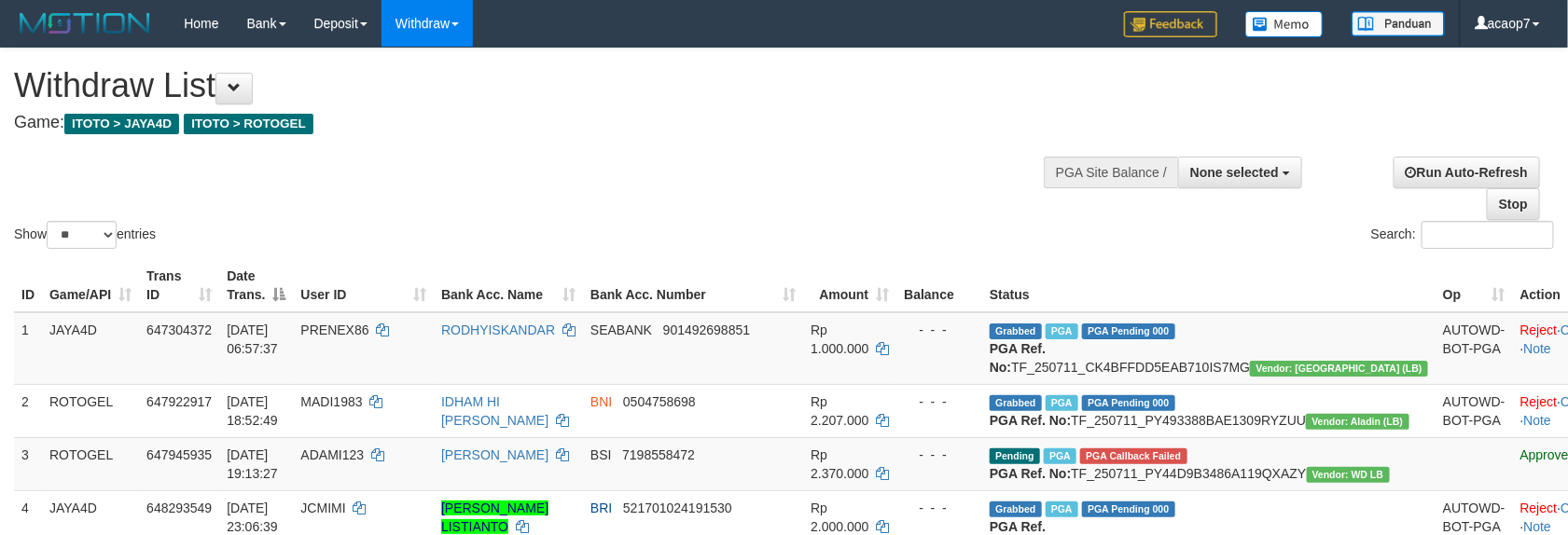 scroll, scrollTop: 515, scrollLeft: 0, axis: vertical 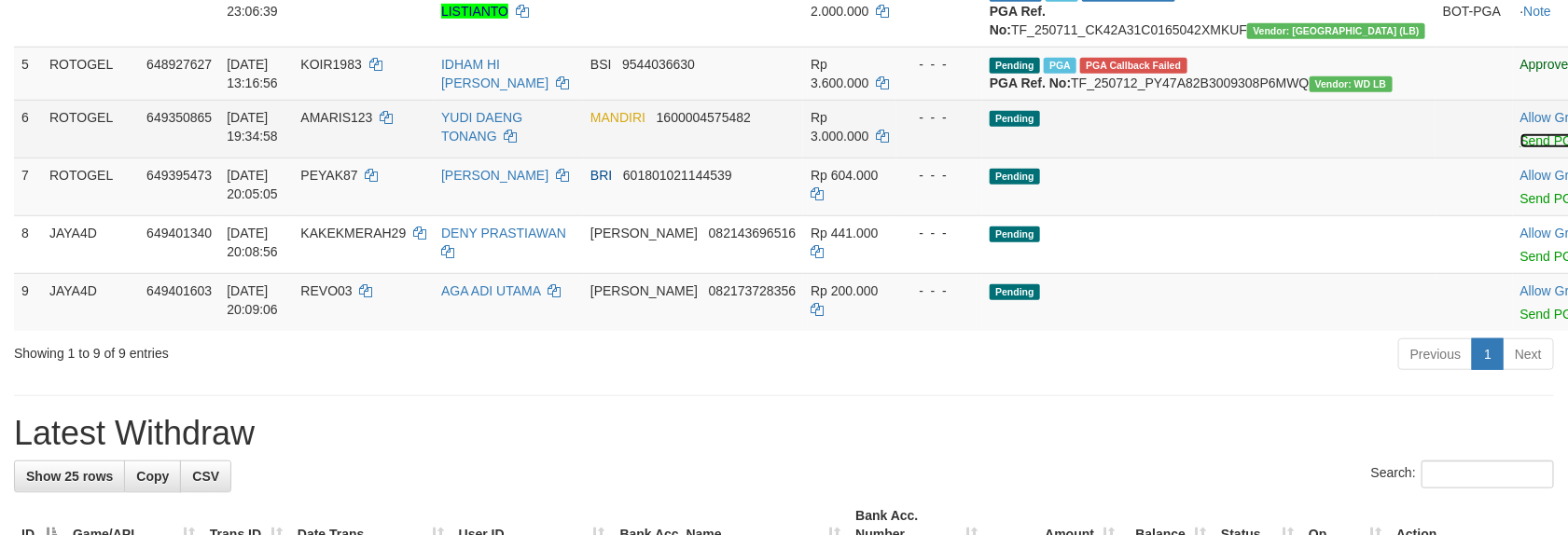 click on "Send PGA" at bounding box center (1550, 141) 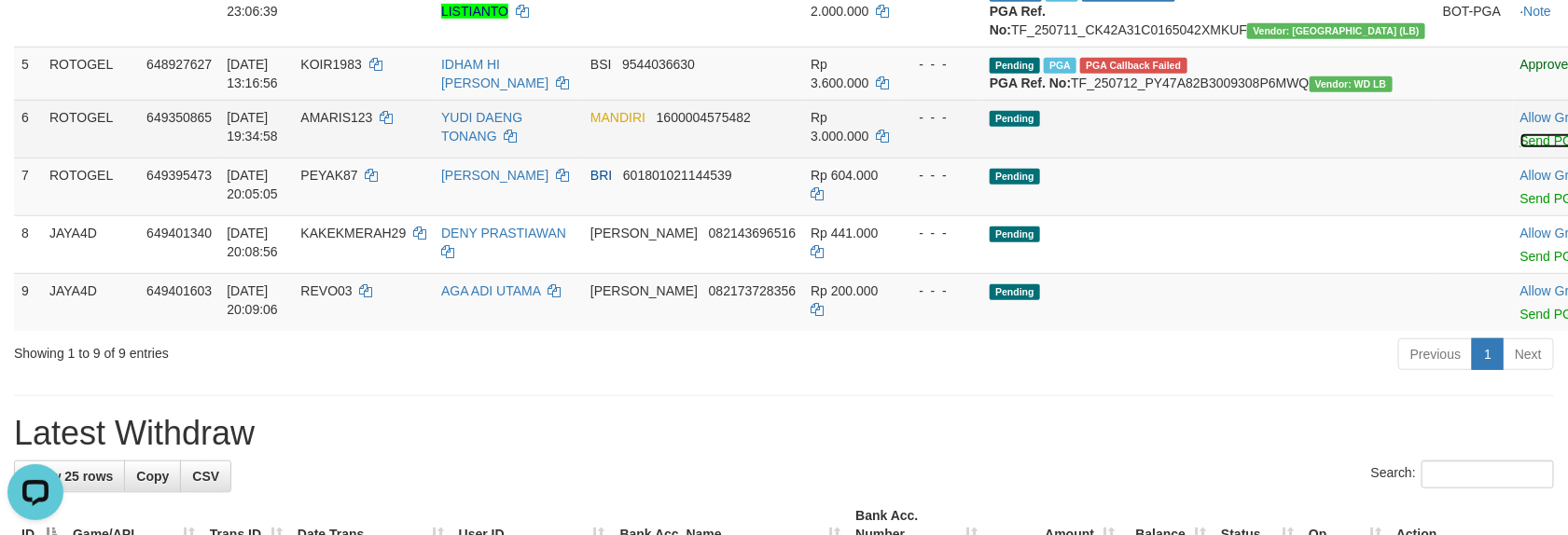 scroll, scrollTop: 0, scrollLeft: 0, axis: both 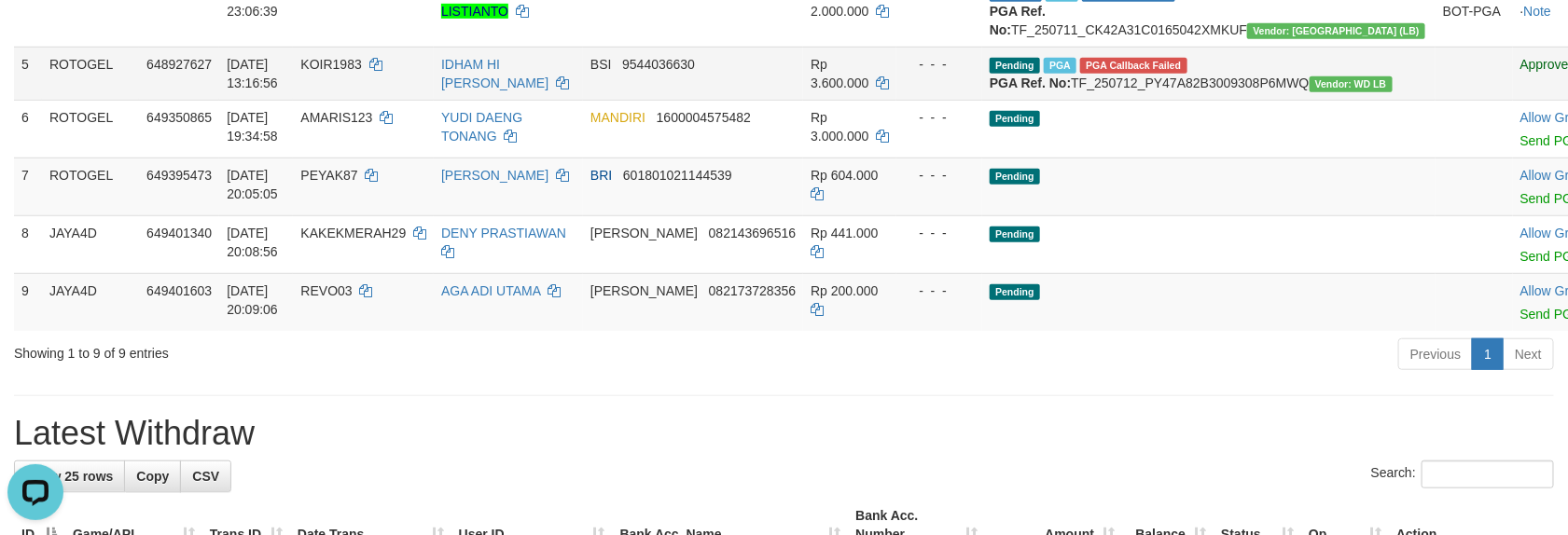 click on "KOIR1983" at bounding box center [330, 64] 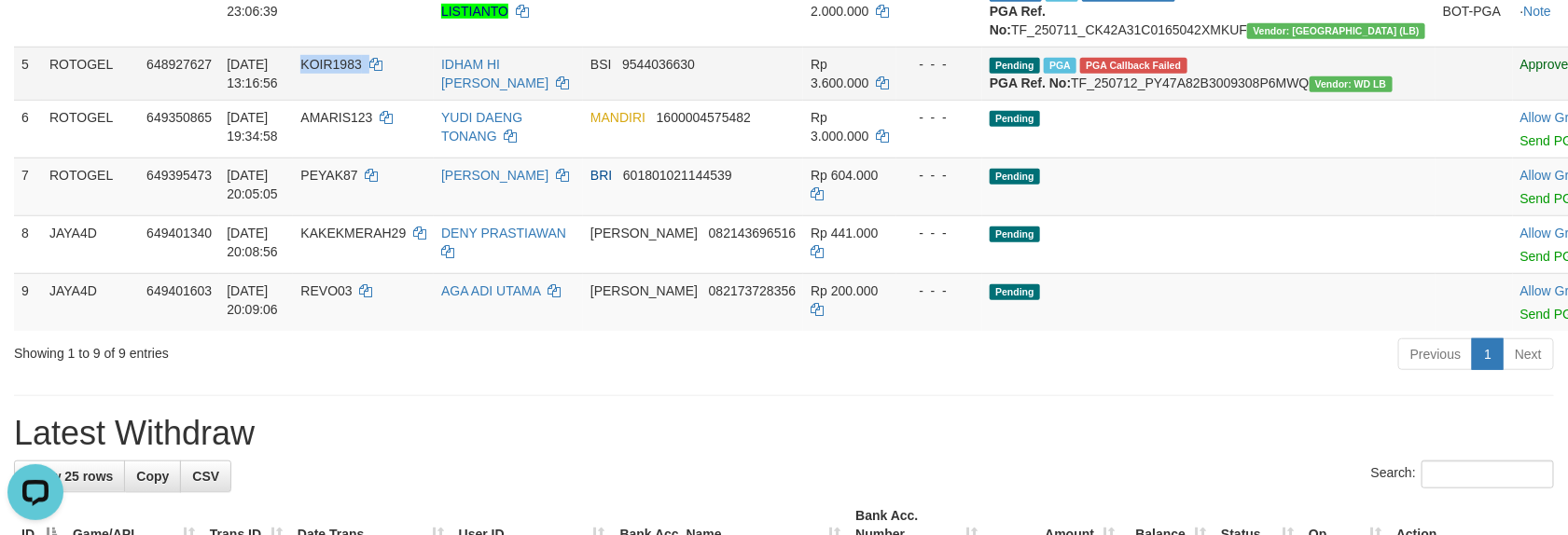 click on "KOIR1983" at bounding box center (330, 64) 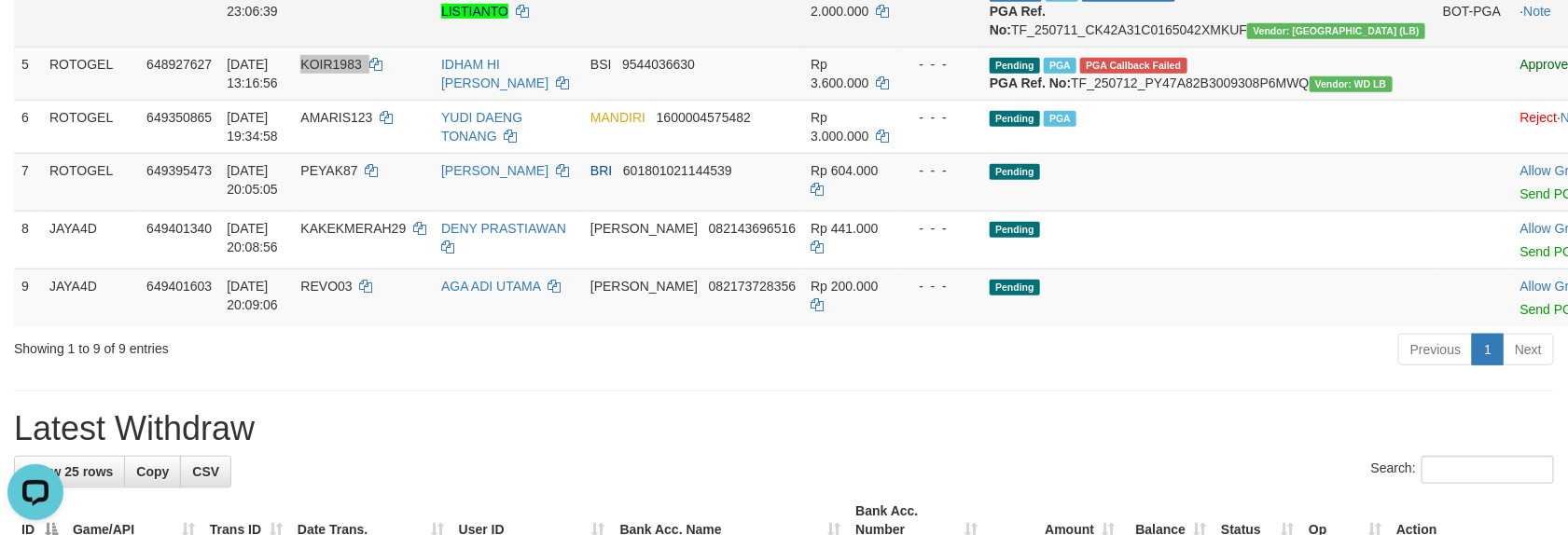 scroll, scrollTop: 282, scrollLeft: 0, axis: vertical 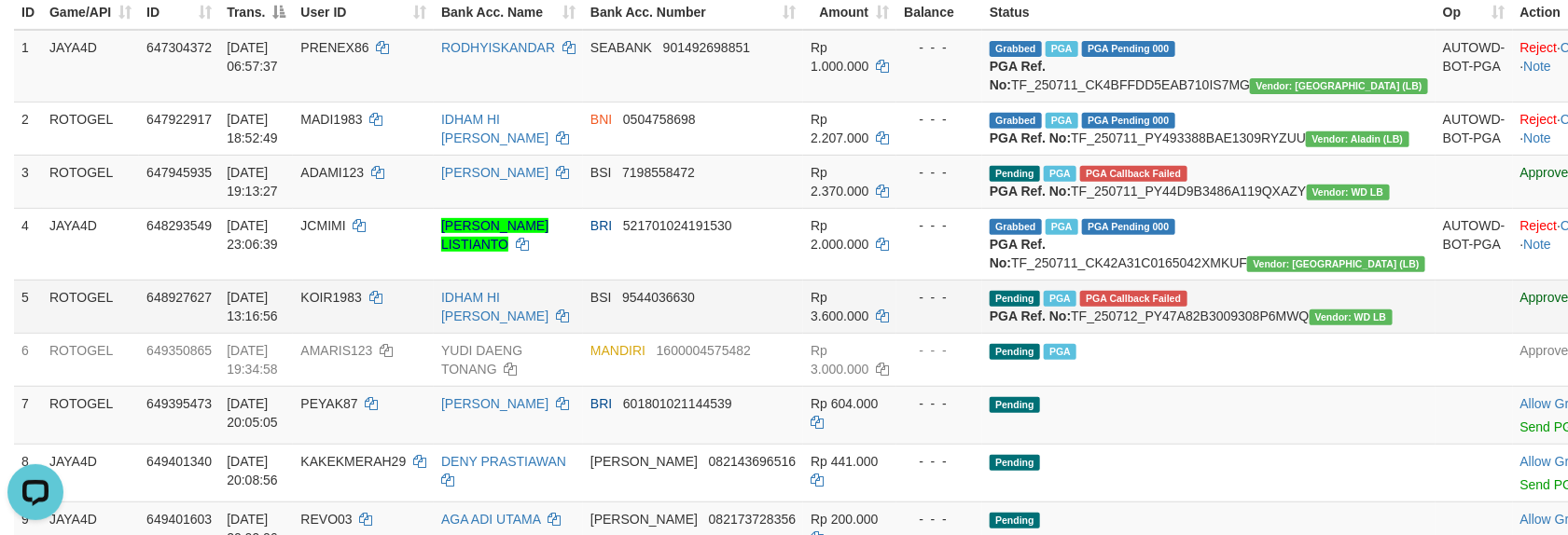 click at bounding box center [1474, 306] 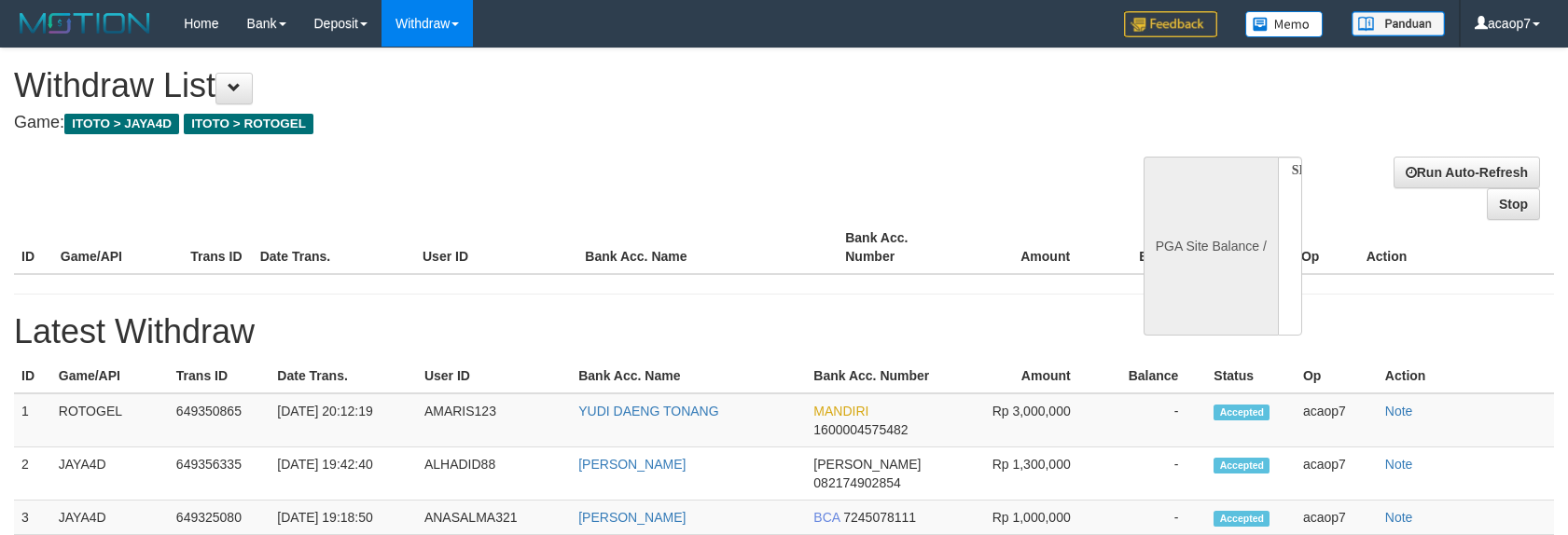 select 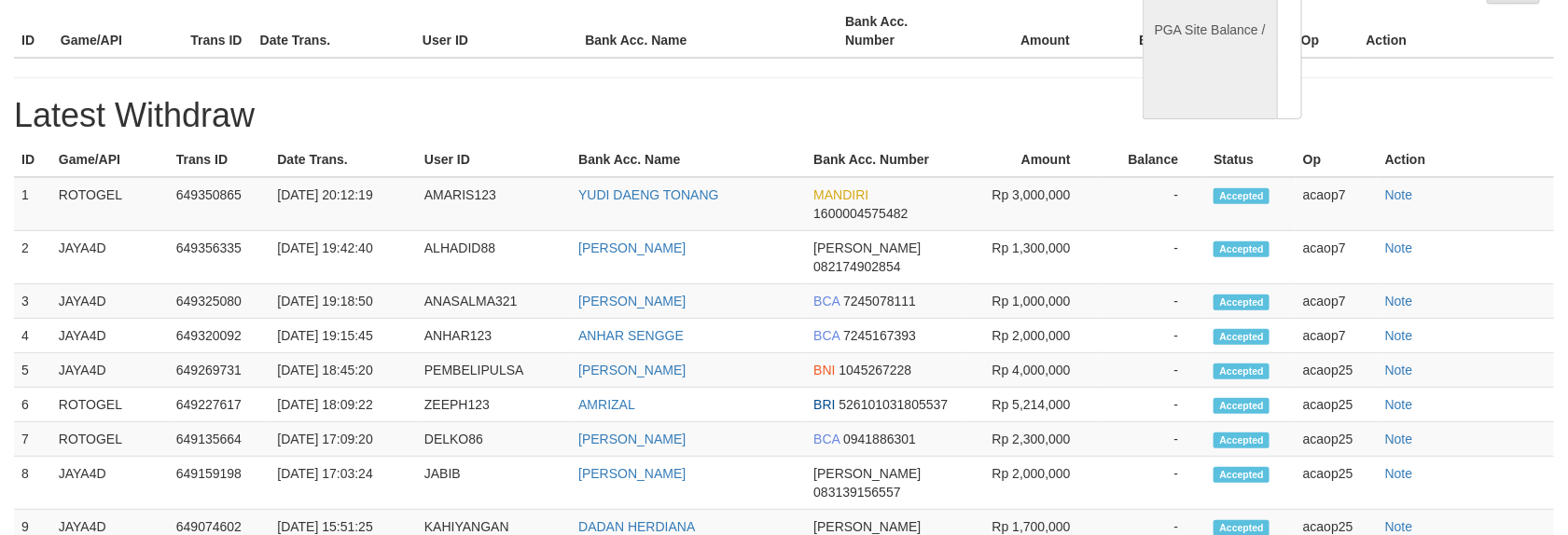 scroll, scrollTop: 216, scrollLeft: 0, axis: vertical 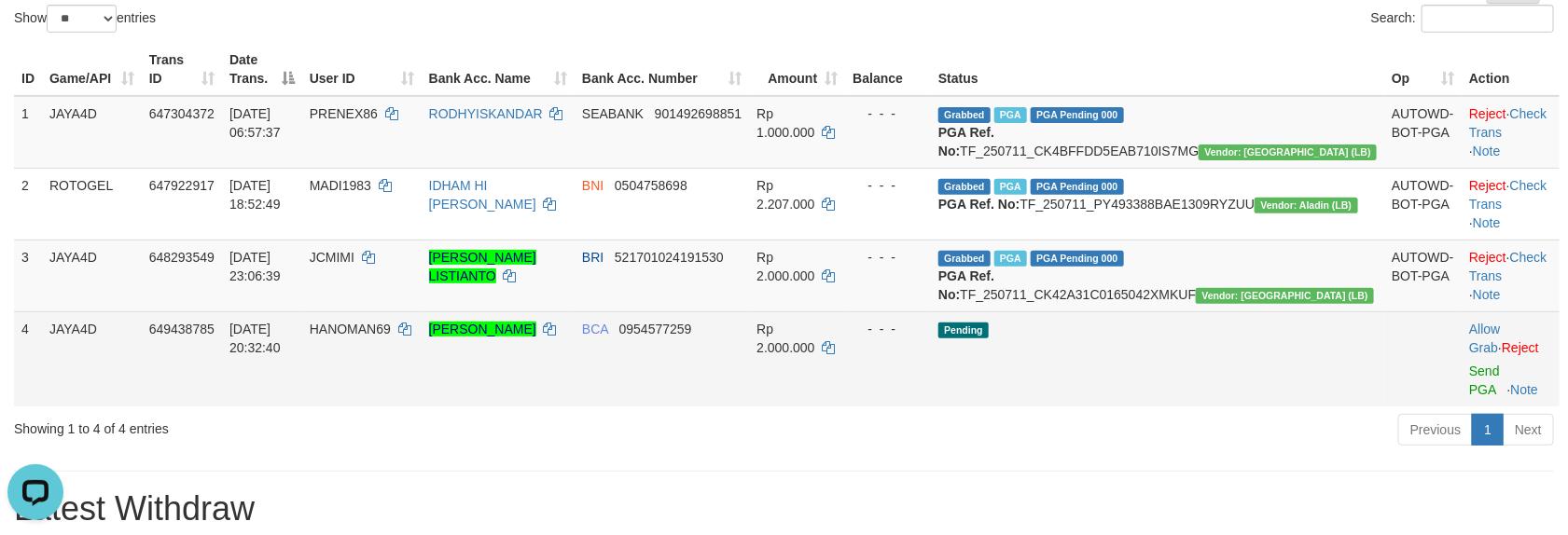 click on "[PERSON_NAME]" at bounding box center (498, 359) 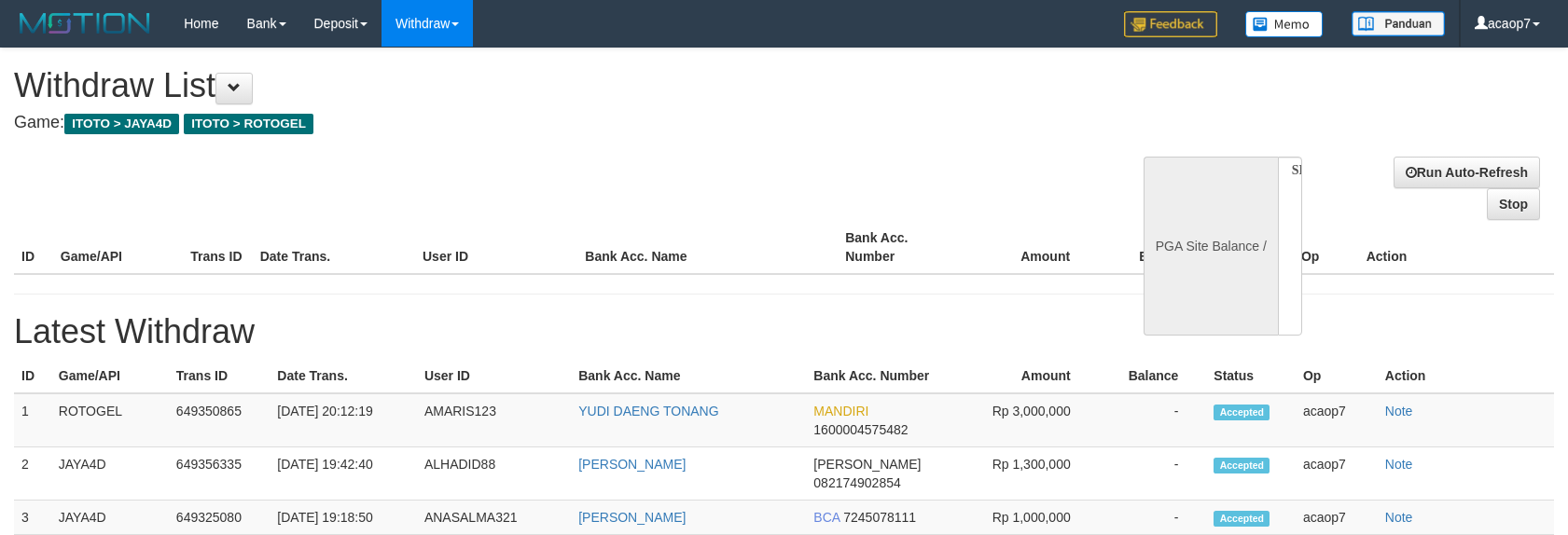 select 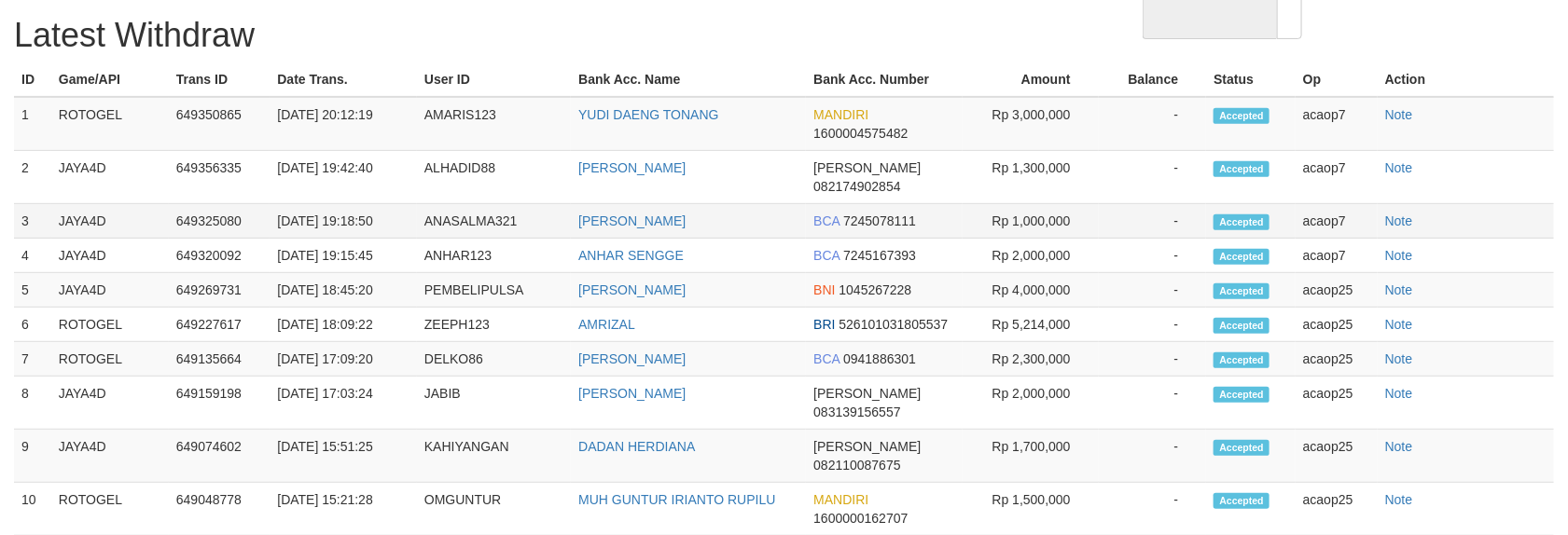 select on "**" 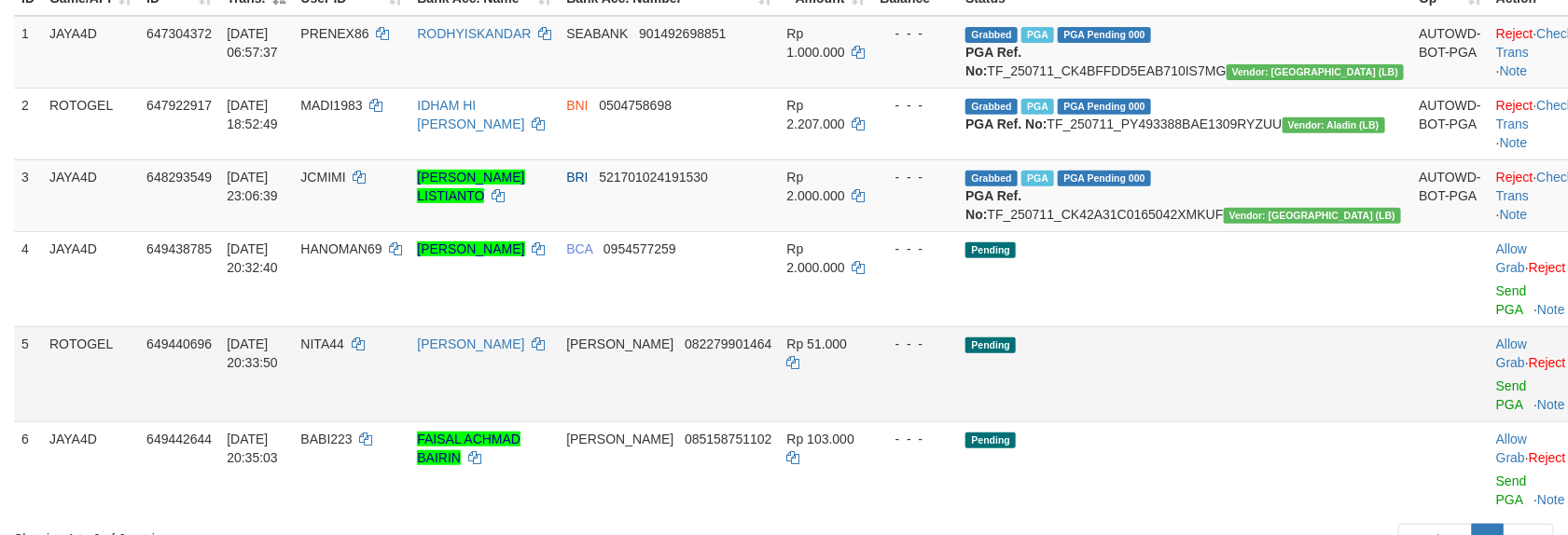 scroll, scrollTop: 336, scrollLeft: 0, axis: vertical 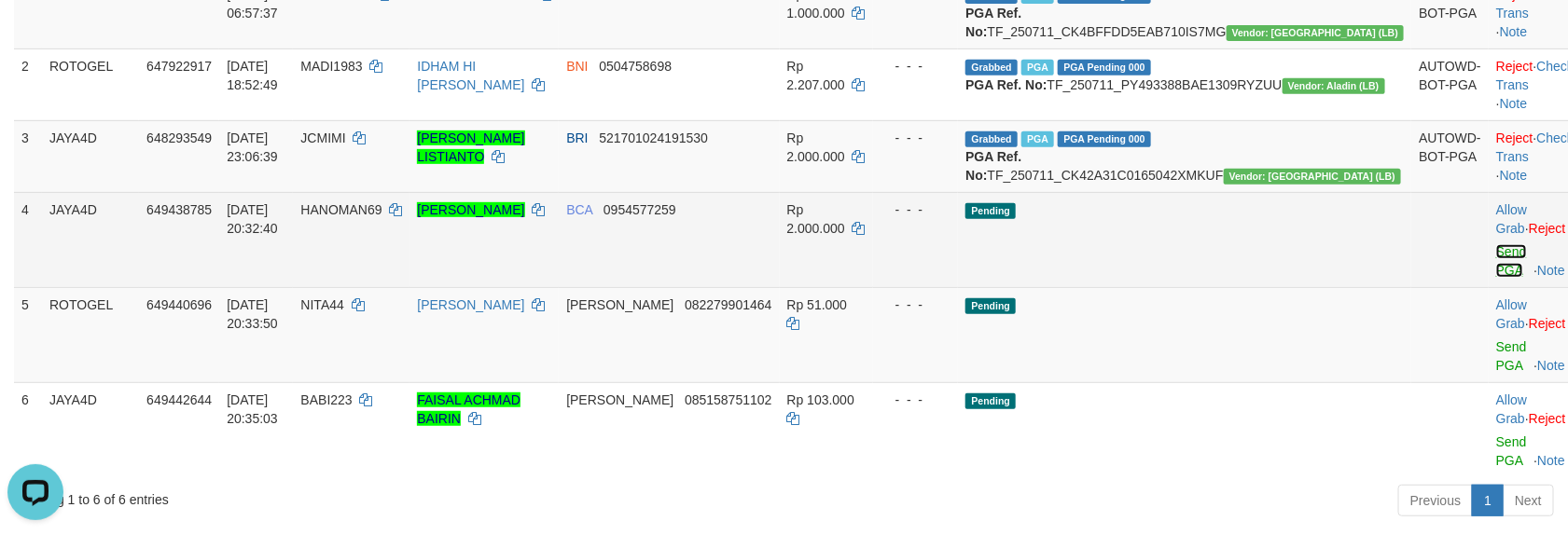 click on "Send PGA" at bounding box center (1511, 261) 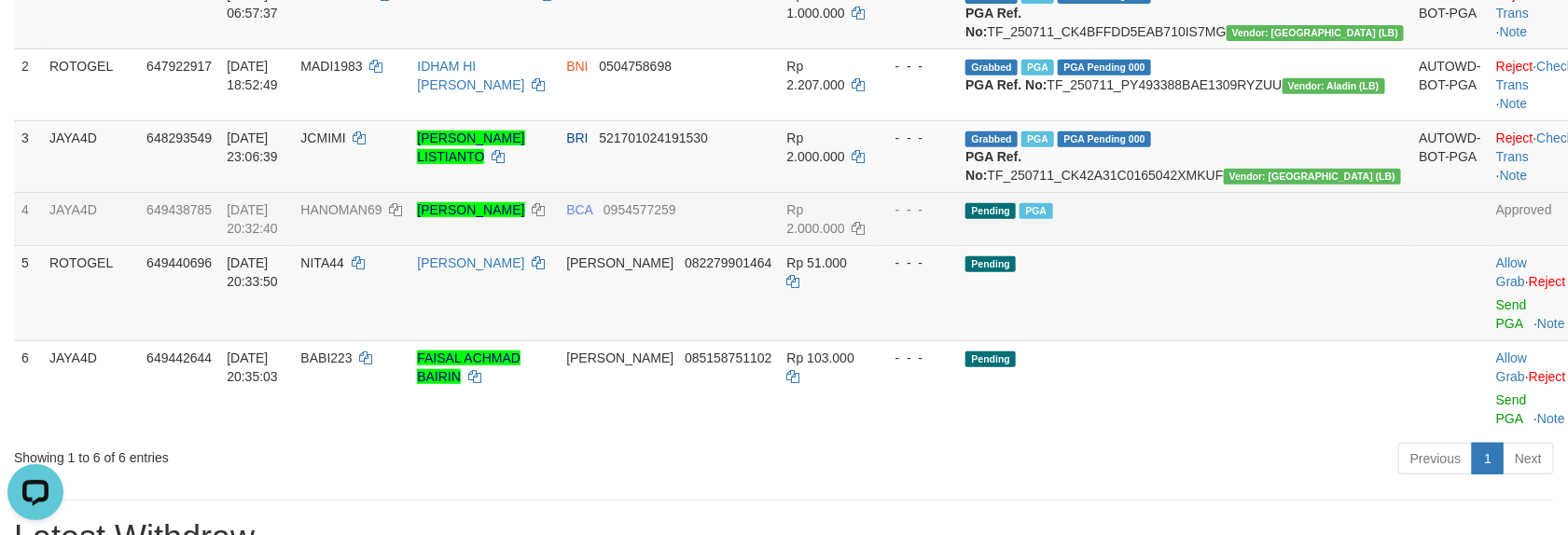 click on "**********" at bounding box center (784, 827) 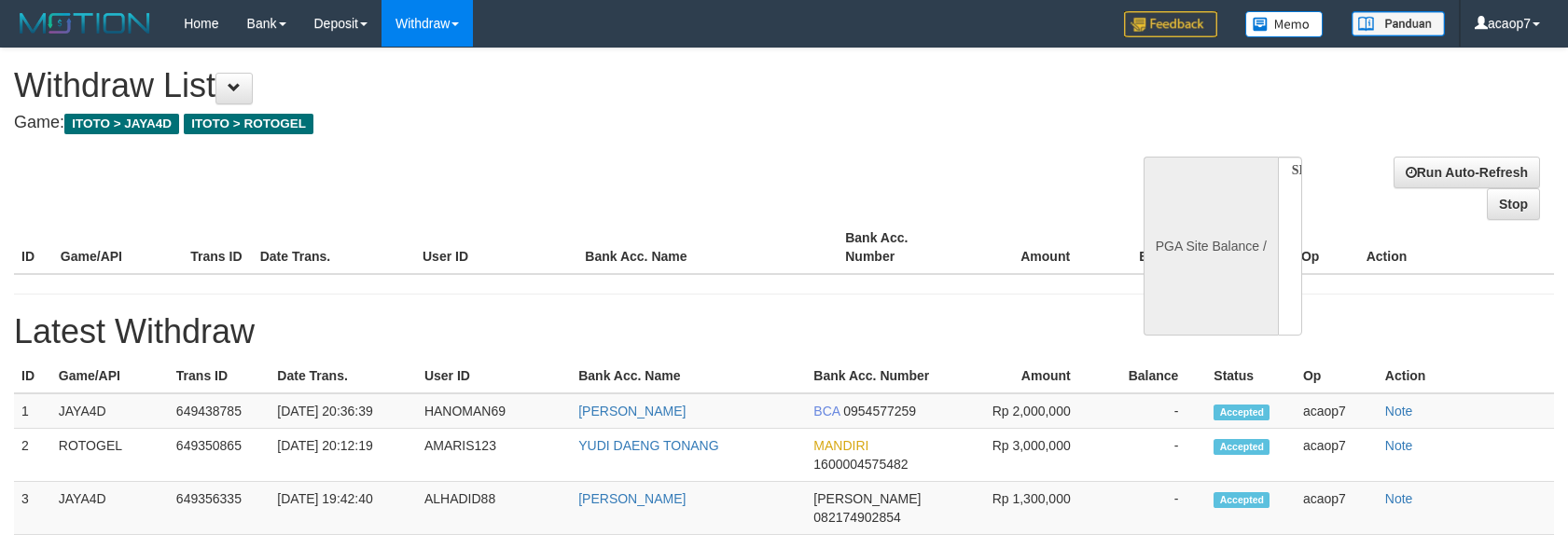 select 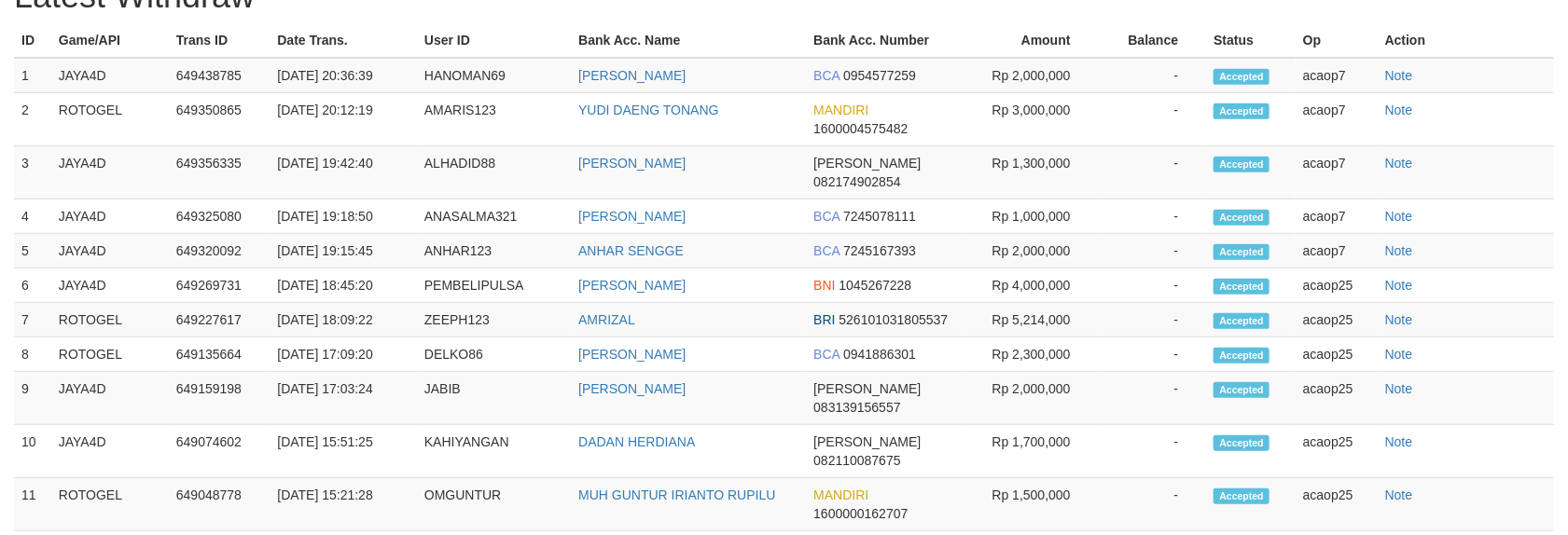 select on "**" 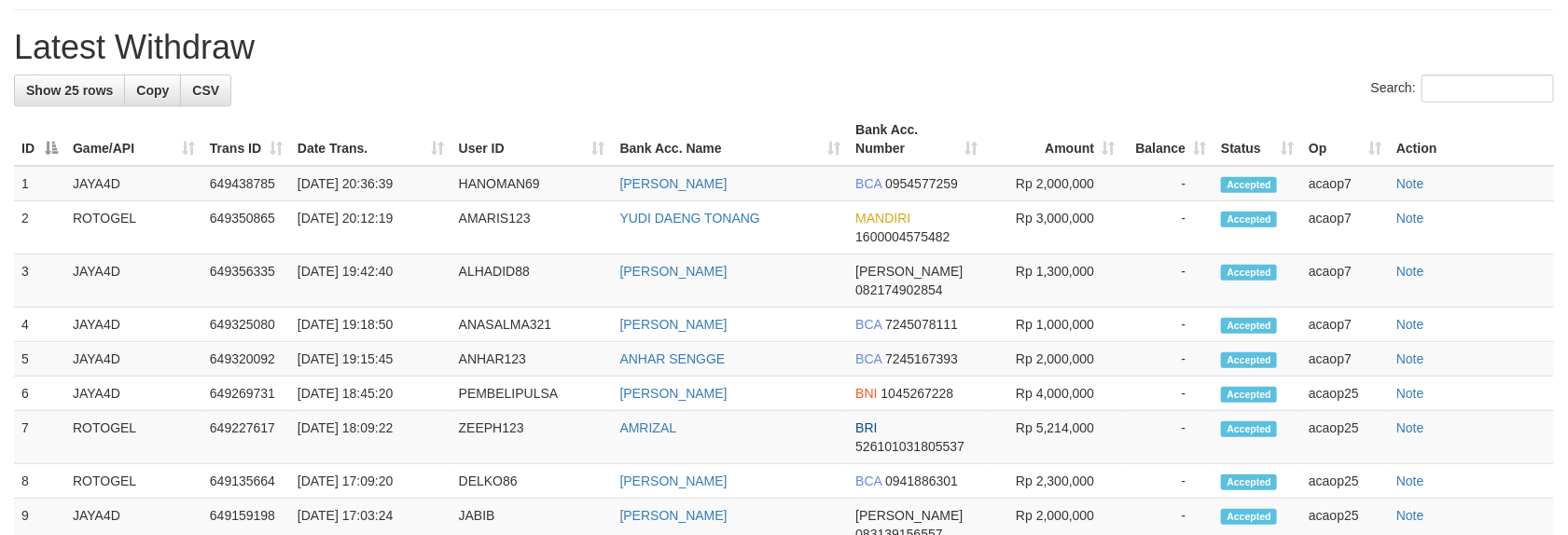 scroll, scrollTop: 336, scrollLeft: 0, axis: vertical 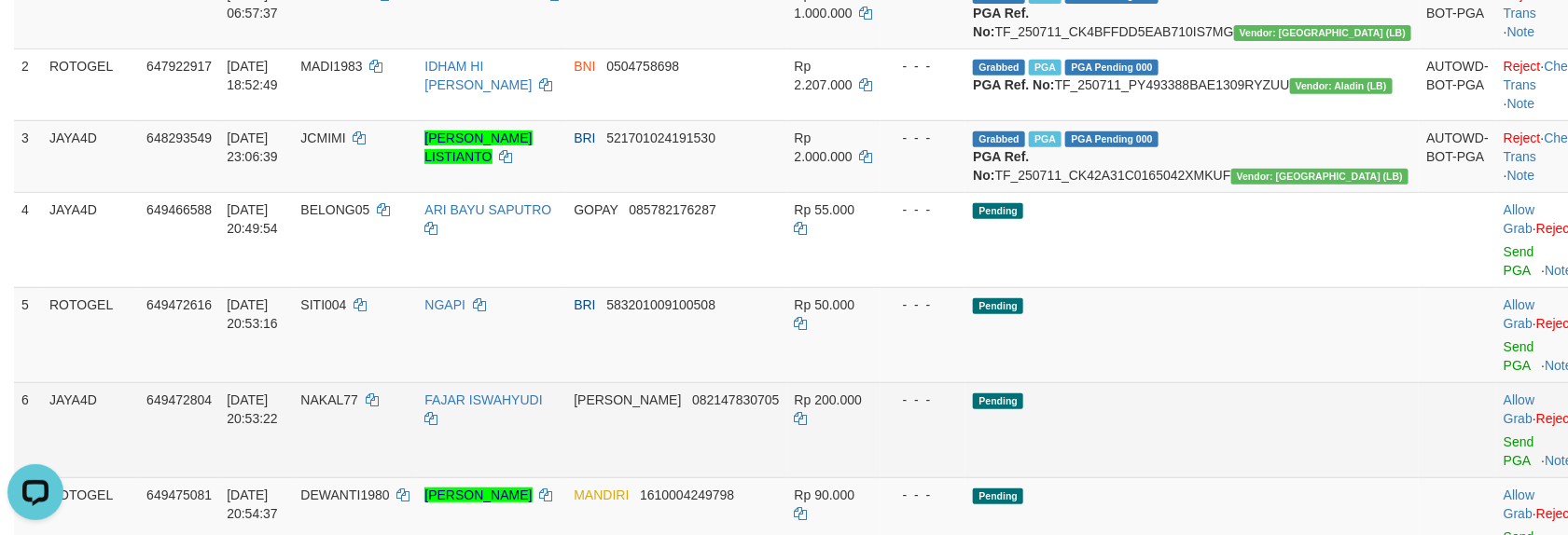 click on "Pending" at bounding box center [1192, 430] 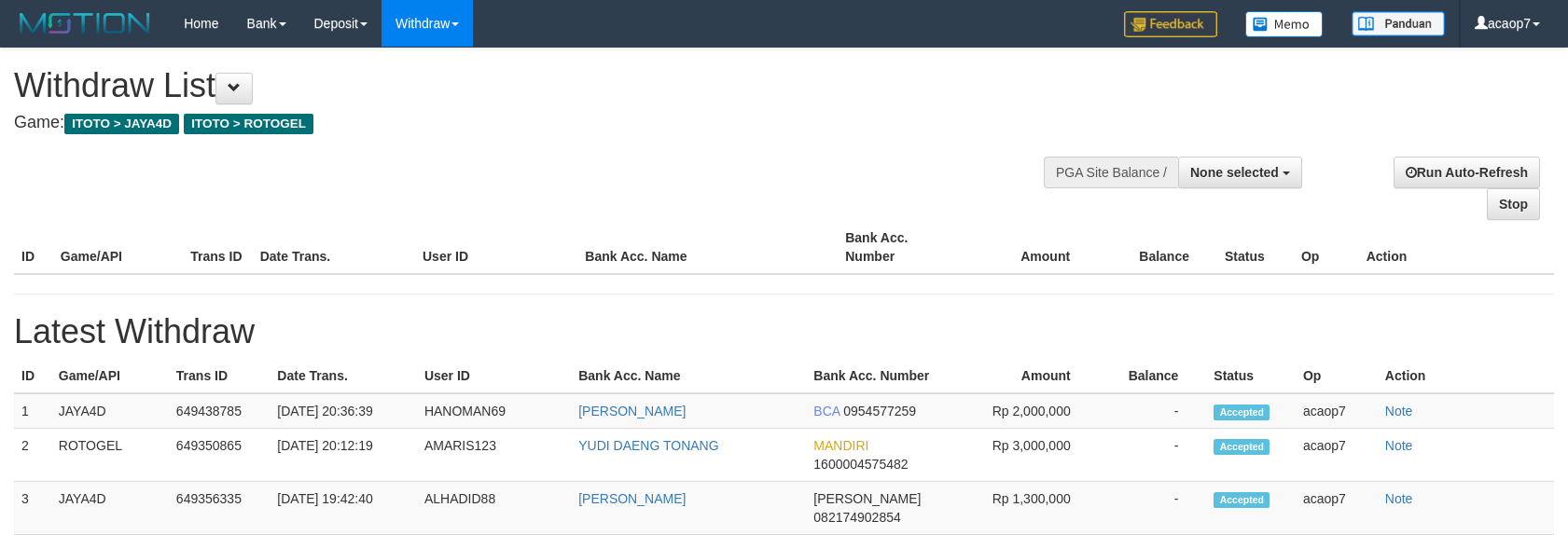 select 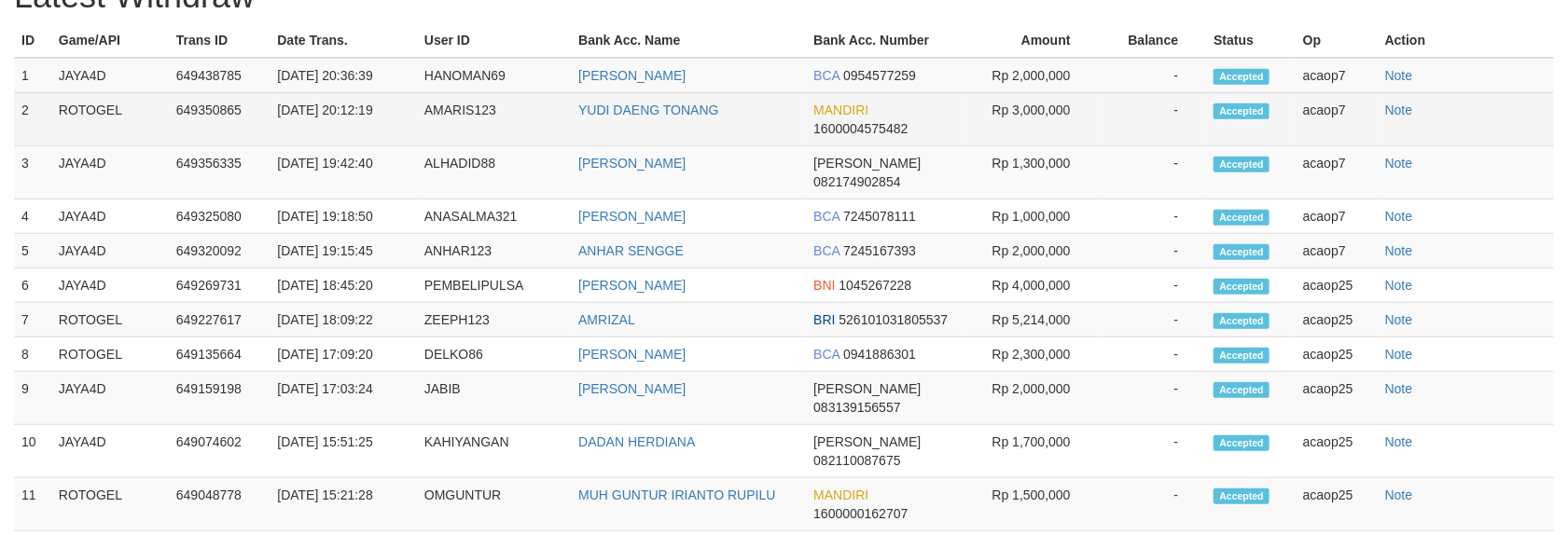 scroll, scrollTop: 336, scrollLeft: 0, axis: vertical 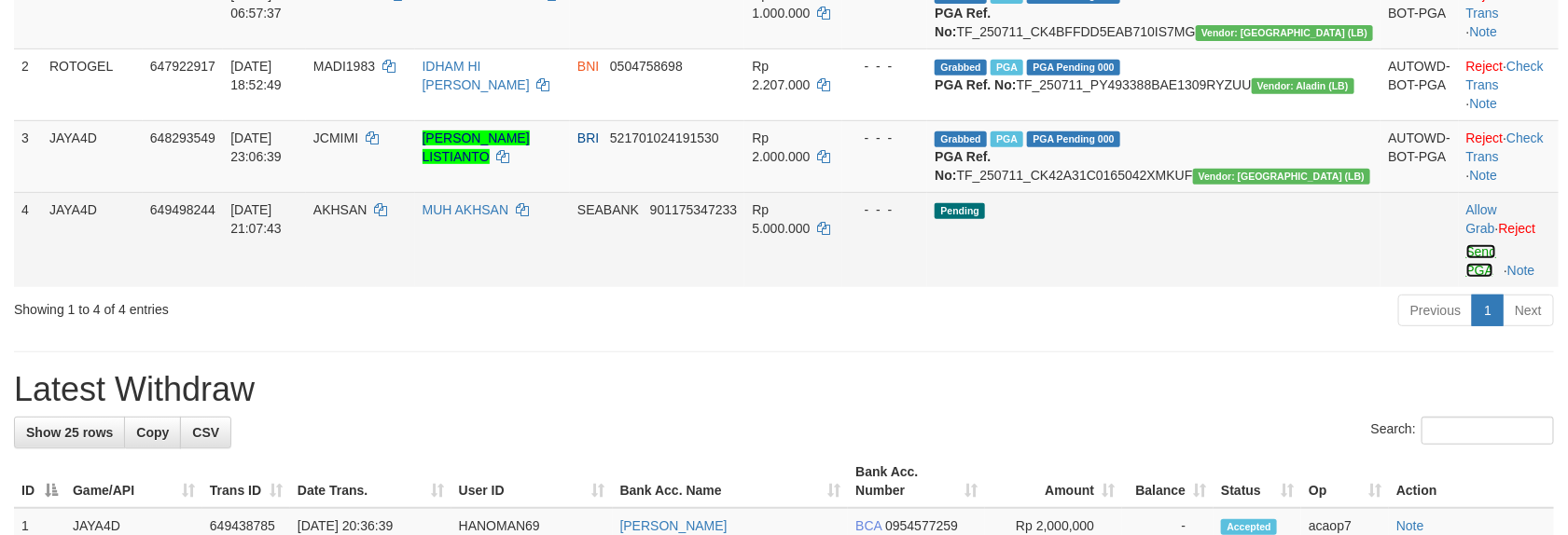 click on "Send PGA" at bounding box center [1481, 261] 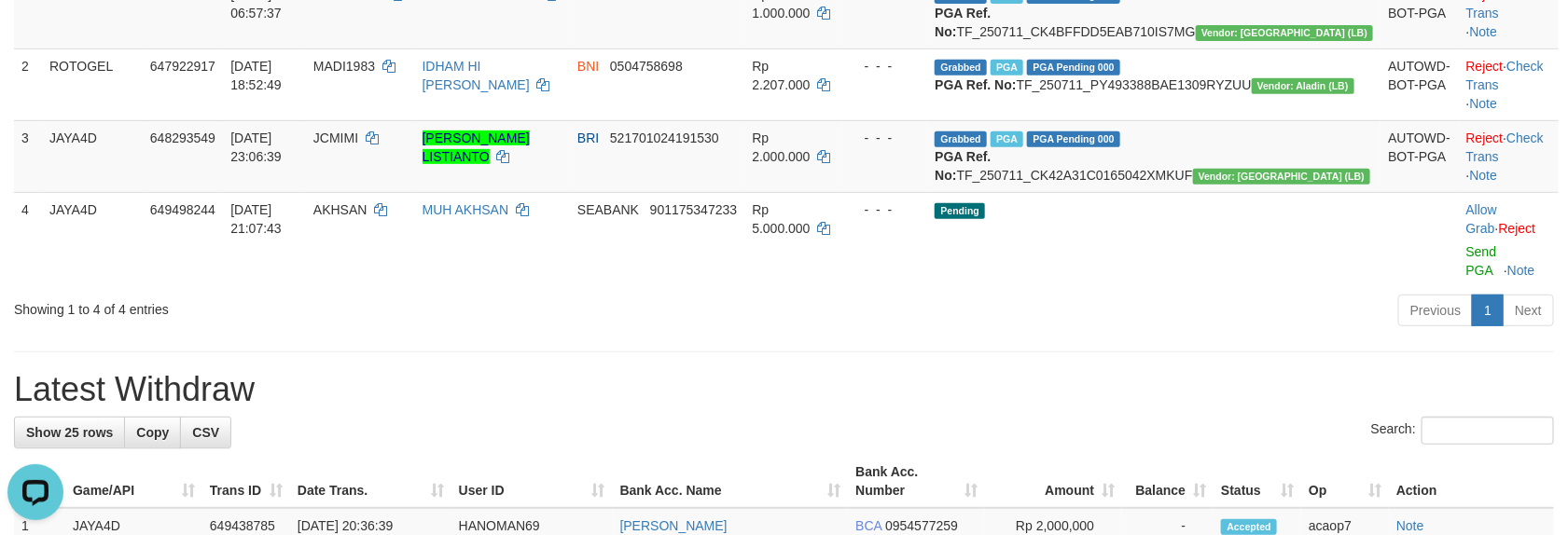 scroll, scrollTop: 0, scrollLeft: 0, axis: both 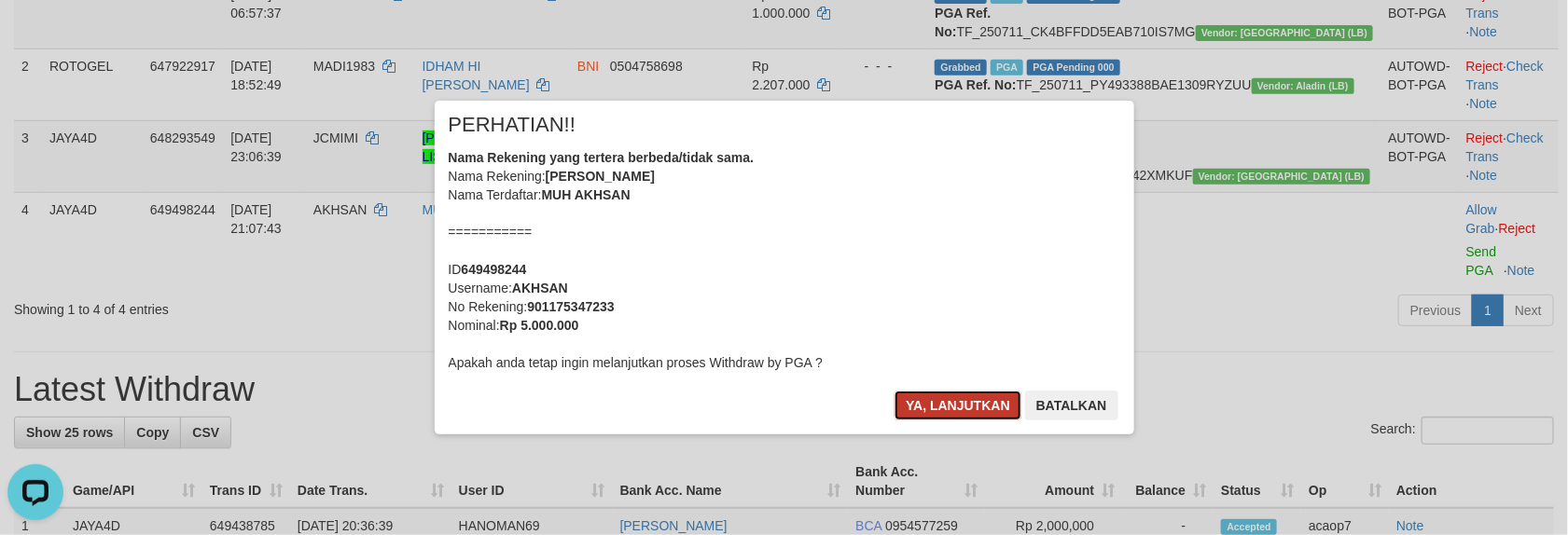 click on "Ya, lanjutkan" at bounding box center [958, 405] 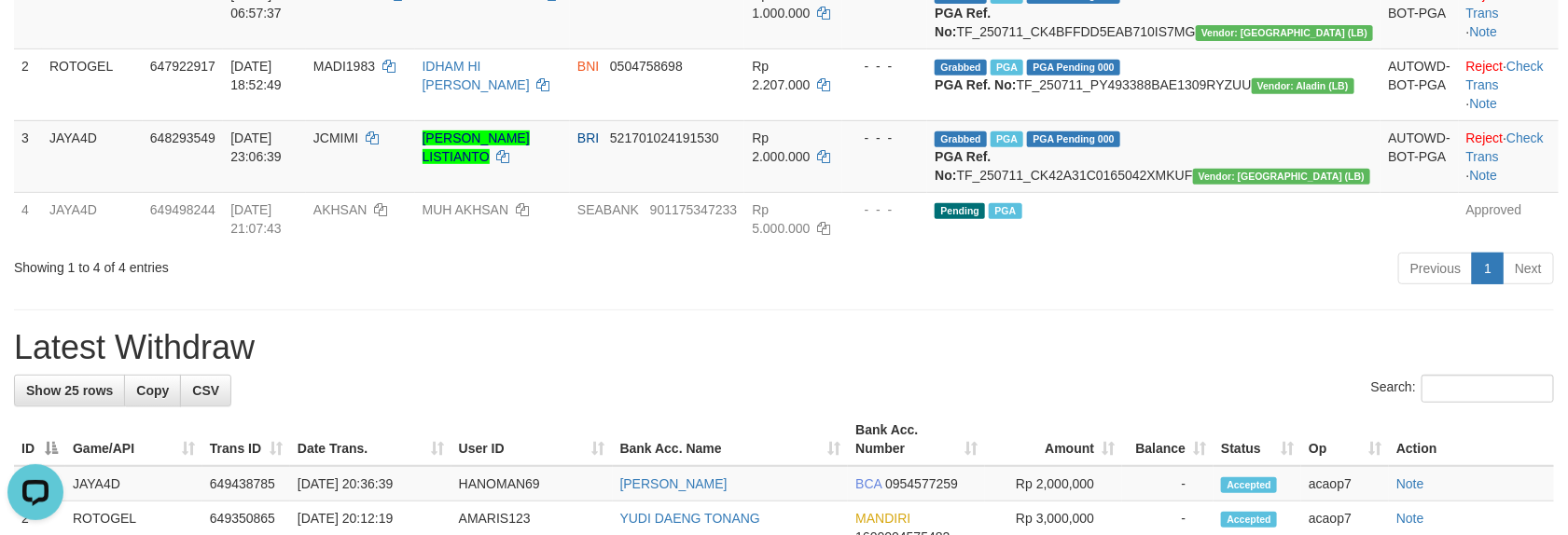 click on "**********" at bounding box center (784, 722) 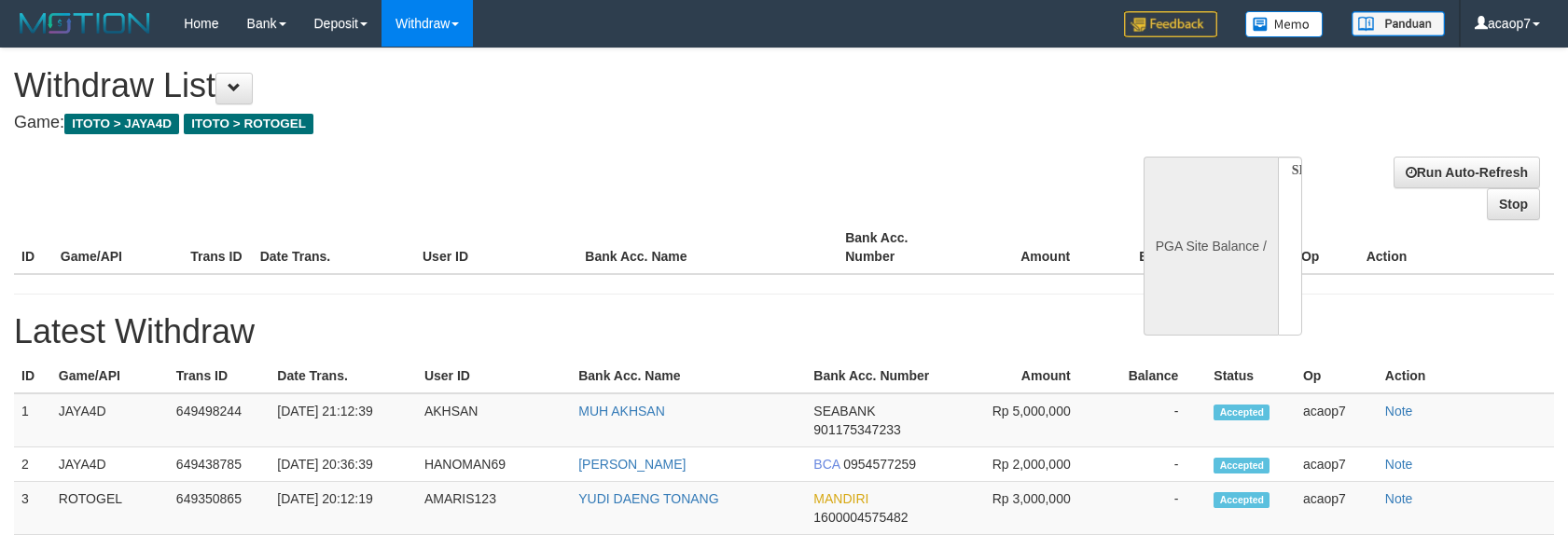 select 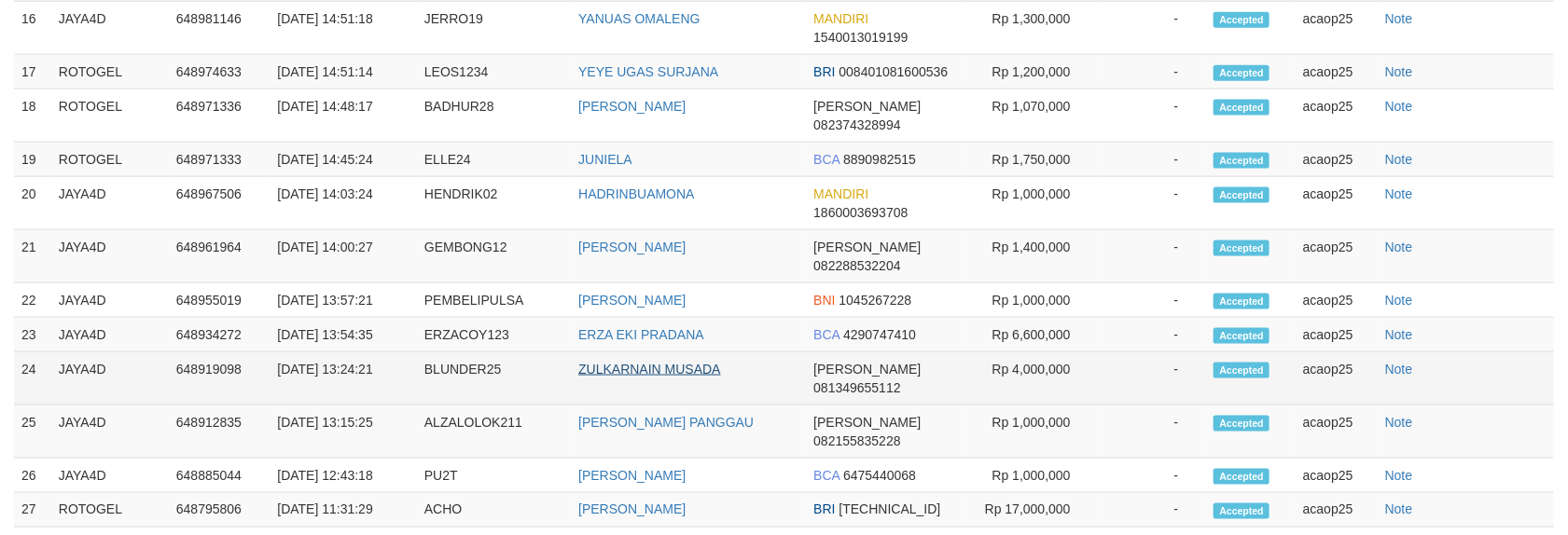 select 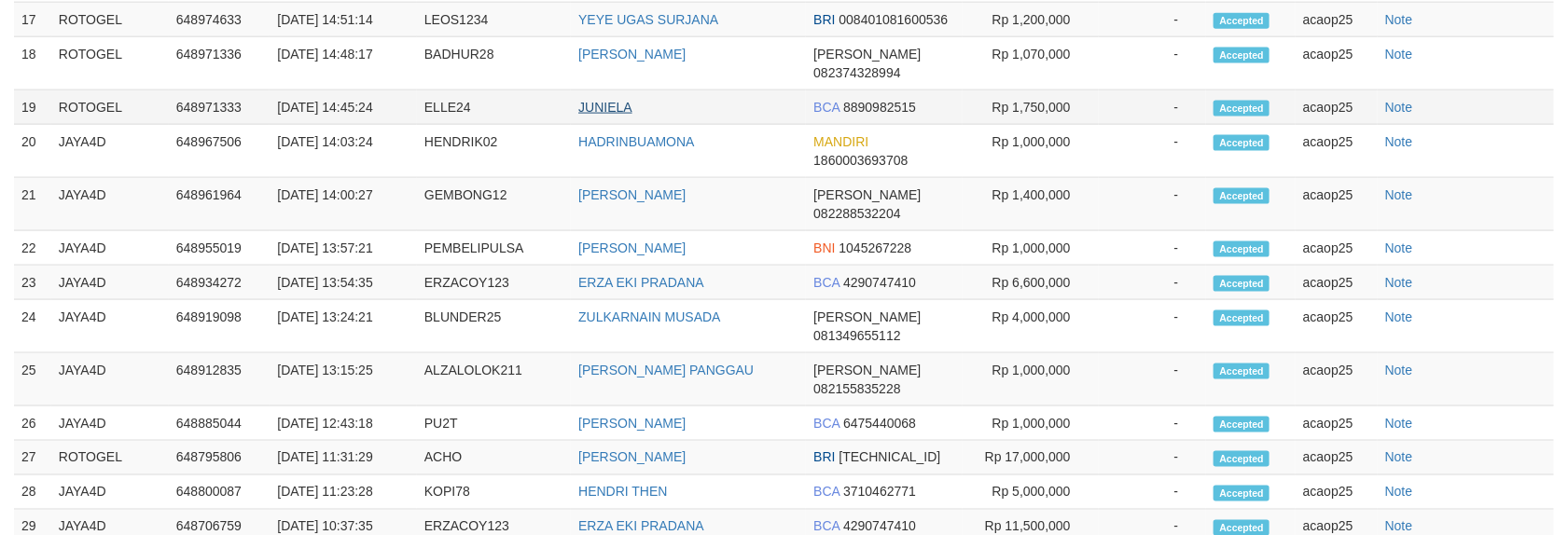select on "**" 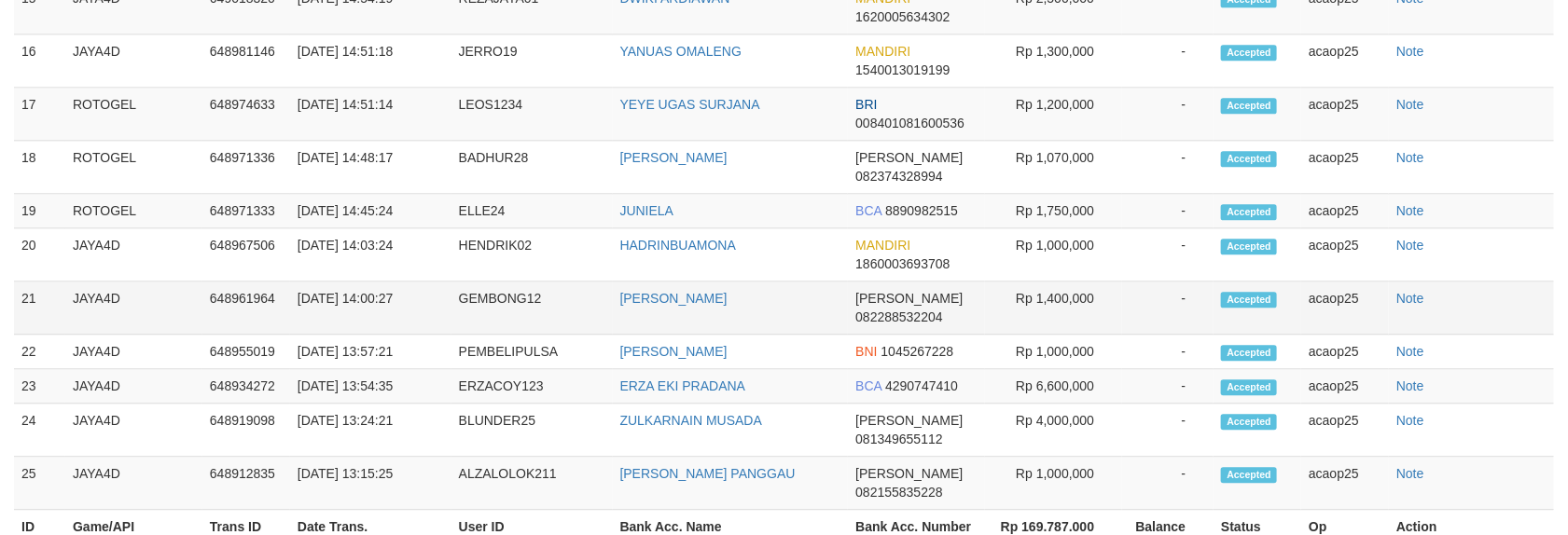 scroll, scrollTop: 336, scrollLeft: 0, axis: vertical 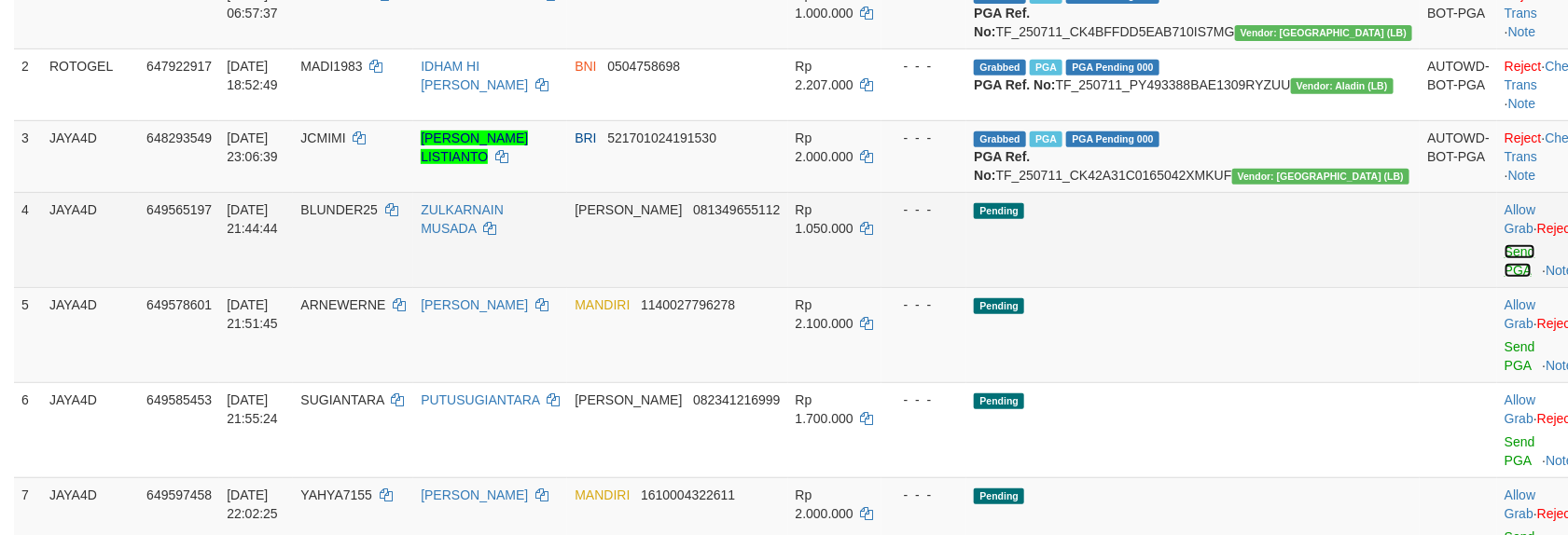 click on "Send PGA" at bounding box center [1519, 261] 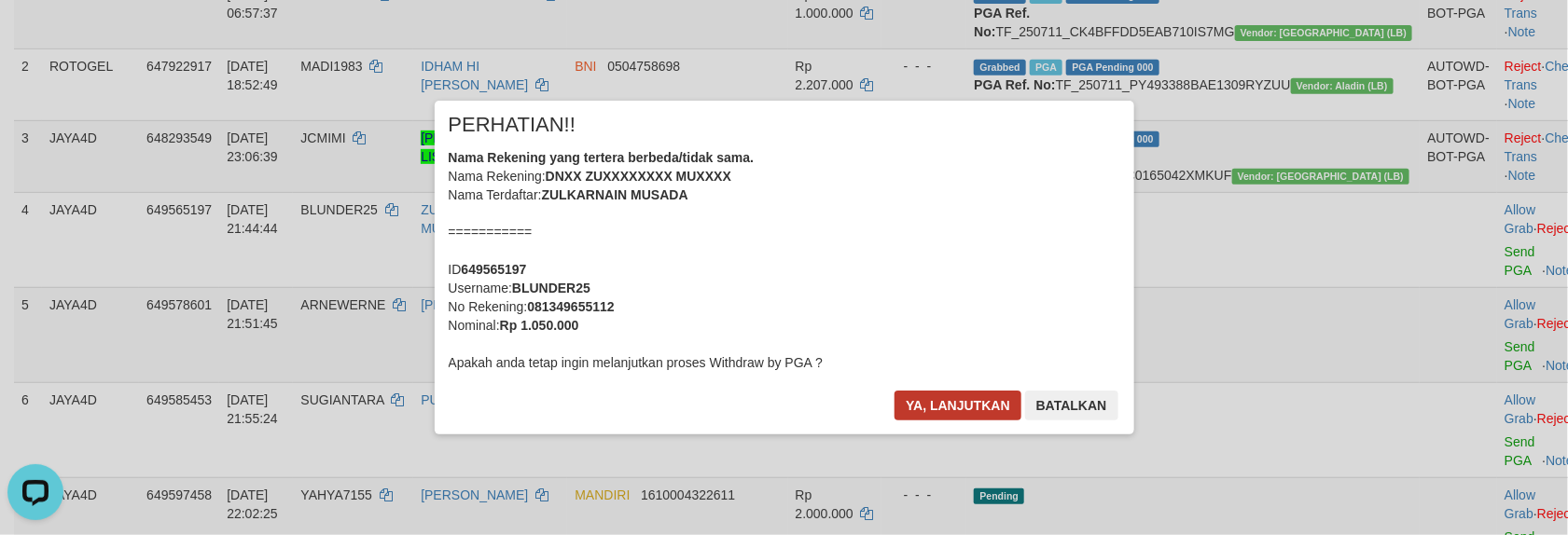 scroll, scrollTop: 0, scrollLeft: 0, axis: both 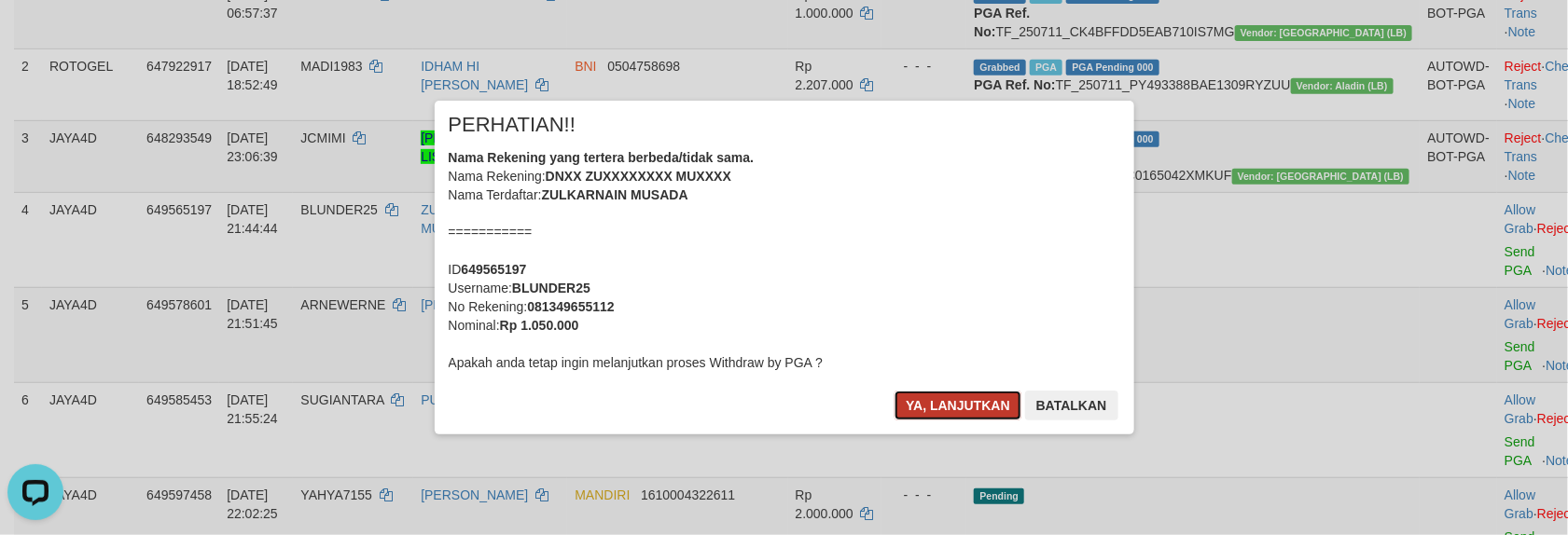 click on "Ya, lanjutkan" at bounding box center [958, 405] 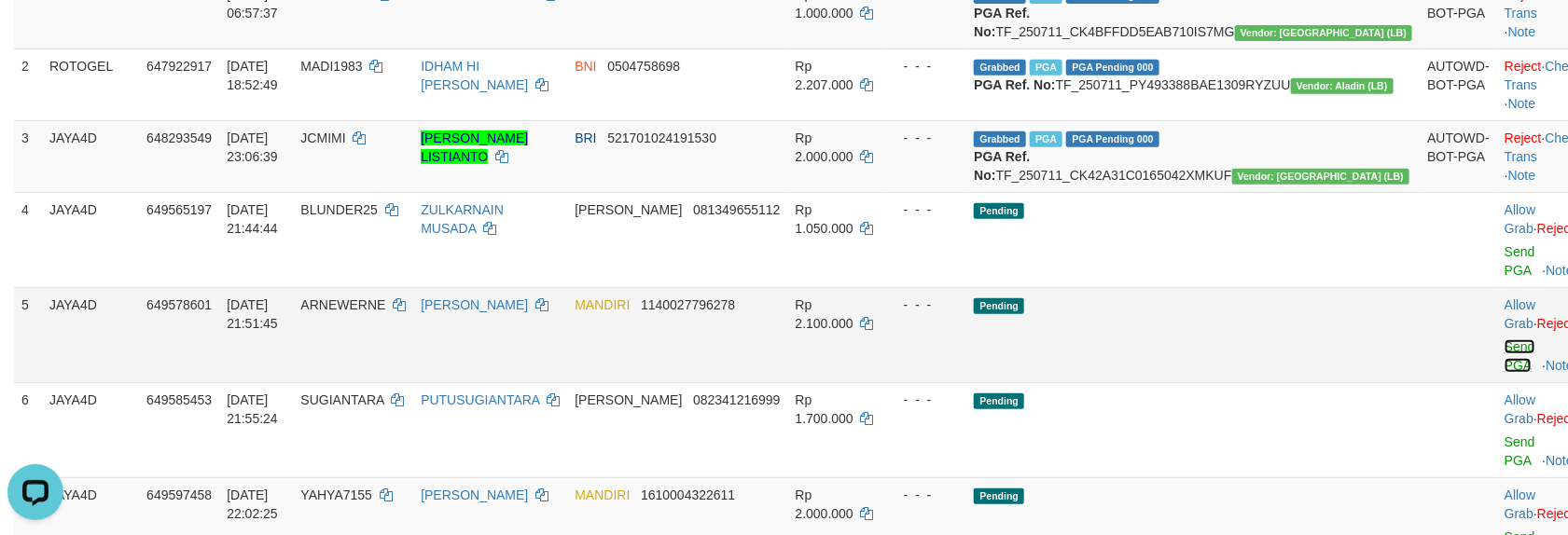 click on "Send PGA" at bounding box center [1519, 356] 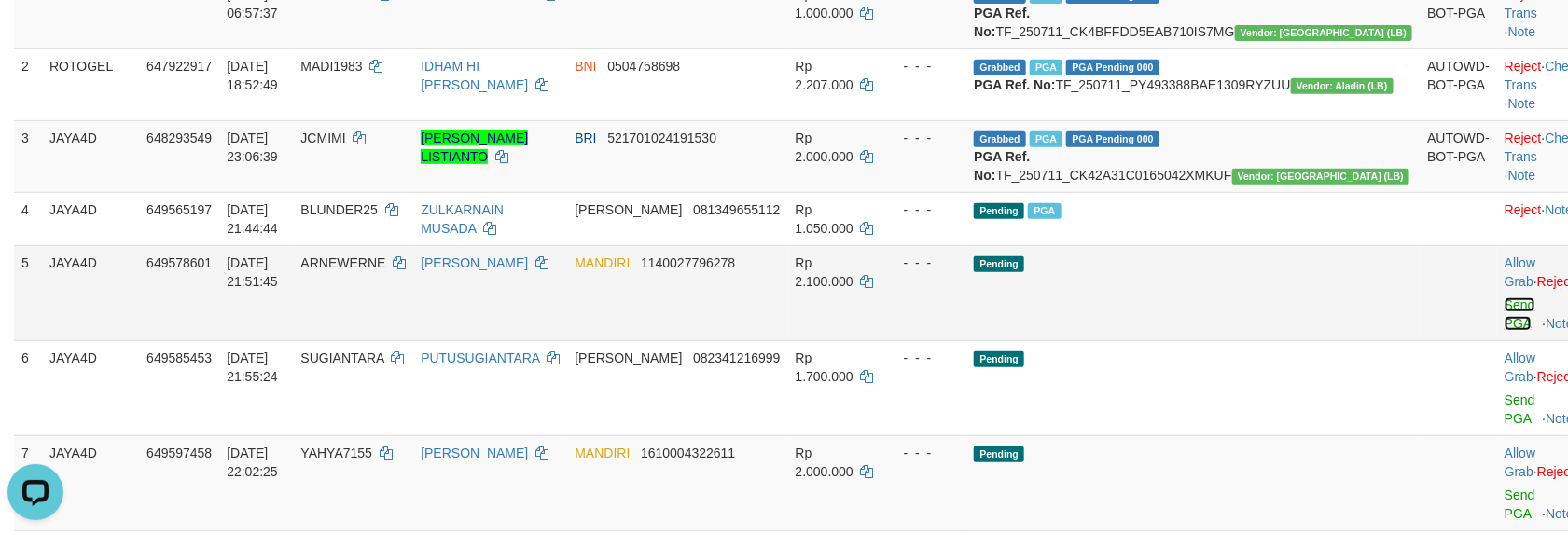 scroll, scrollTop: 331, scrollLeft: 0, axis: vertical 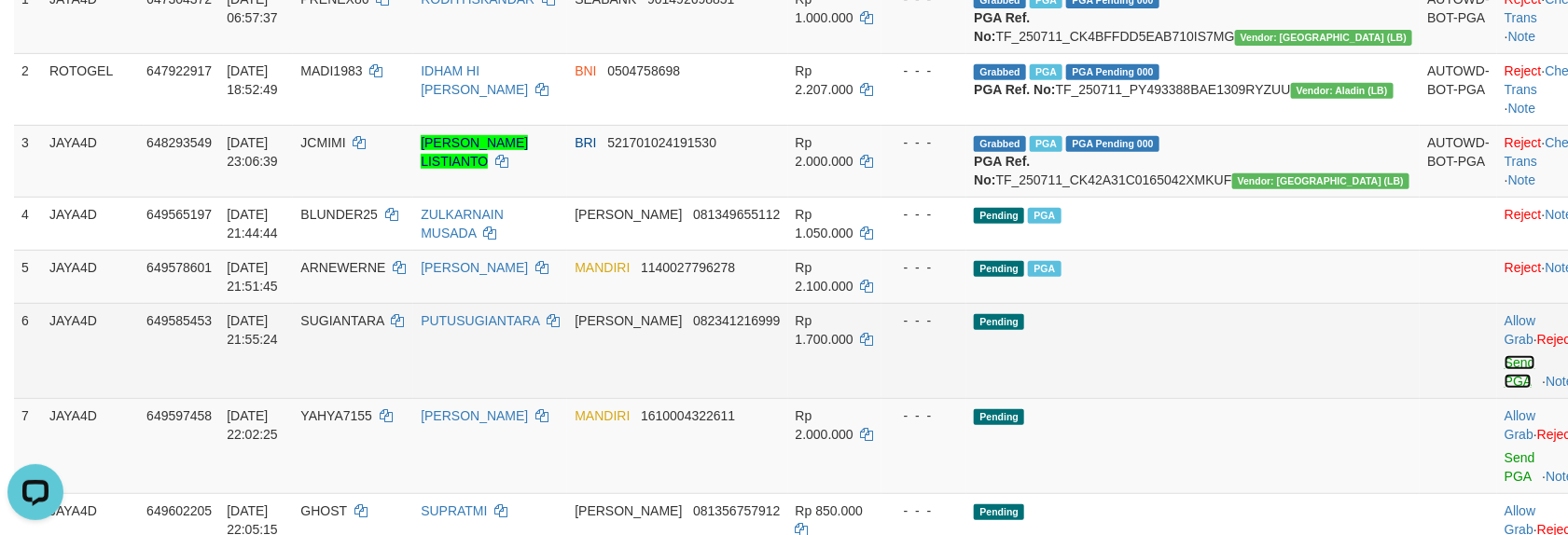 click on "Send PGA" at bounding box center [1519, 372] 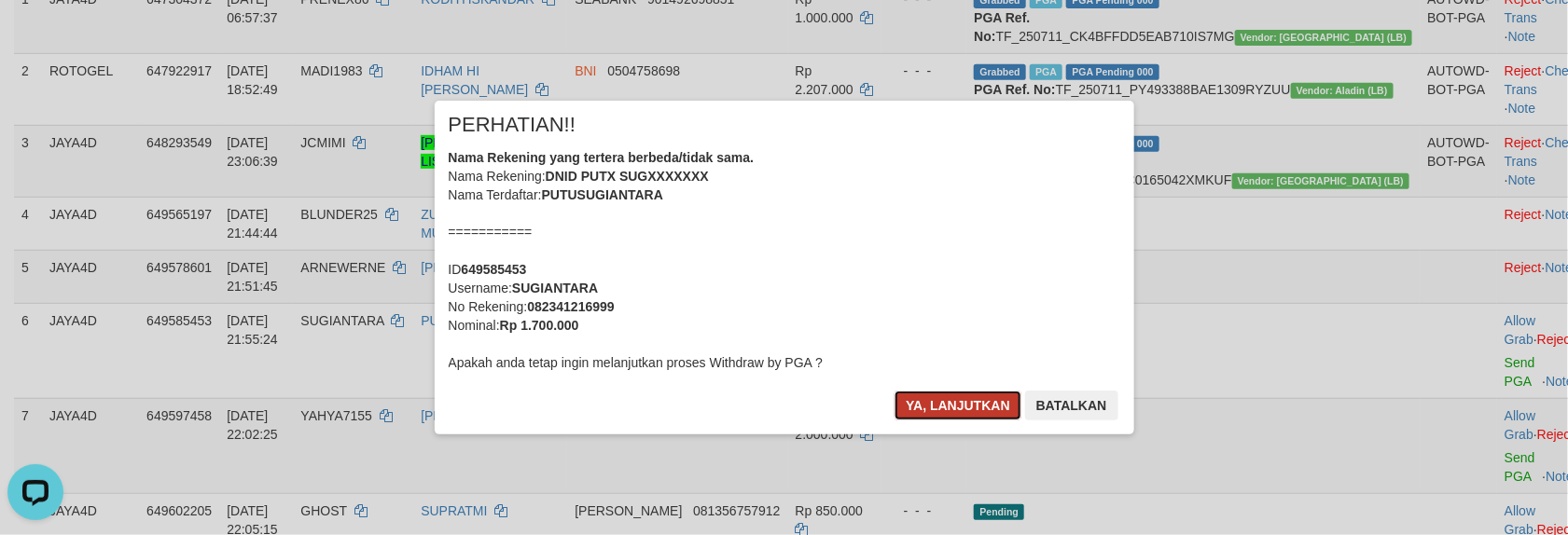 click on "Ya, lanjutkan" at bounding box center (958, 405) 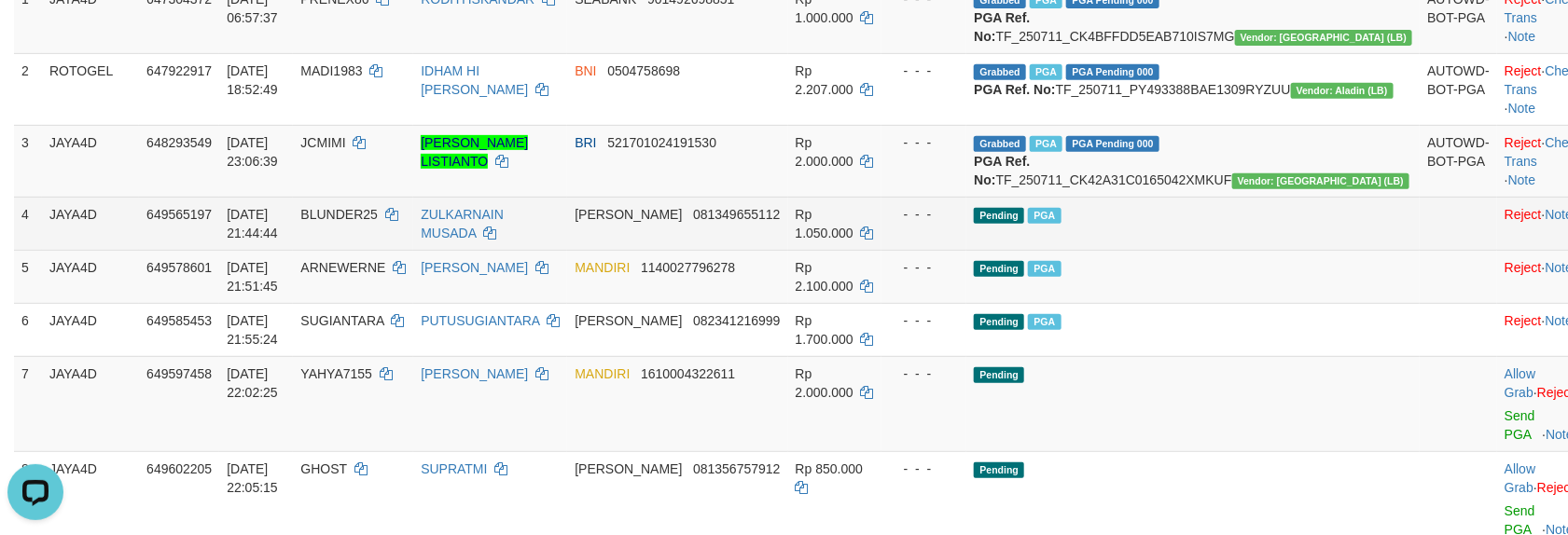 click on "649565197" at bounding box center (179, 214) 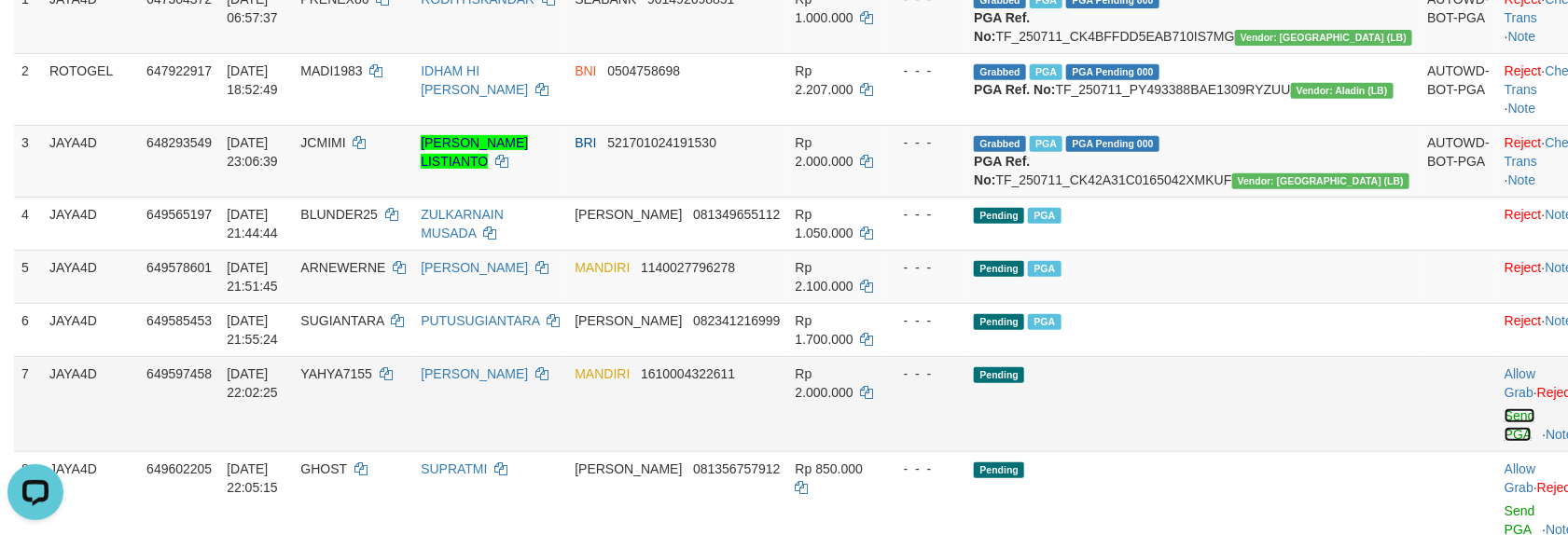click on "Send PGA" at bounding box center (1519, 425) 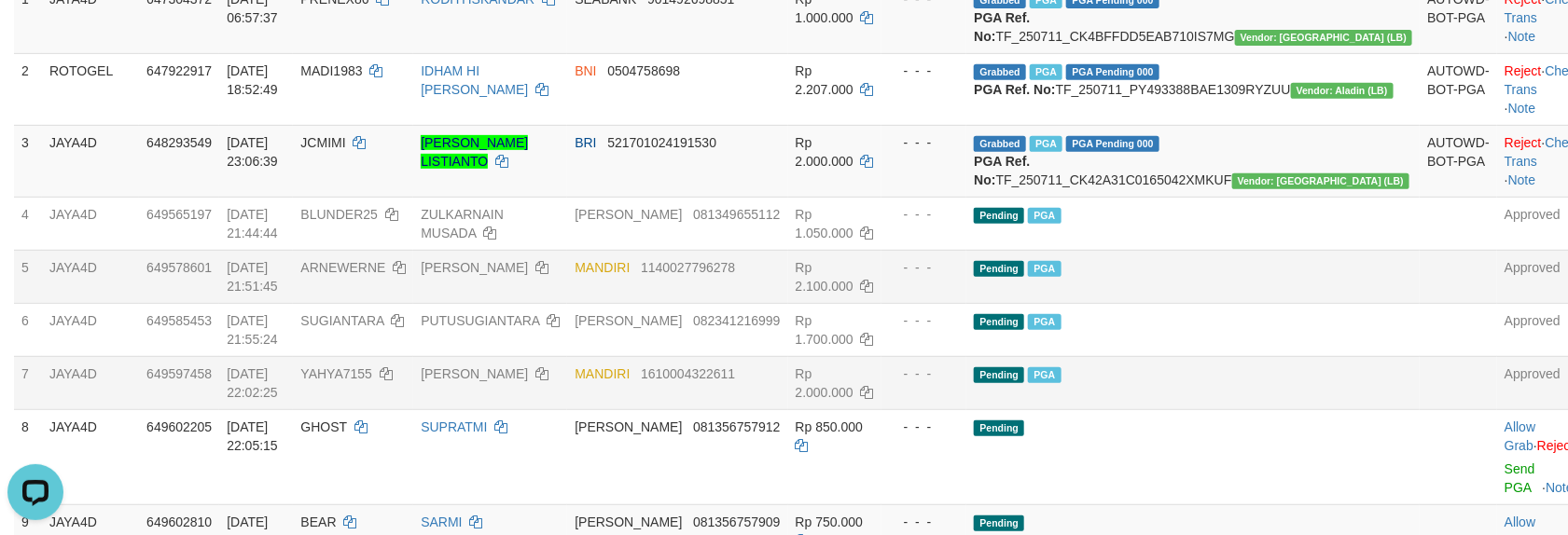 click on "Pending   PGA" at bounding box center [1193, 276] 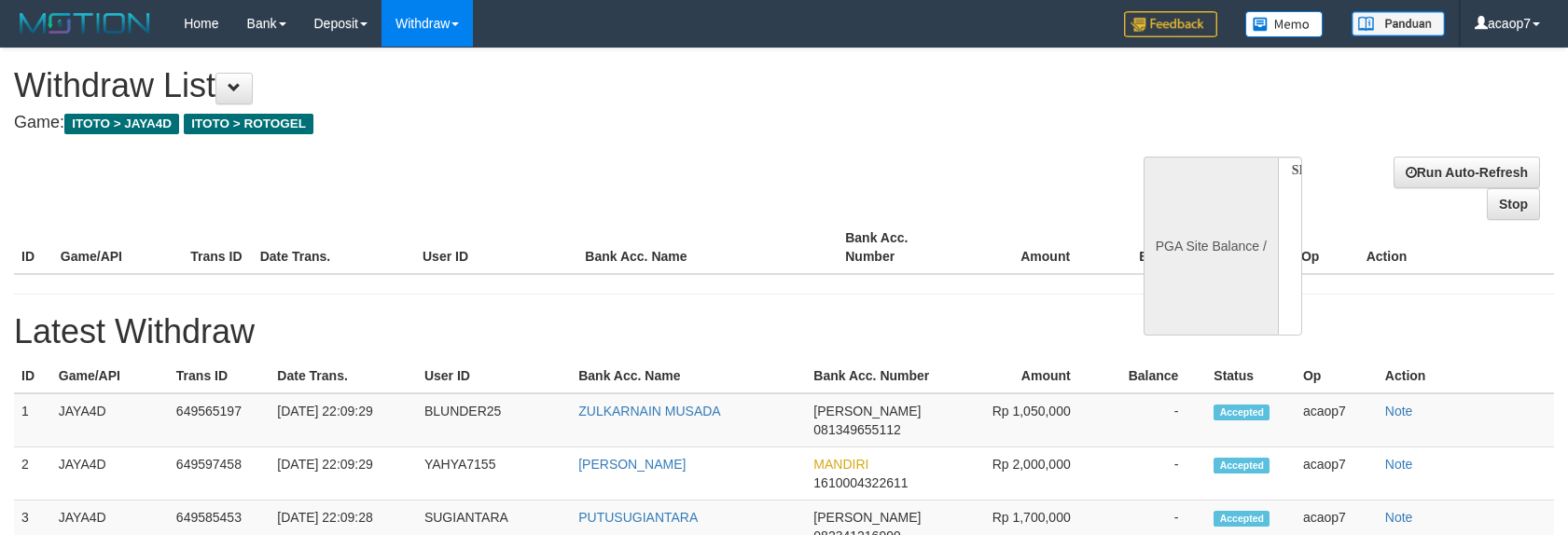 select 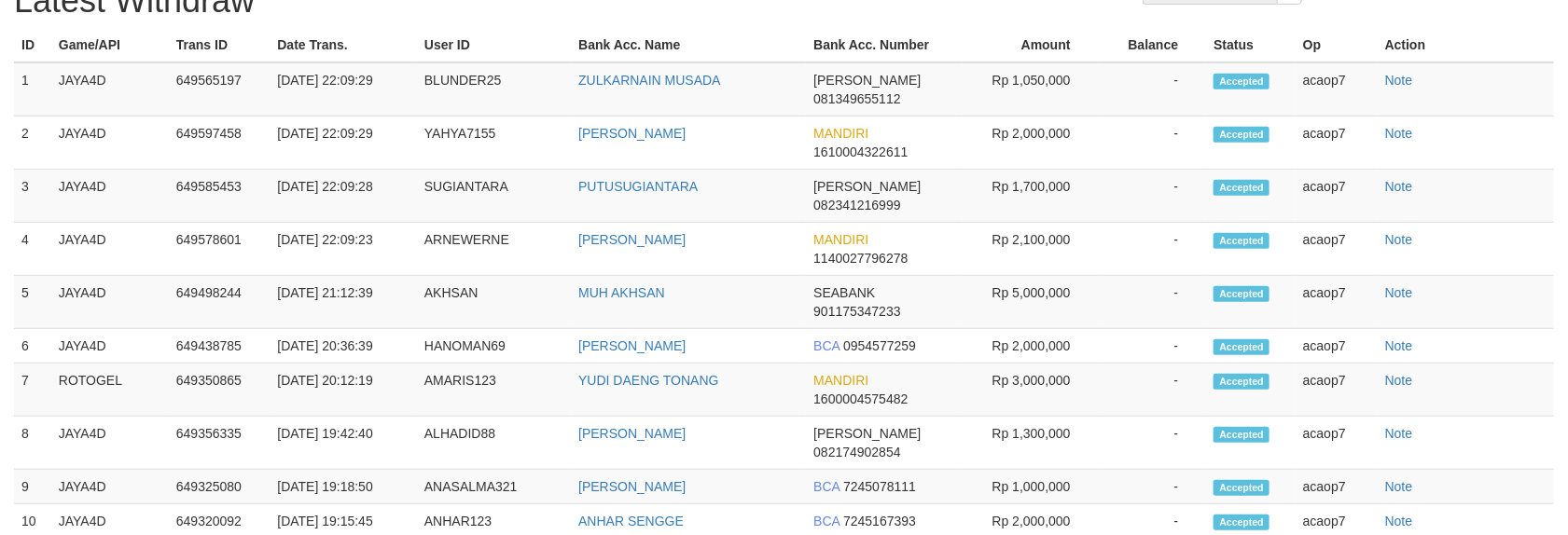 scroll, scrollTop: 331, scrollLeft: 0, axis: vertical 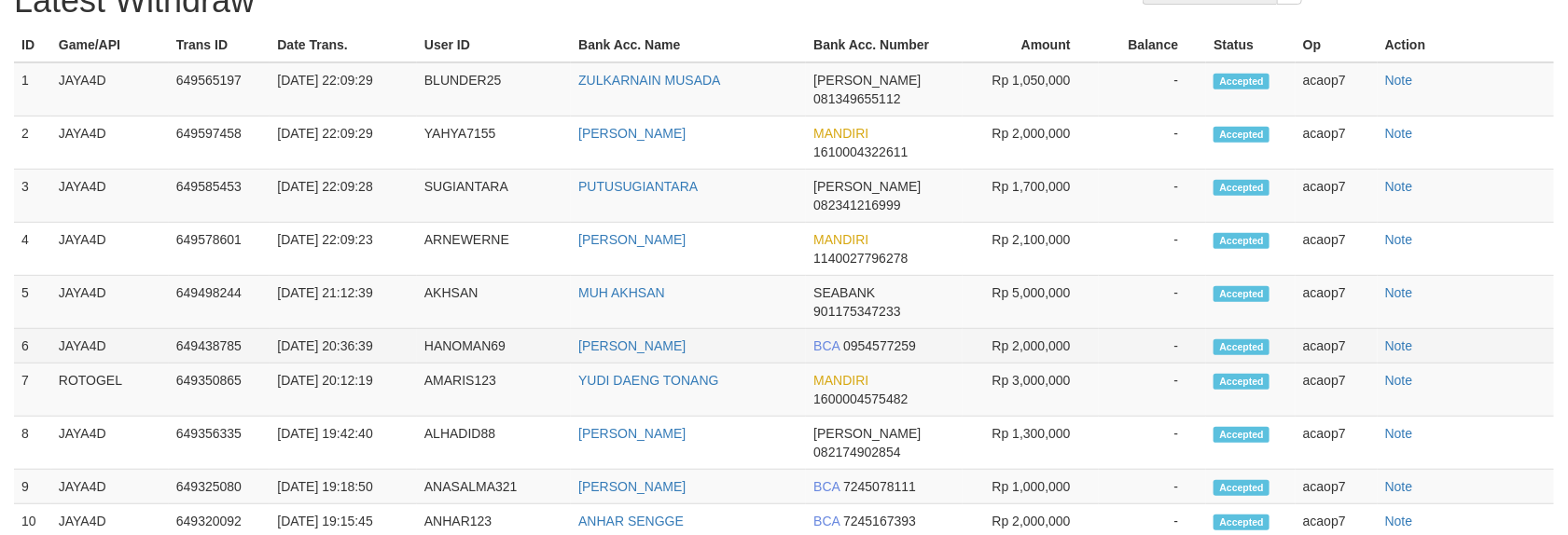 select 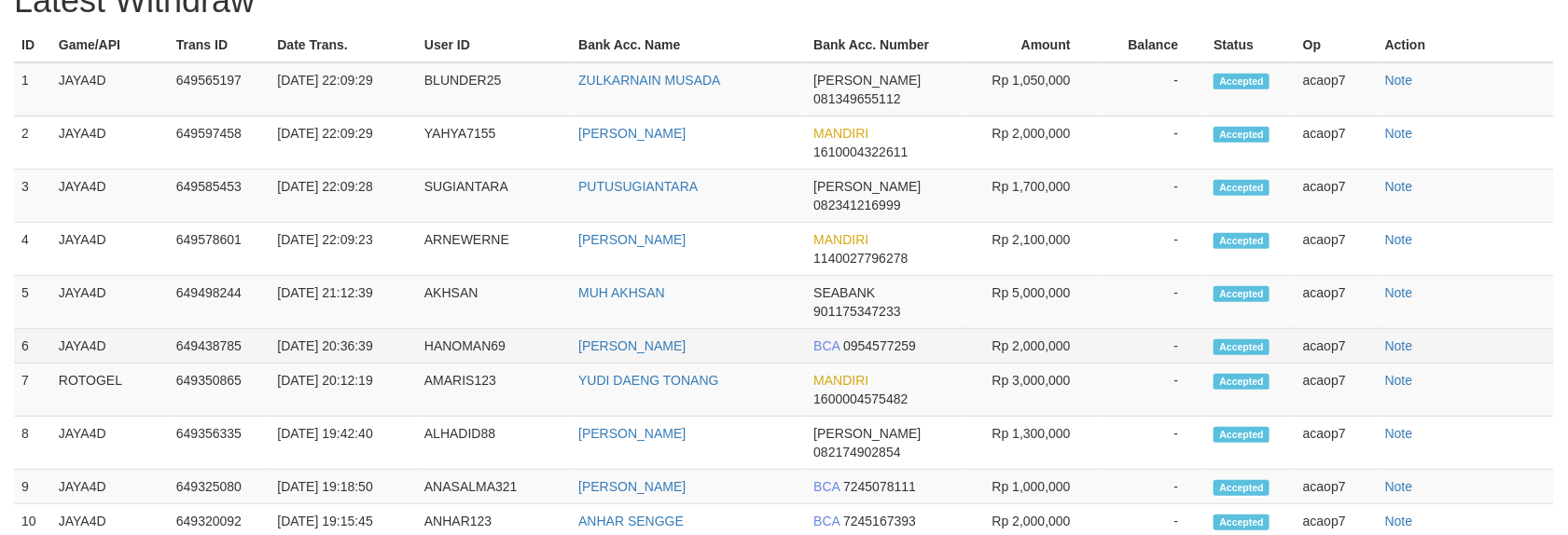 select on "**" 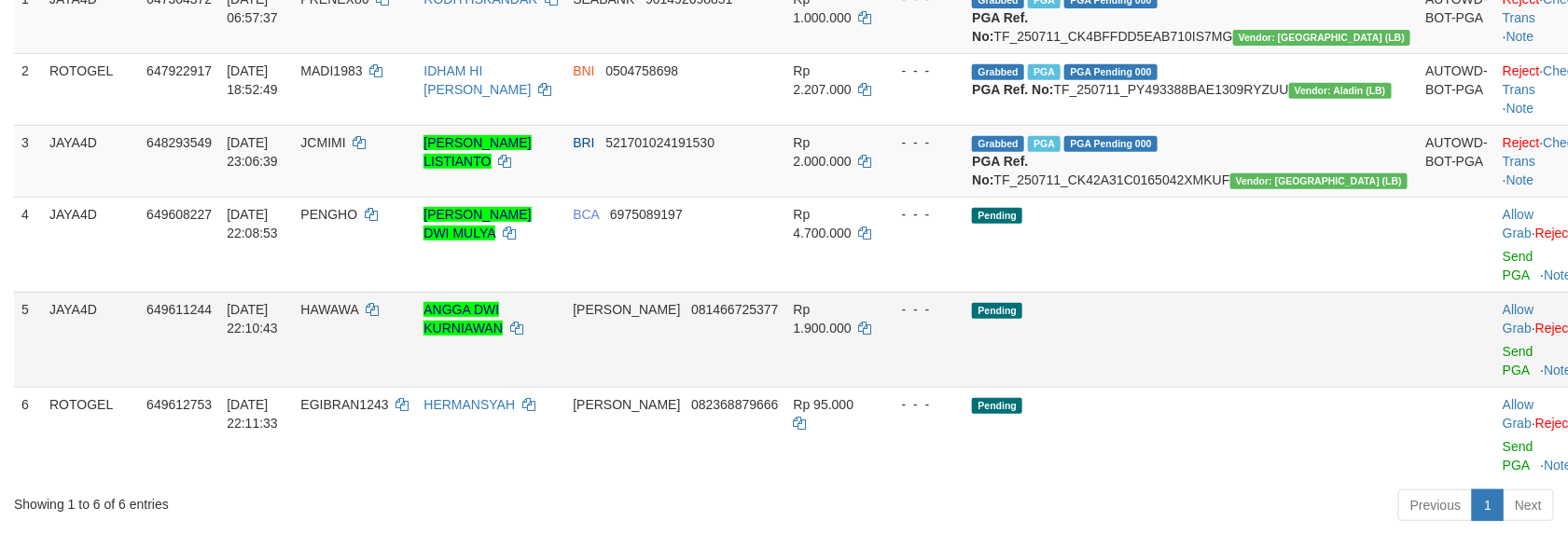 scroll, scrollTop: 322, scrollLeft: 0, axis: vertical 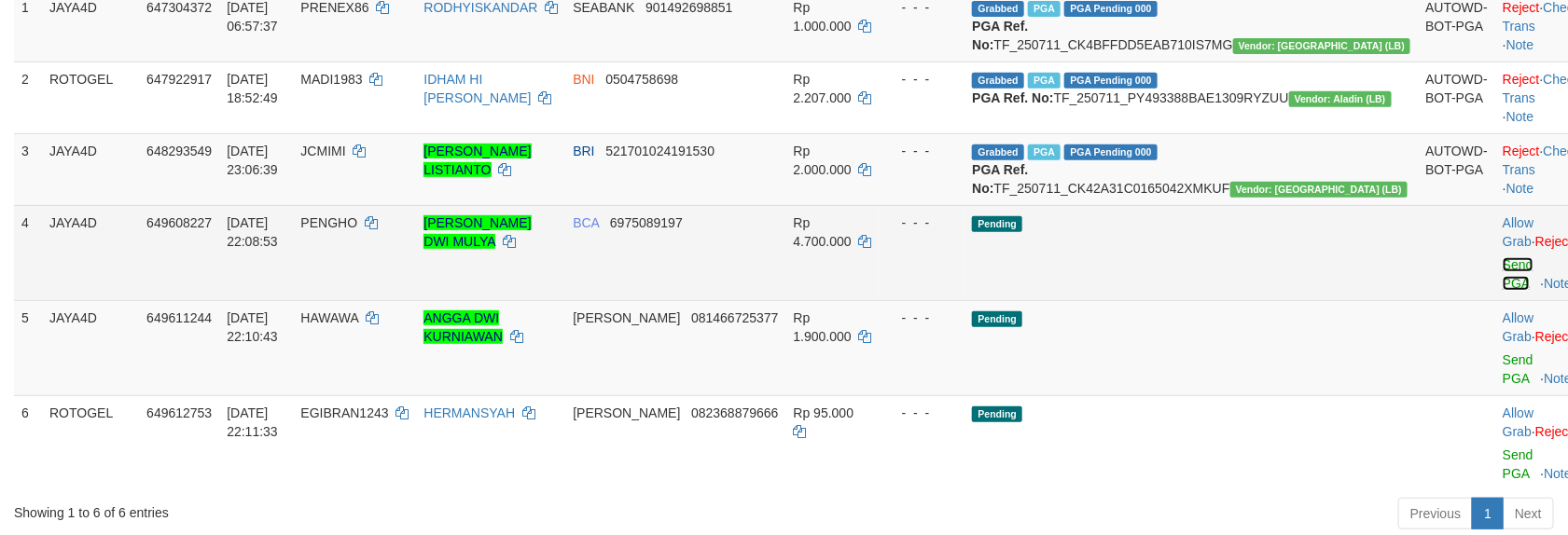 click on "Send PGA" at bounding box center (1518, 274) 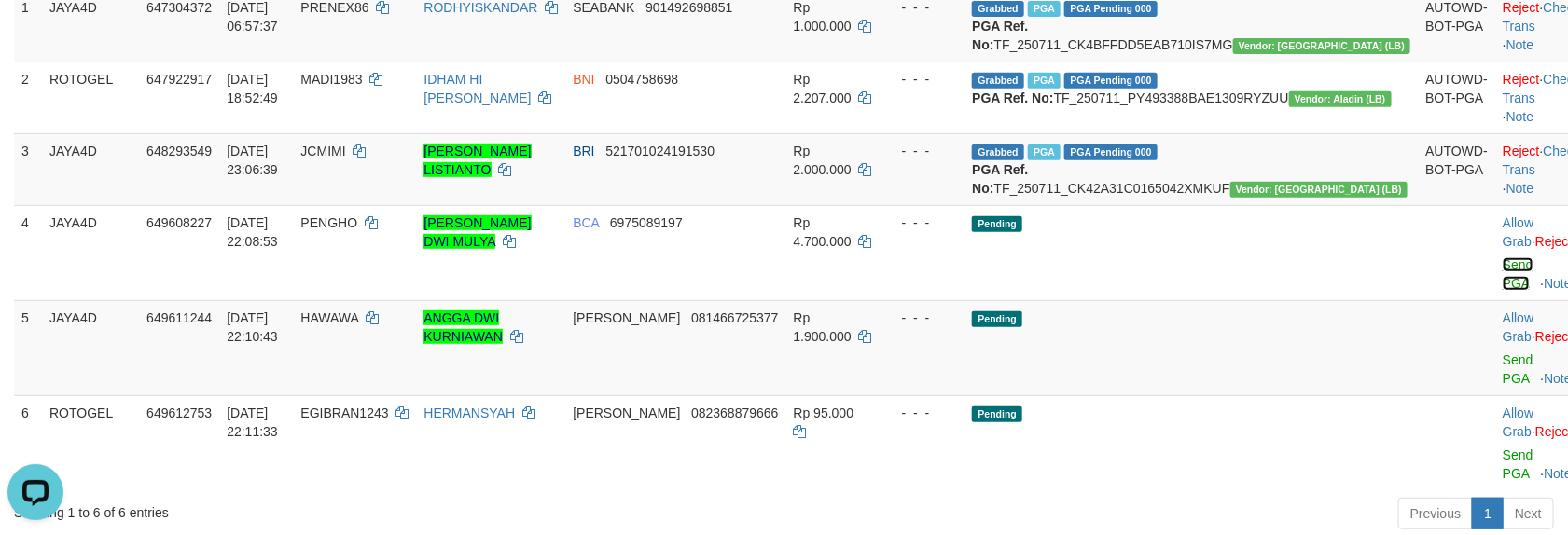 scroll, scrollTop: 0, scrollLeft: 0, axis: both 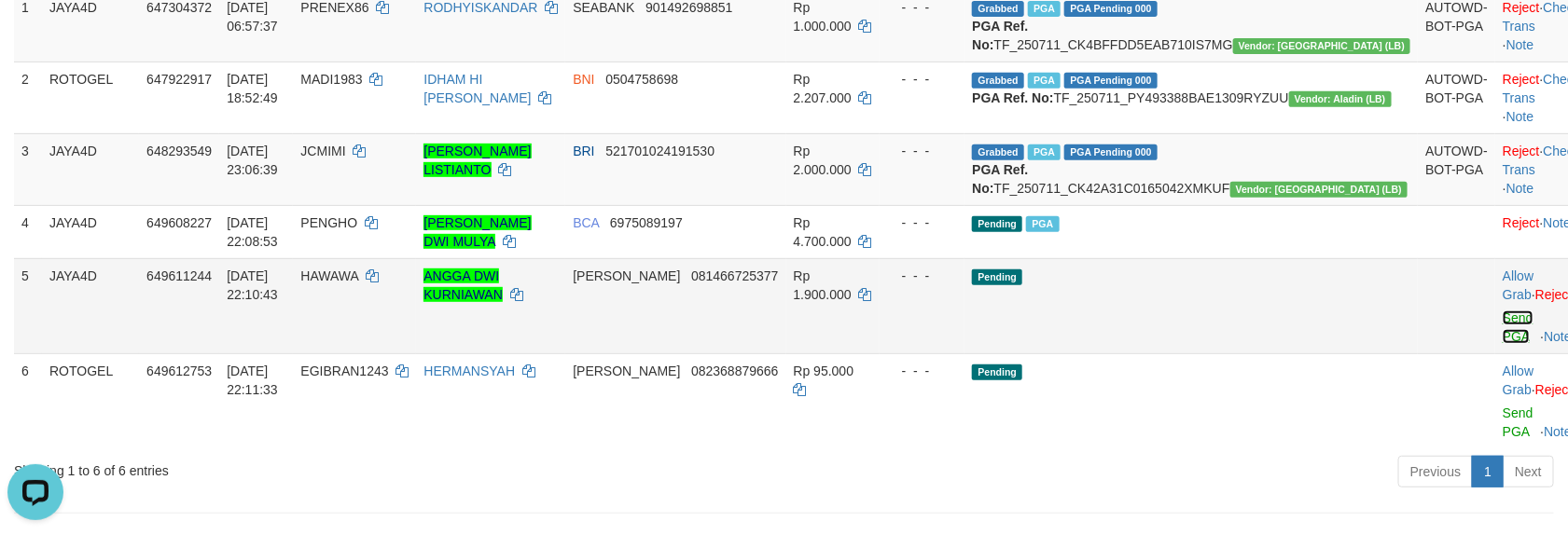 click on "Send PGA" at bounding box center [1518, 327] 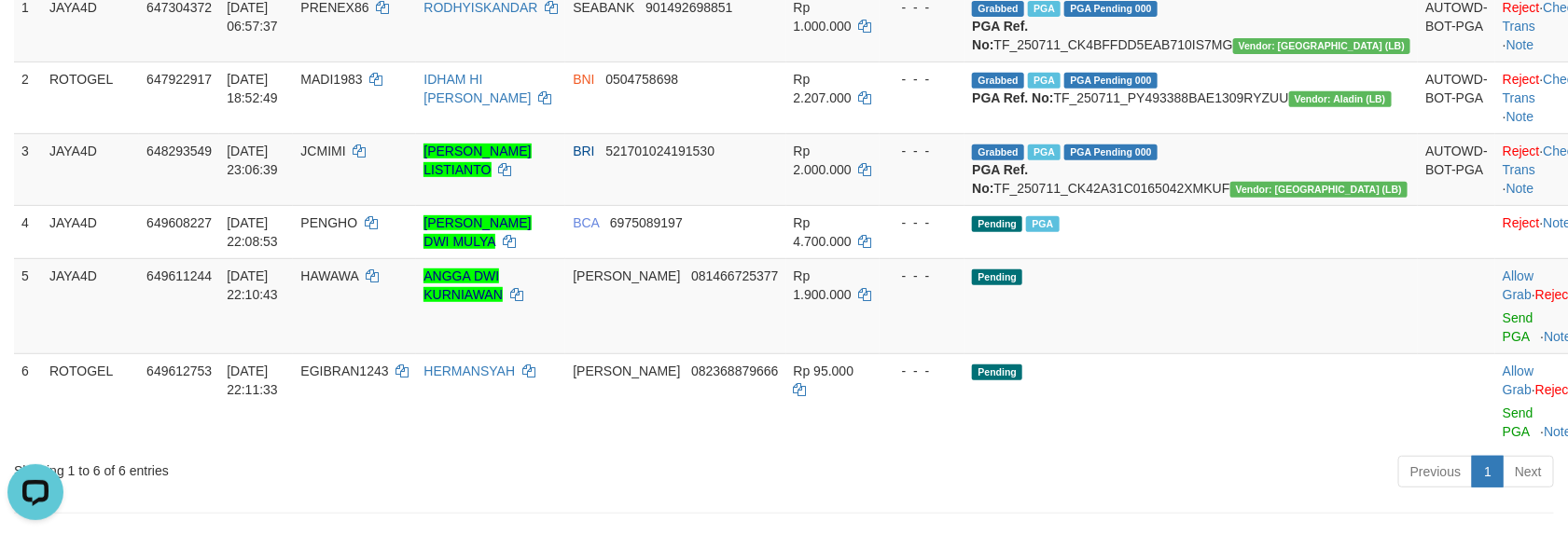 click on "**********" at bounding box center (784, 858) 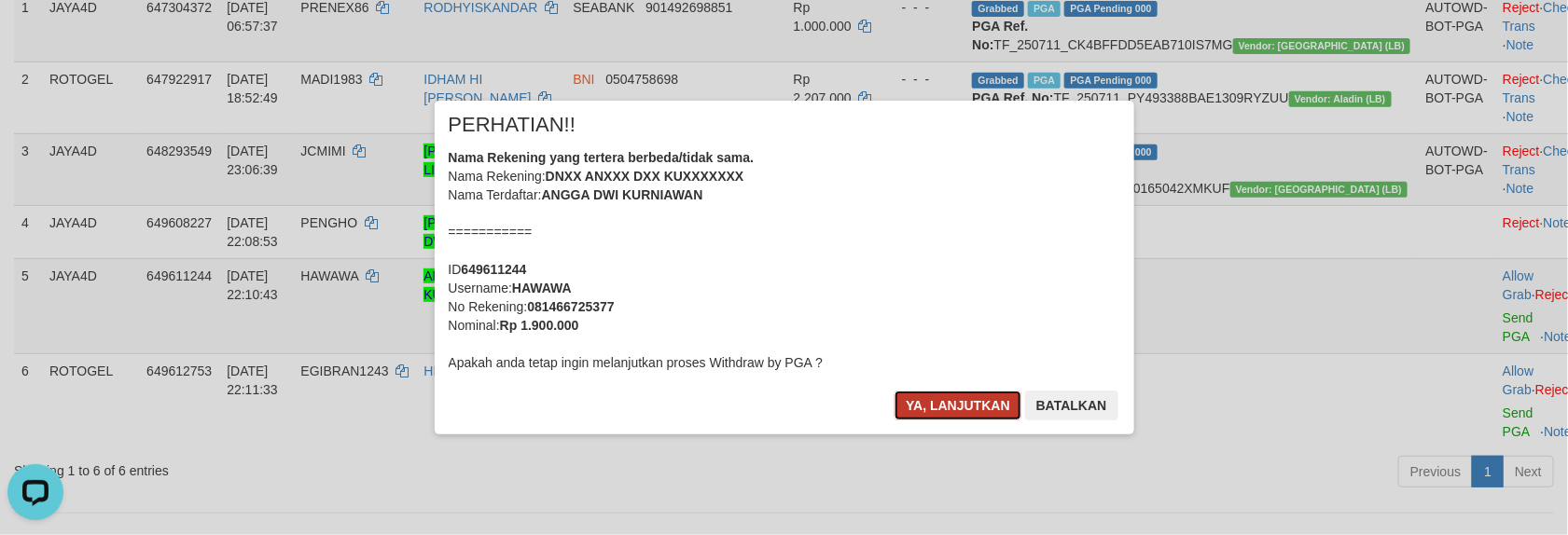 click on "Ya, lanjutkan" at bounding box center (958, 405) 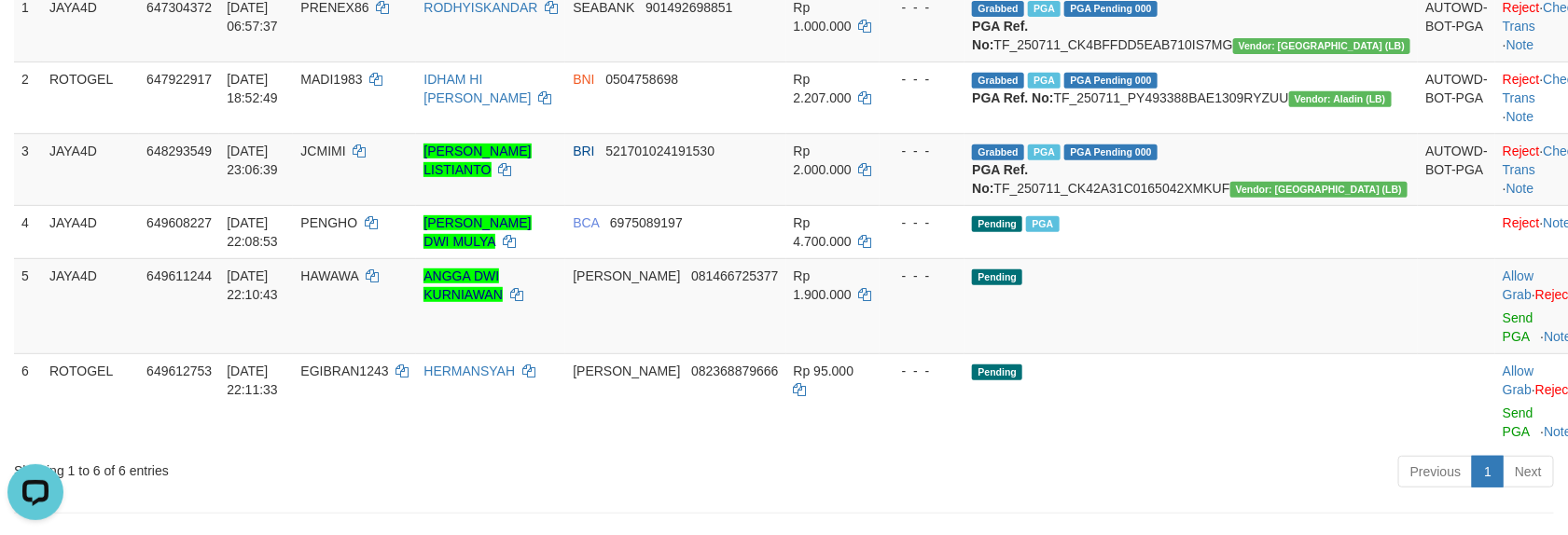 click on "**********" at bounding box center (784, 858) 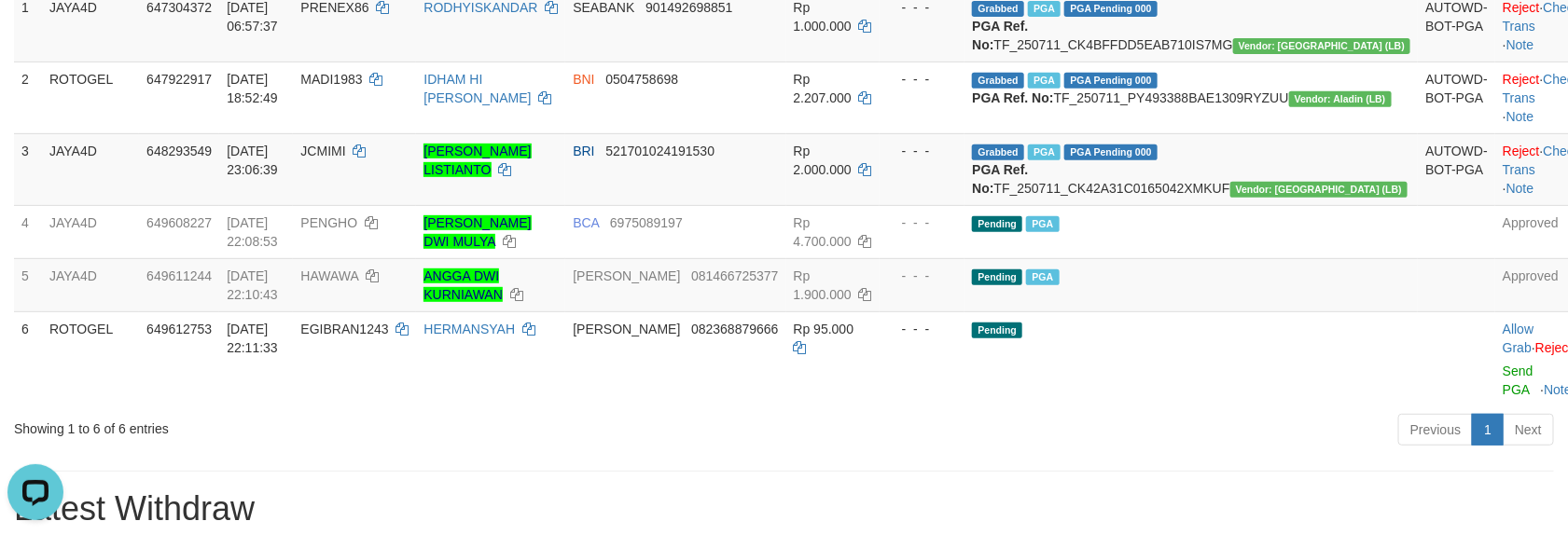 click on "Previous 1 Next" at bounding box center (1110, 432) 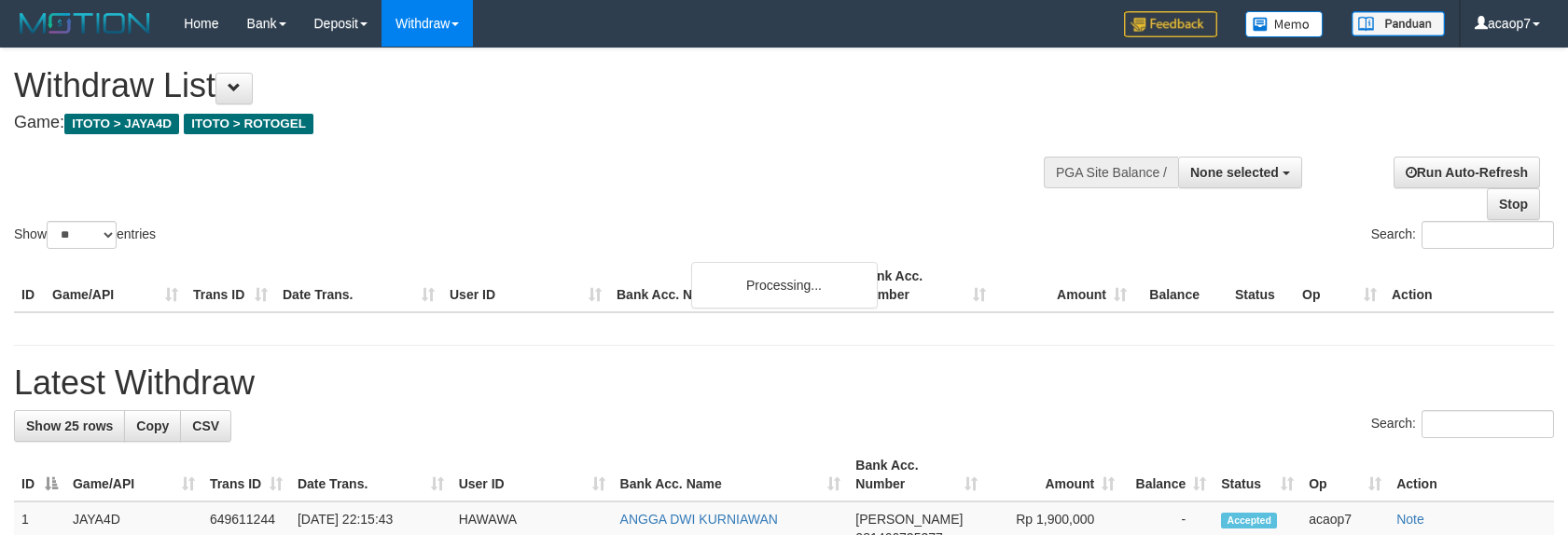 select 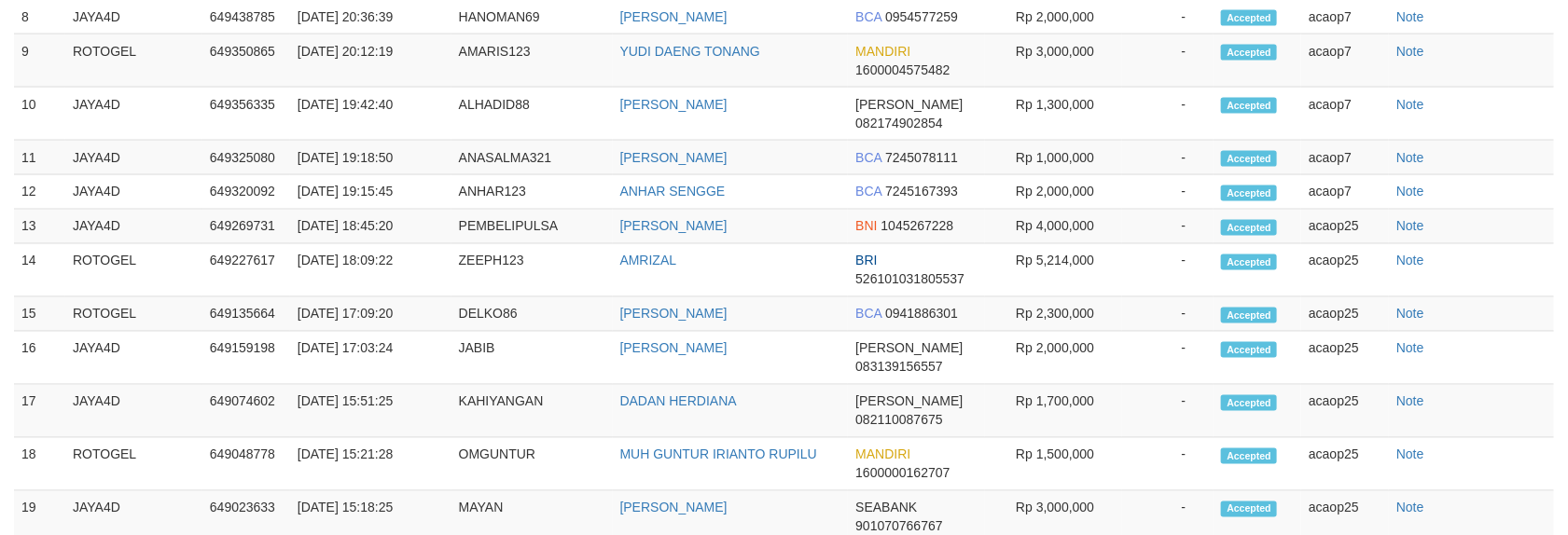 scroll, scrollTop: 336, scrollLeft: 0, axis: vertical 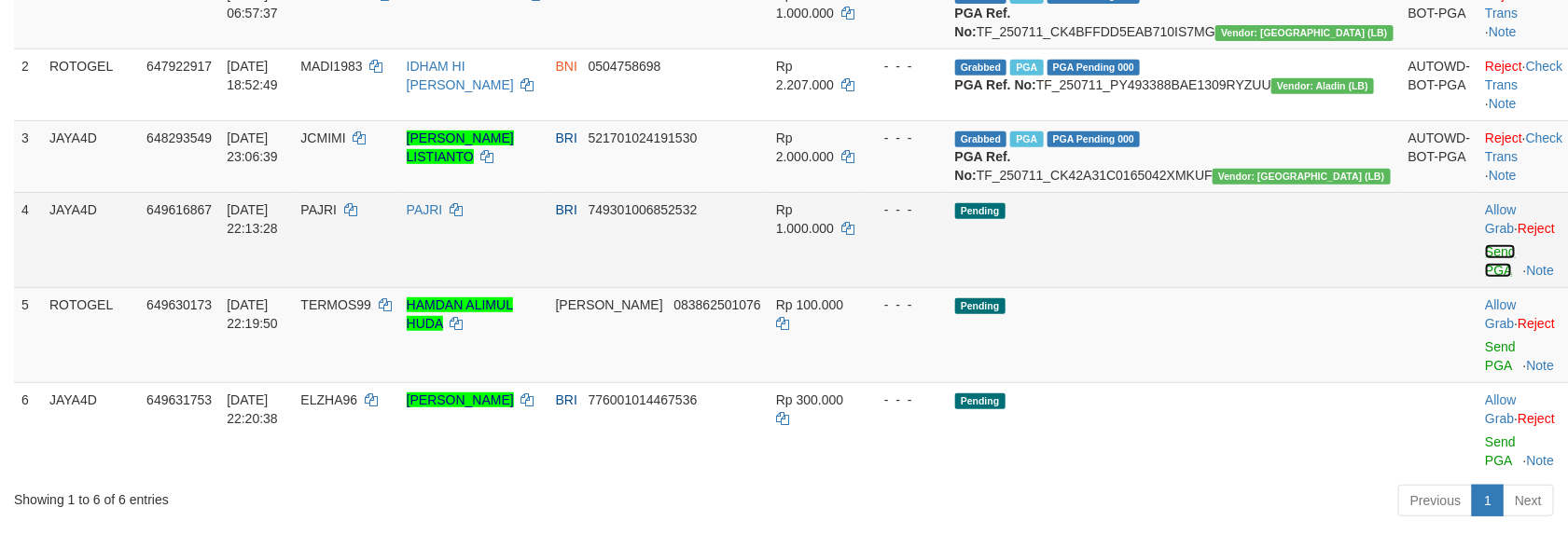click on "Send PGA" at bounding box center [1500, 261] 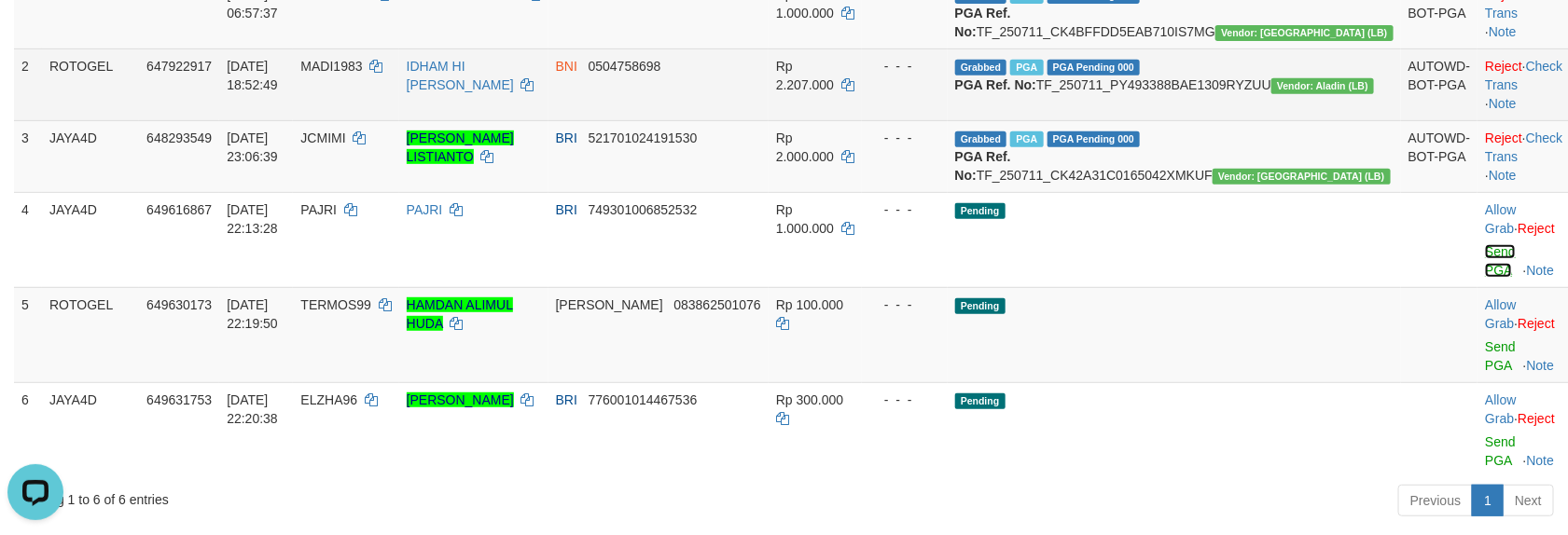 scroll, scrollTop: 0, scrollLeft: 0, axis: both 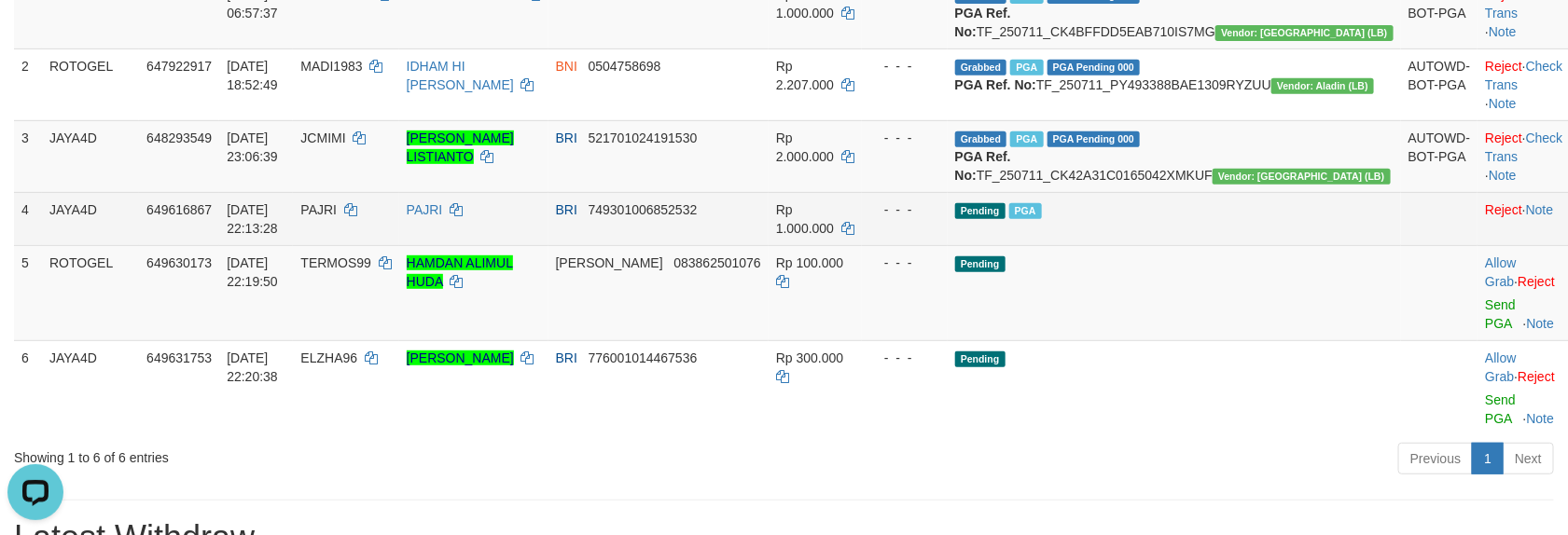 drag, startPoint x: 173, startPoint y: 288, endPoint x: 186, endPoint y: 283, distance: 13.928388 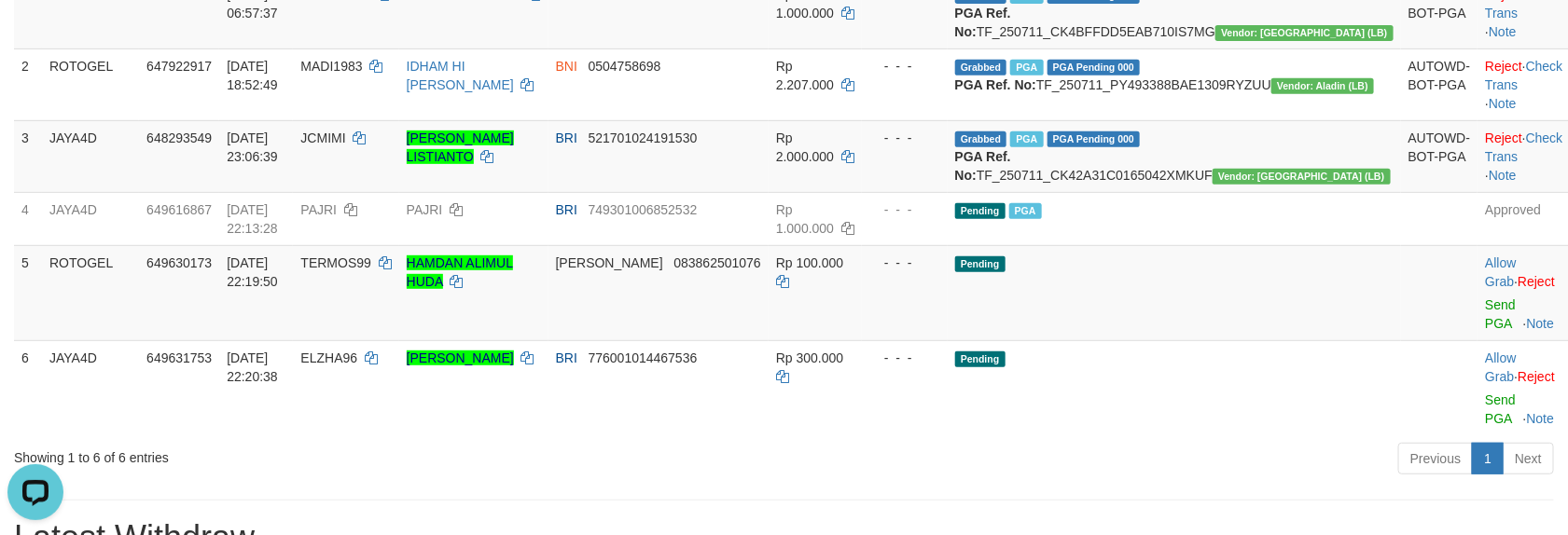 click on "Previous 1 Next" at bounding box center (1110, 460) 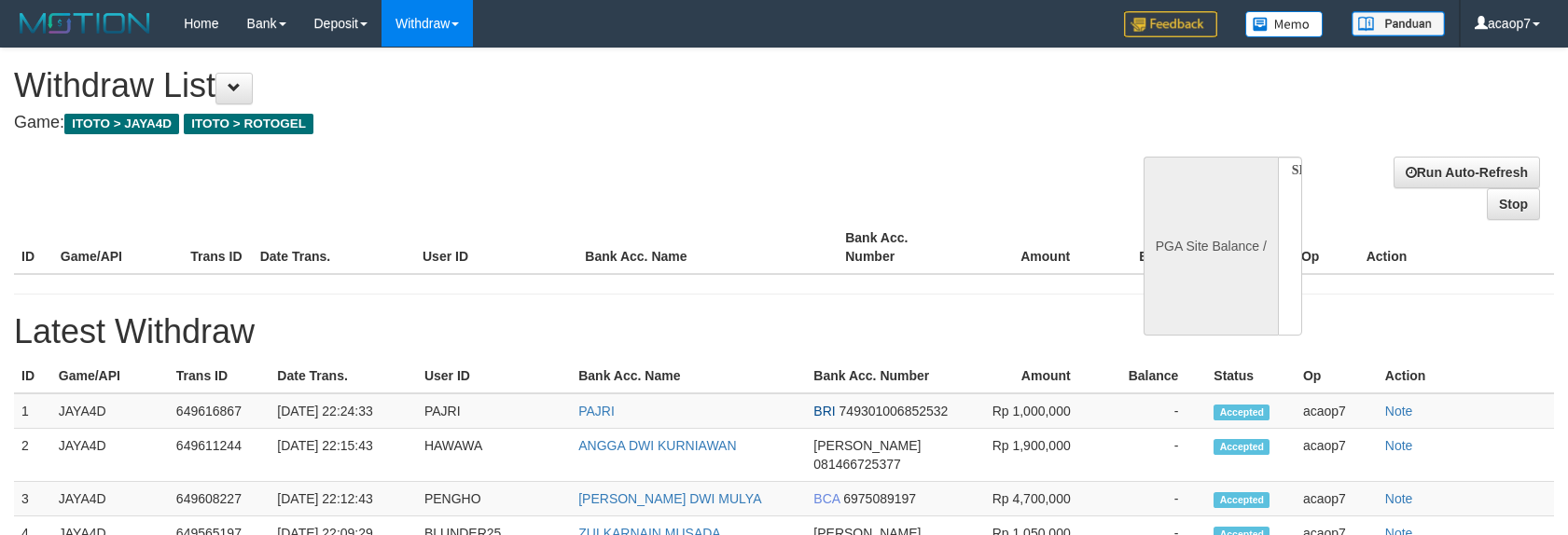 select 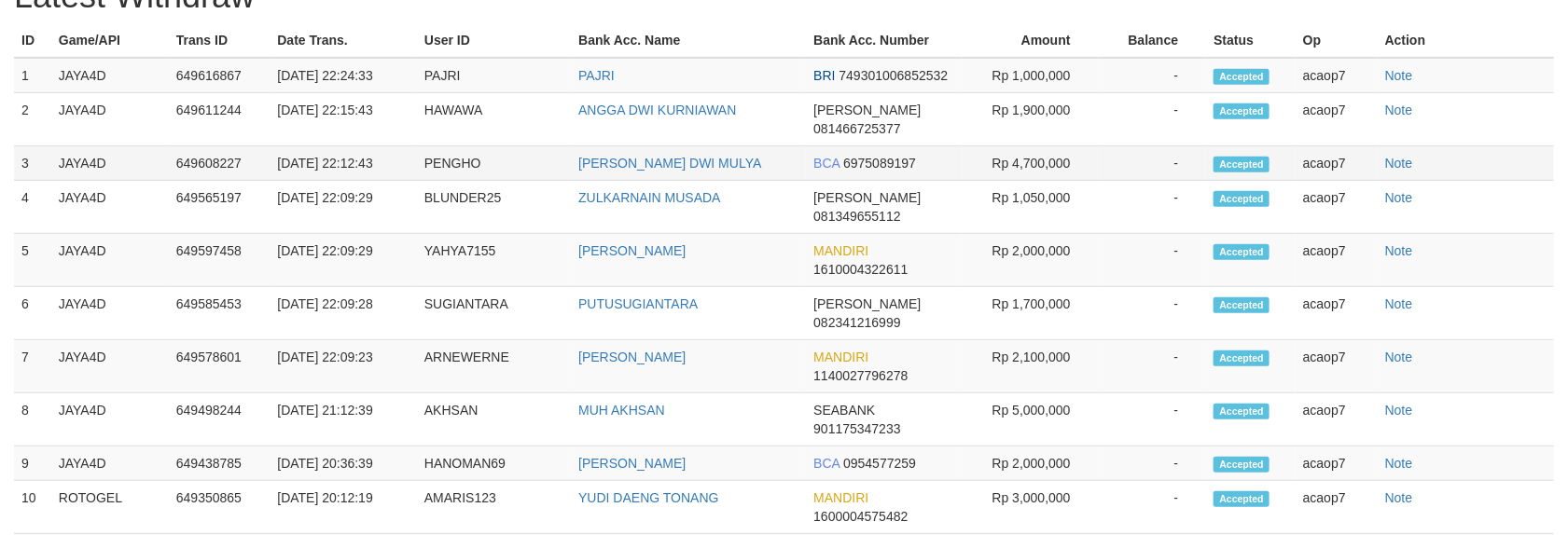 select on "**" 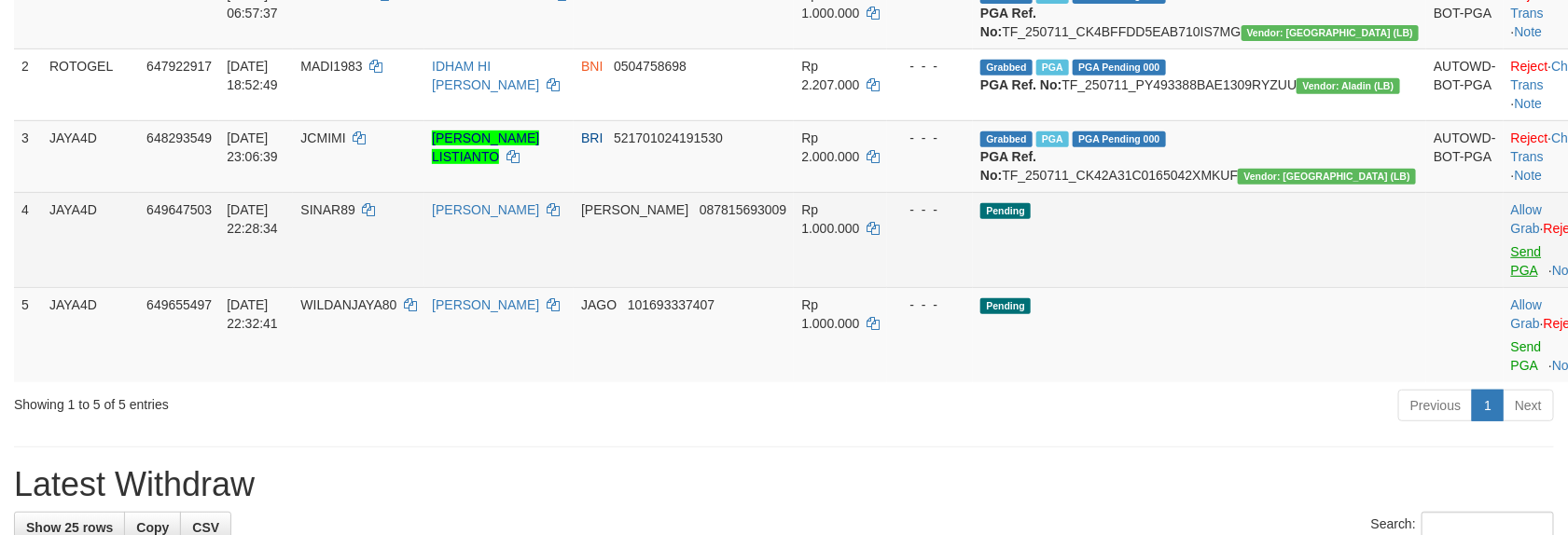 scroll, scrollTop: 327, scrollLeft: 0, axis: vertical 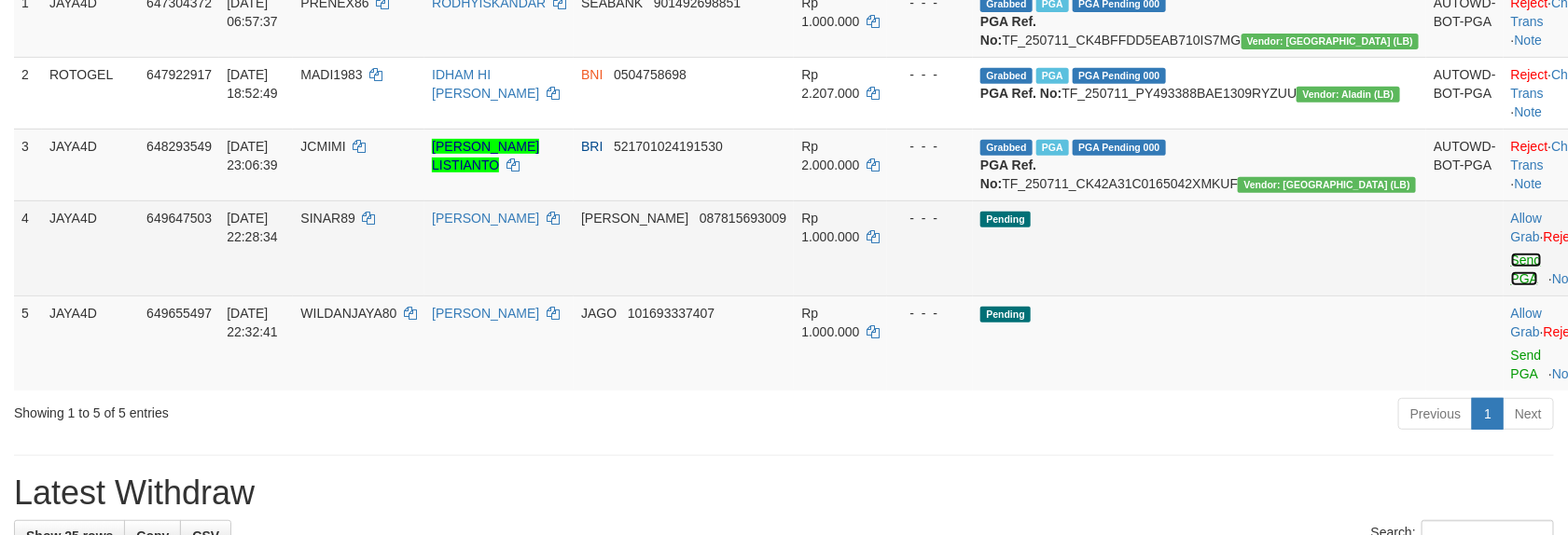 click on "Send PGA" at bounding box center [1526, 269] 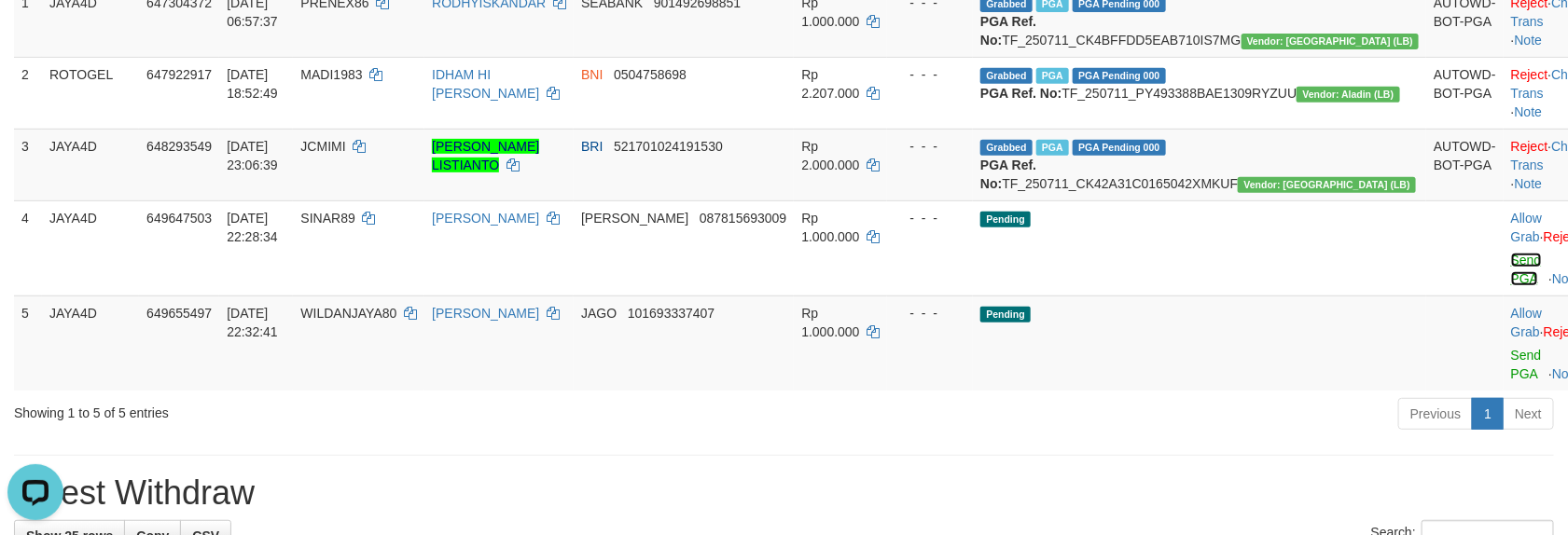 scroll, scrollTop: 0, scrollLeft: 0, axis: both 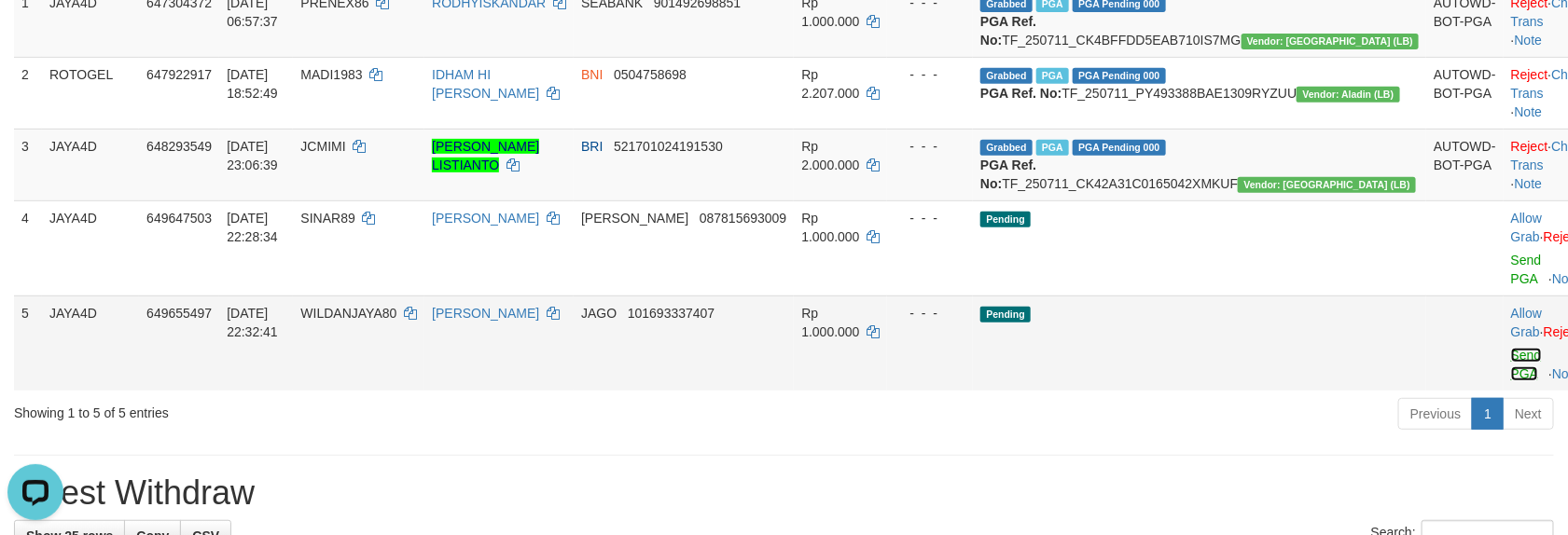 click on "Send PGA" at bounding box center (1526, 364) 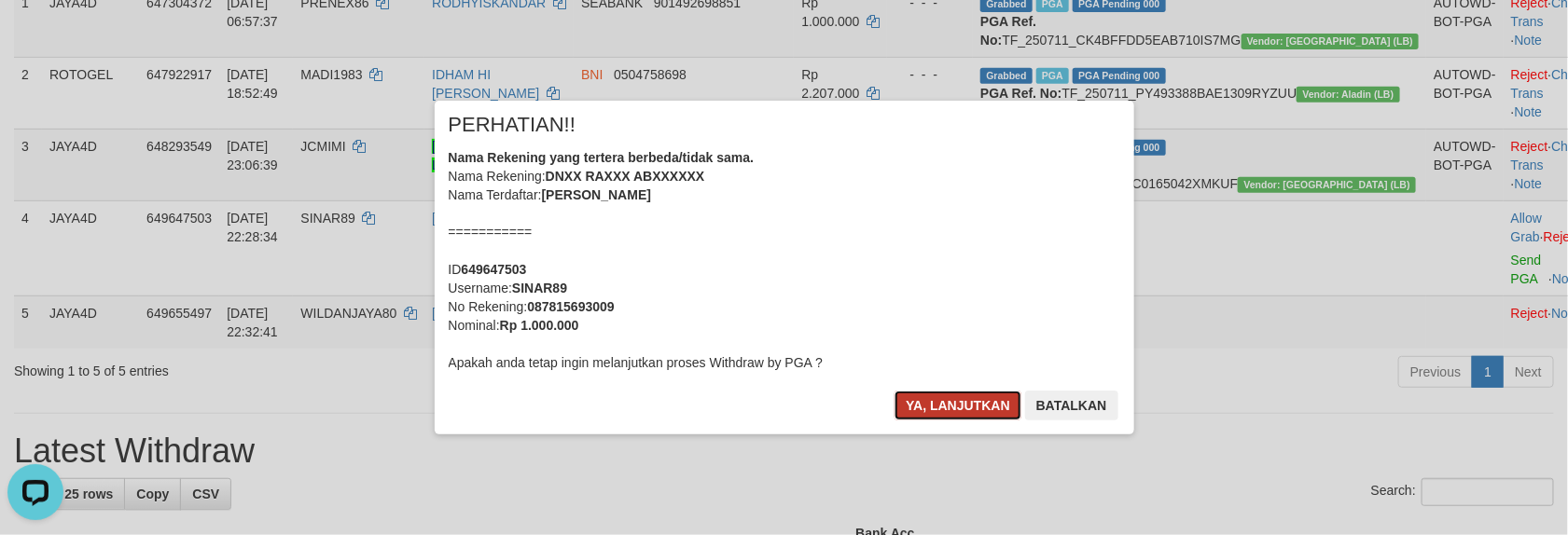 click on "Ya, lanjutkan" at bounding box center [958, 405] 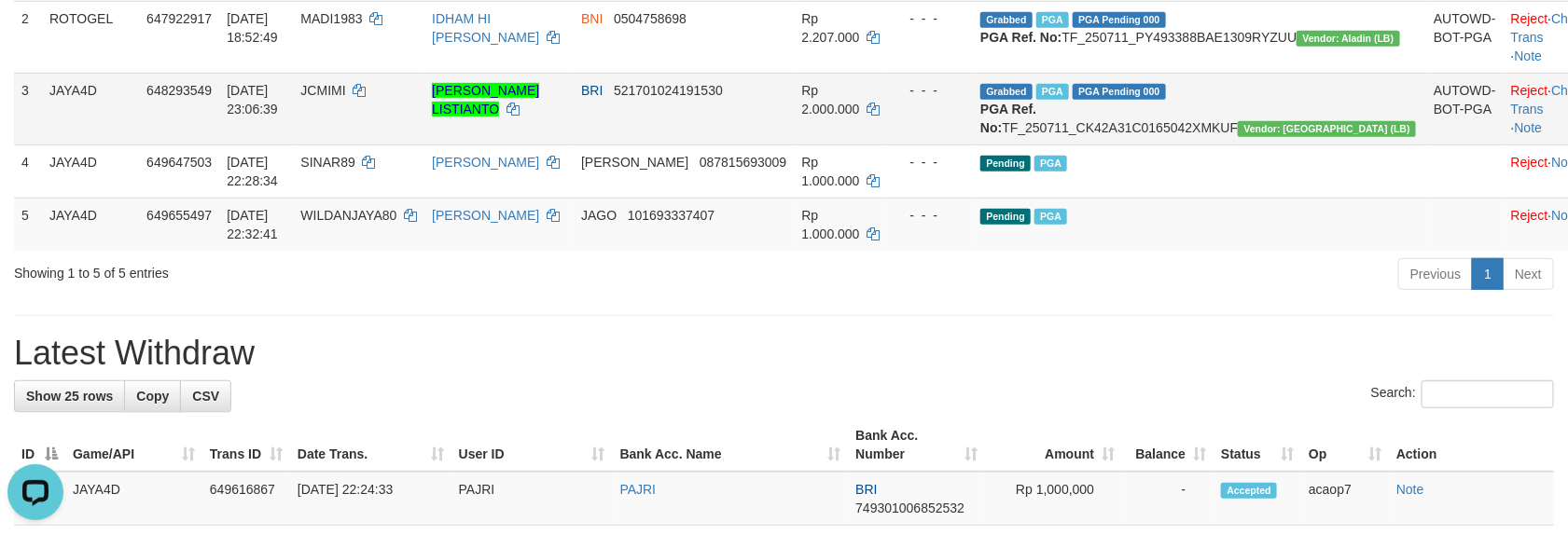 scroll, scrollTop: 378, scrollLeft: 0, axis: vertical 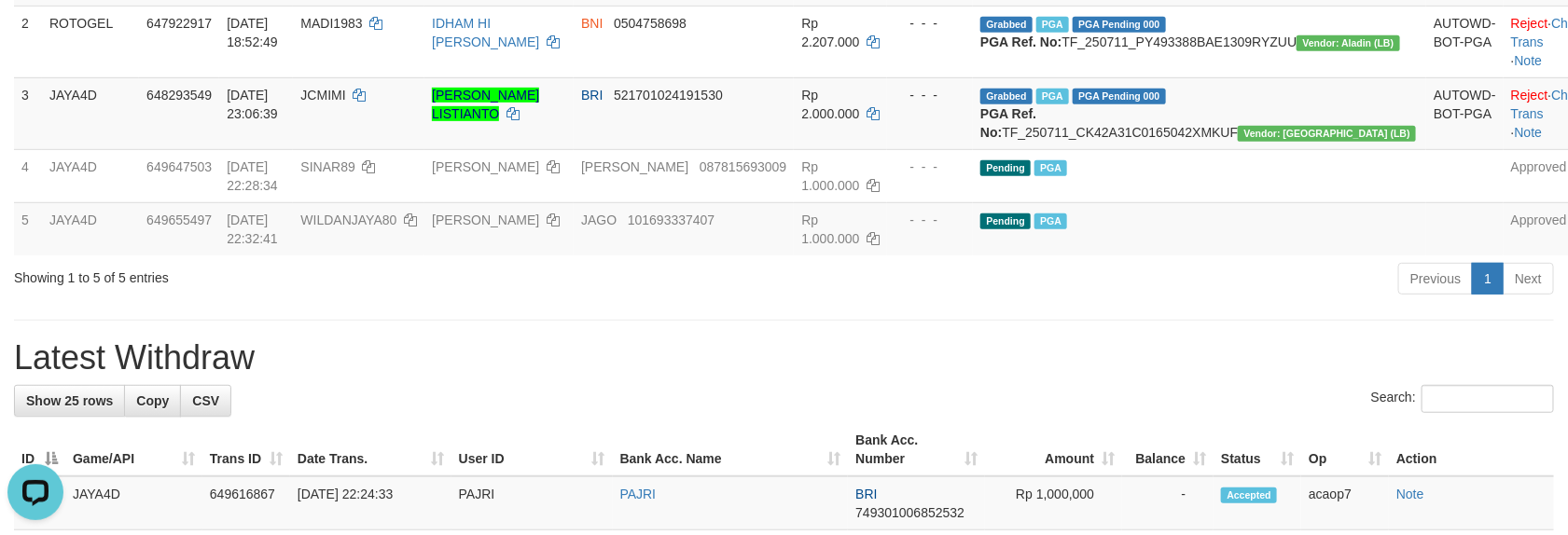 drag, startPoint x: 1080, startPoint y: 454, endPoint x: 1100, endPoint y: 439, distance: 25 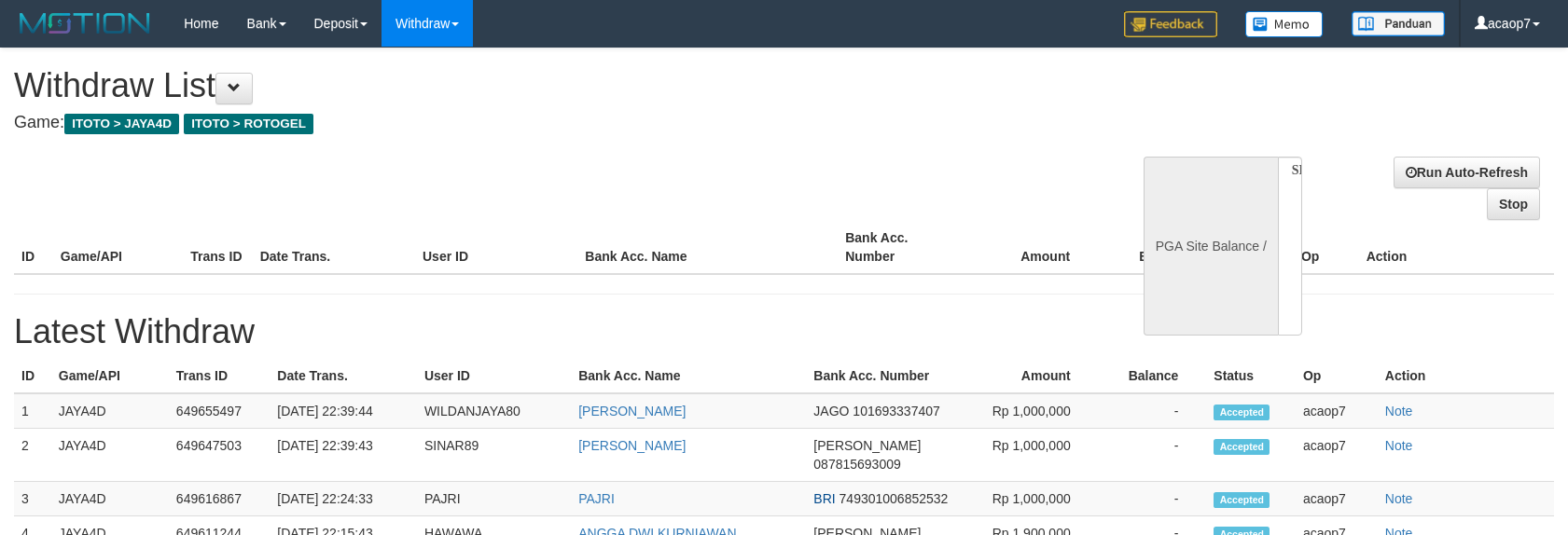 select 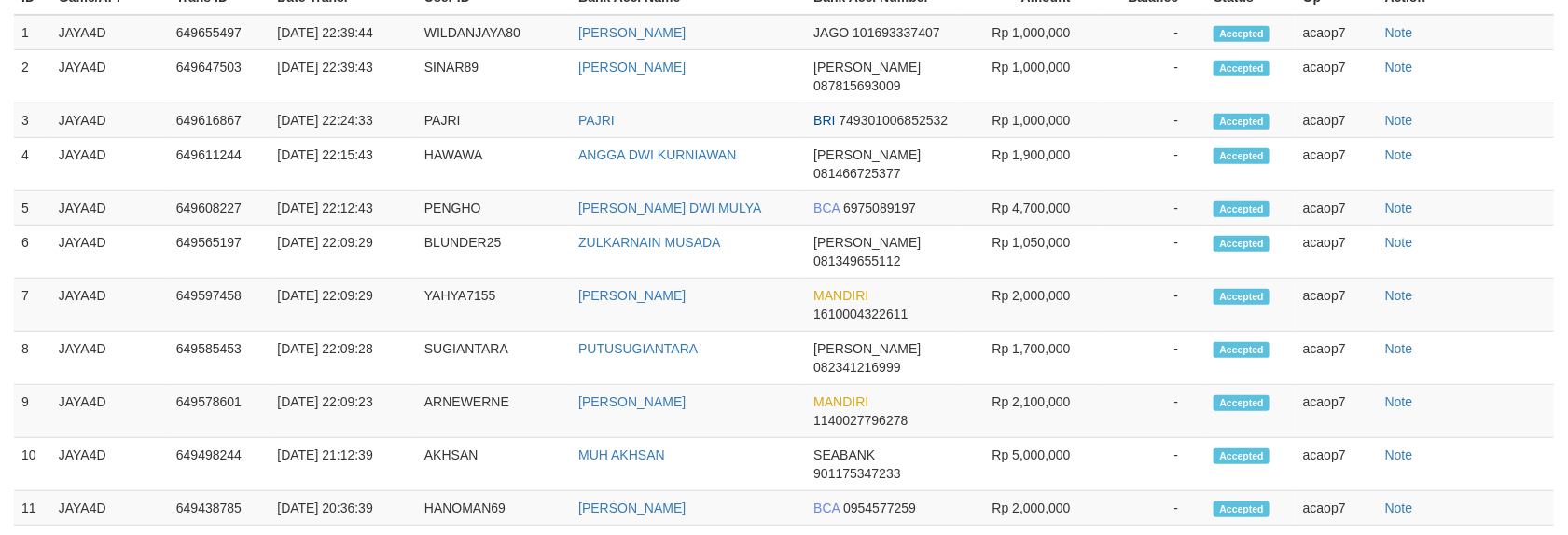 scroll, scrollTop: 429, scrollLeft: 0, axis: vertical 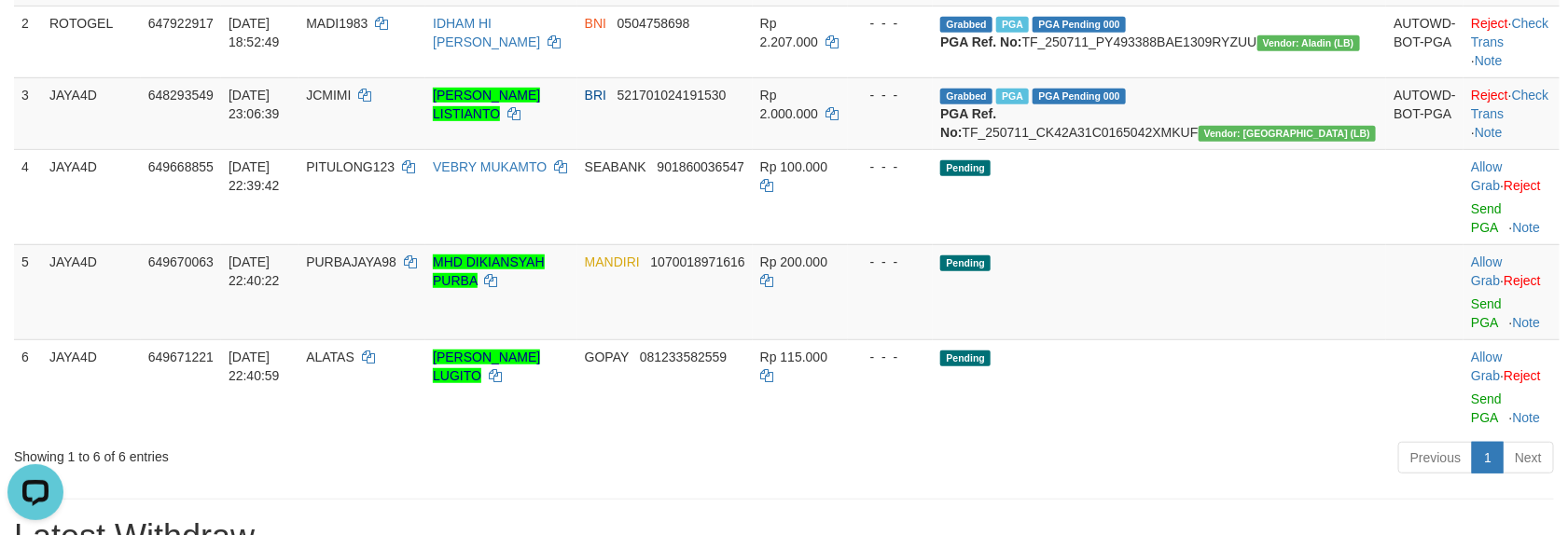 click on "**********" at bounding box center [784, 824] 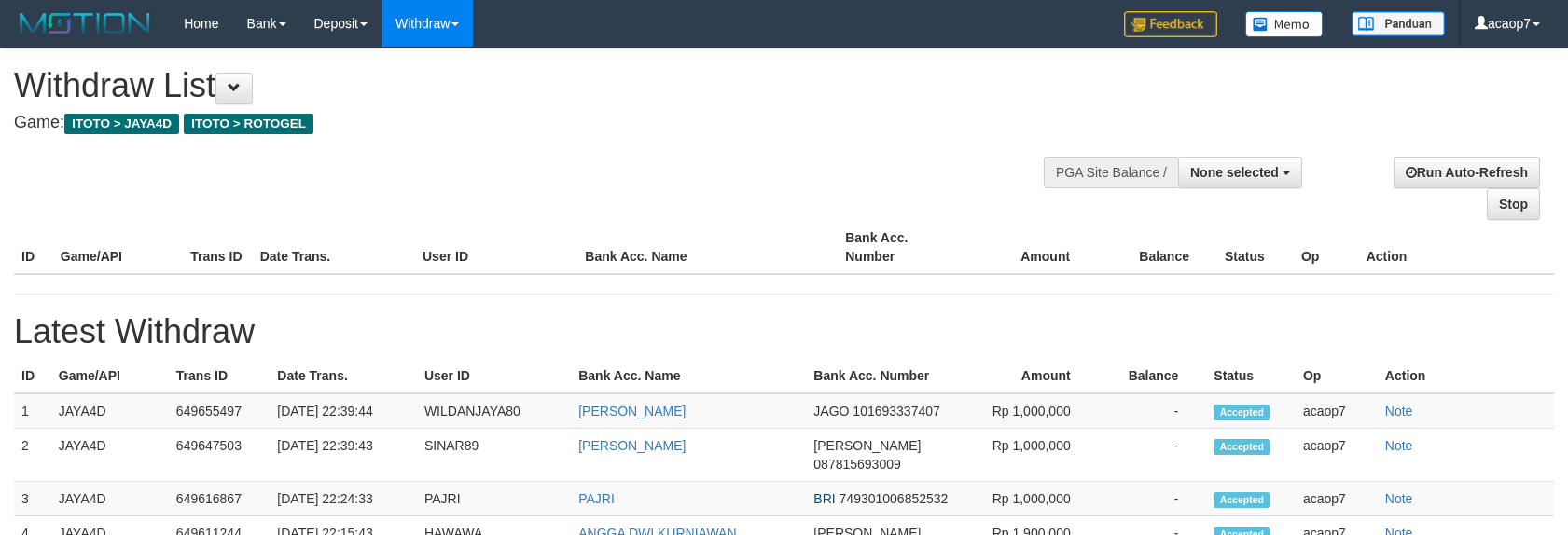 select 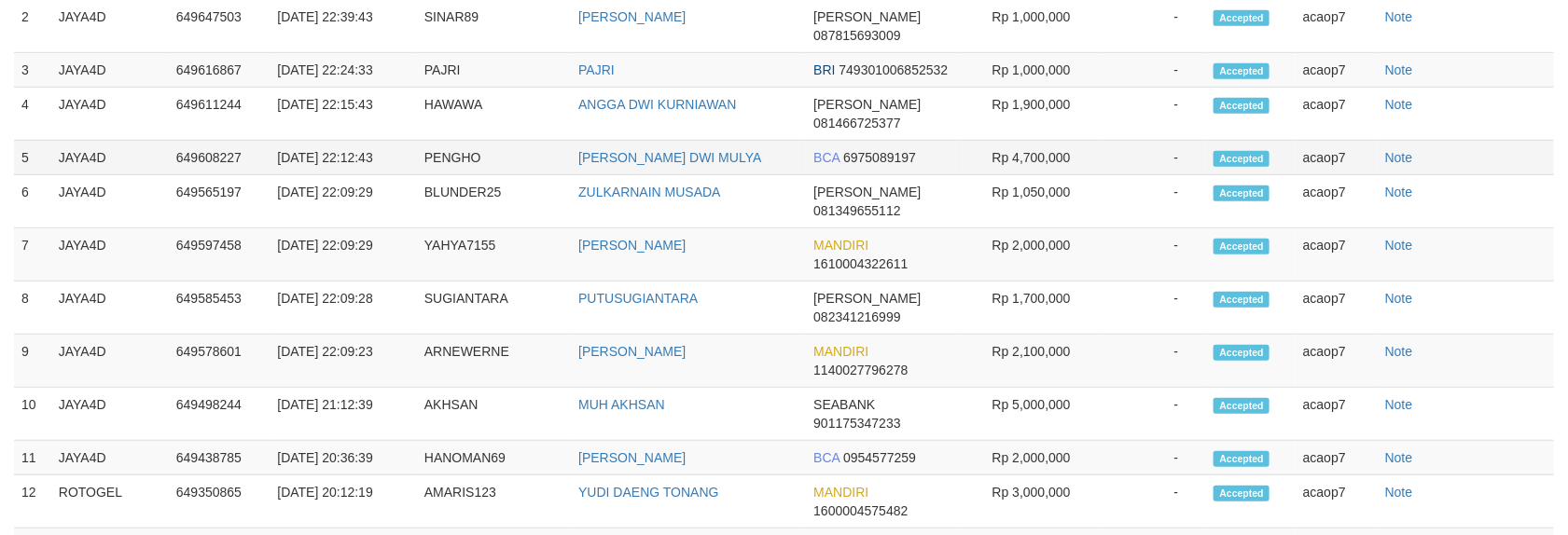 scroll, scrollTop: 429, scrollLeft: 0, axis: vertical 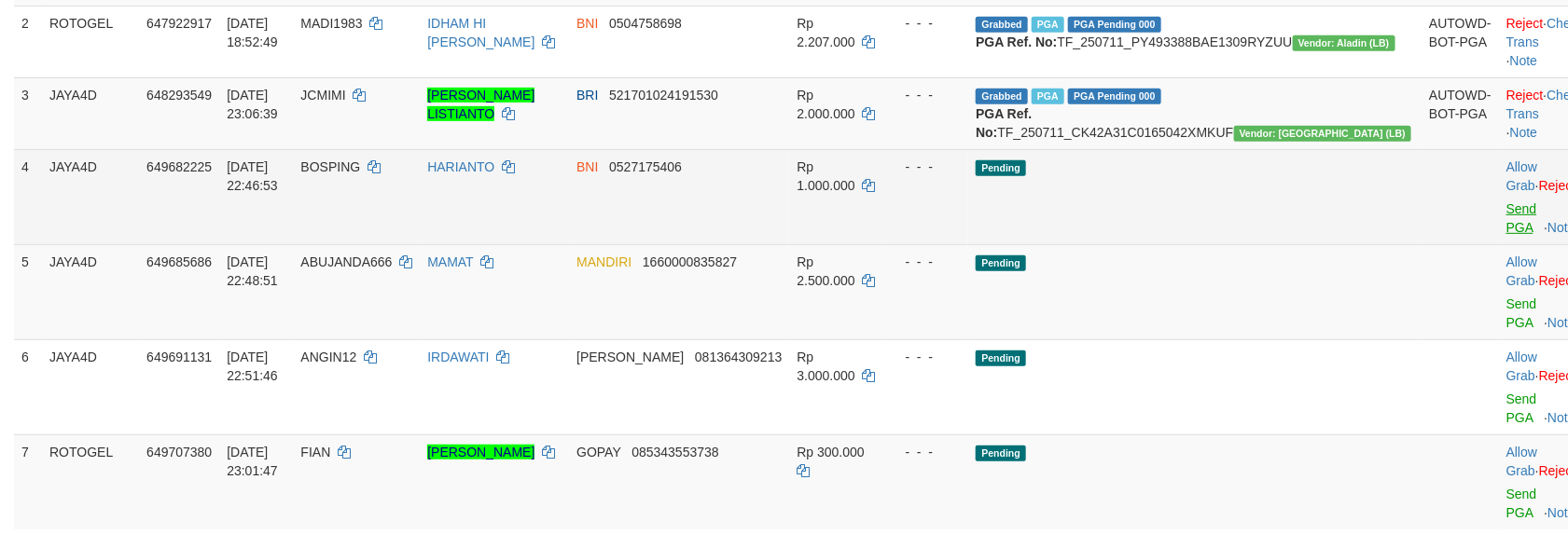 click on "Reject ·    Check Trans    ·    Note" at bounding box center [1545, 113] 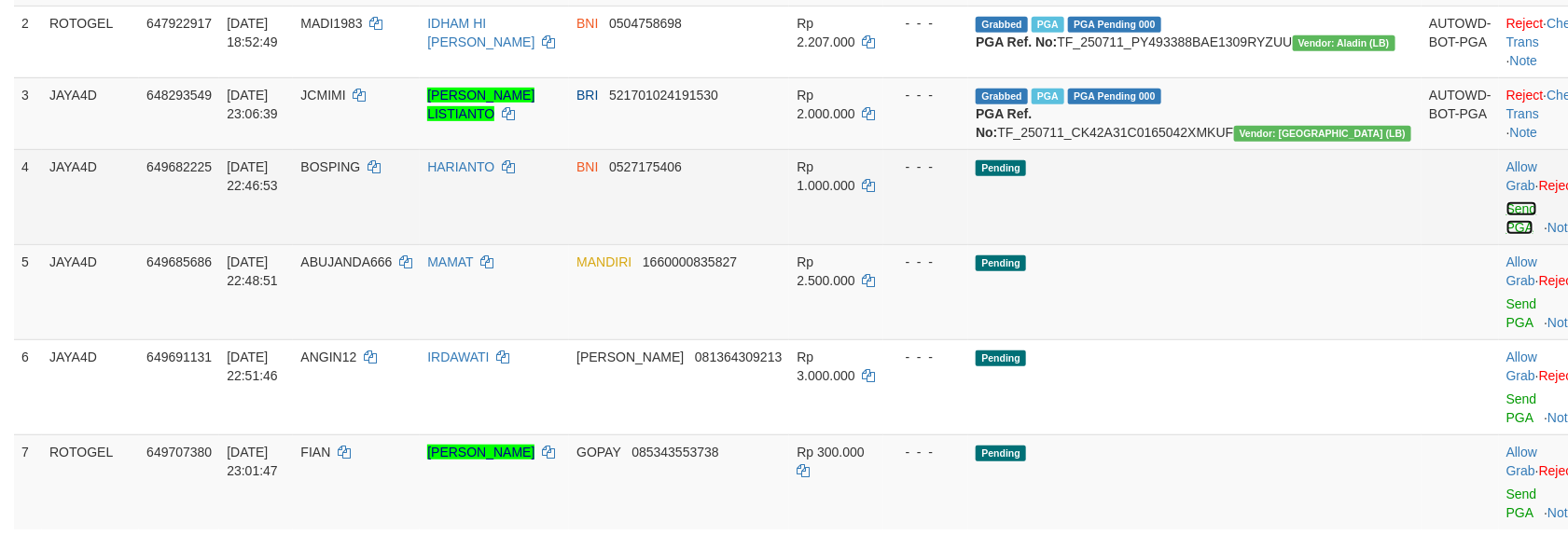 click on "Send PGA" at bounding box center (1521, 218) 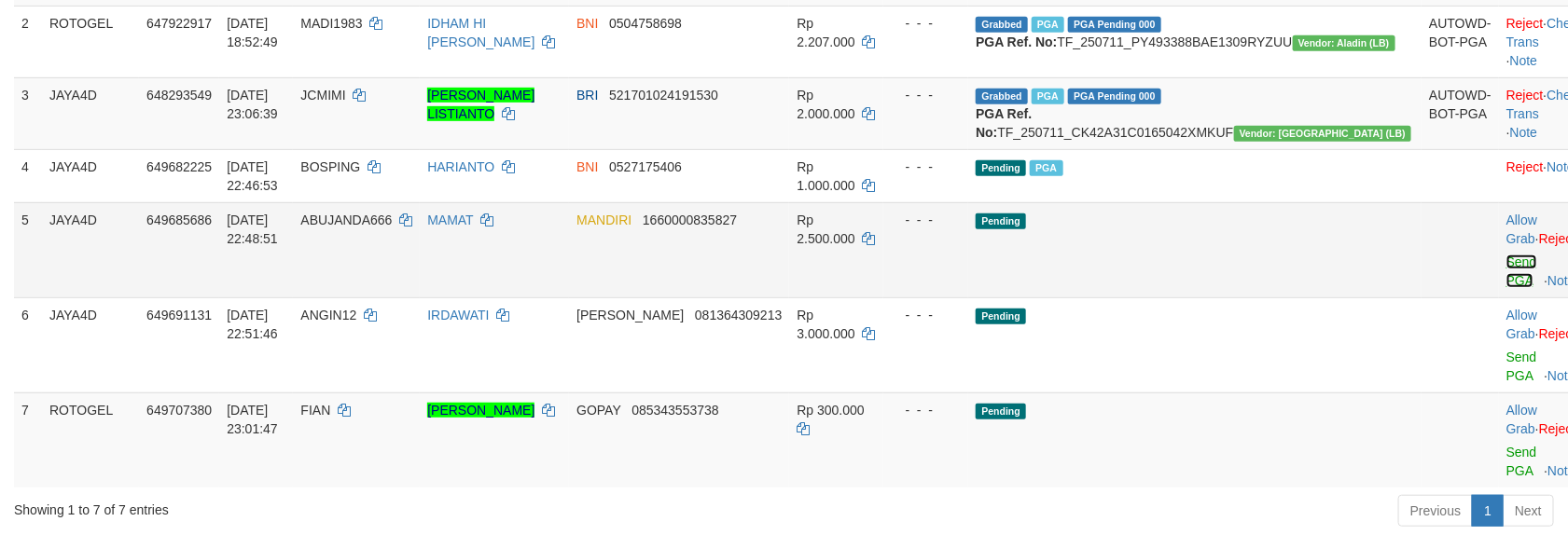 click on "Send PGA" at bounding box center (1521, 271) 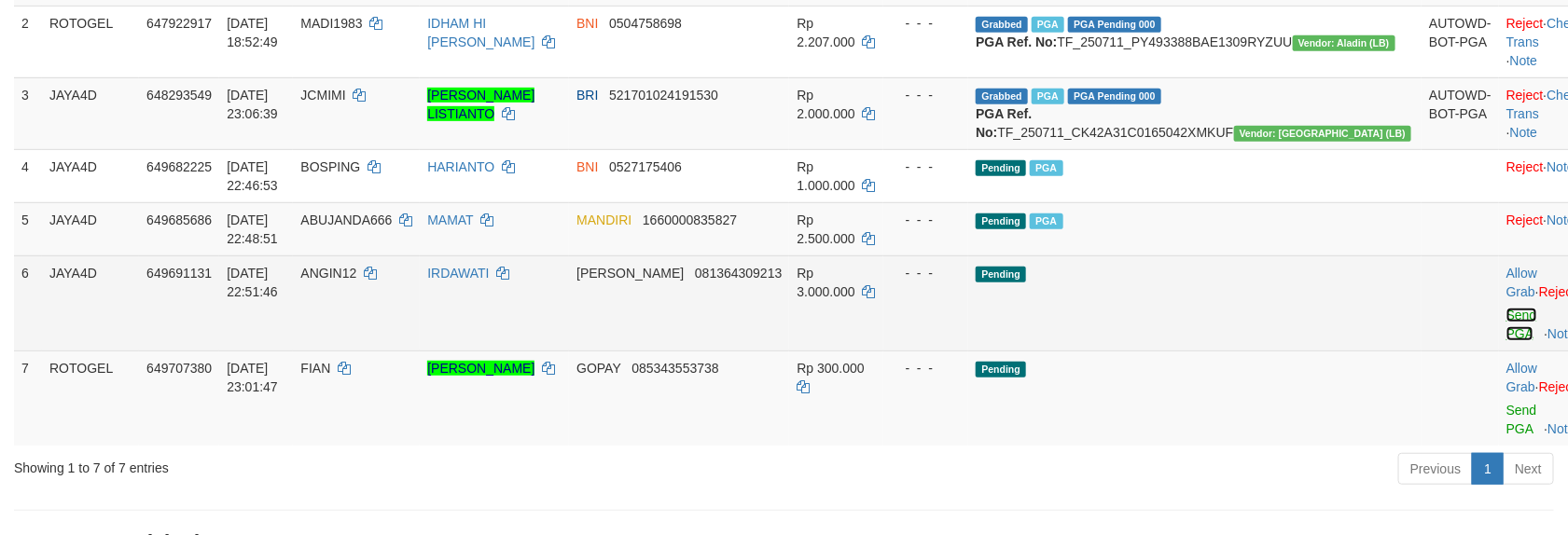 click on "Send PGA" at bounding box center [1521, 324] 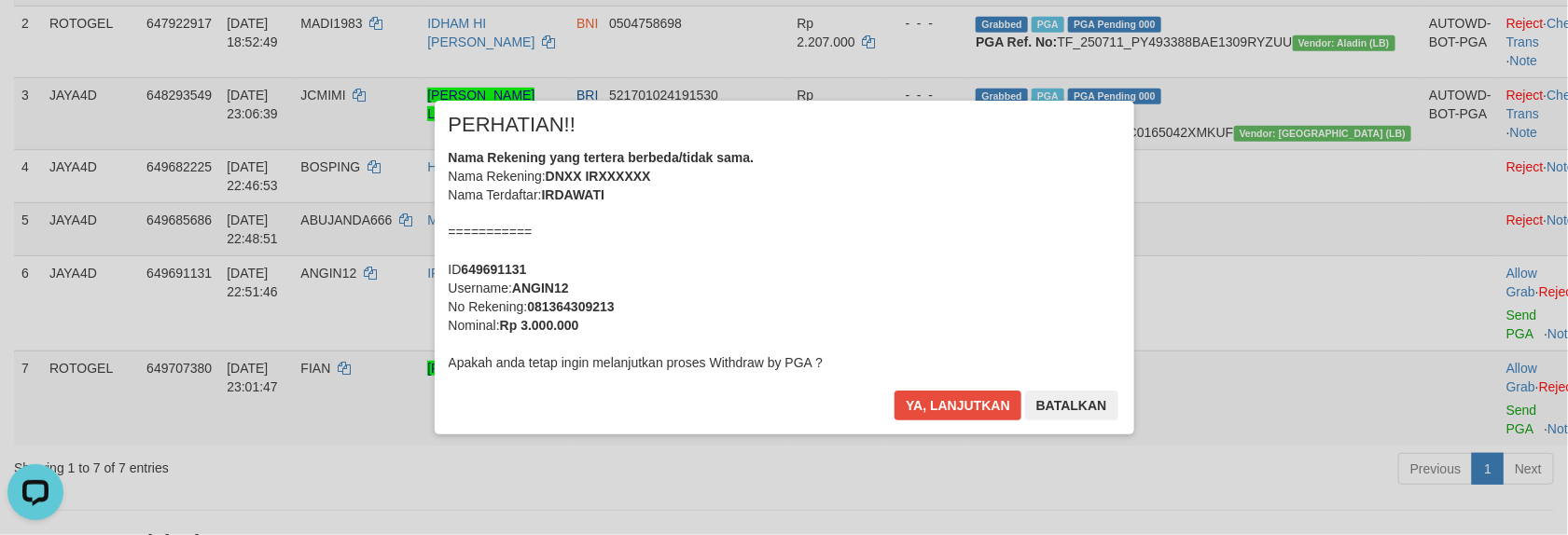 scroll, scrollTop: 0, scrollLeft: 0, axis: both 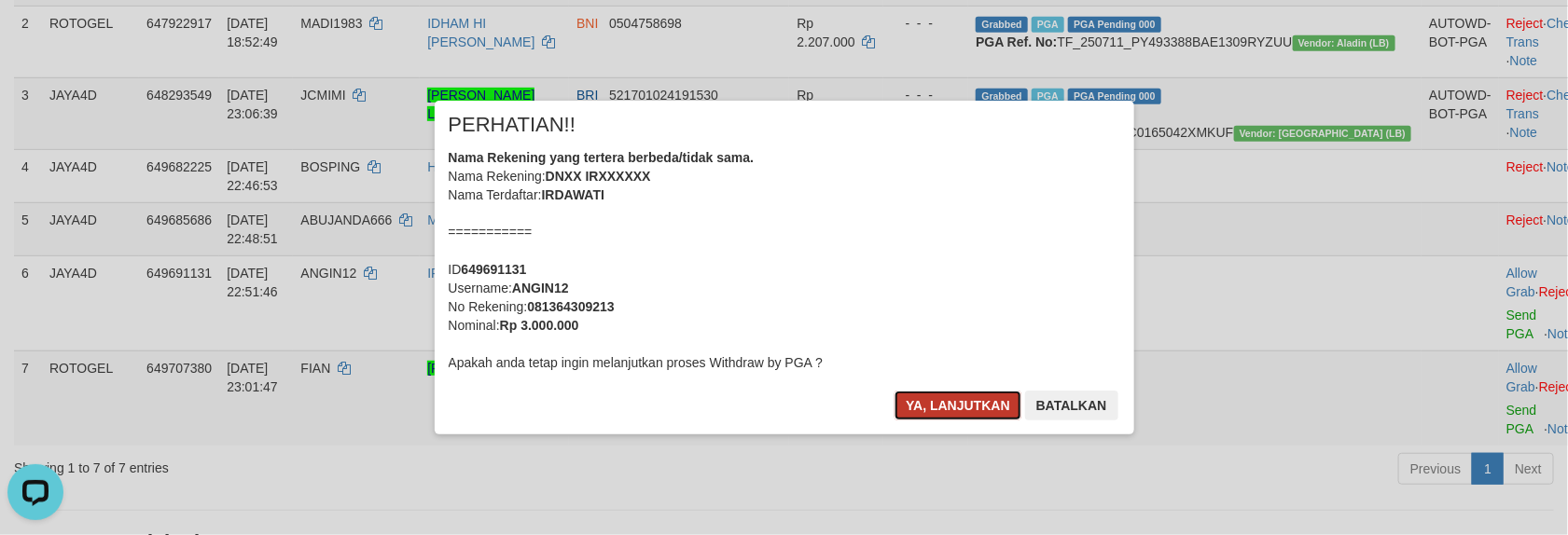 click on "Ya, lanjutkan" at bounding box center [958, 405] 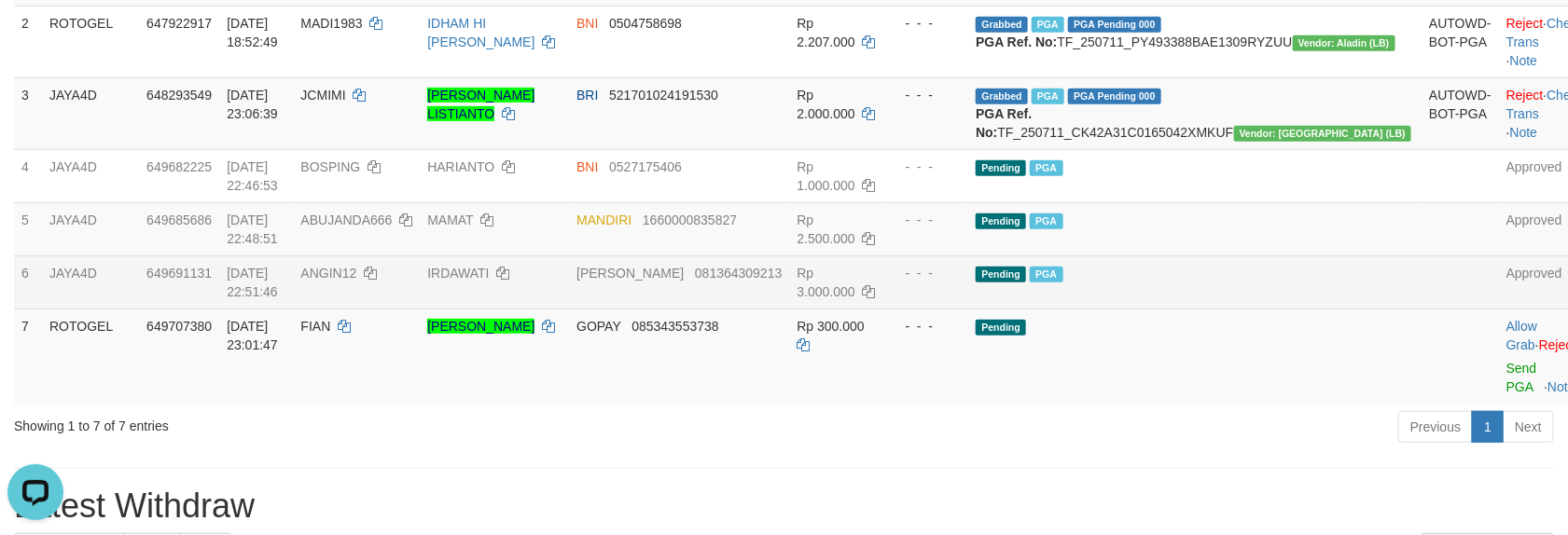 click on "6 JAYA4D 649691131 12/07/2025 22:51:46 ANGIN12    IRDAWATI    DANA     081364309213 Rp 3.000.000    -  -  - Pending   PGA Approved" at bounding box center [802, 281] 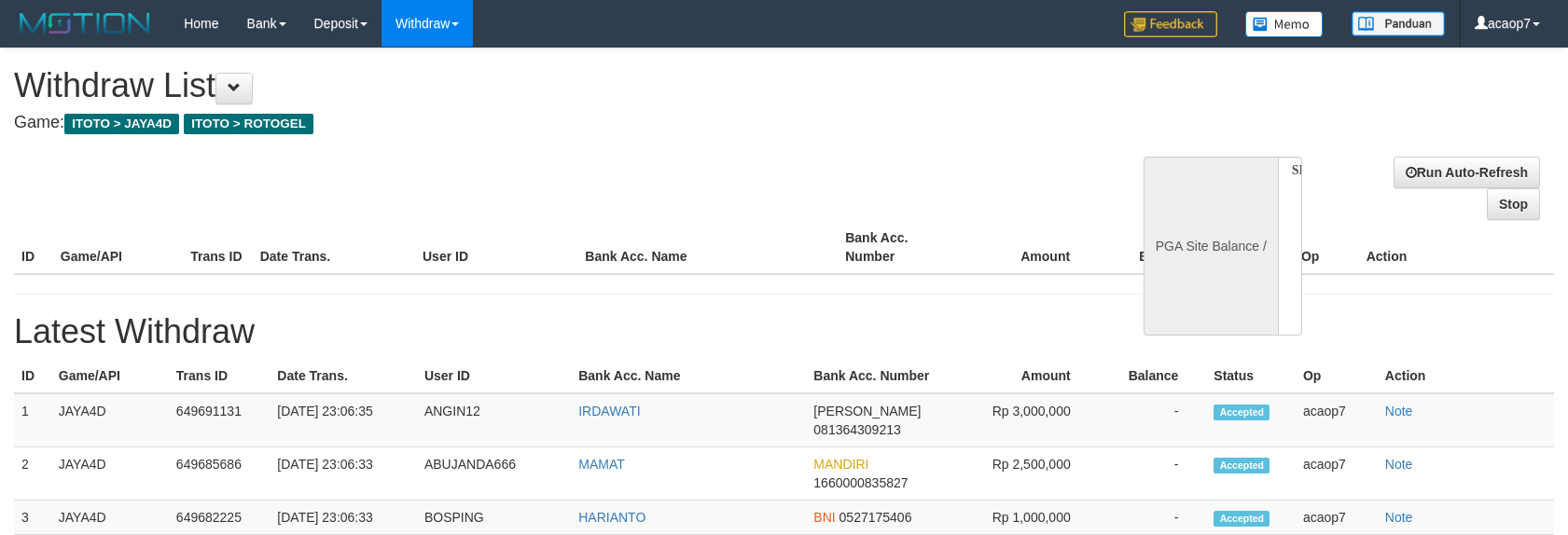 select 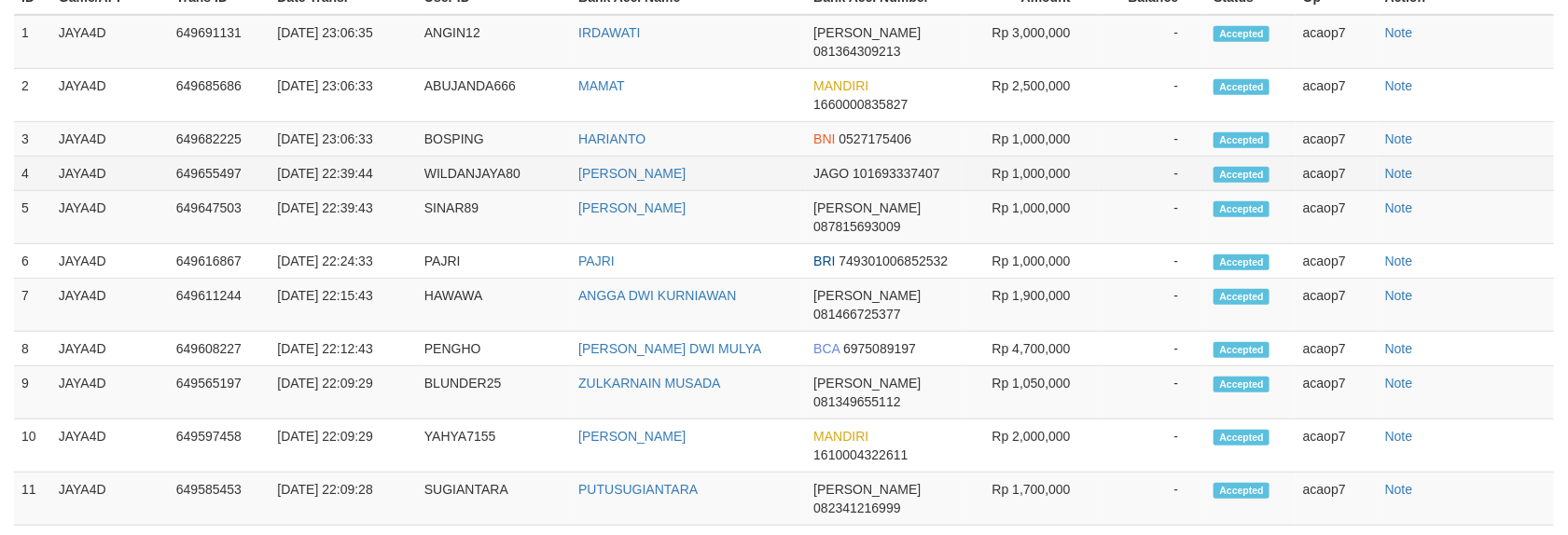 select on "**" 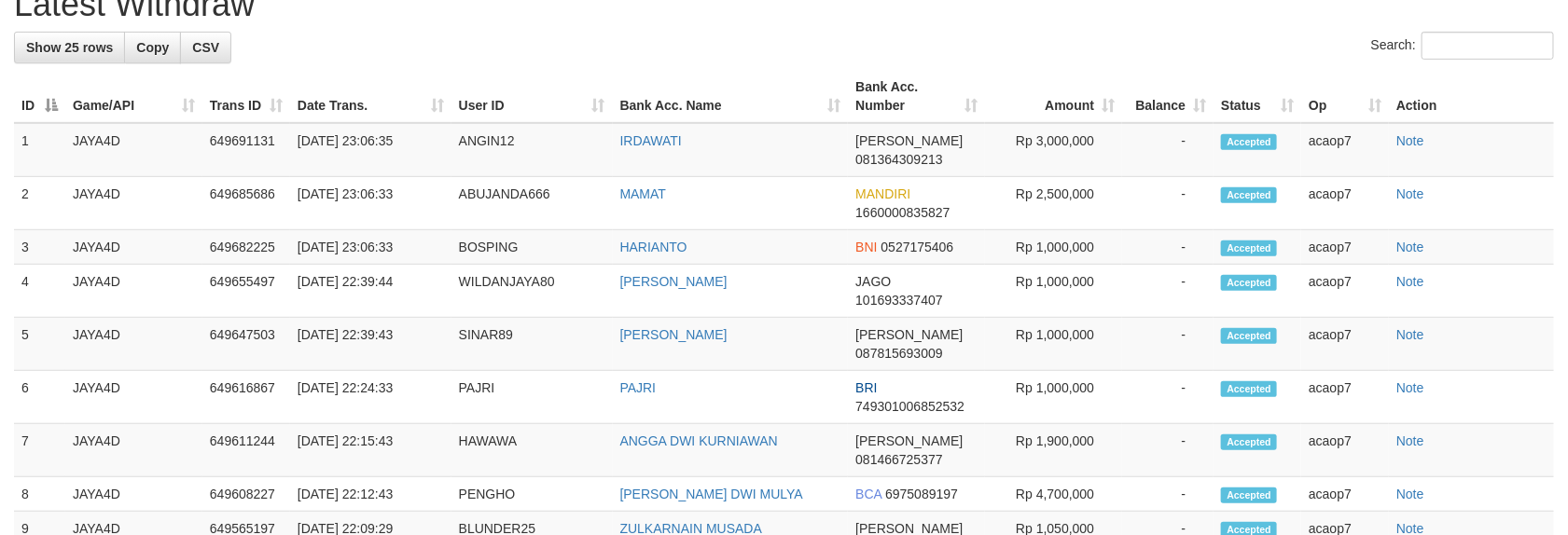 scroll, scrollTop: 429, scrollLeft: 0, axis: vertical 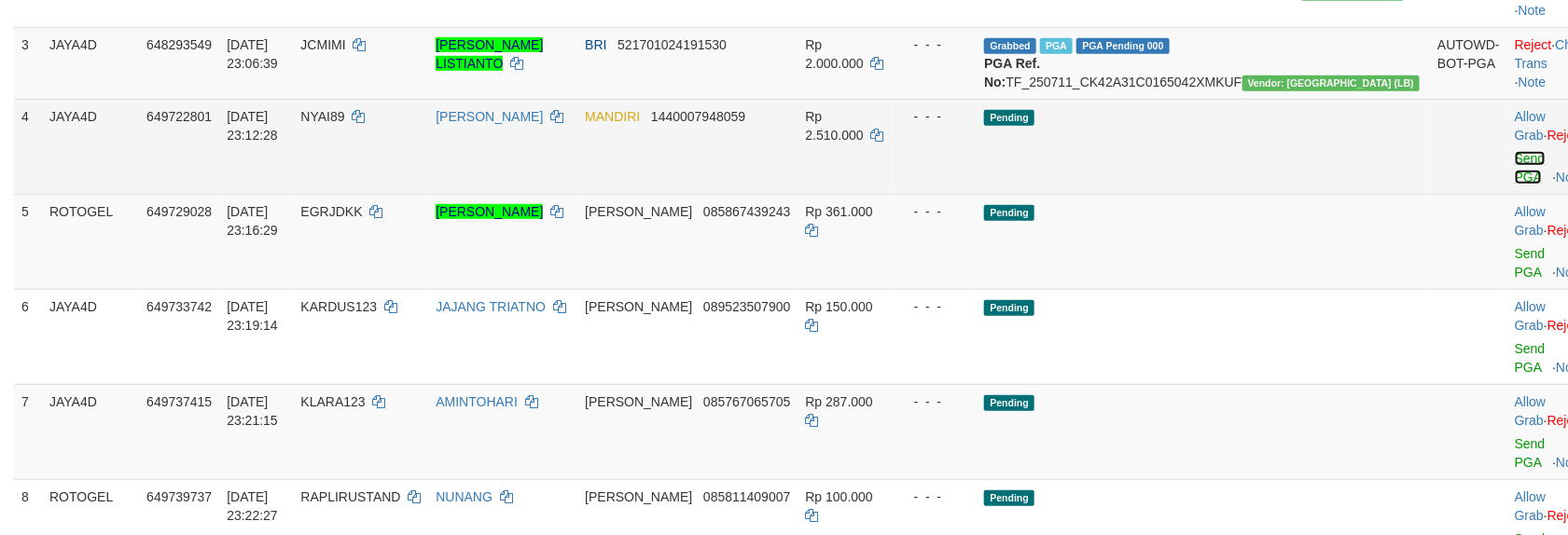 click on "Send PGA" at bounding box center (1530, 168) 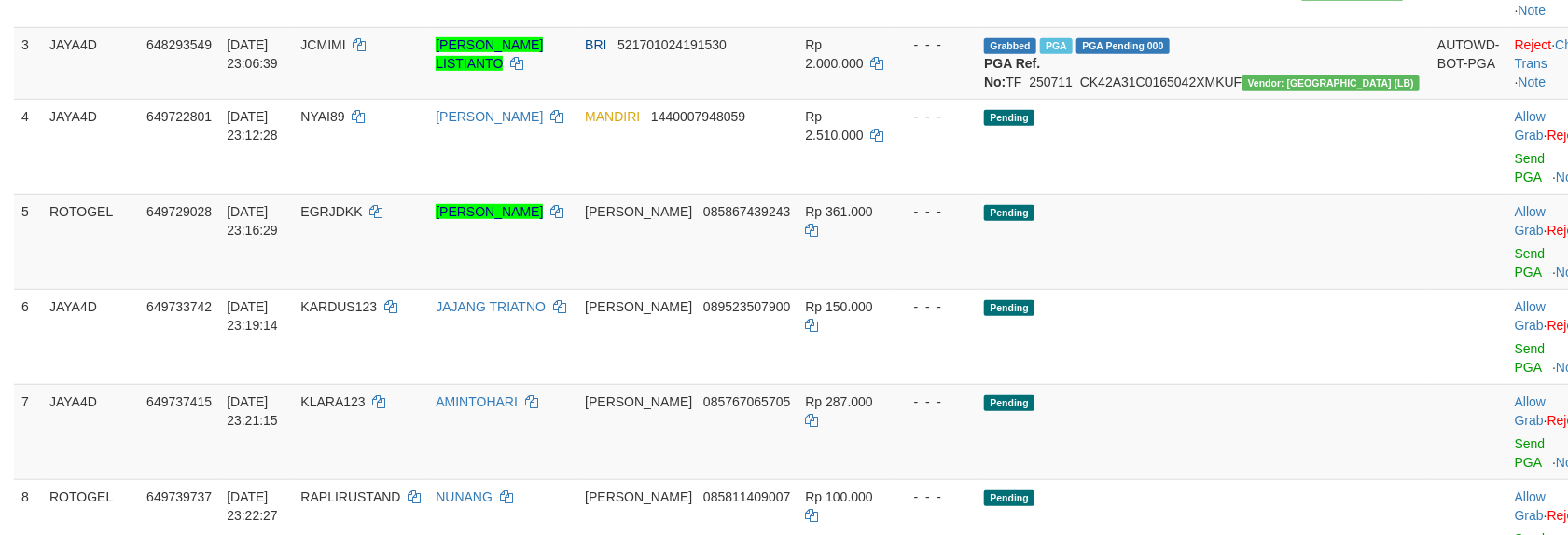 scroll, scrollTop: 378, scrollLeft: 0, axis: vertical 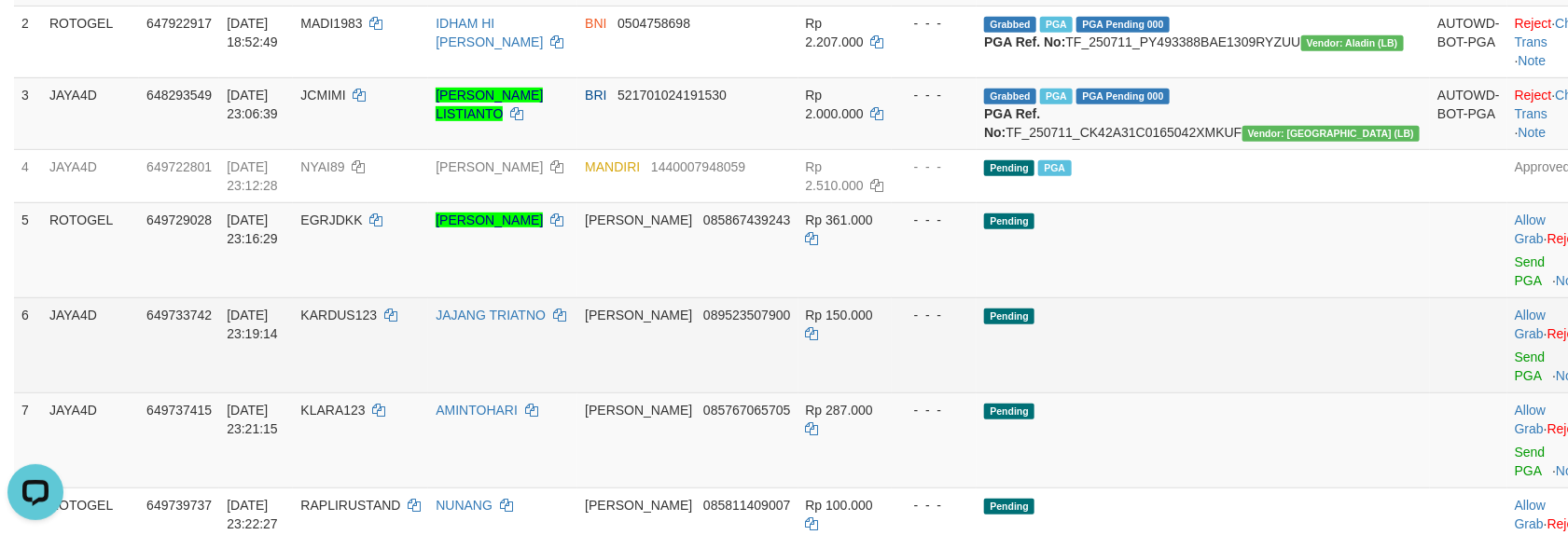 click on "Pending" at bounding box center (1203, 345) 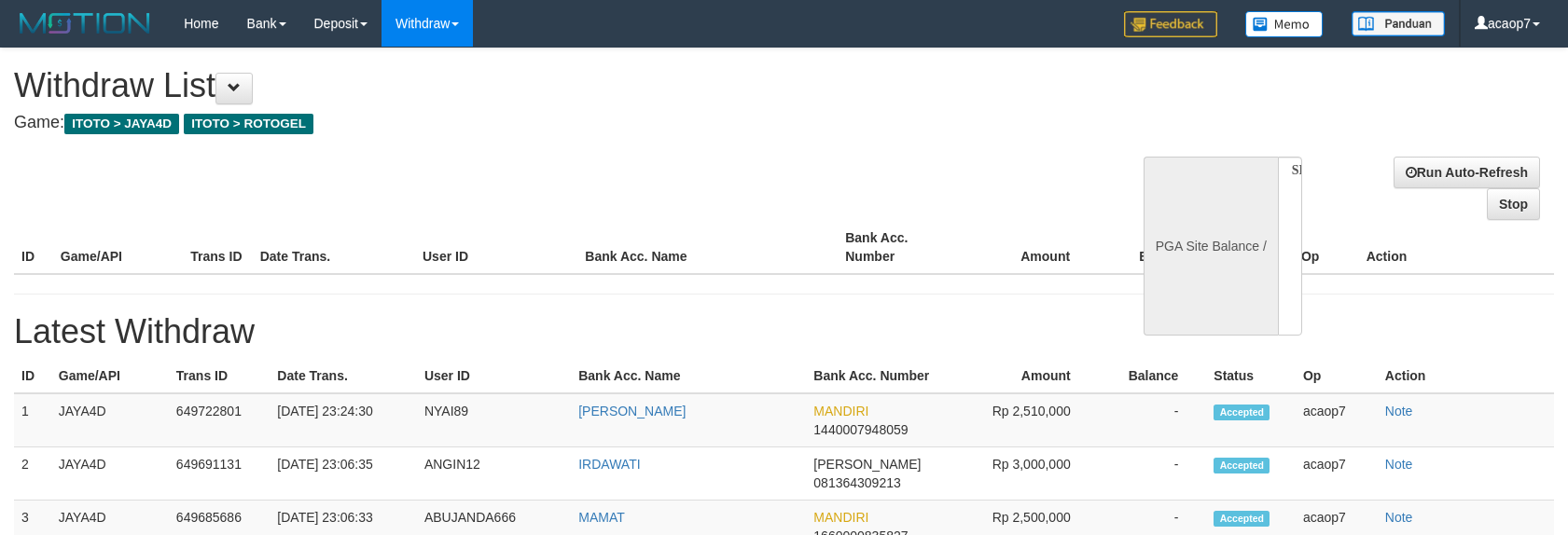 select 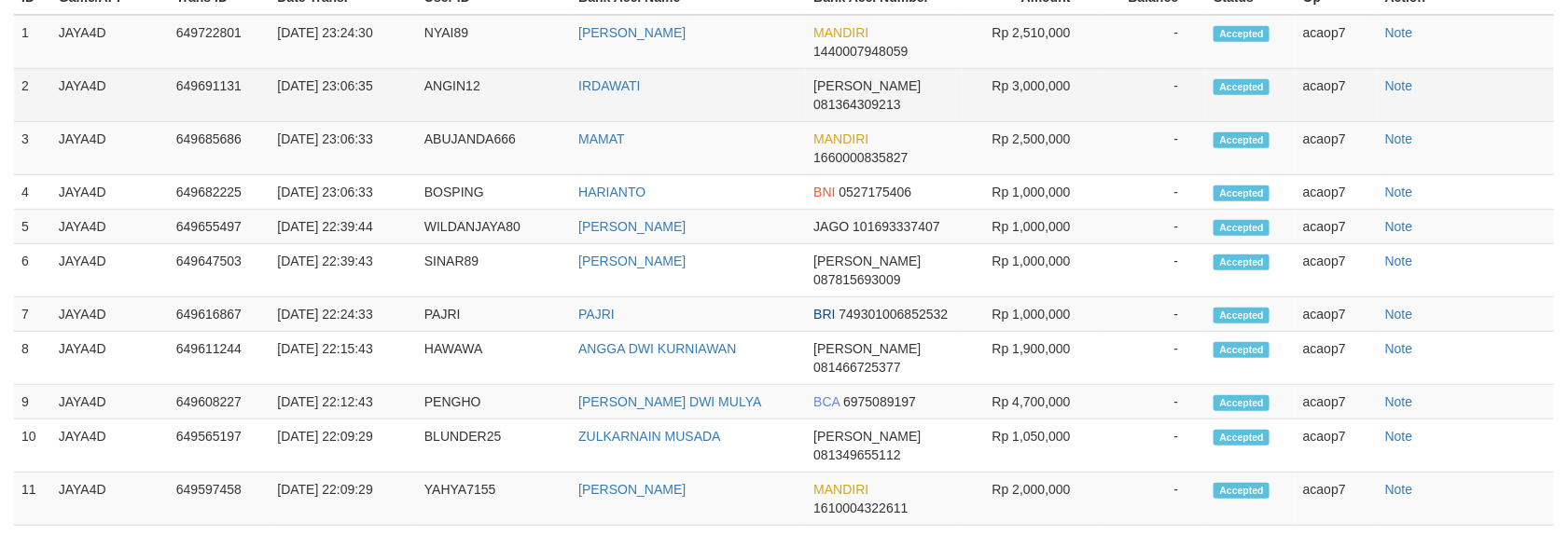 select on "**" 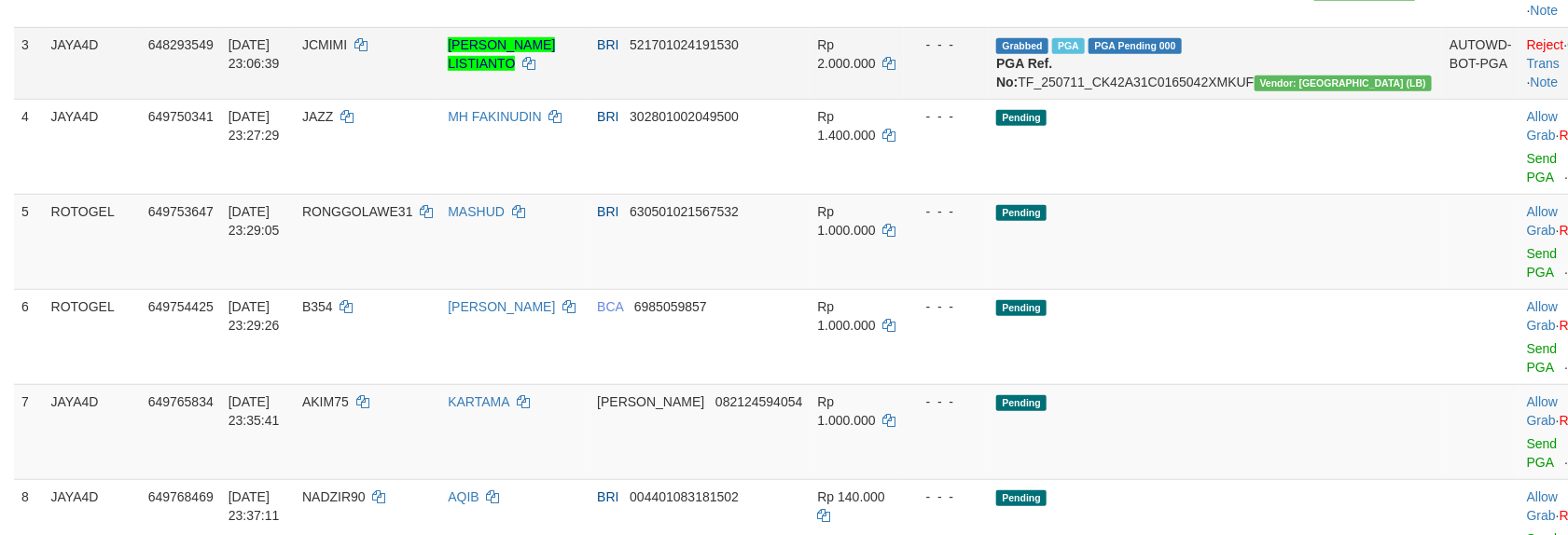 scroll, scrollTop: 378, scrollLeft: 0, axis: vertical 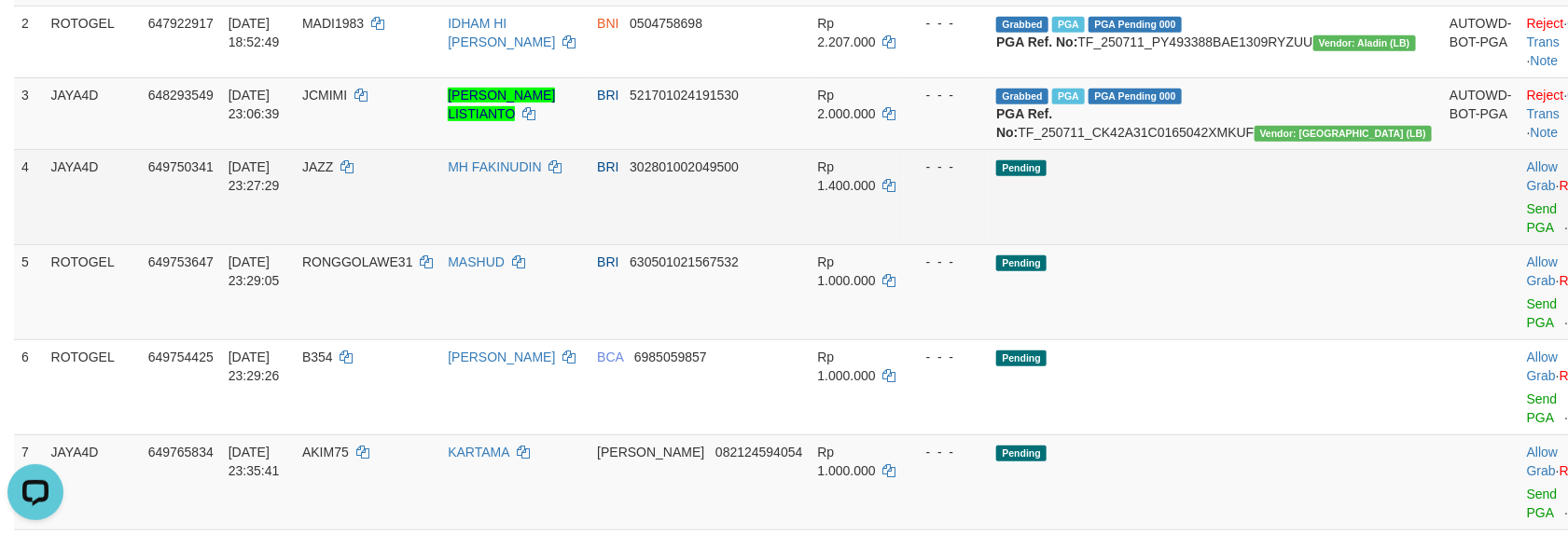 click on "Pending" at bounding box center [1215, 197] 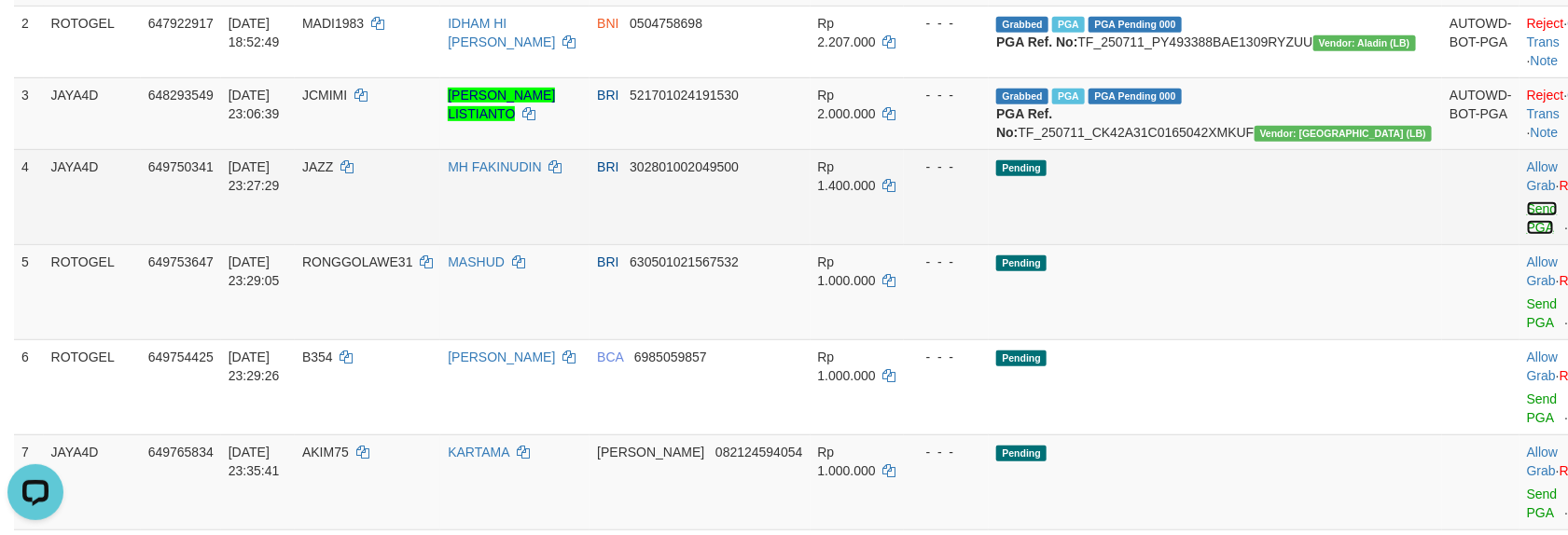 click on "Send PGA" at bounding box center [1542, 218] 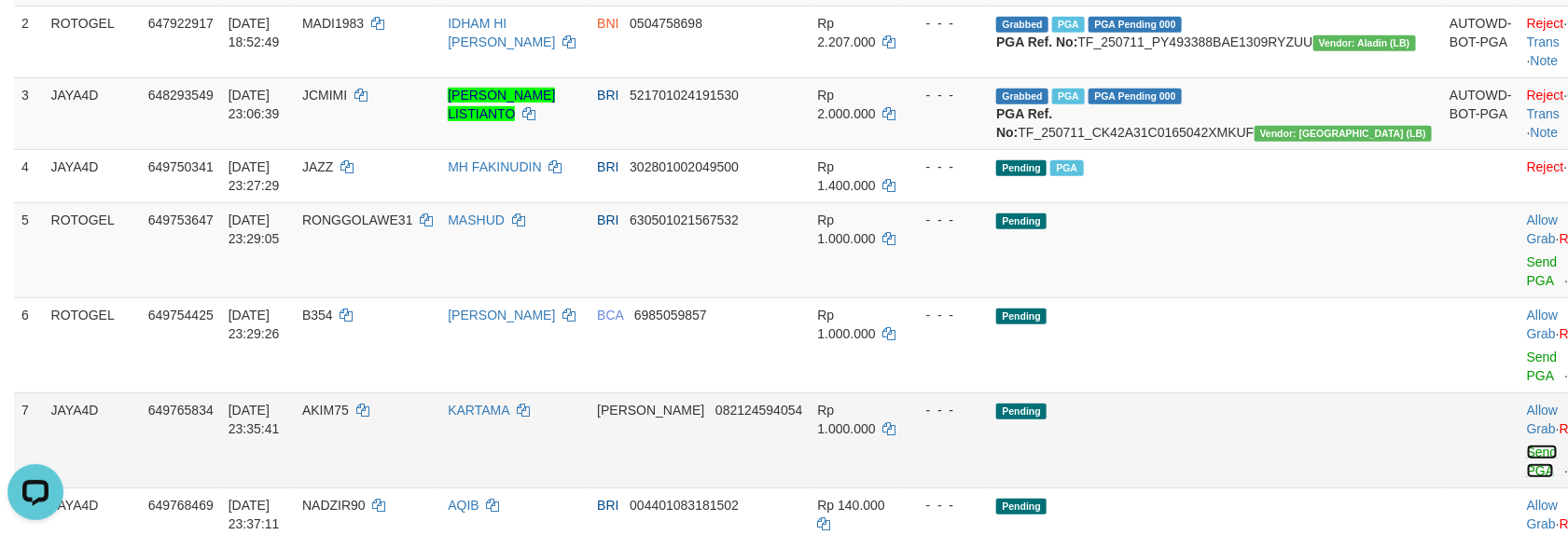 click on "Send PGA" at bounding box center [1542, 461] 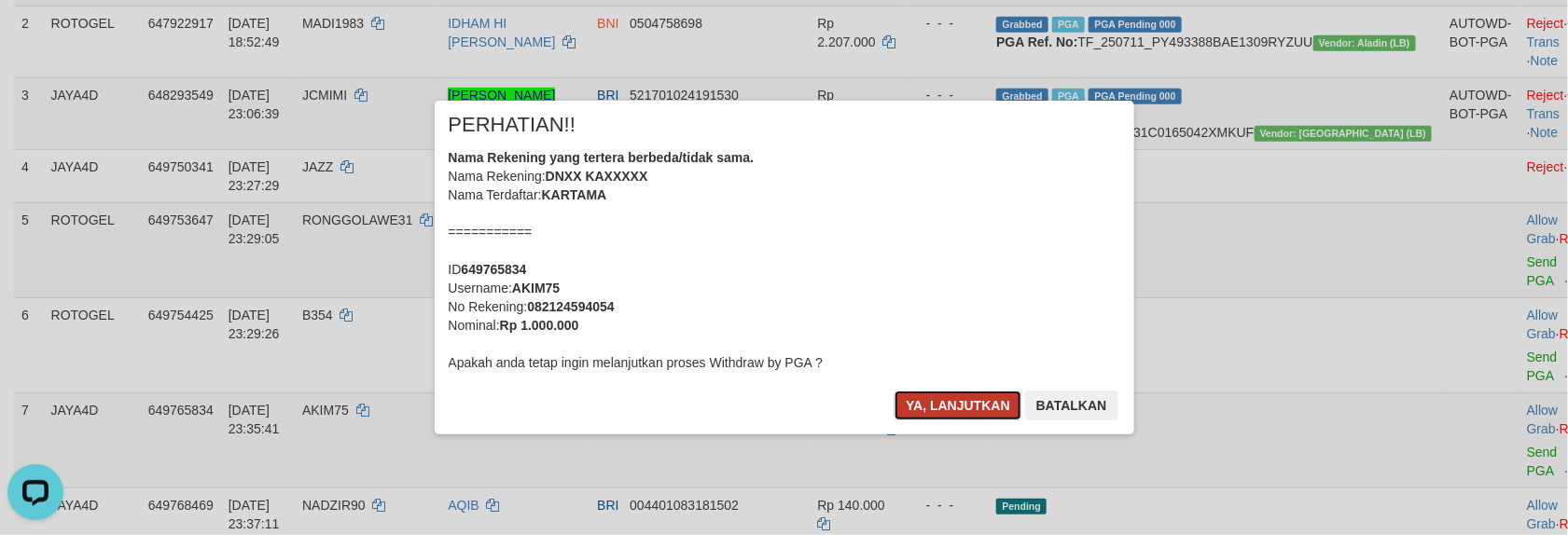 click on "Ya, lanjutkan" at bounding box center [958, 405] 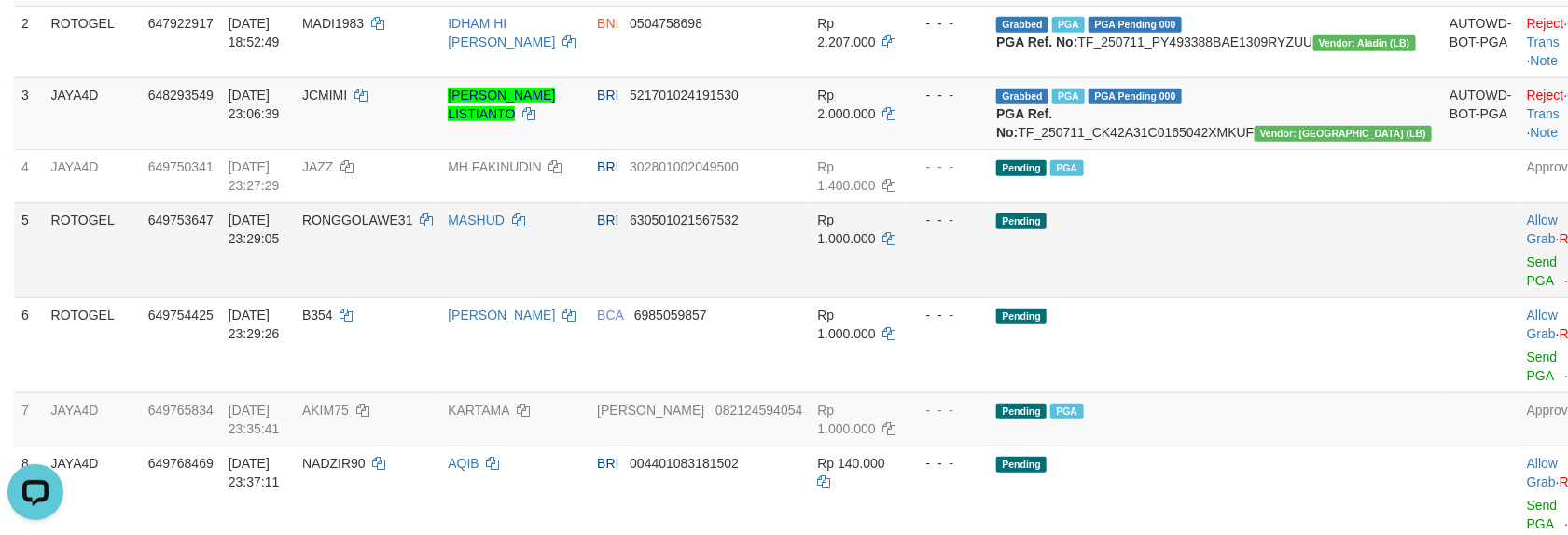 click on "Pending" at bounding box center (1215, 250) 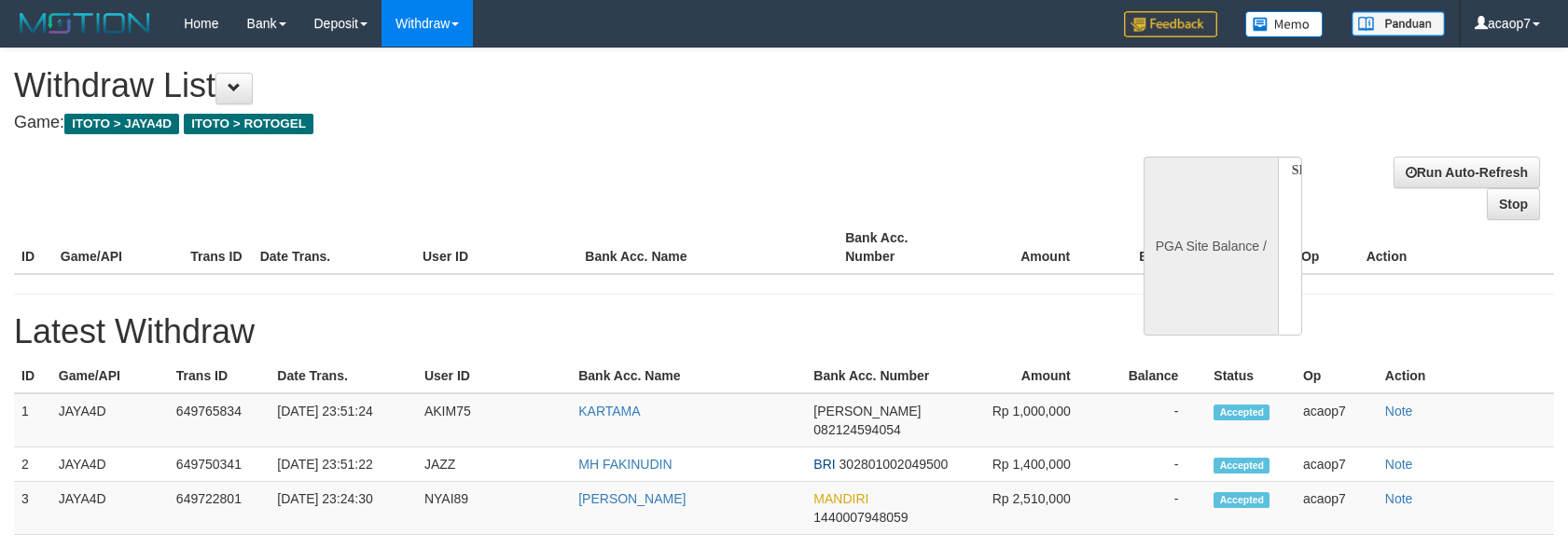 select 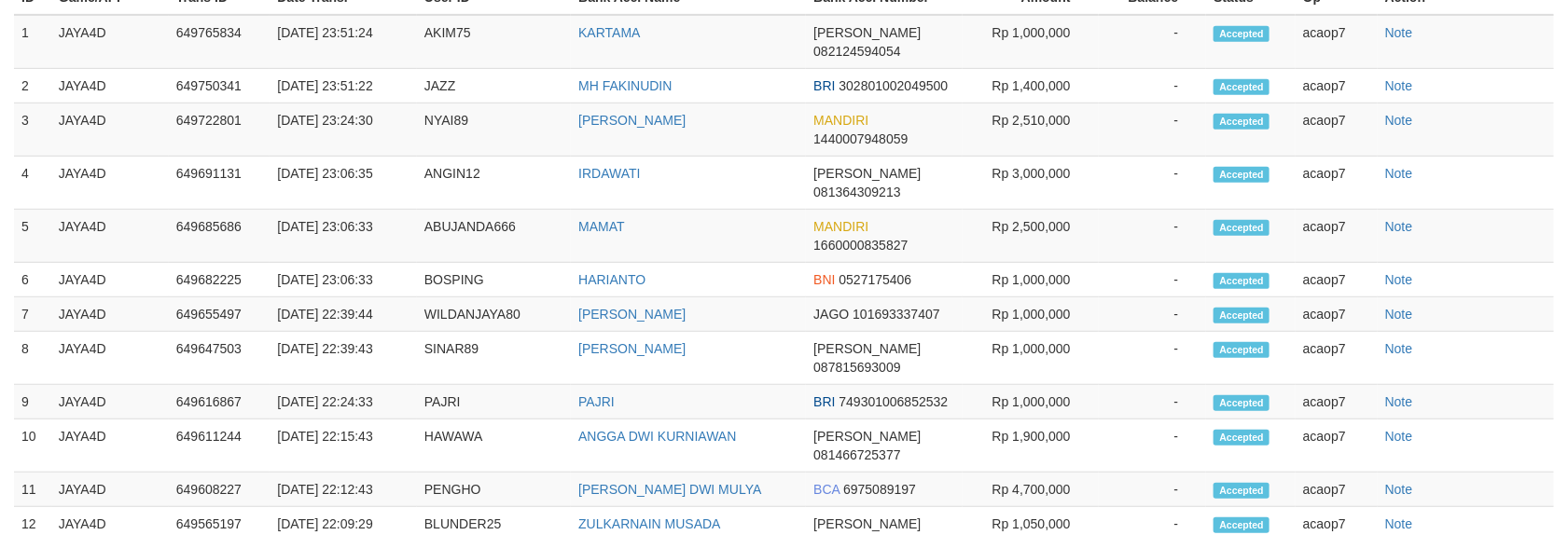 select 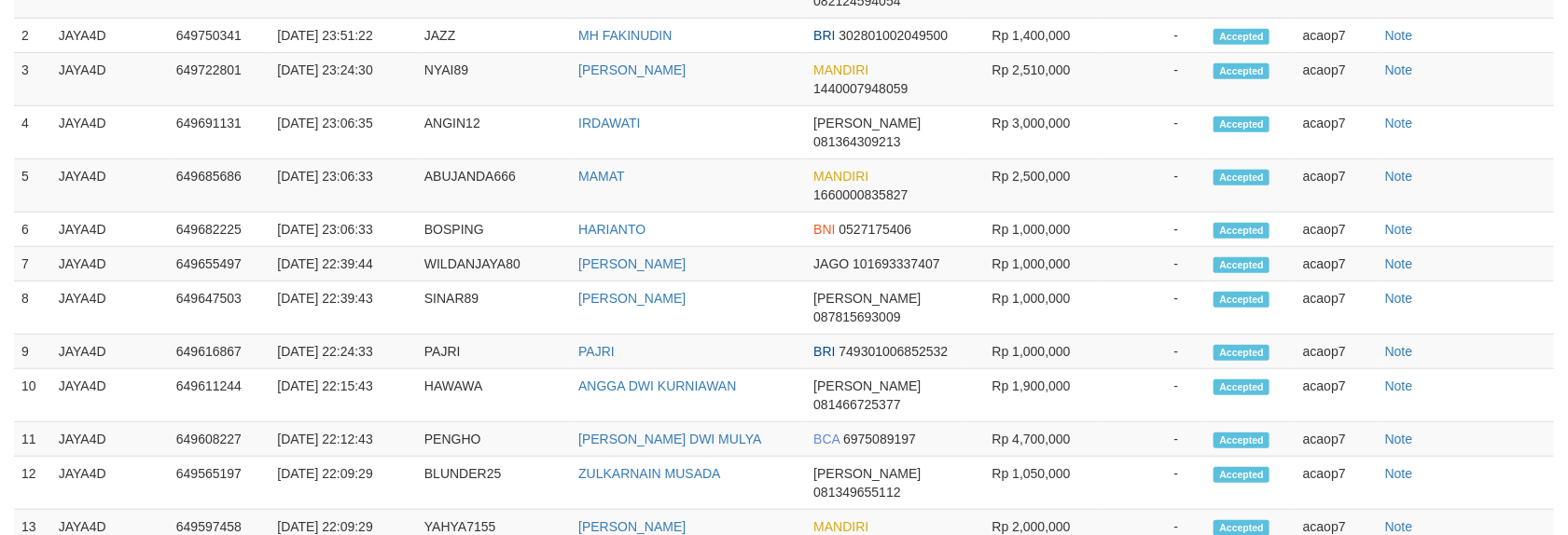 select on "**" 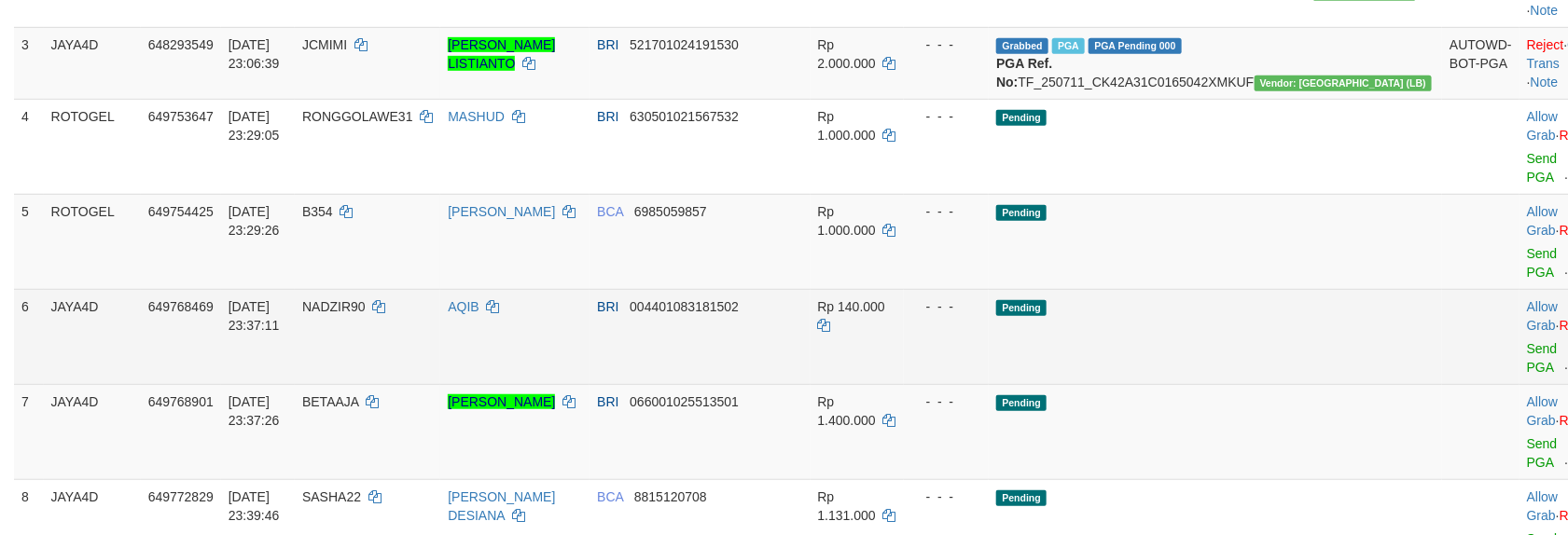 scroll, scrollTop: 378, scrollLeft: 0, axis: vertical 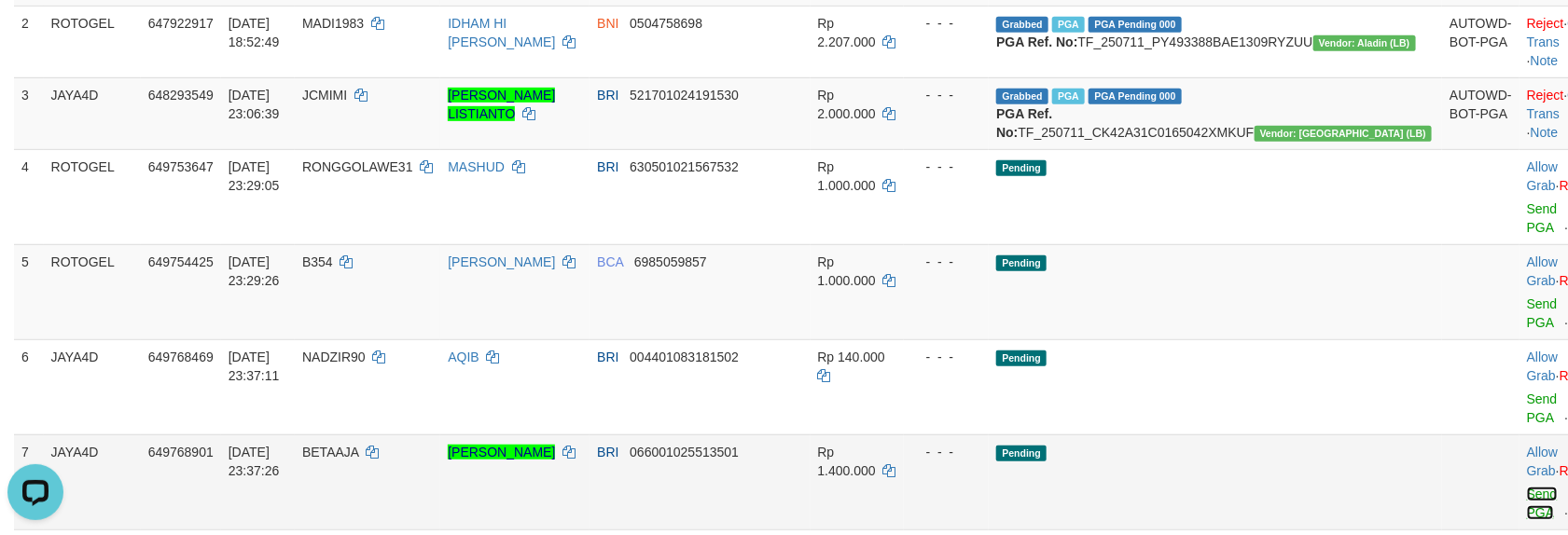 click on "Send PGA" at bounding box center [1542, 503] 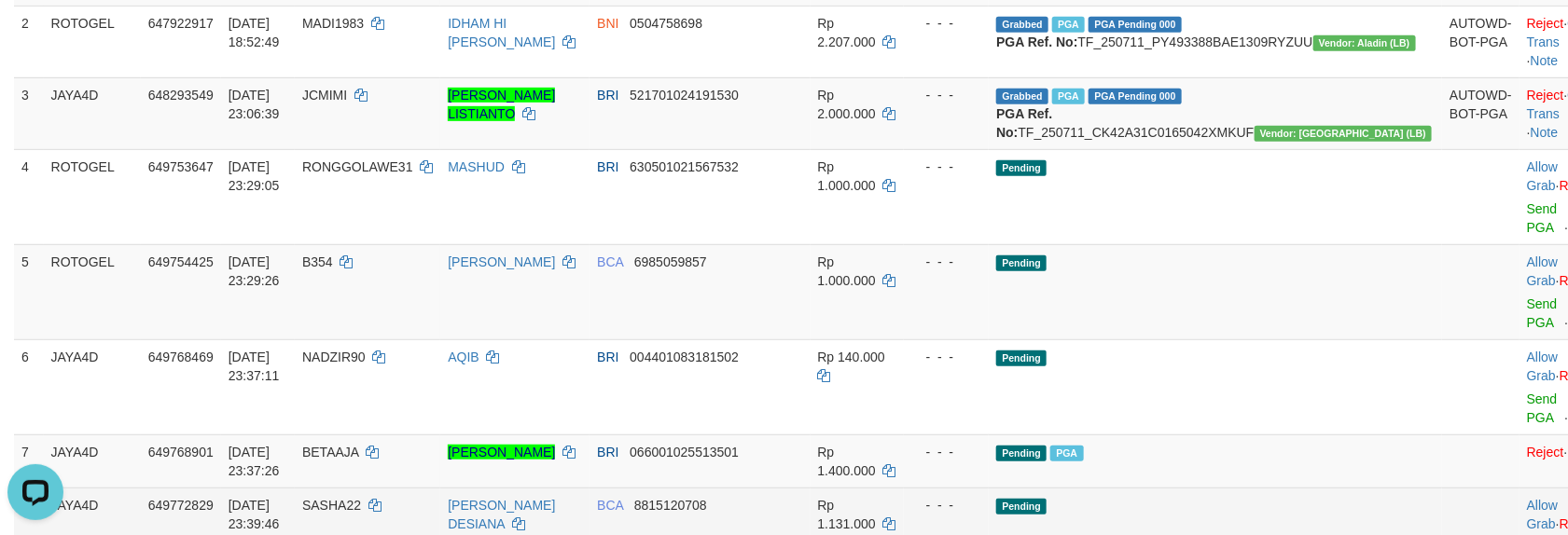 click on "Send PGA" at bounding box center [1542, 556] 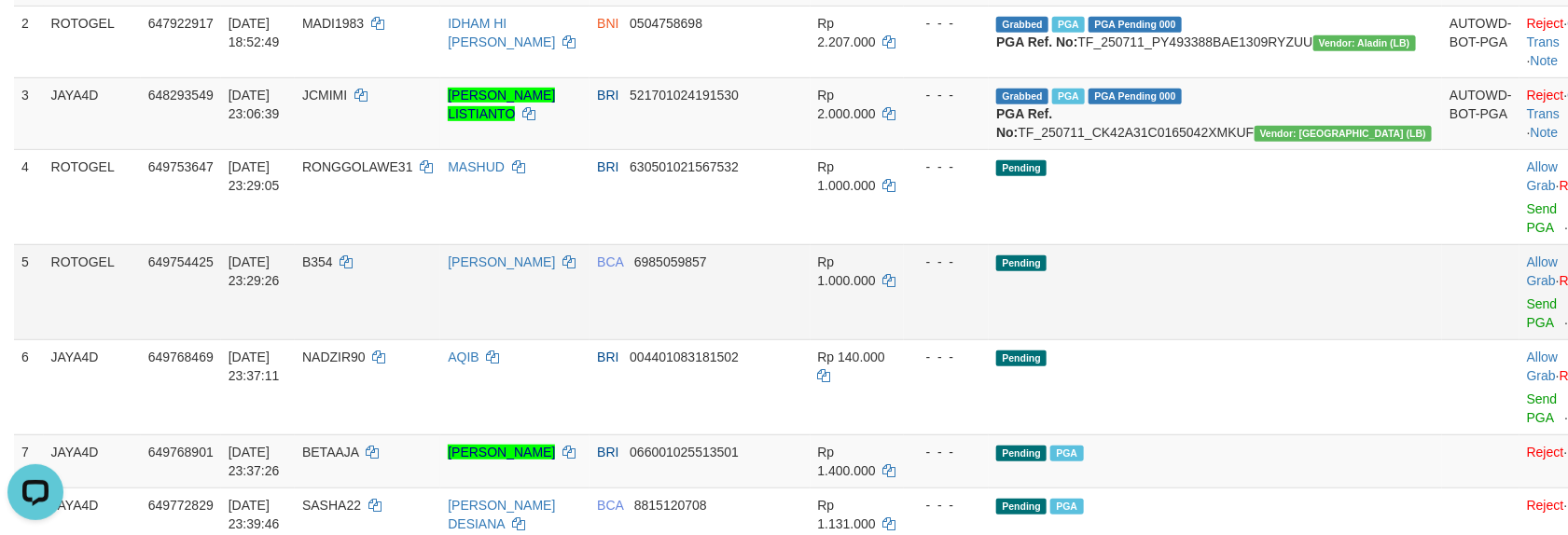 click on "Pending" at bounding box center (1215, 292) 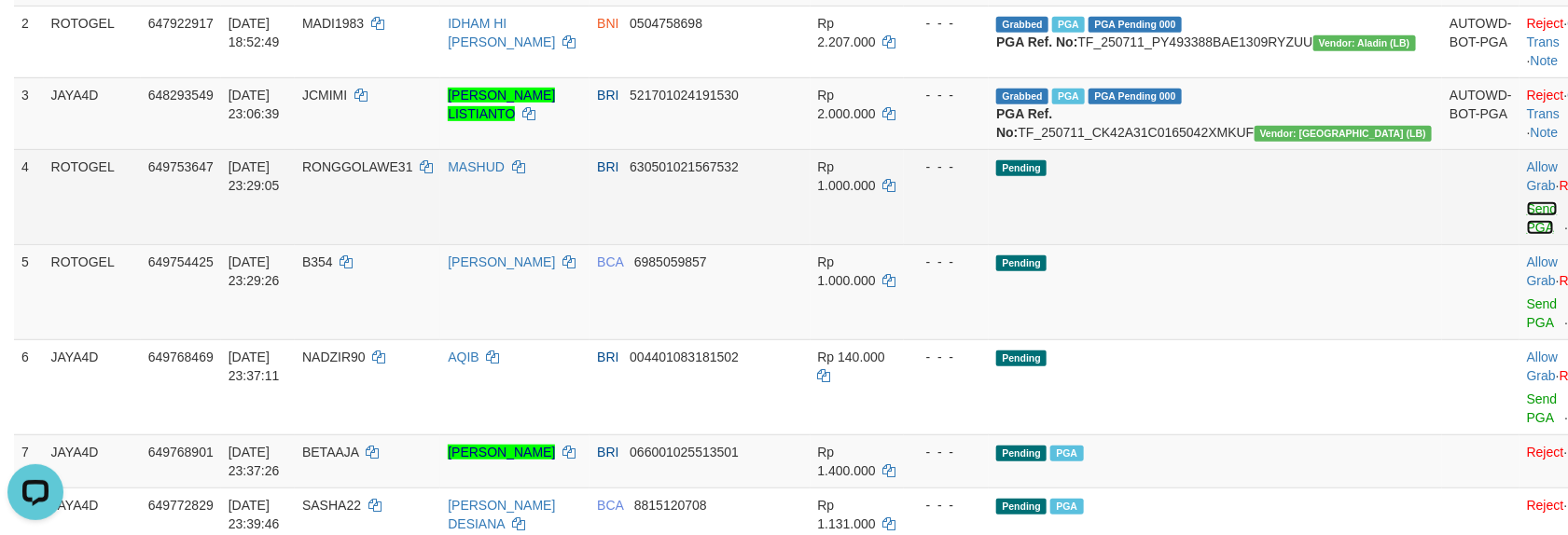 click on "Send PGA" at bounding box center [1542, 218] 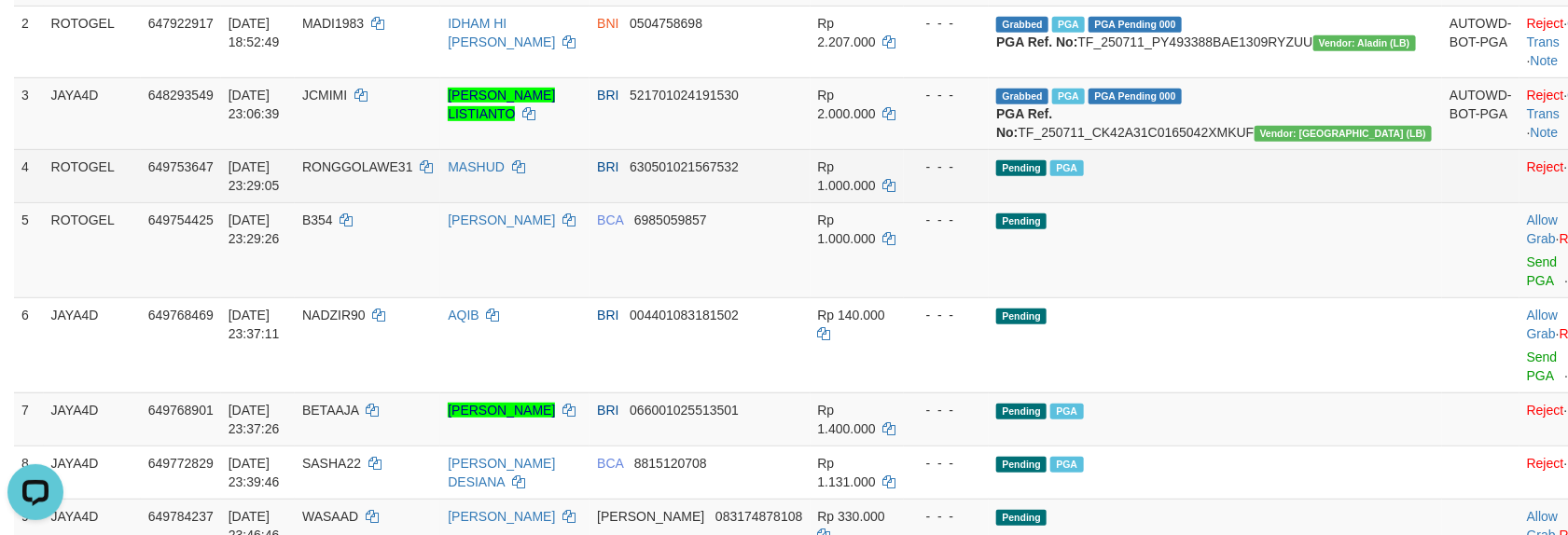 scroll, scrollTop: 375, scrollLeft: 0, axis: vertical 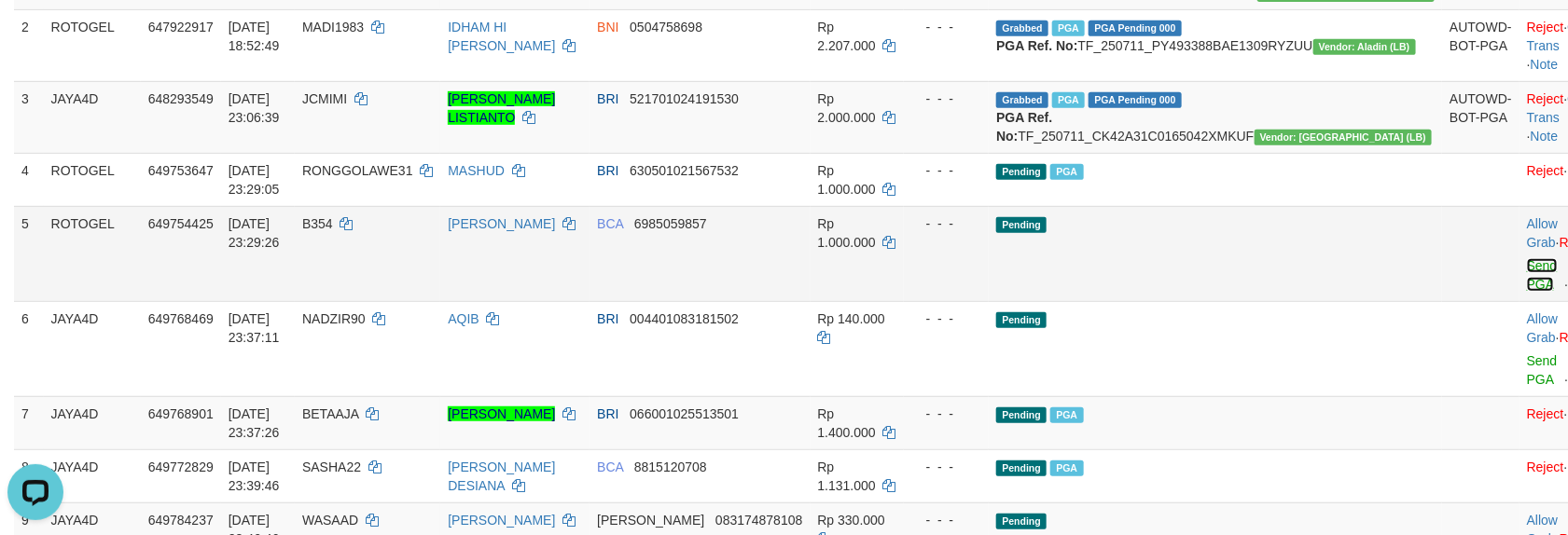 click on "Send PGA" at bounding box center [1542, 275] 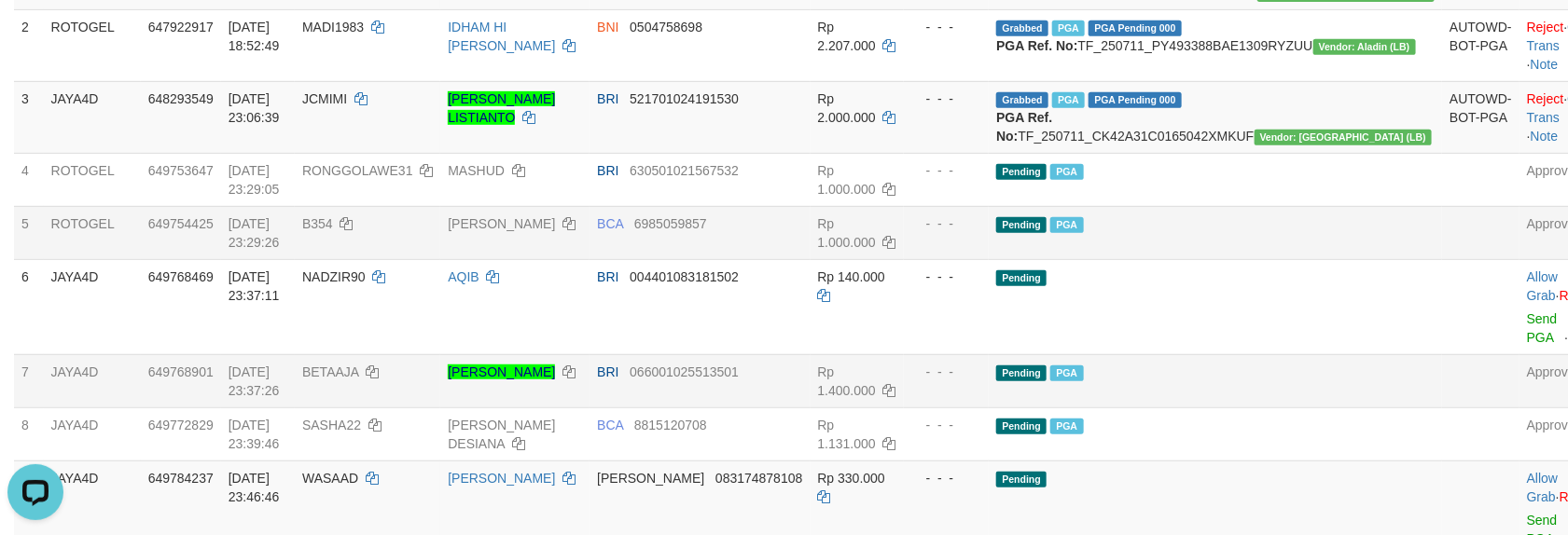 click on "Pending   PGA" at bounding box center [1215, 380] 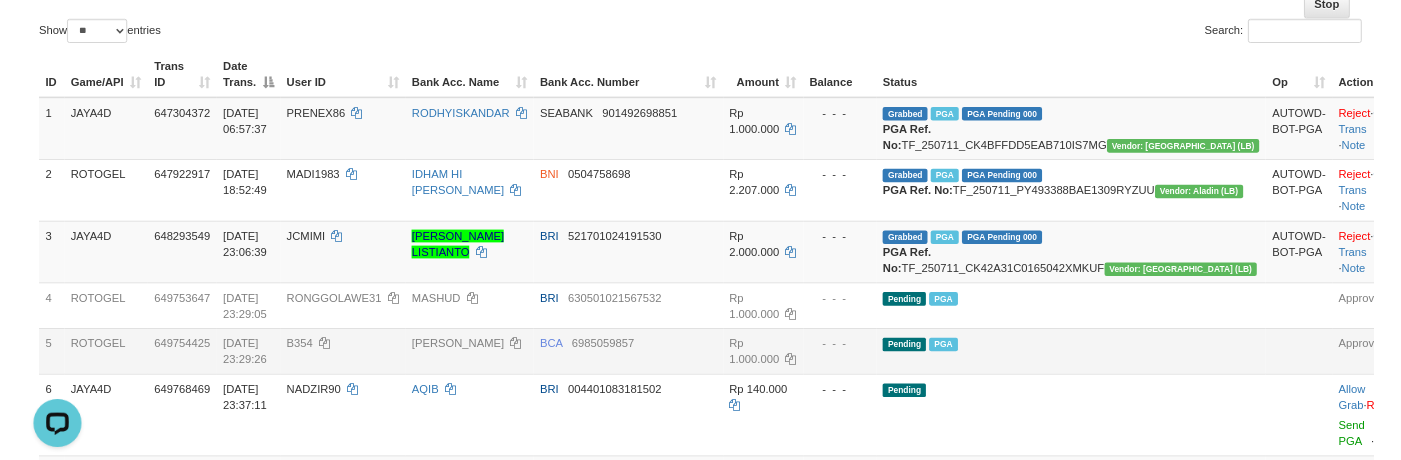 scroll, scrollTop: 0, scrollLeft: 0, axis: both 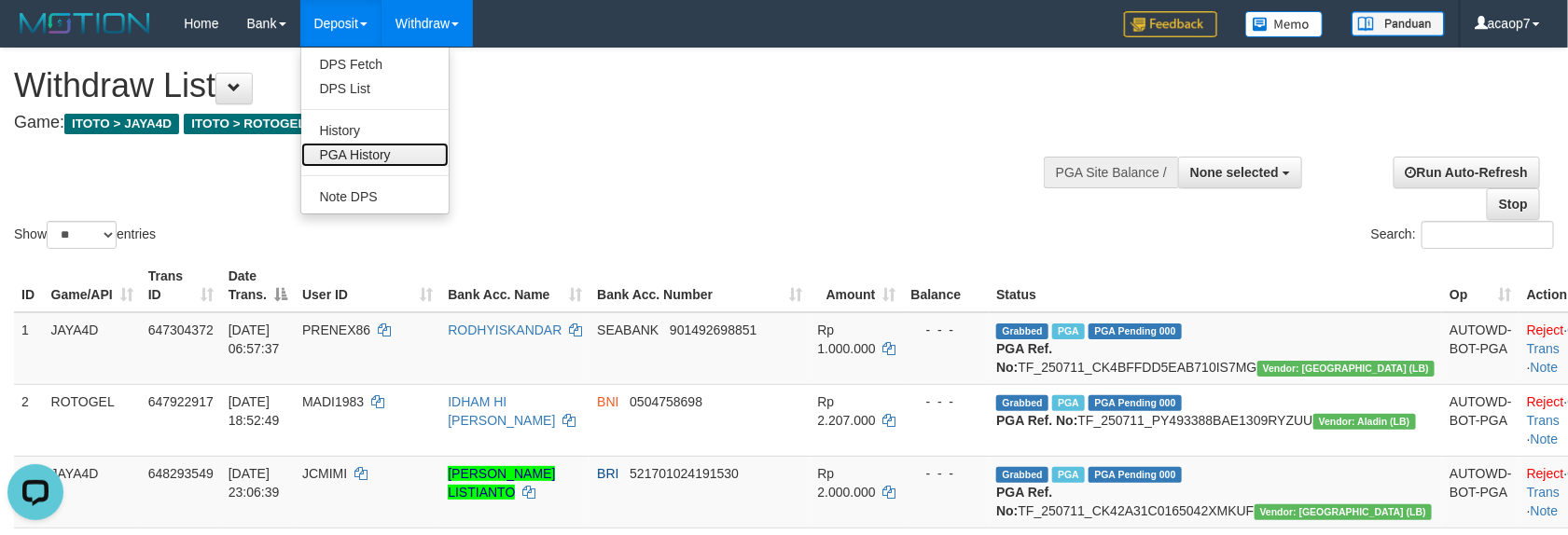 drag, startPoint x: 367, startPoint y: 146, endPoint x: 448, endPoint y: 98, distance: 94.15413 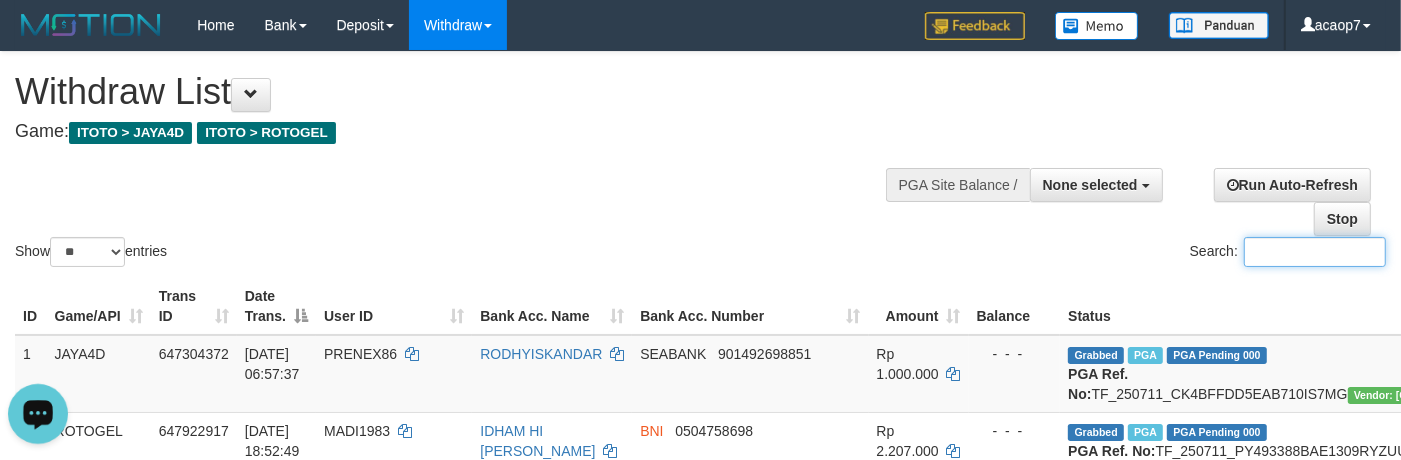 drag, startPoint x: 1238, startPoint y: 262, endPoint x: 1238, endPoint y: 275, distance: 13 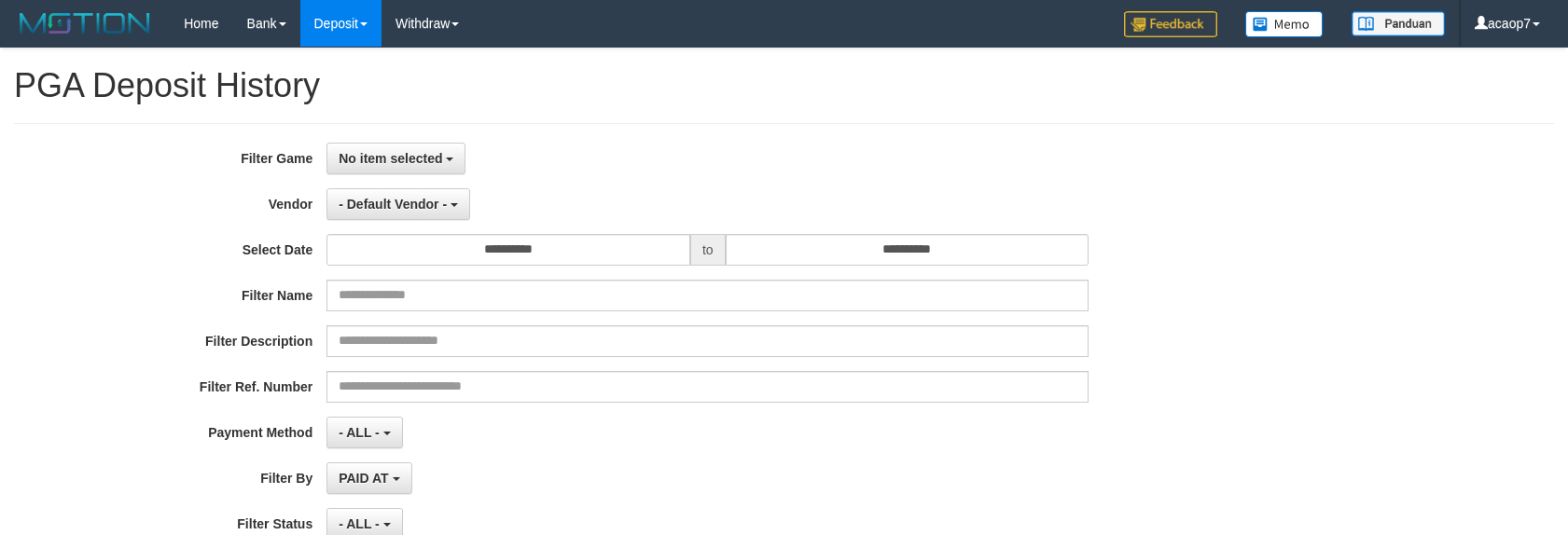 select 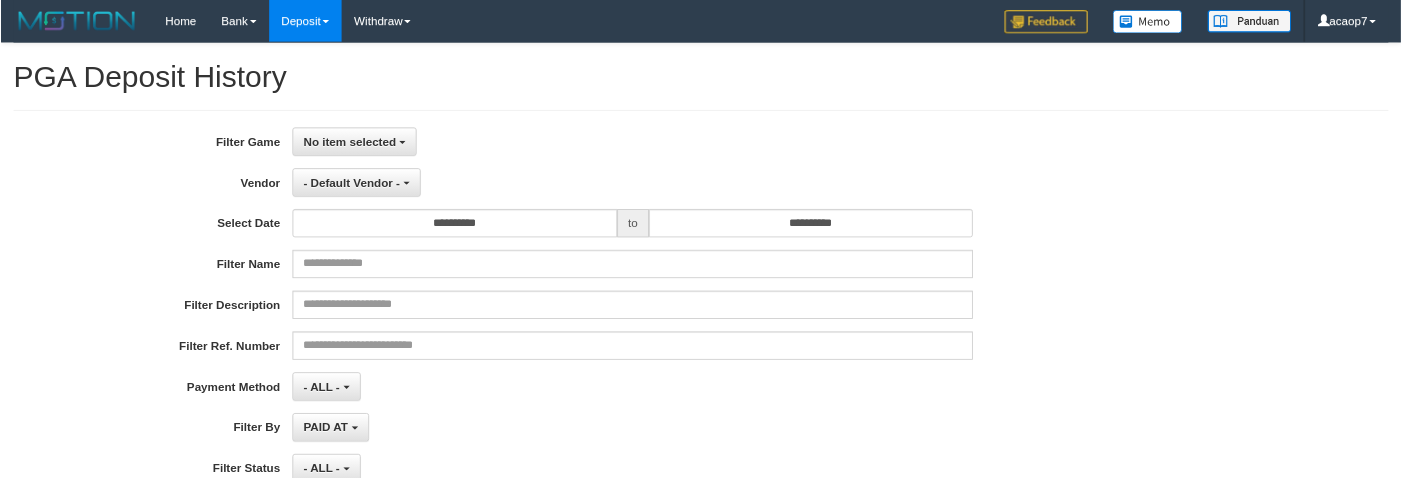 scroll, scrollTop: 0, scrollLeft: 0, axis: both 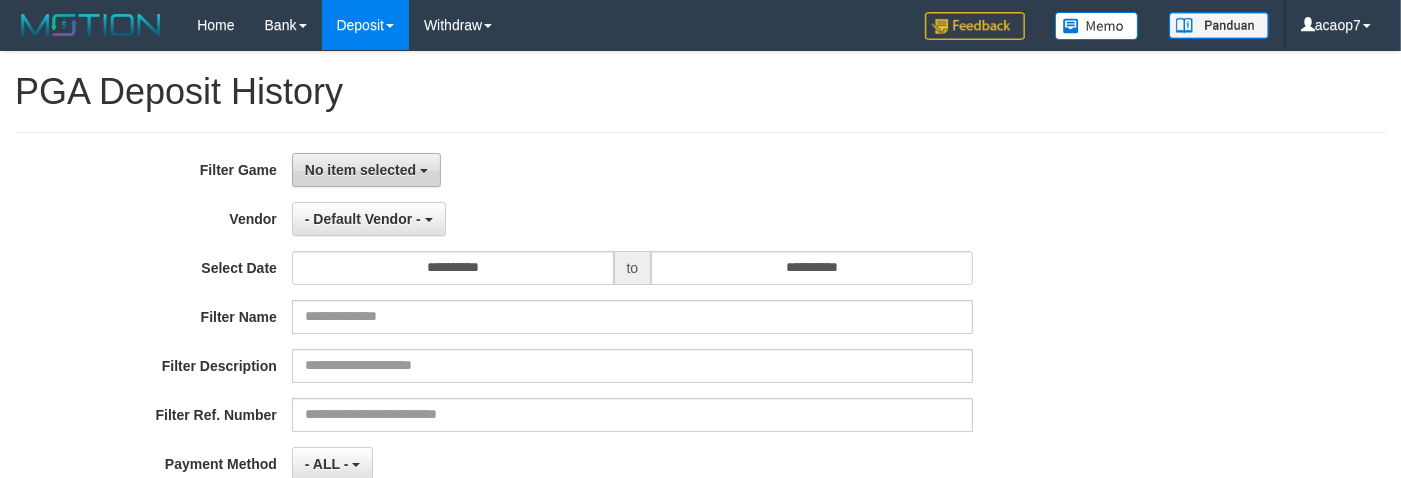 click on "No item selected" at bounding box center (366, 170) 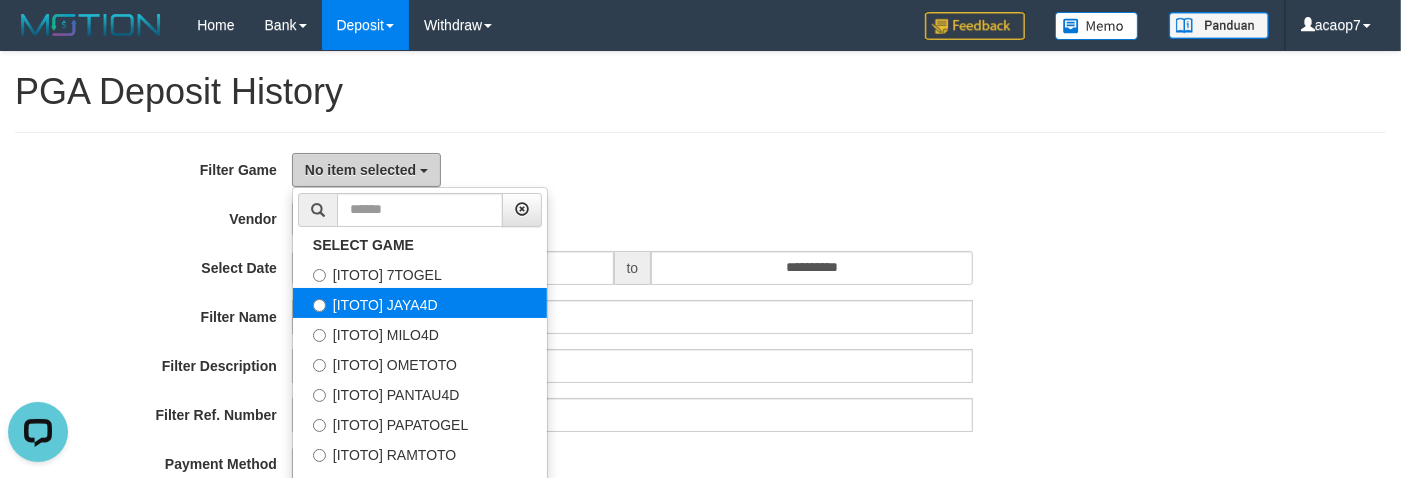 scroll, scrollTop: 0, scrollLeft: 0, axis: both 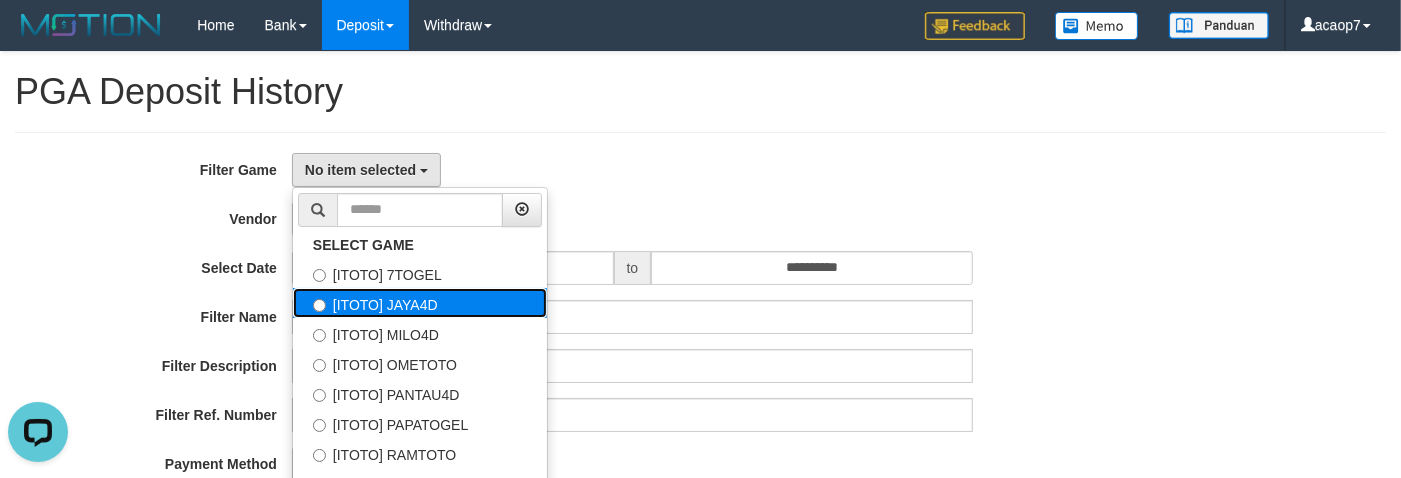 click on "[ITOTO] JAYA4D" at bounding box center [420, 303] 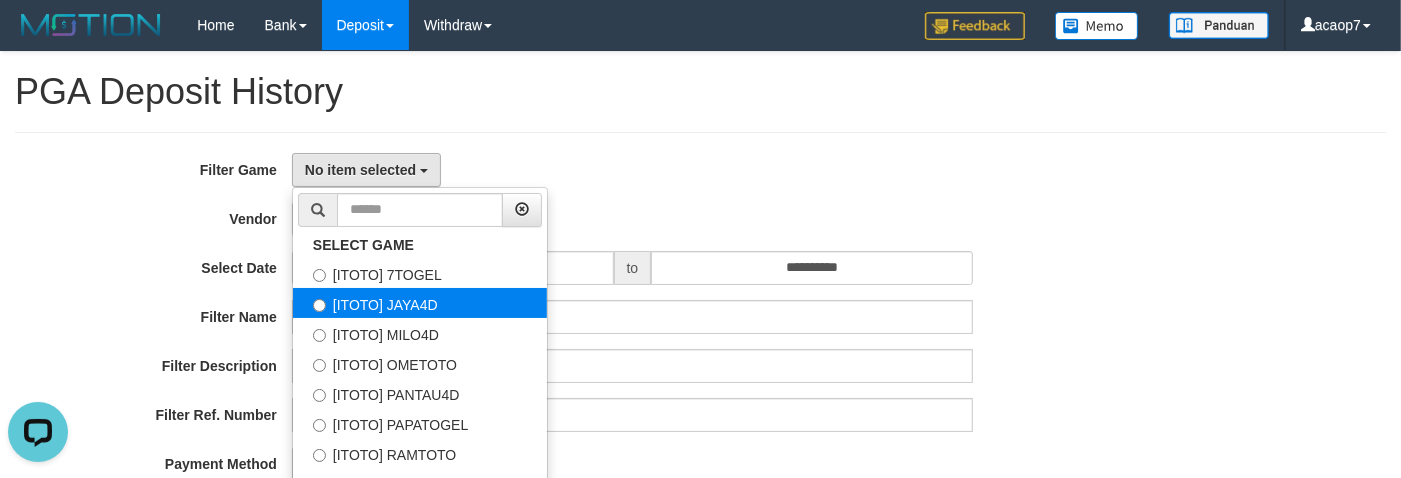 select on "***" 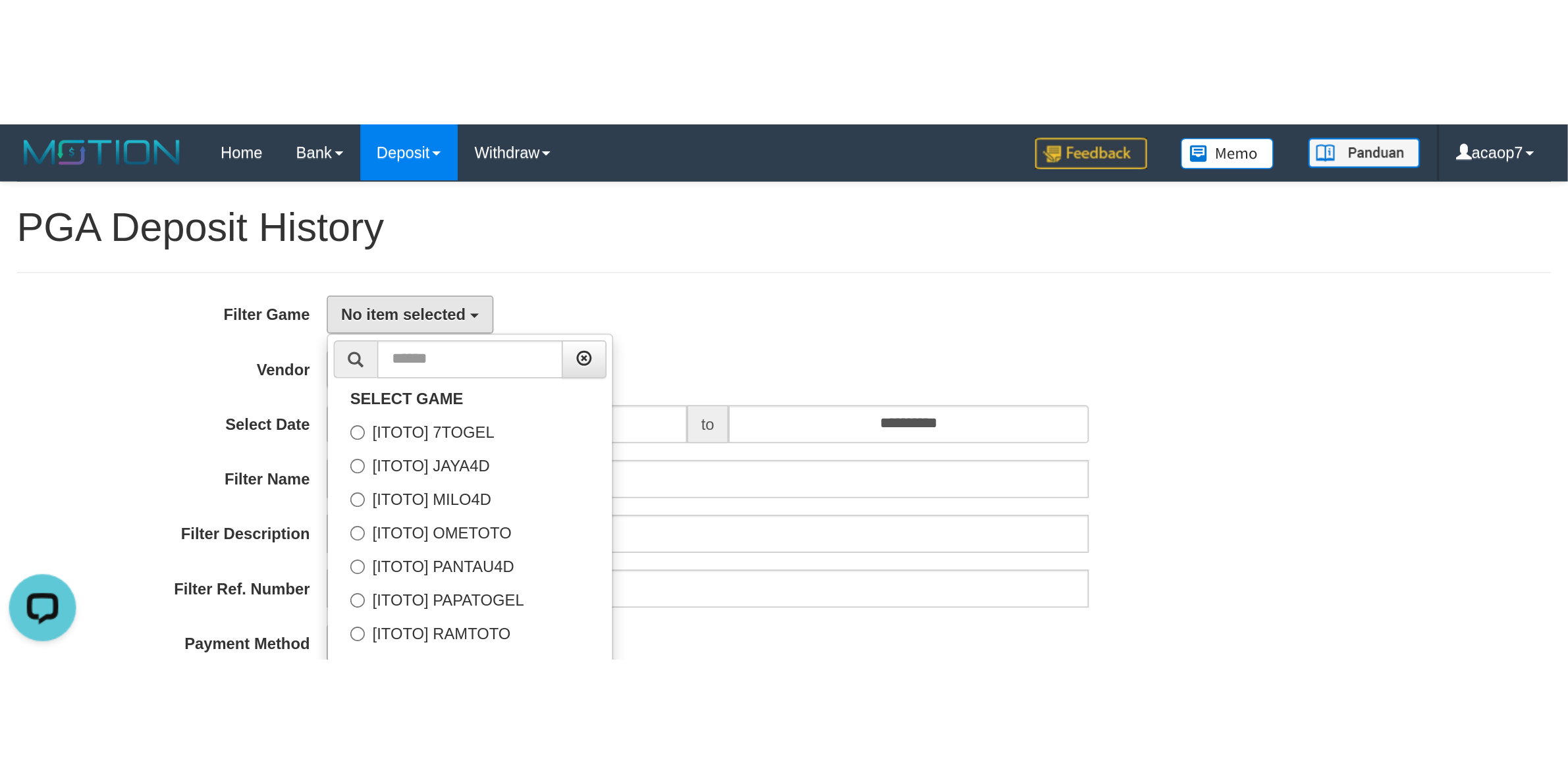 scroll, scrollTop: 23, scrollLeft: 0, axis: vertical 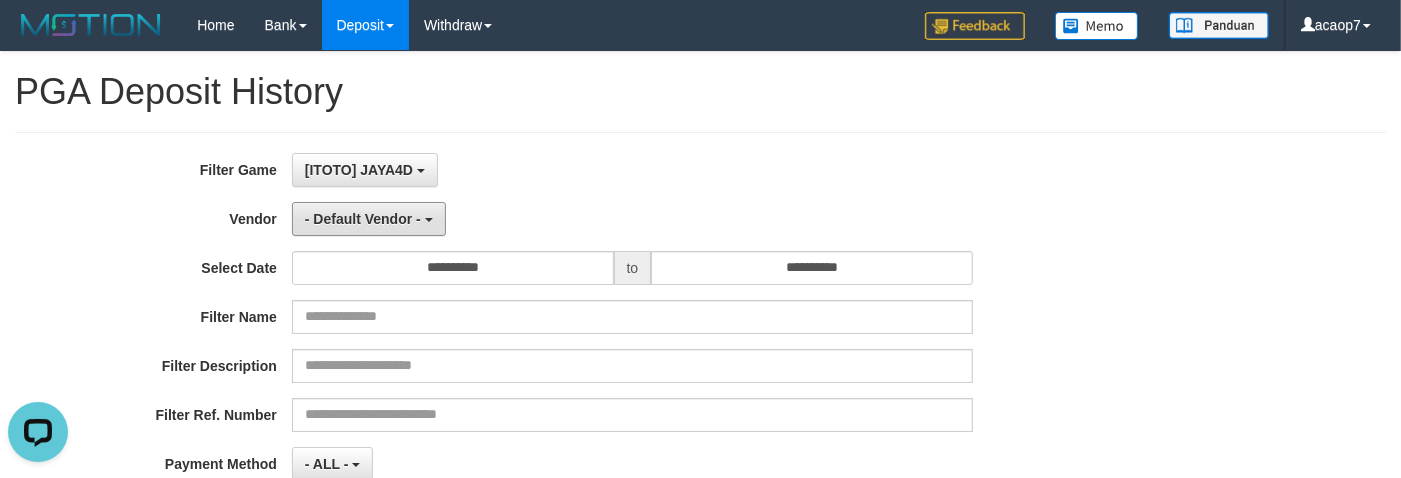 drag, startPoint x: 412, startPoint y: 222, endPoint x: 420, endPoint y: 263, distance: 41.773197 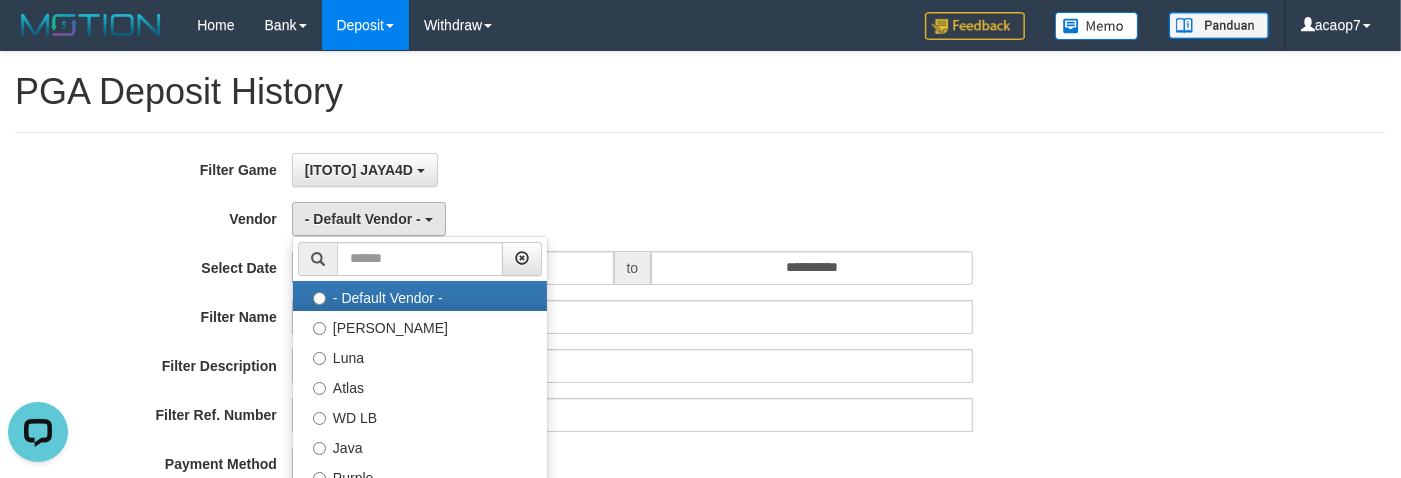 click on "- Default Vendor -    - Default Vendor -  [PERSON_NAME]  Atlas  WD LB  Java  Purple  Green  Gigantic  Aladin  Dubai  Alibaba  Grape  Gameboy  Bigon  Allstar  Xtr  Gama  IBX11  Selat  Borde  Indahjualpulsa  Lemavo  Gogogoy  Itudo  Yuwanatopup  Sidikgame  Voucher100  Awalpulsa  Lambda  Combo  IBX3 NUANSATOPUP  IBX3 Pusatjualpulsa  IBX3 Itemgame  IBX3 SILAKSA  IBX3 Makmurvoucher  IBX3 MAKMURTOPUP  IBX3 Pilihvoucher" at bounding box center (632, 219) 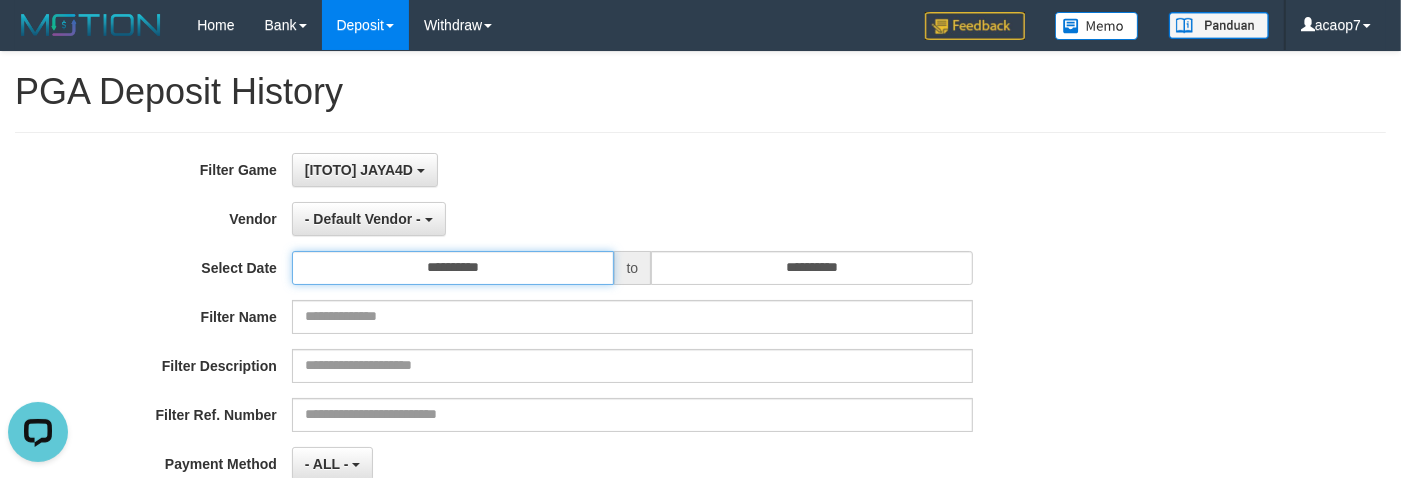 click on "**********" at bounding box center [453, 268] 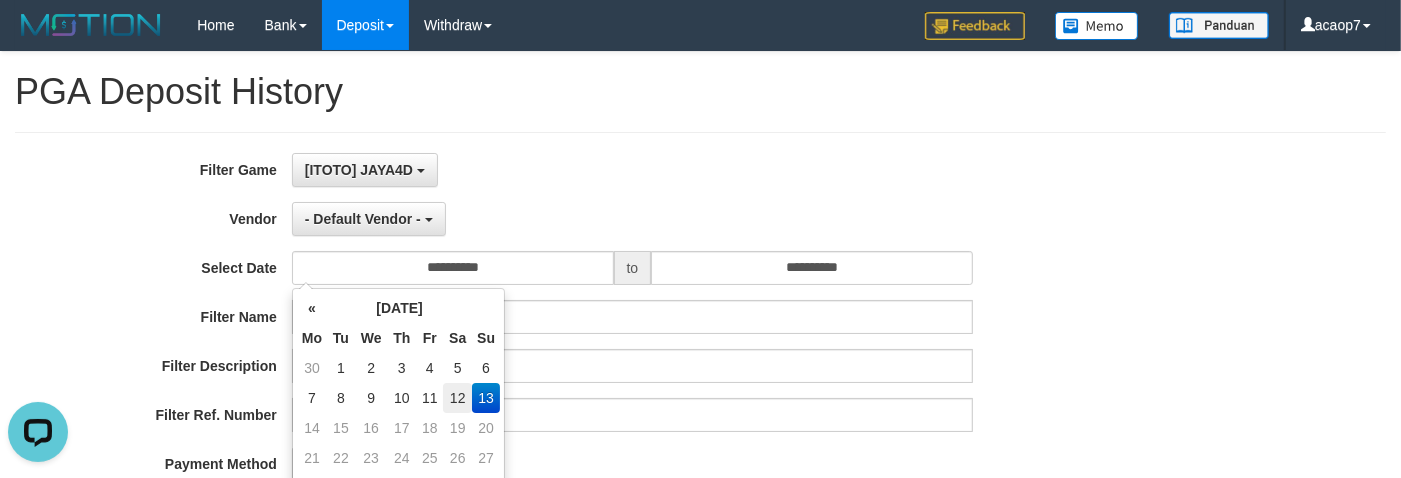 click on "12" at bounding box center (457, 398) 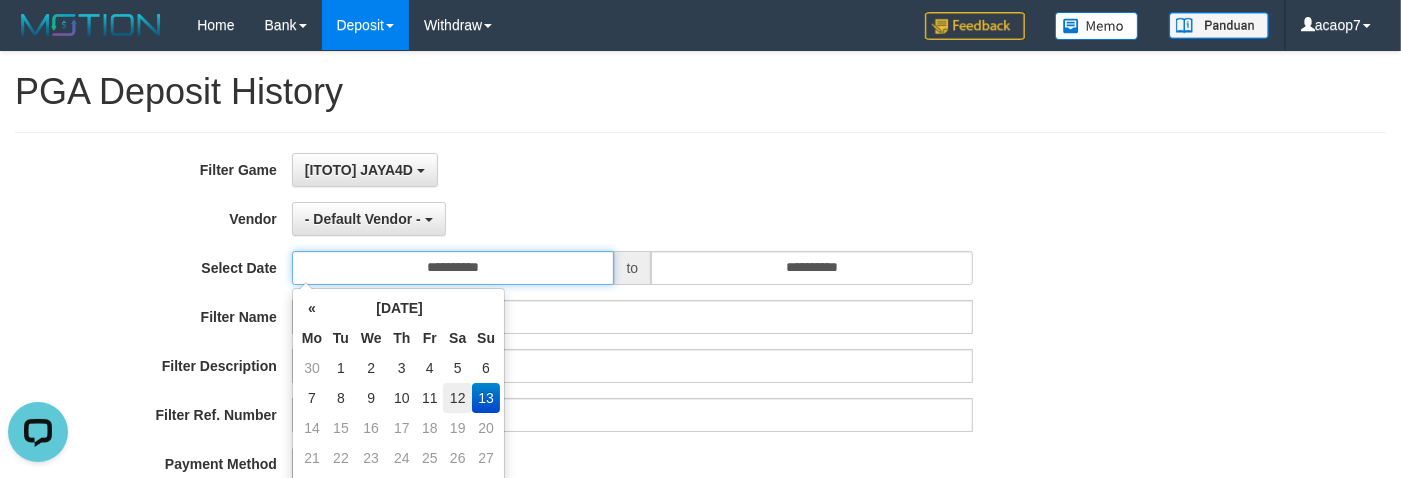 type on "**********" 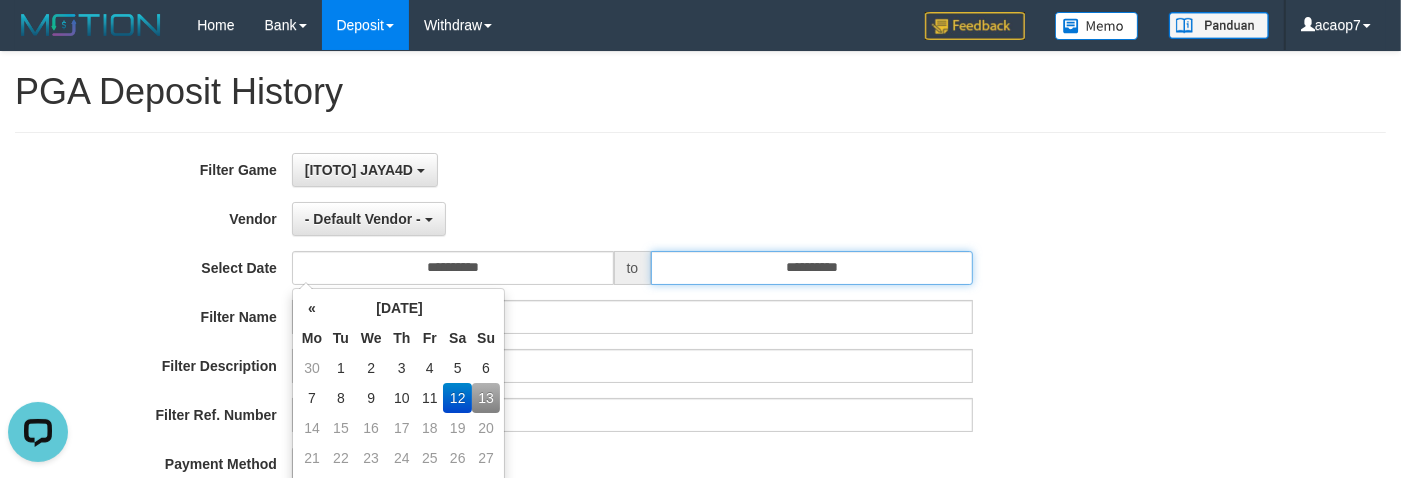 click on "**********" at bounding box center (812, 268) 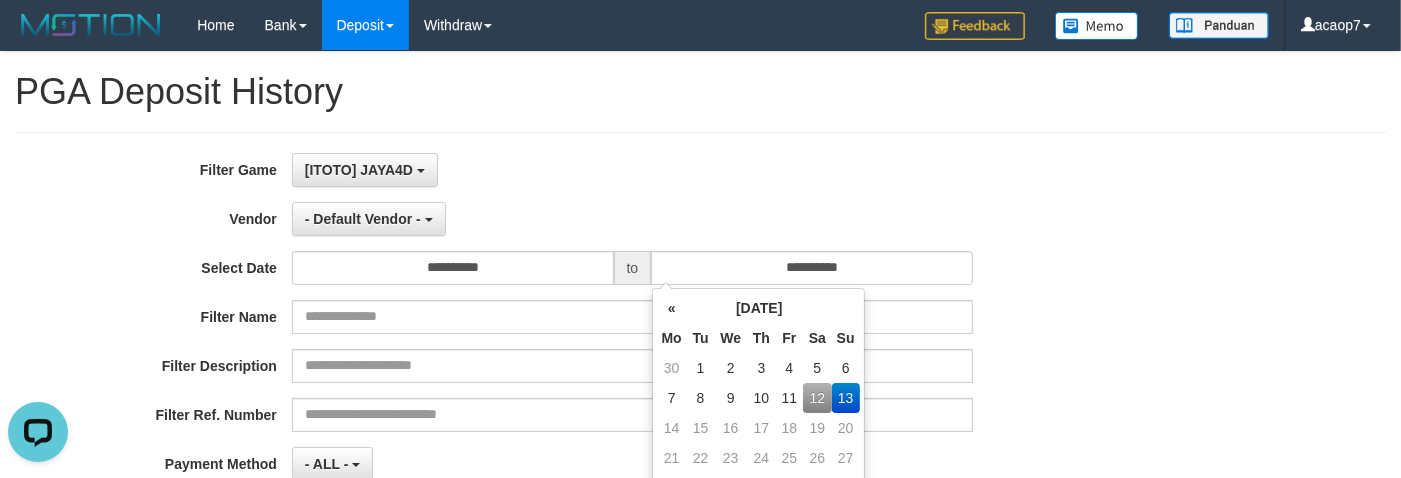 click on "12" at bounding box center [817, 398] 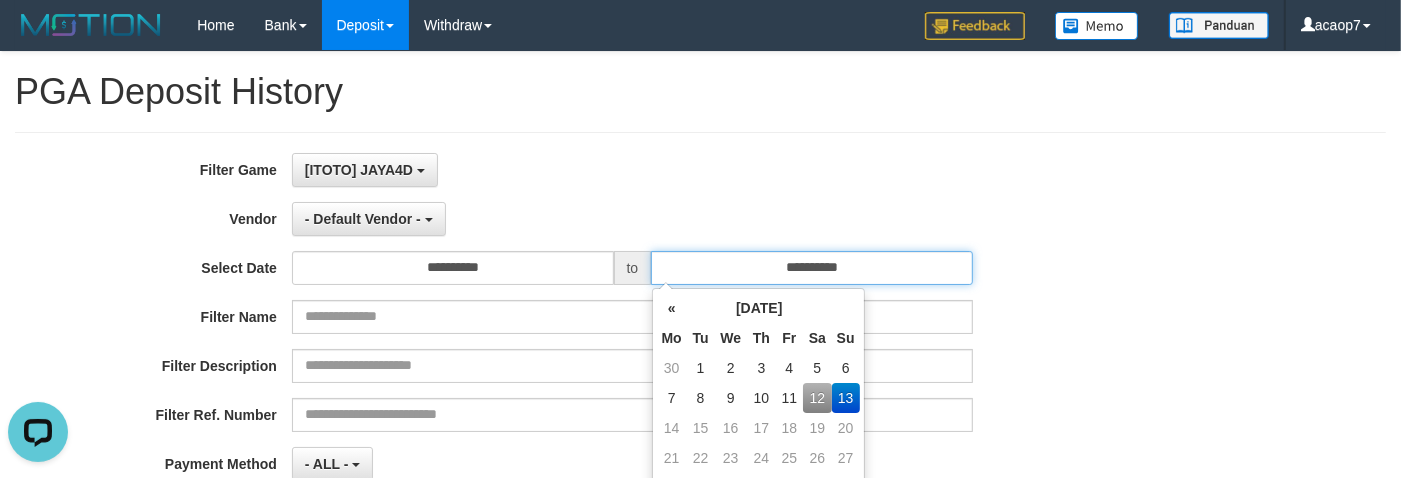 type on "**********" 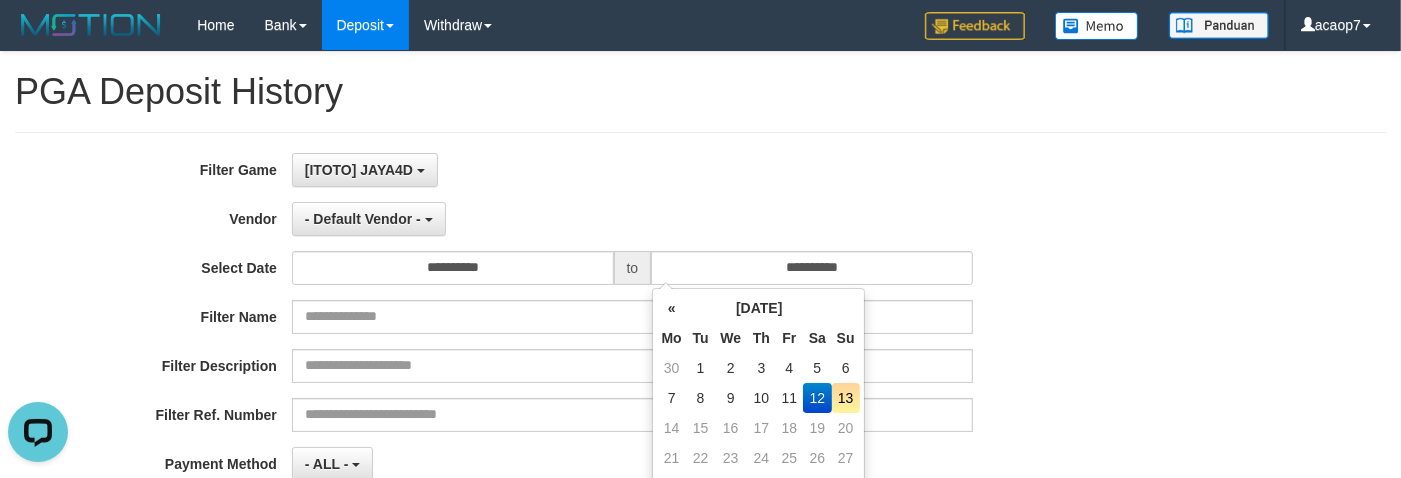drag, startPoint x: 1157, startPoint y: 290, endPoint x: 483, endPoint y: 243, distance: 675.6367 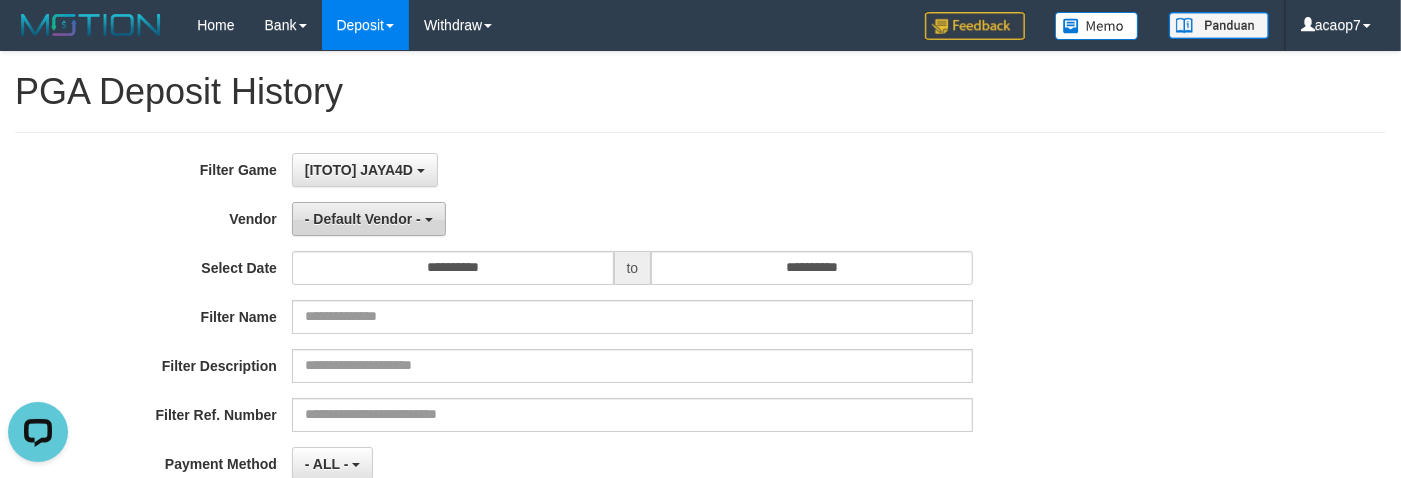 click on "- Default Vendor -" at bounding box center (363, 219) 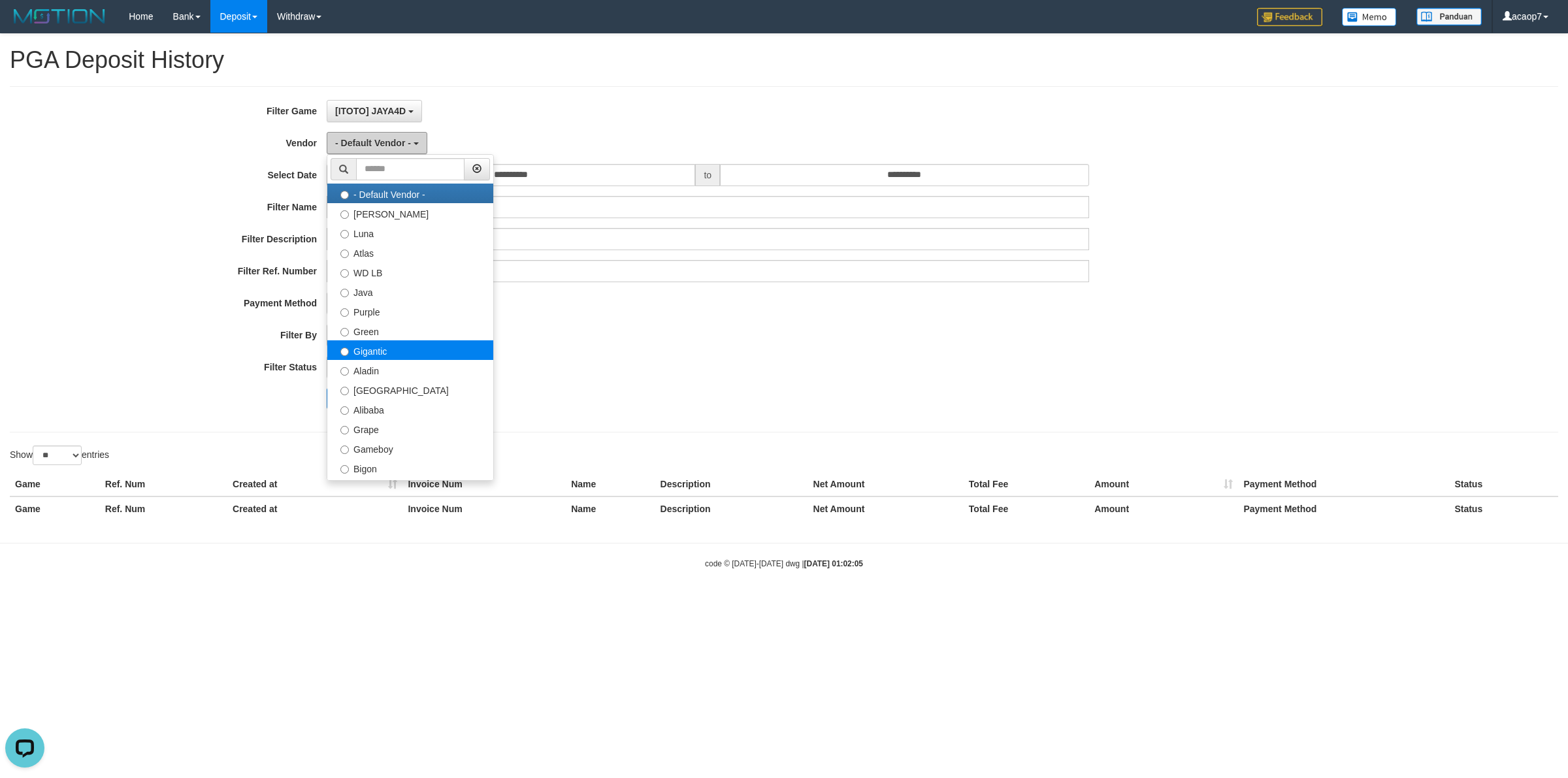 type 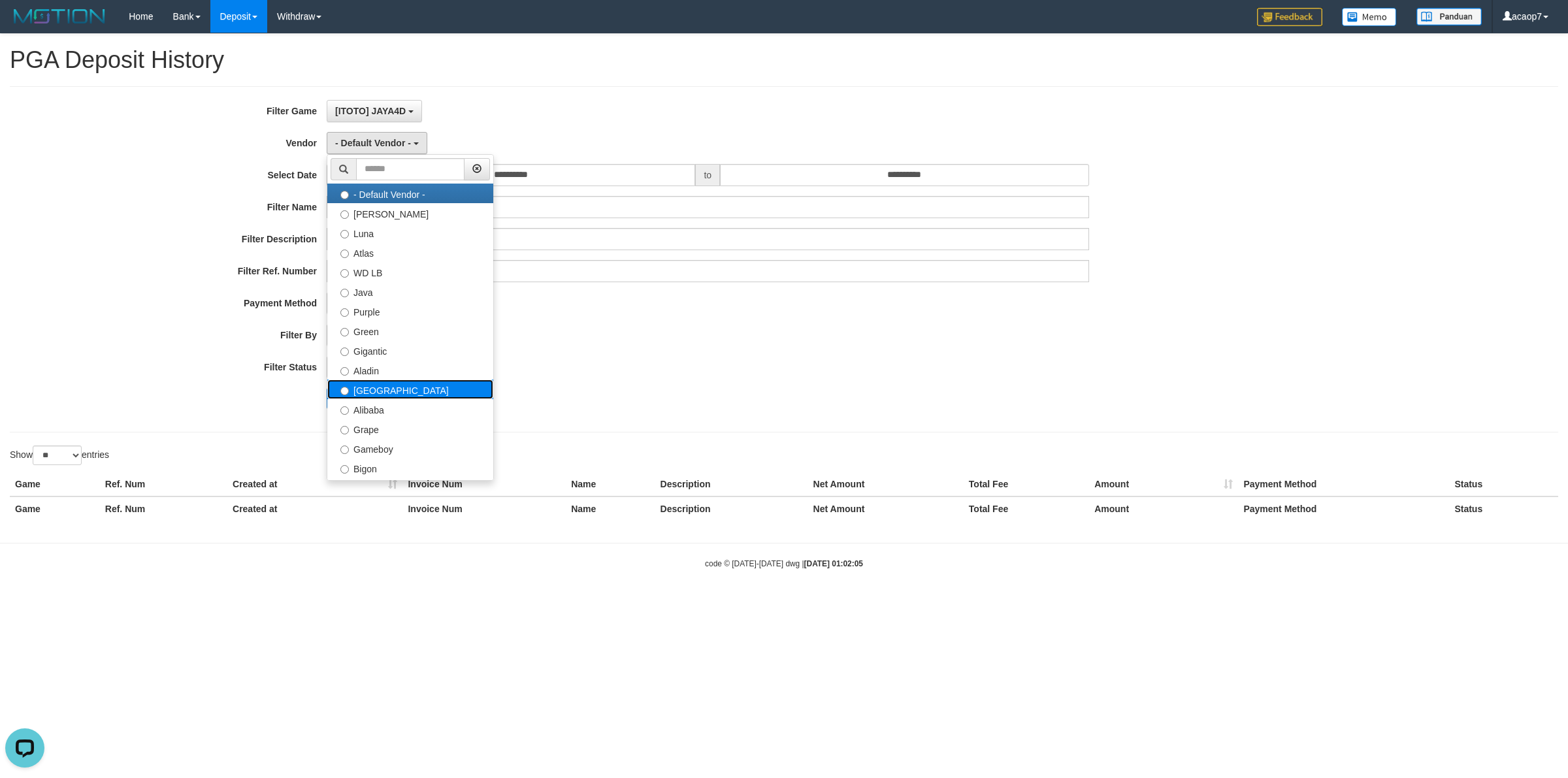 click on "Dubai" at bounding box center [410, 389] 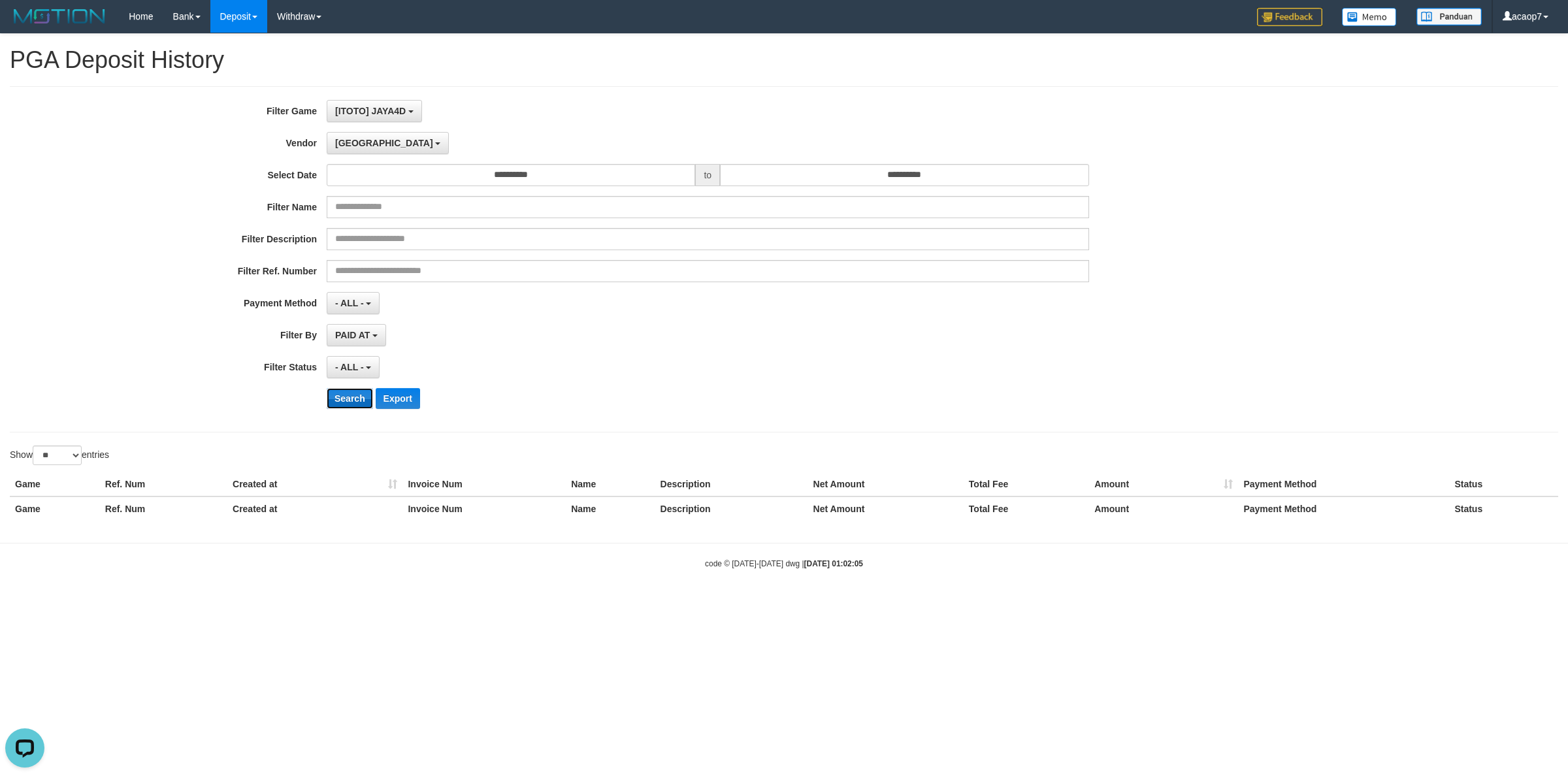 click on "Search" at bounding box center [350, 398] 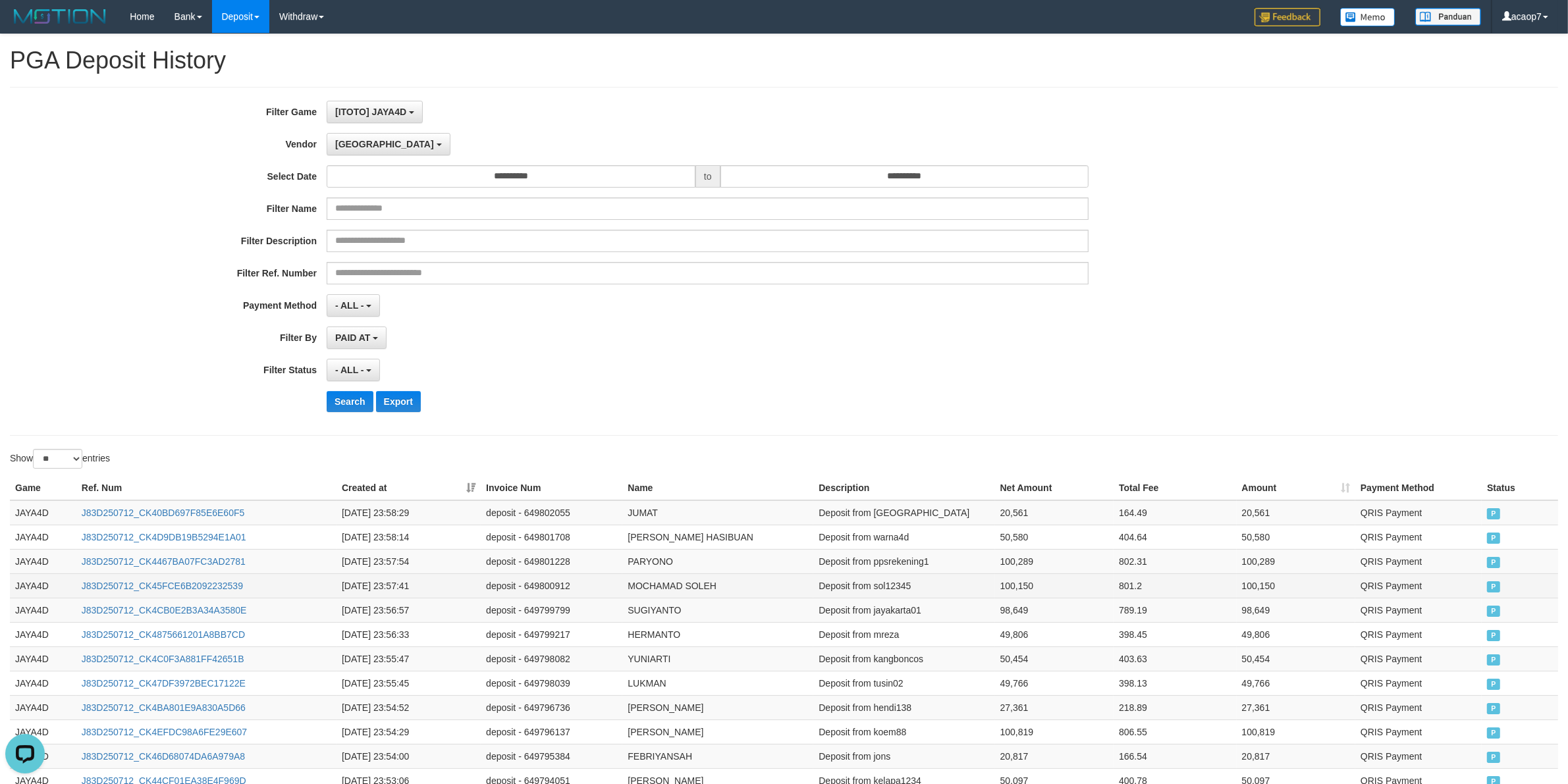 scroll, scrollTop: 461, scrollLeft: 0, axis: vertical 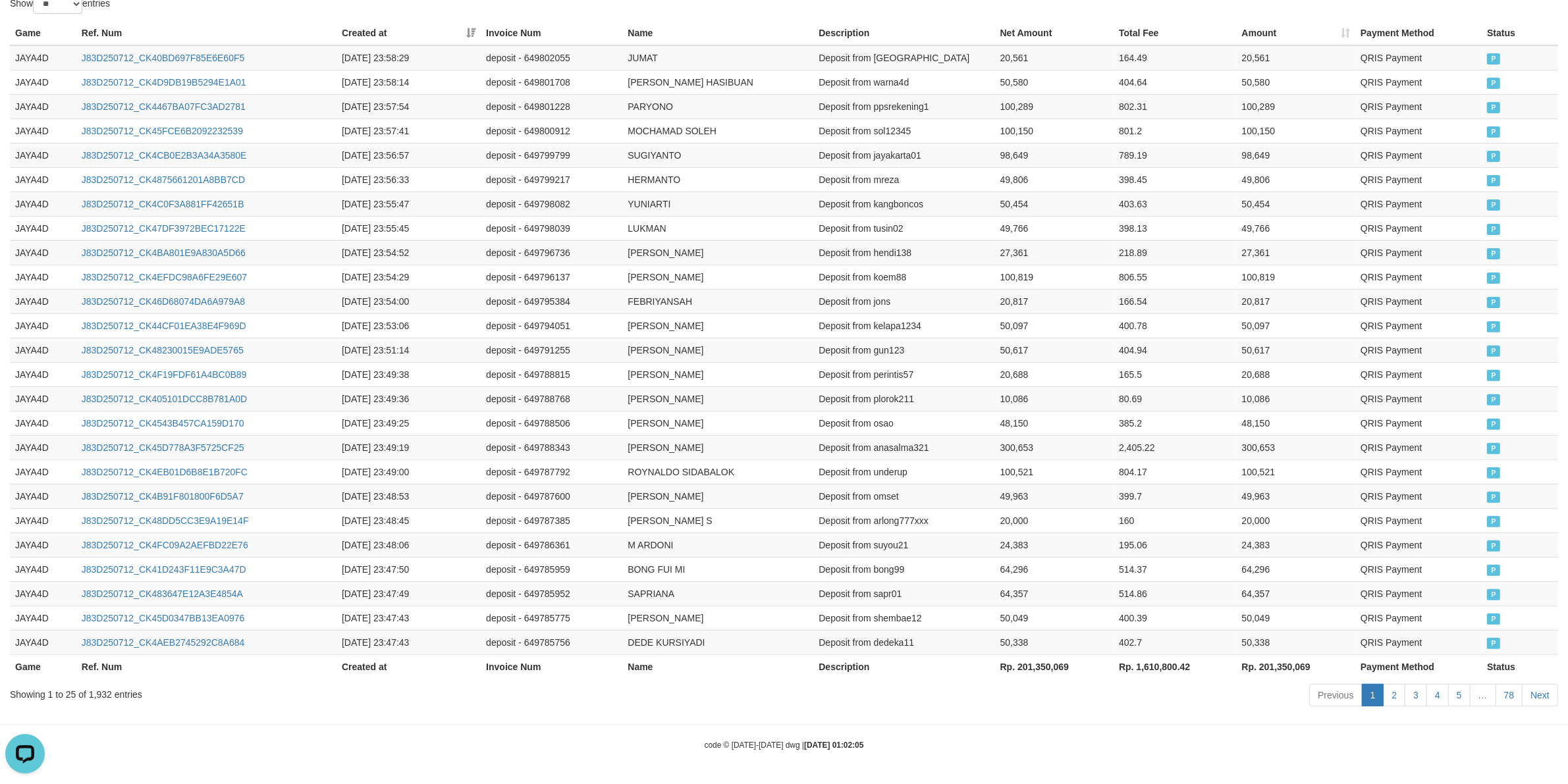 click on "Rp. 201,350,069" at bounding box center [1054, 666] 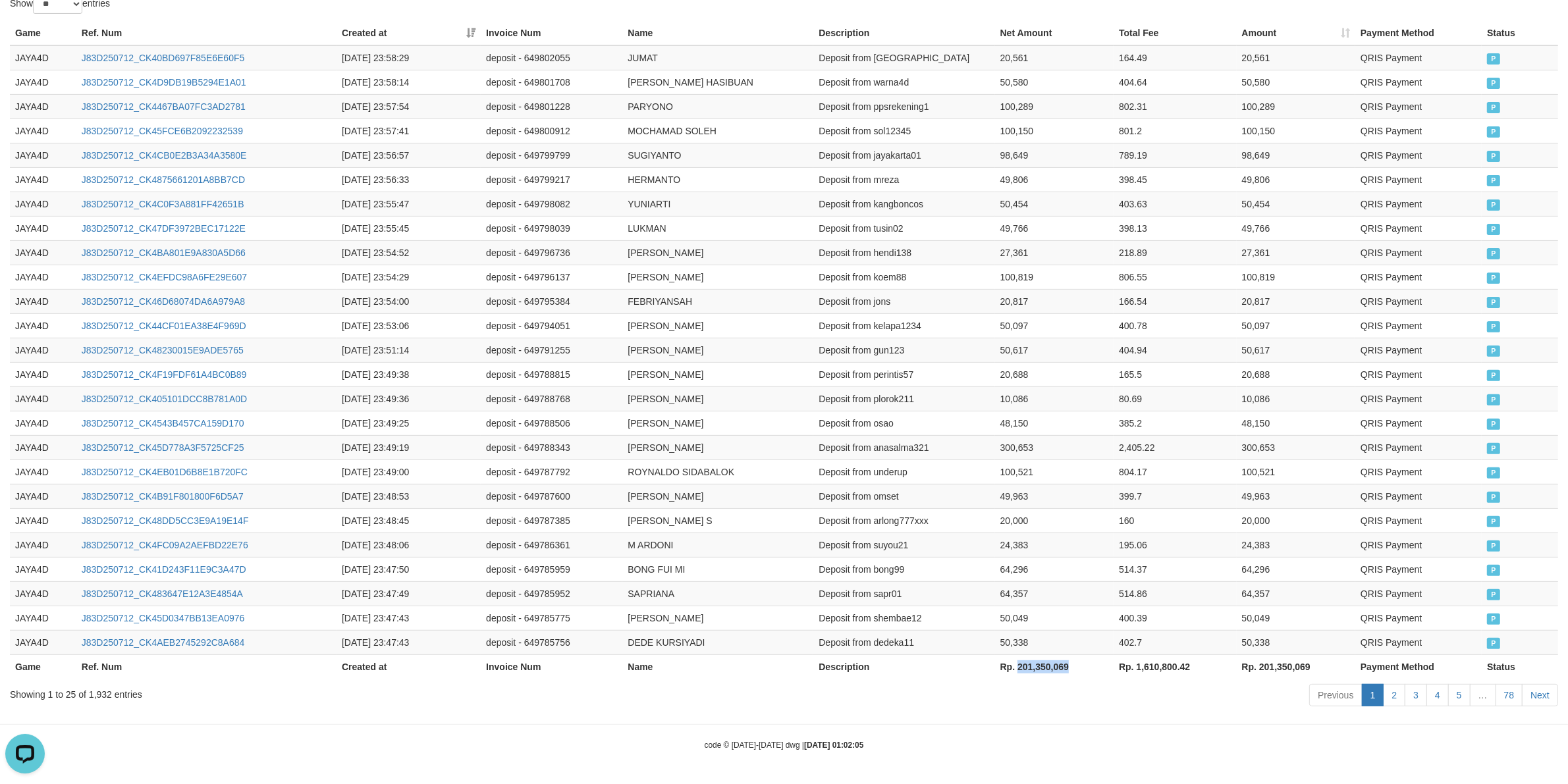 click on "Rp. 201,350,069" at bounding box center (1054, 666) 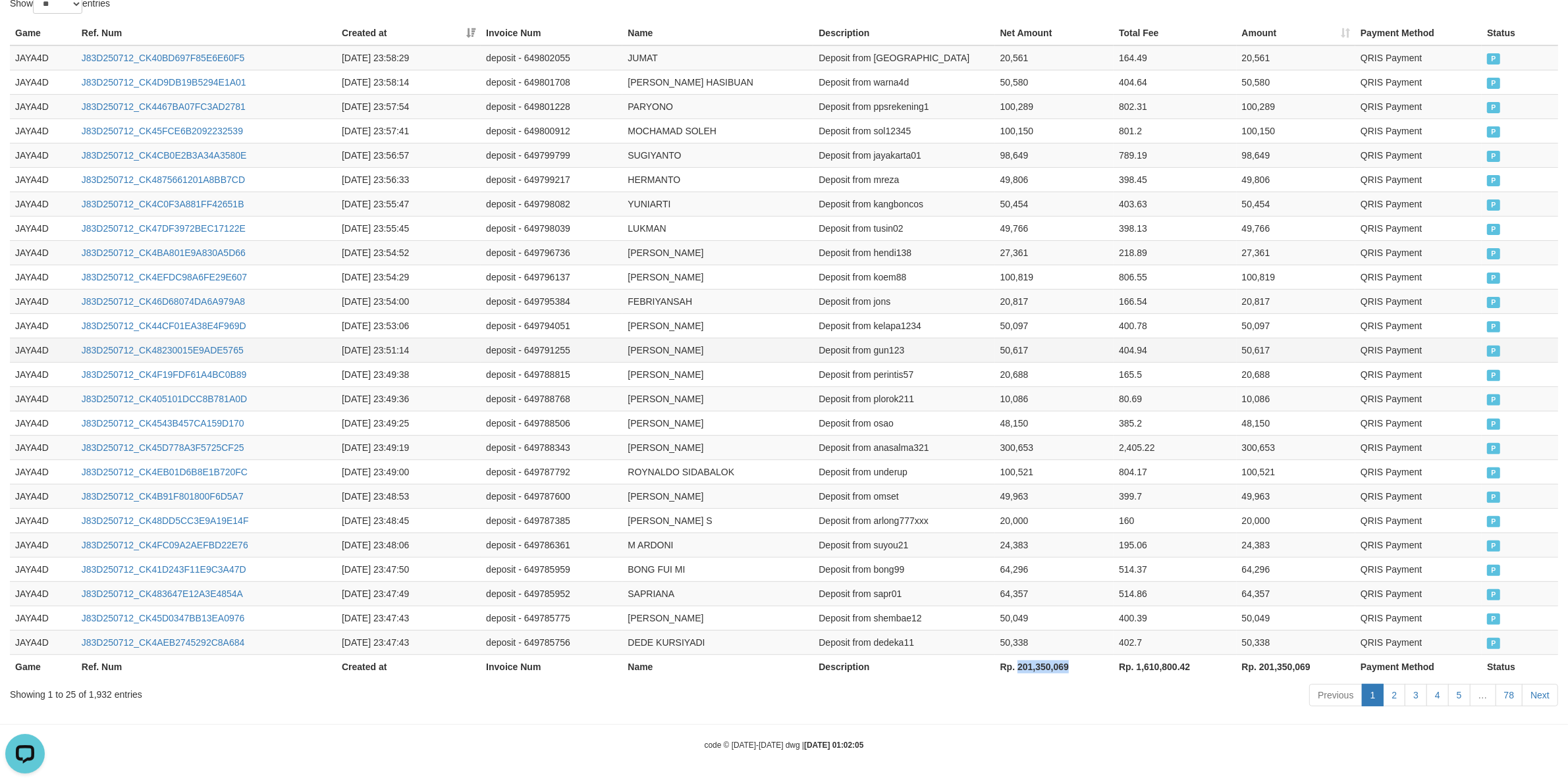 copy on "201,350,069" 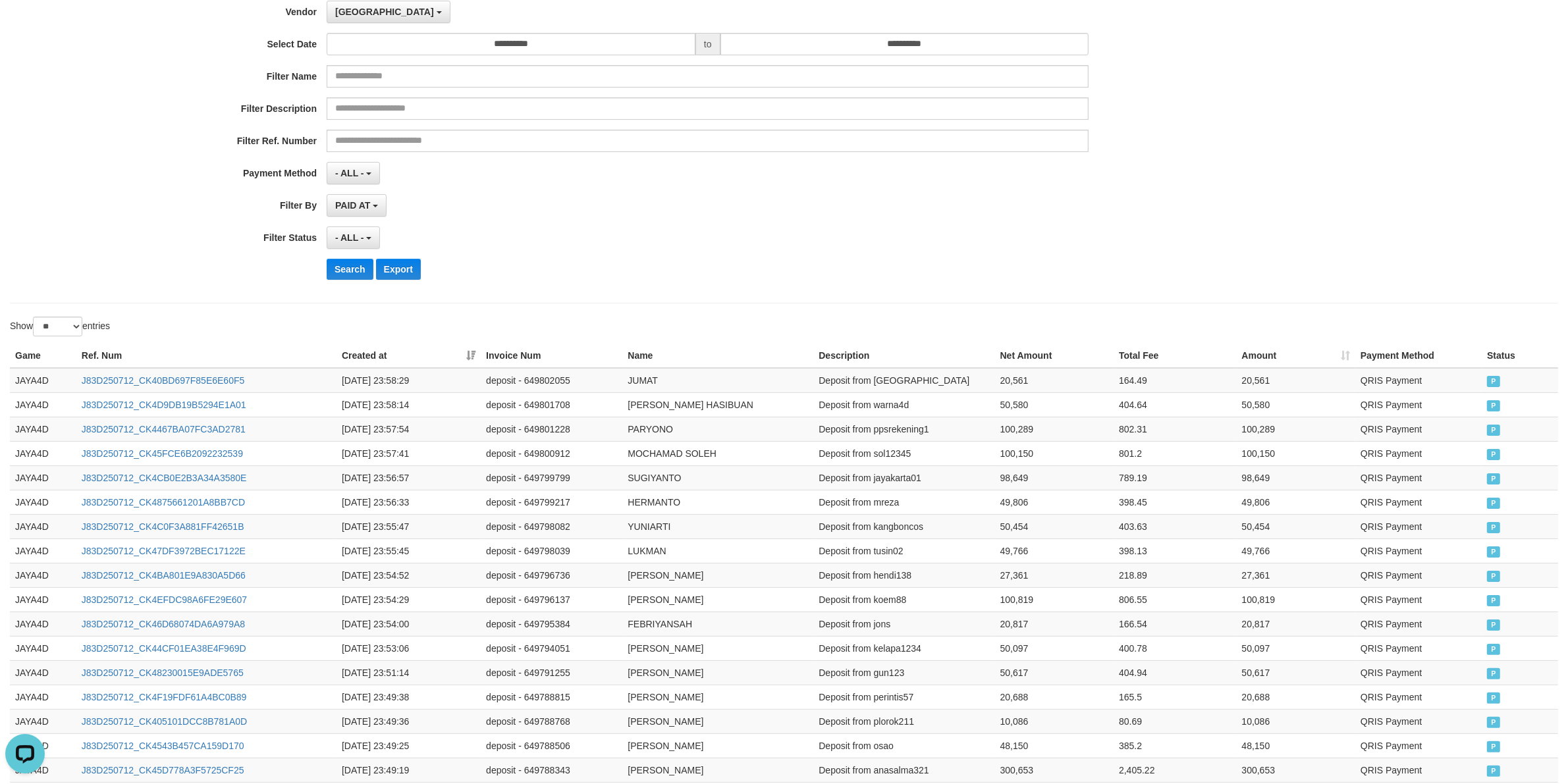 scroll, scrollTop: 0, scrollLeft: 0, axis: both 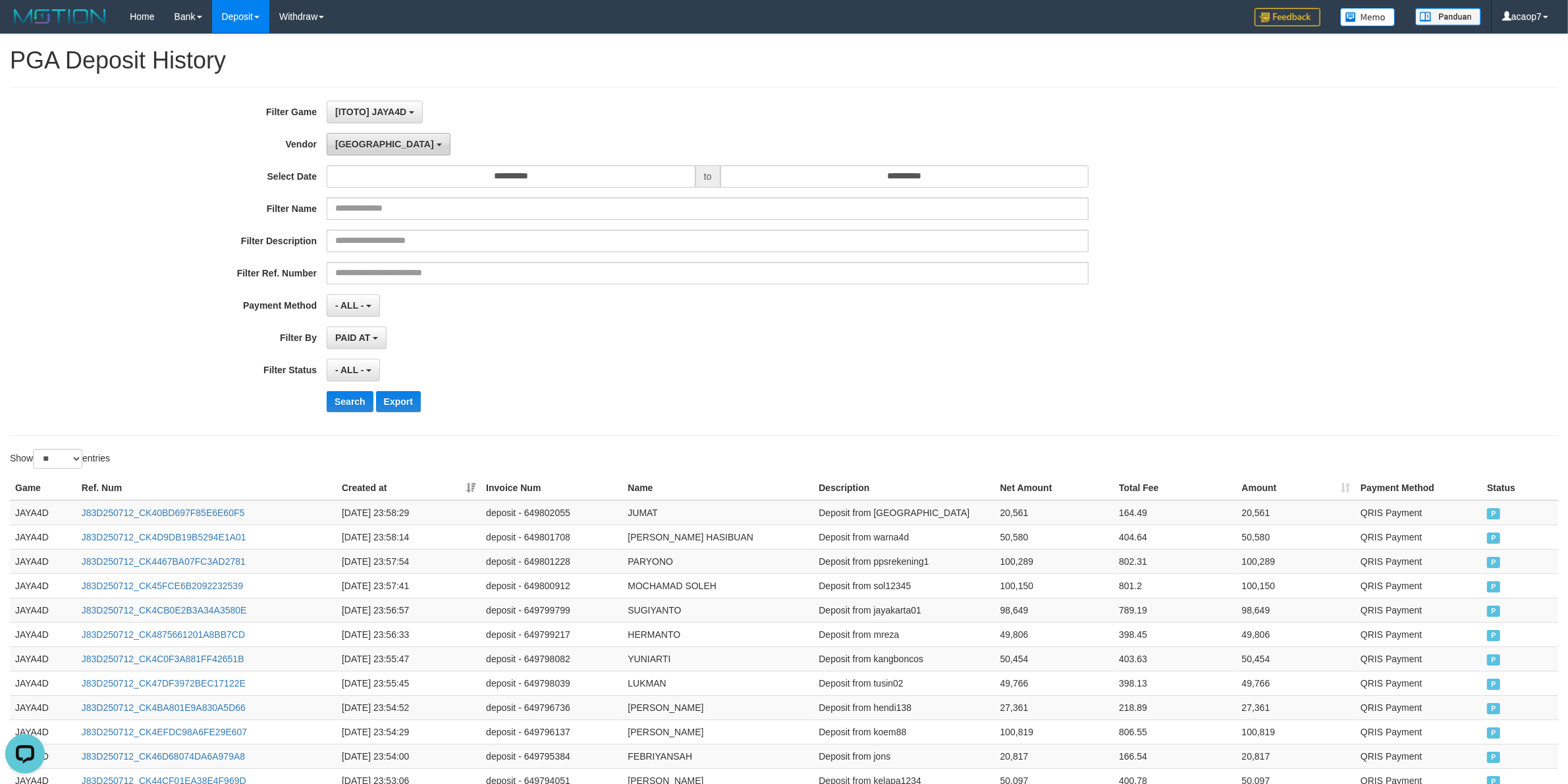 click on "Dubai" at bounding box center (385, 144) 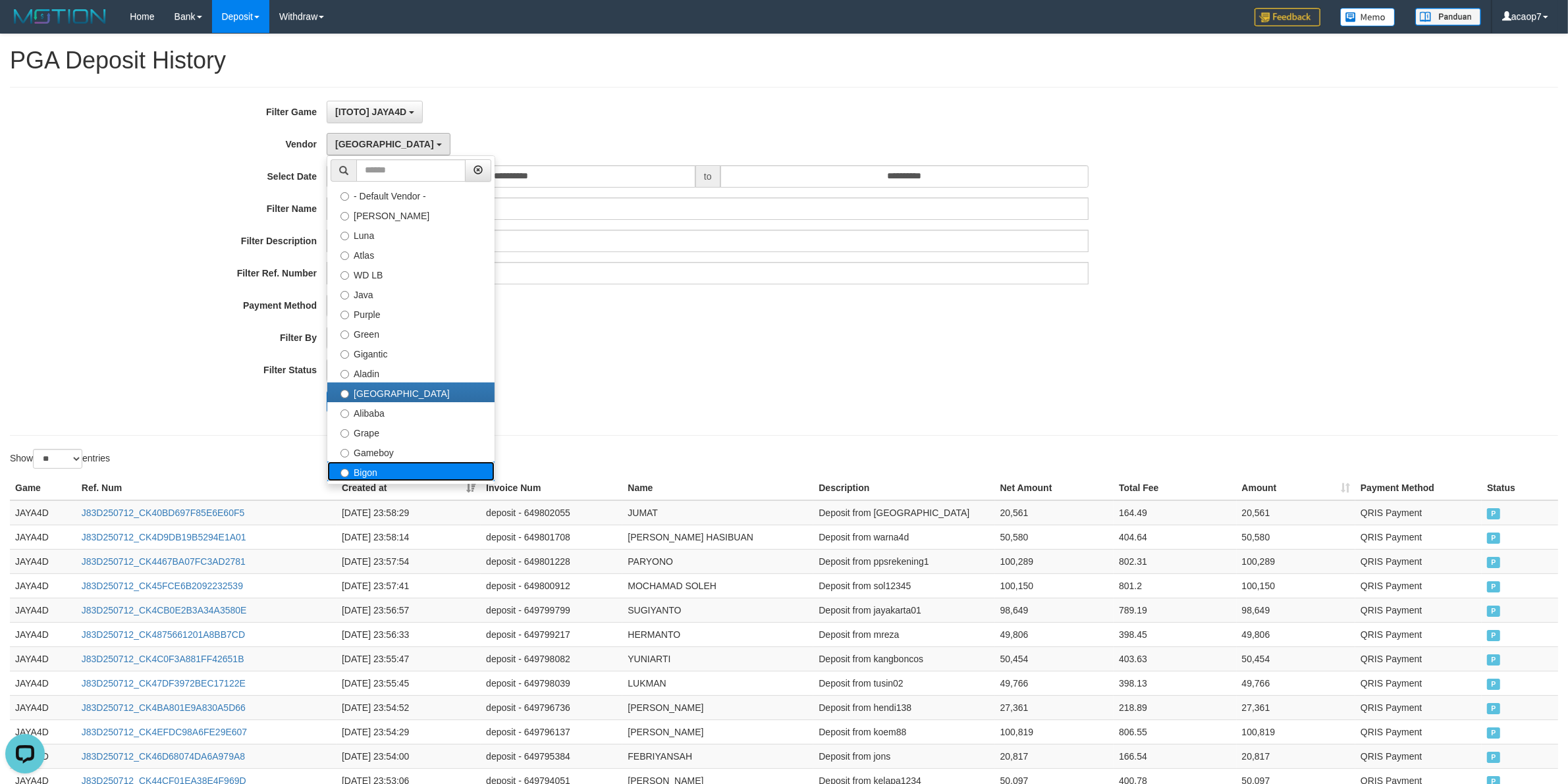 click on "Bigon" at bounding box center [411, 471] 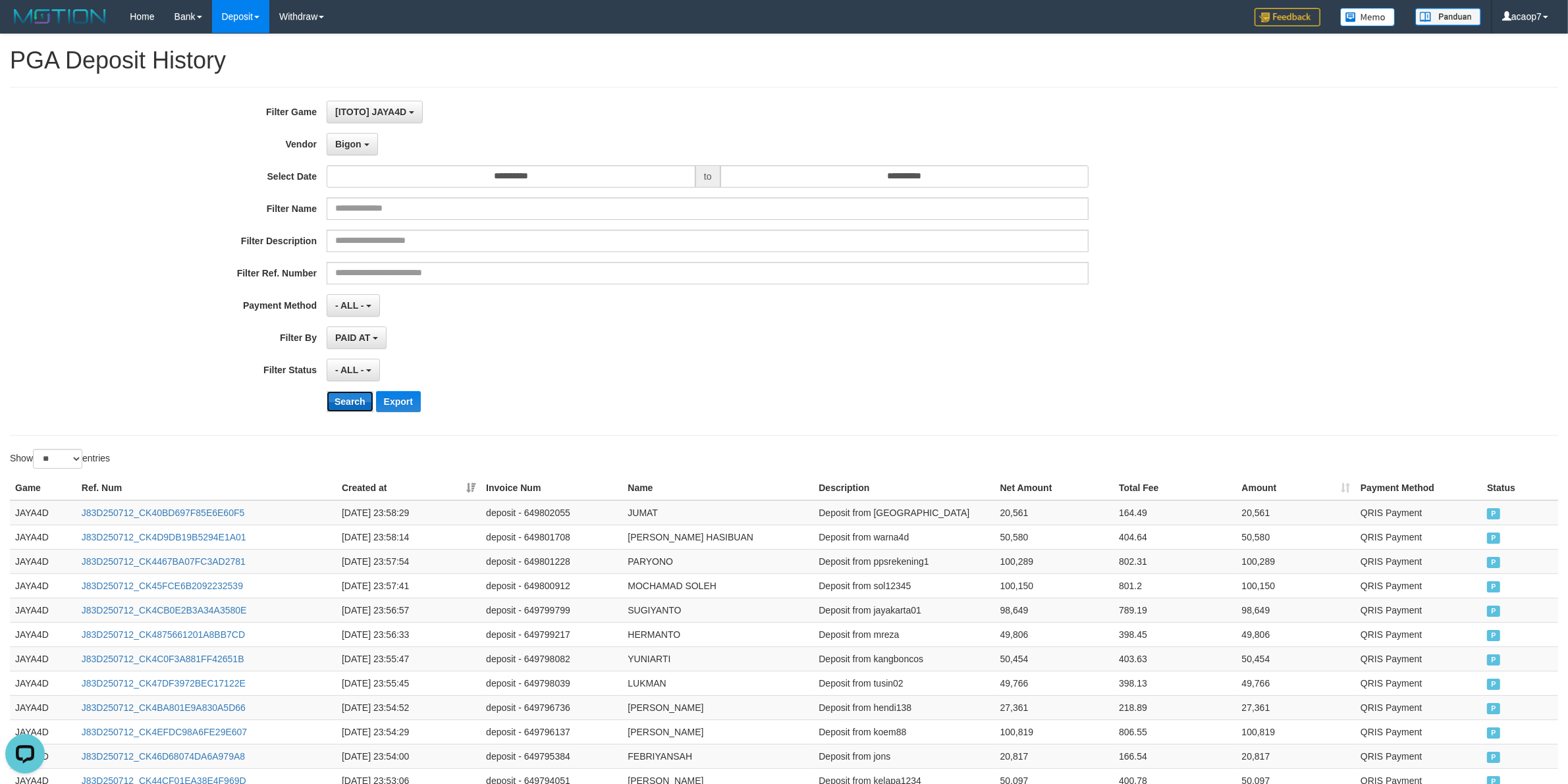 click on "Search" at bounding box center (350, 402) 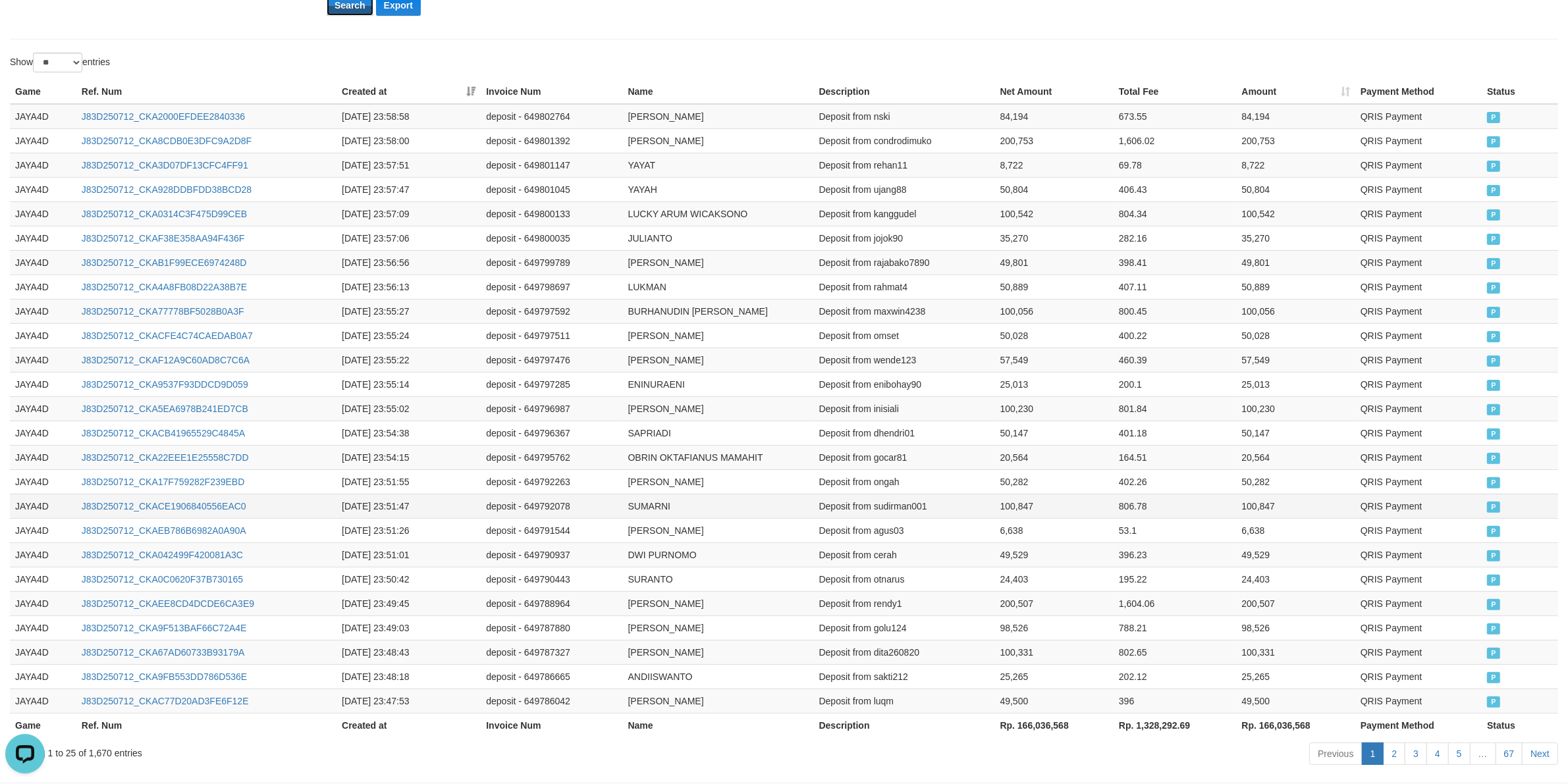 scroll, scrollTop: 461, scrollLeft: 0, axis: vertical 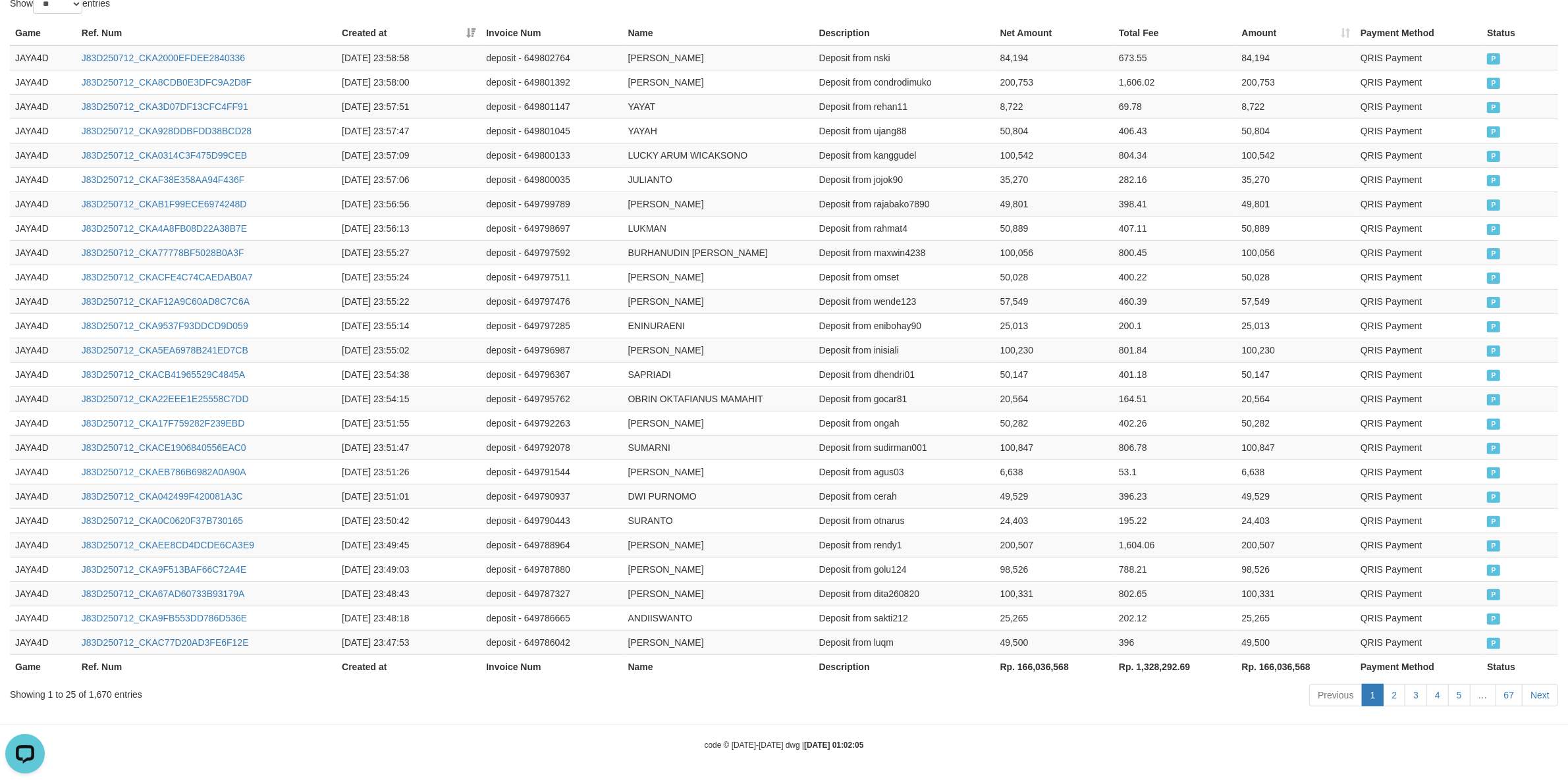 click on "Rp. 166,036,568" at bounding box center (1054, 666) 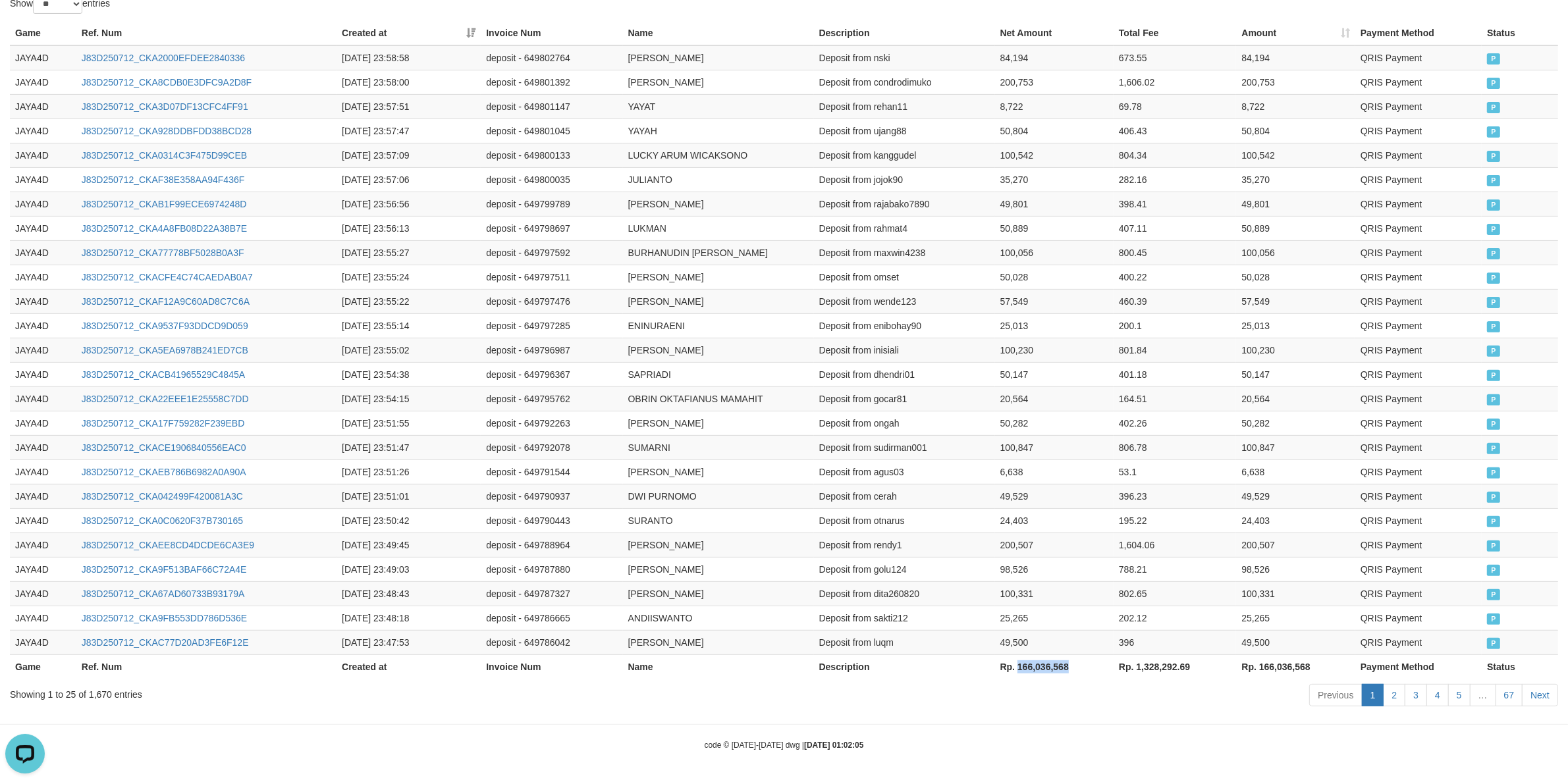 click on "Rp. 166,036,568" at bounding box center [1054, 666] 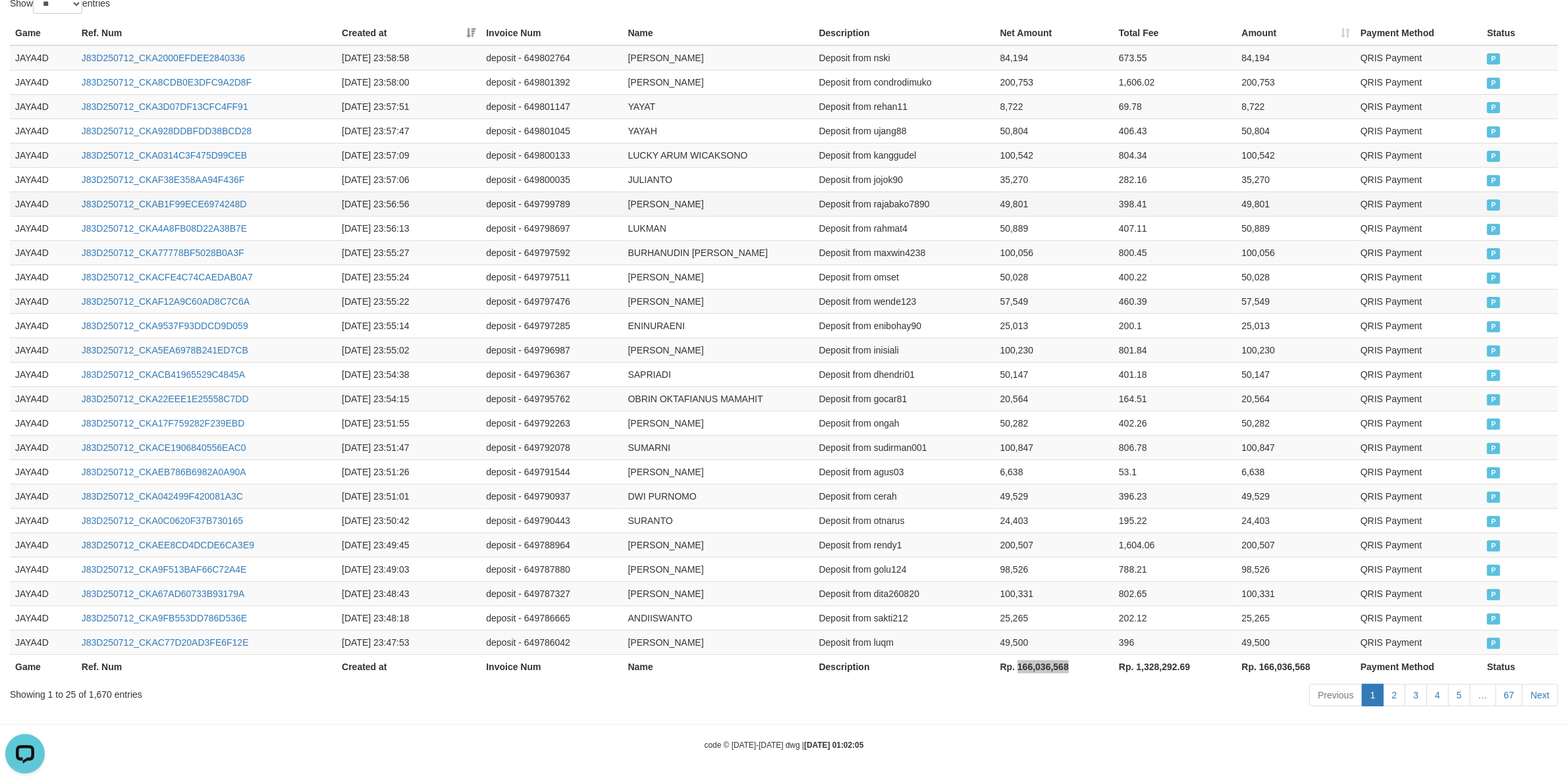 scroll, scrollTop: 0, scrollLeft: 0, axis: both 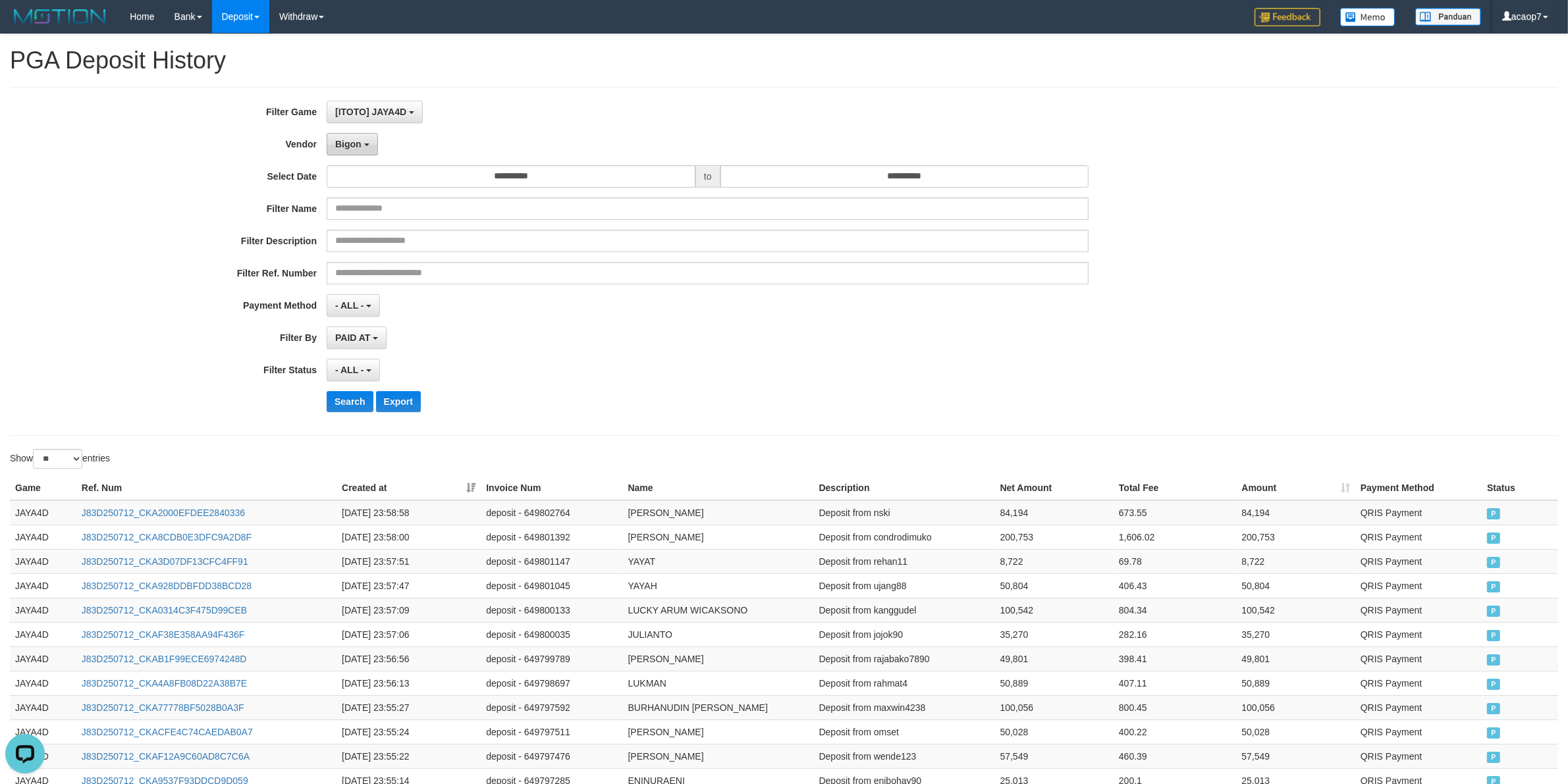 click on "Bigon" at bounding box center (352, 144) 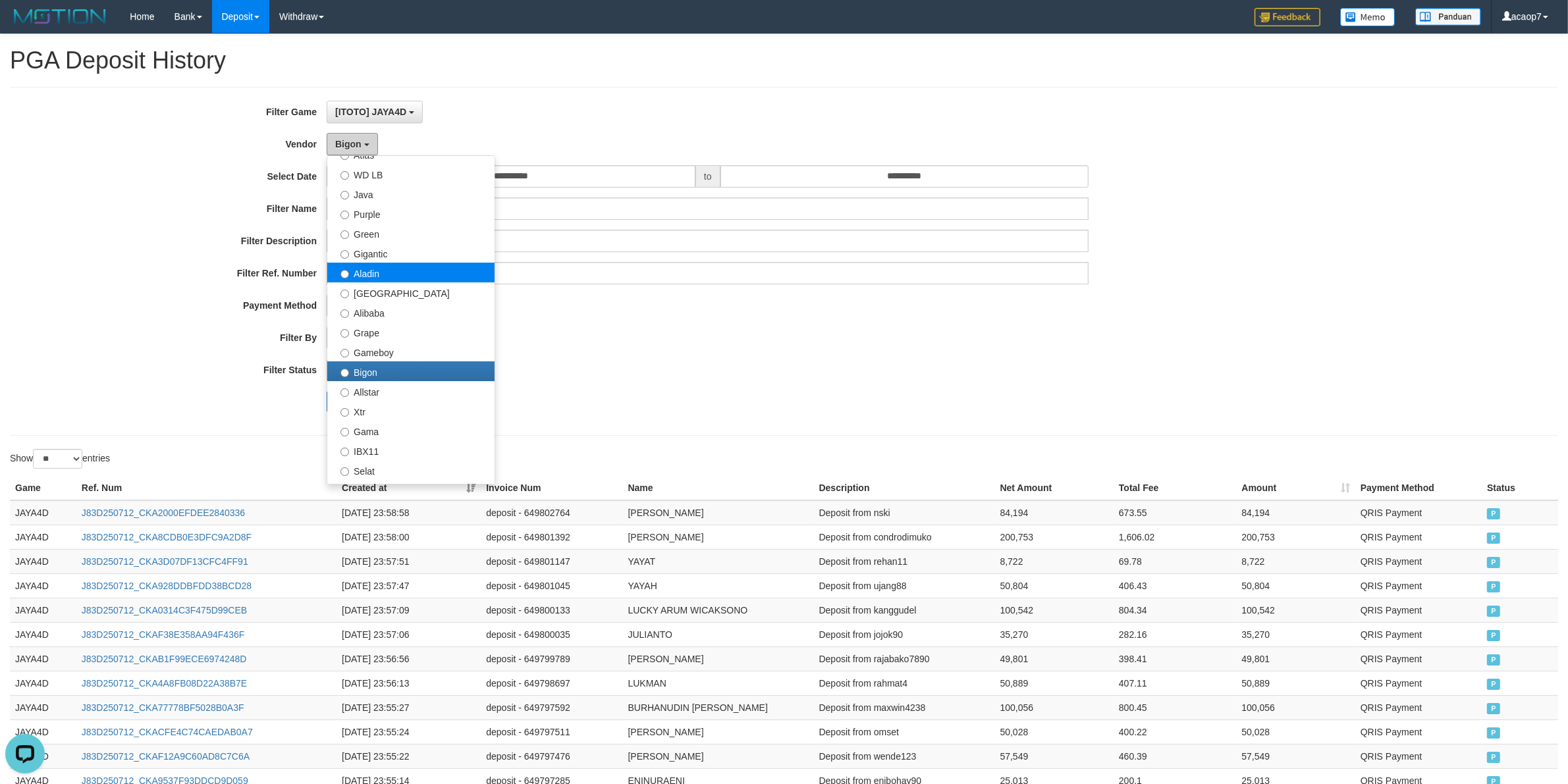 scroll, scrollTop: 137, scrollLeft: 0, axis: vertical 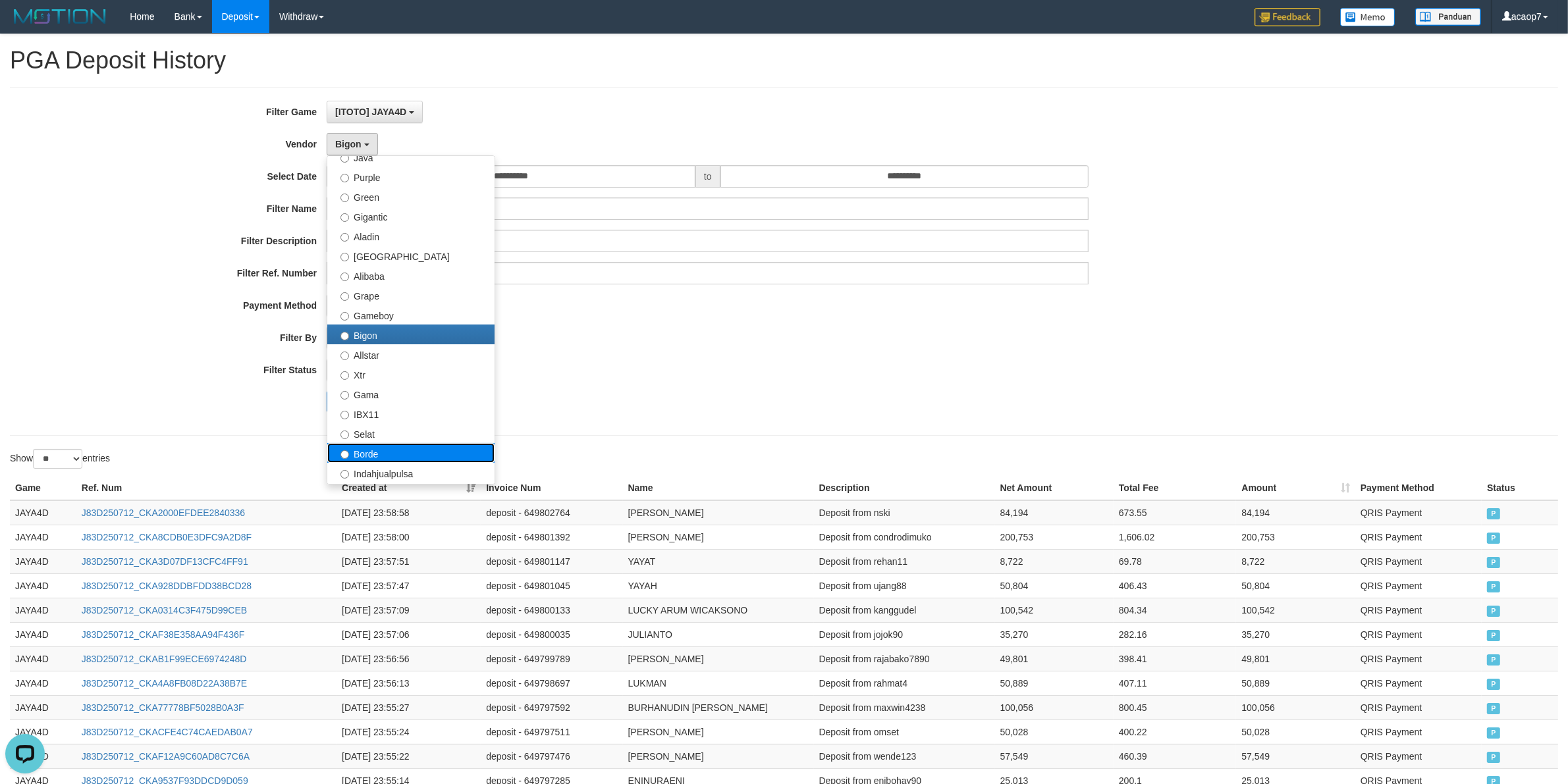 click on "Borde" at bounding box center (411, 453) 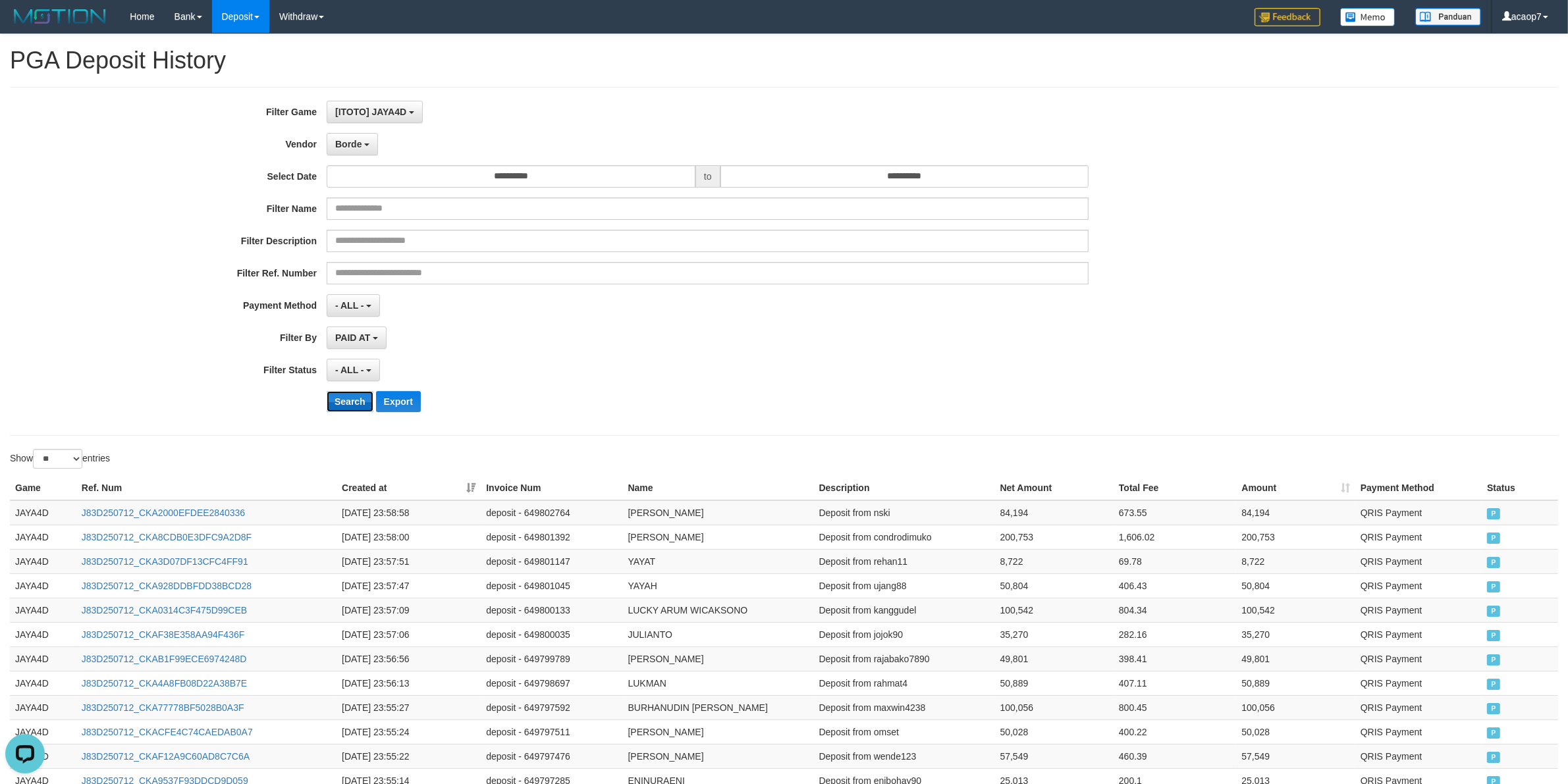 click on "Search" at bounding box center [350, 402] 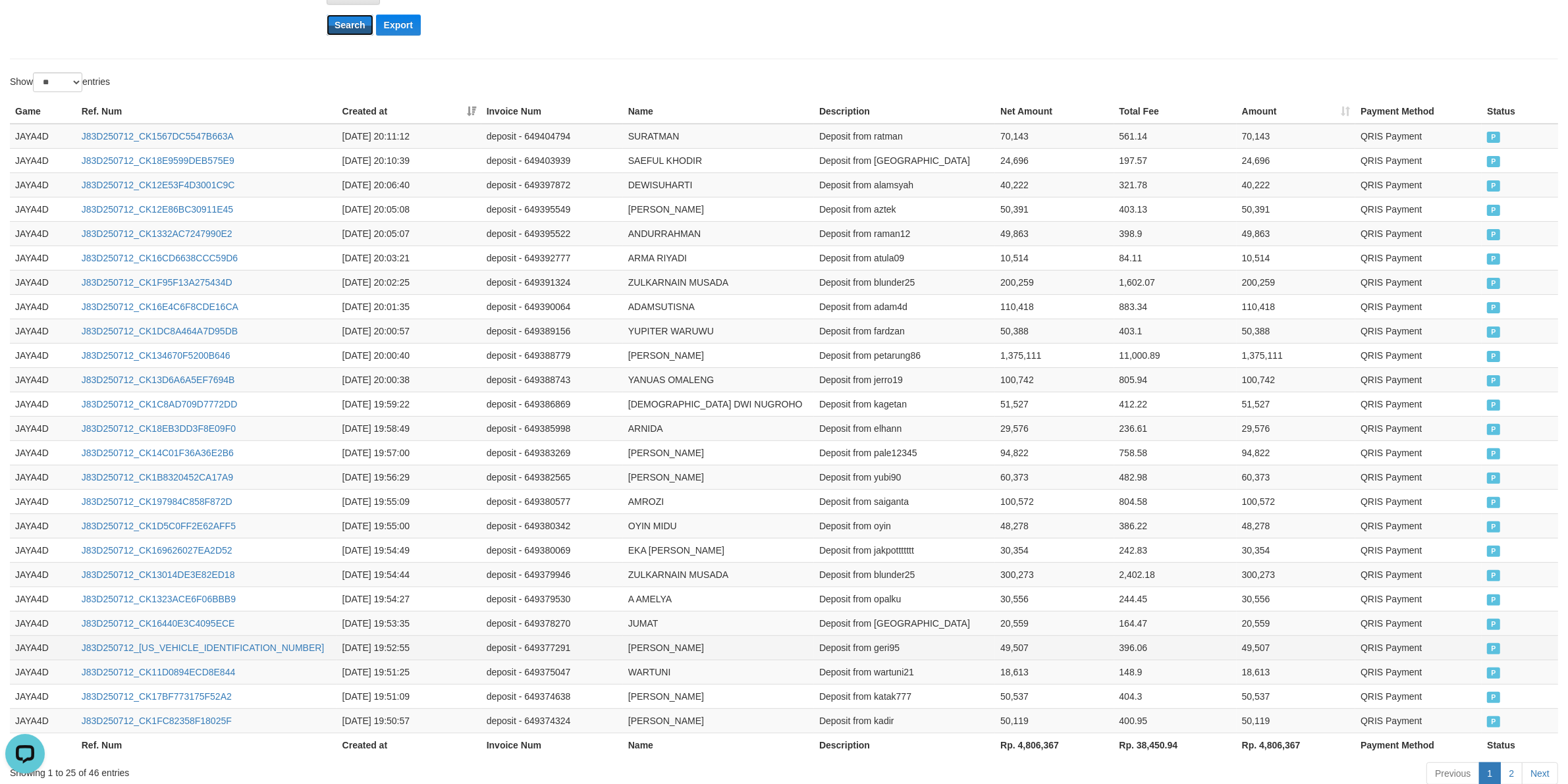 scroll, scrollTop: 461, scrollLeft: 0, axis: vertical 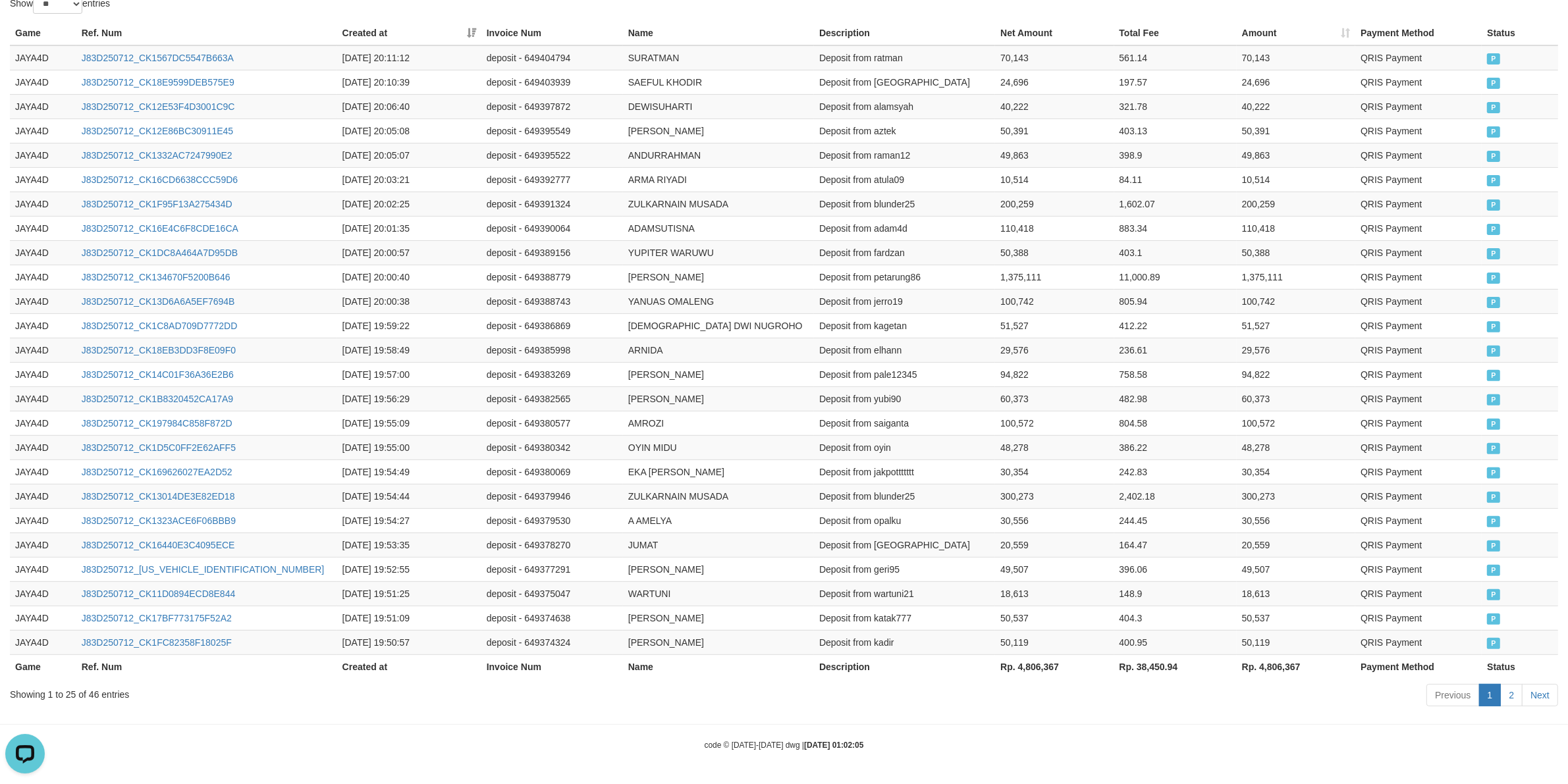 click on "Rp. 4,806,367" at bounding box center (1054, 666) 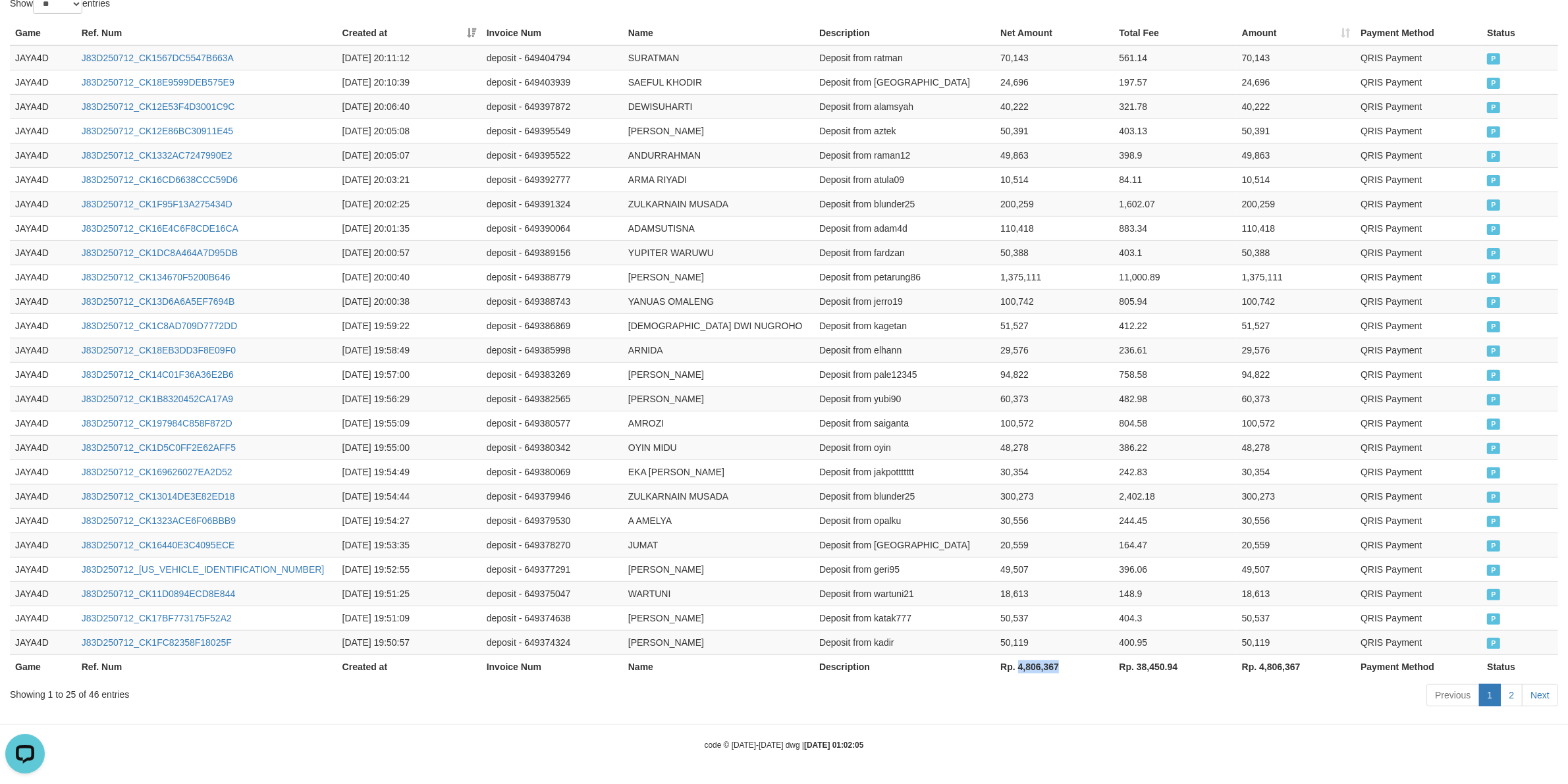 click on "Rp. 4,806,367" at bounding box center (1054, 666) 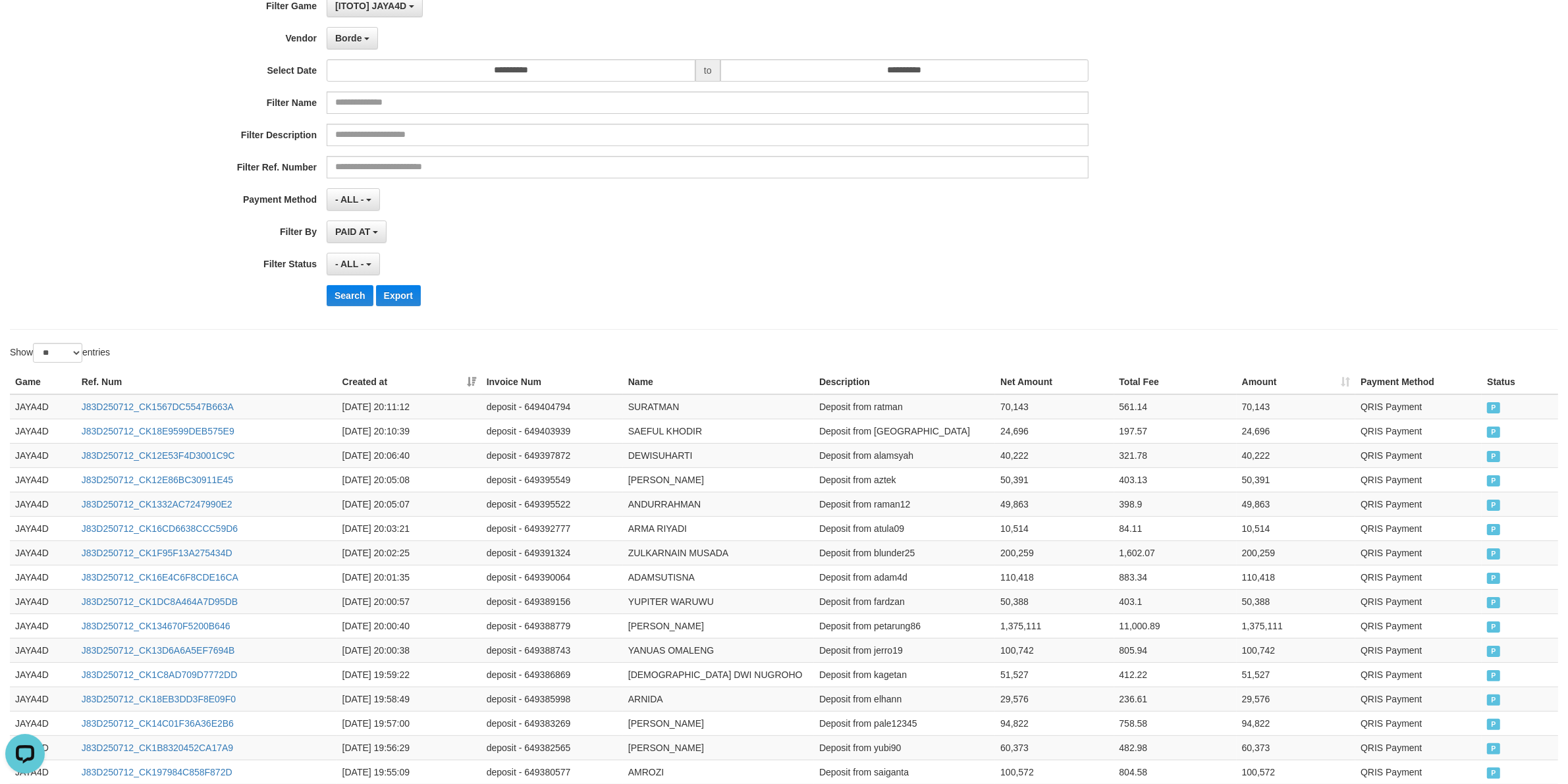scroll, scrollTop: 0, scrollLeft: 0, axis: both 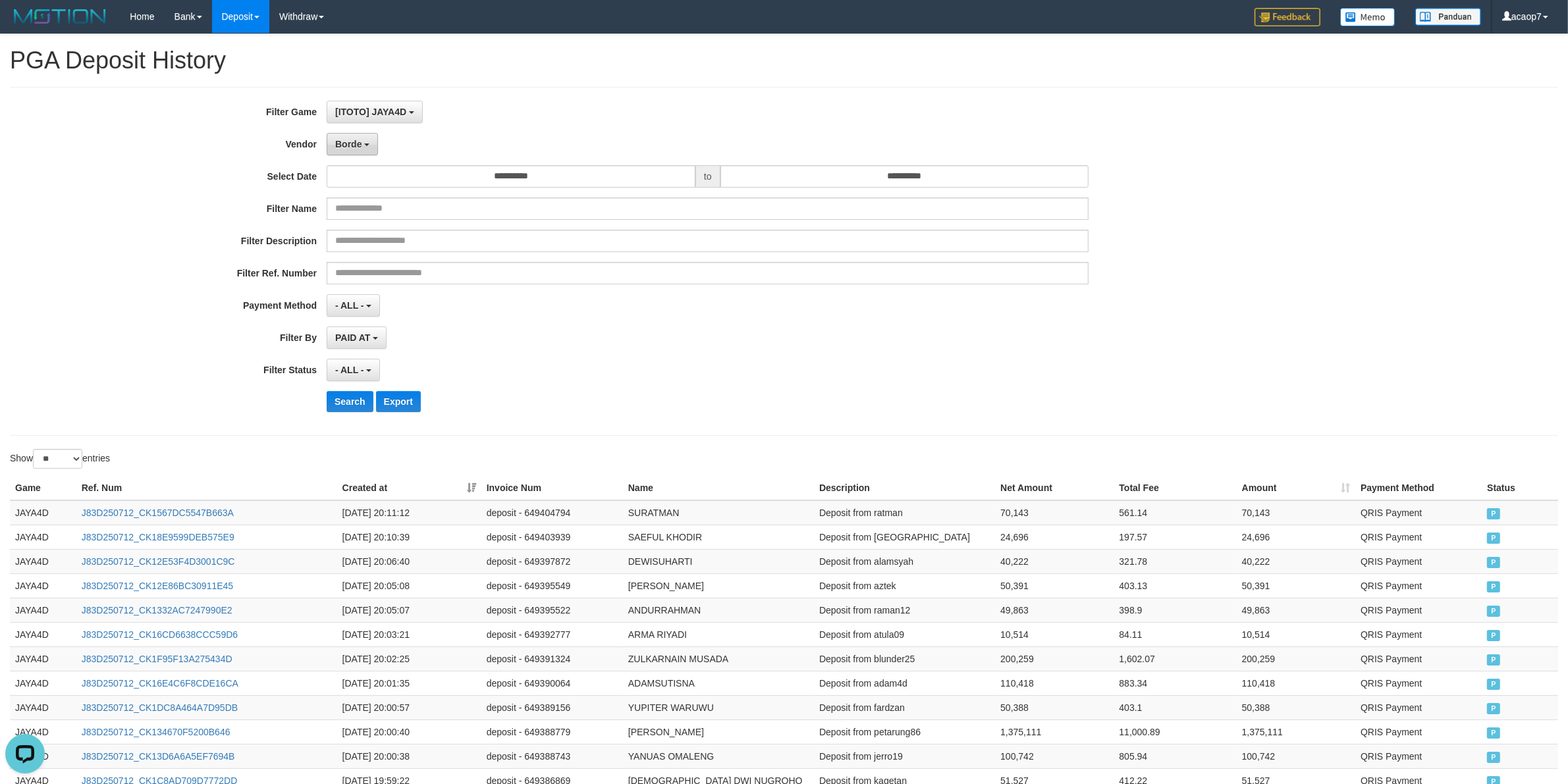 click on "Borde" at bounding box center (348, 144) 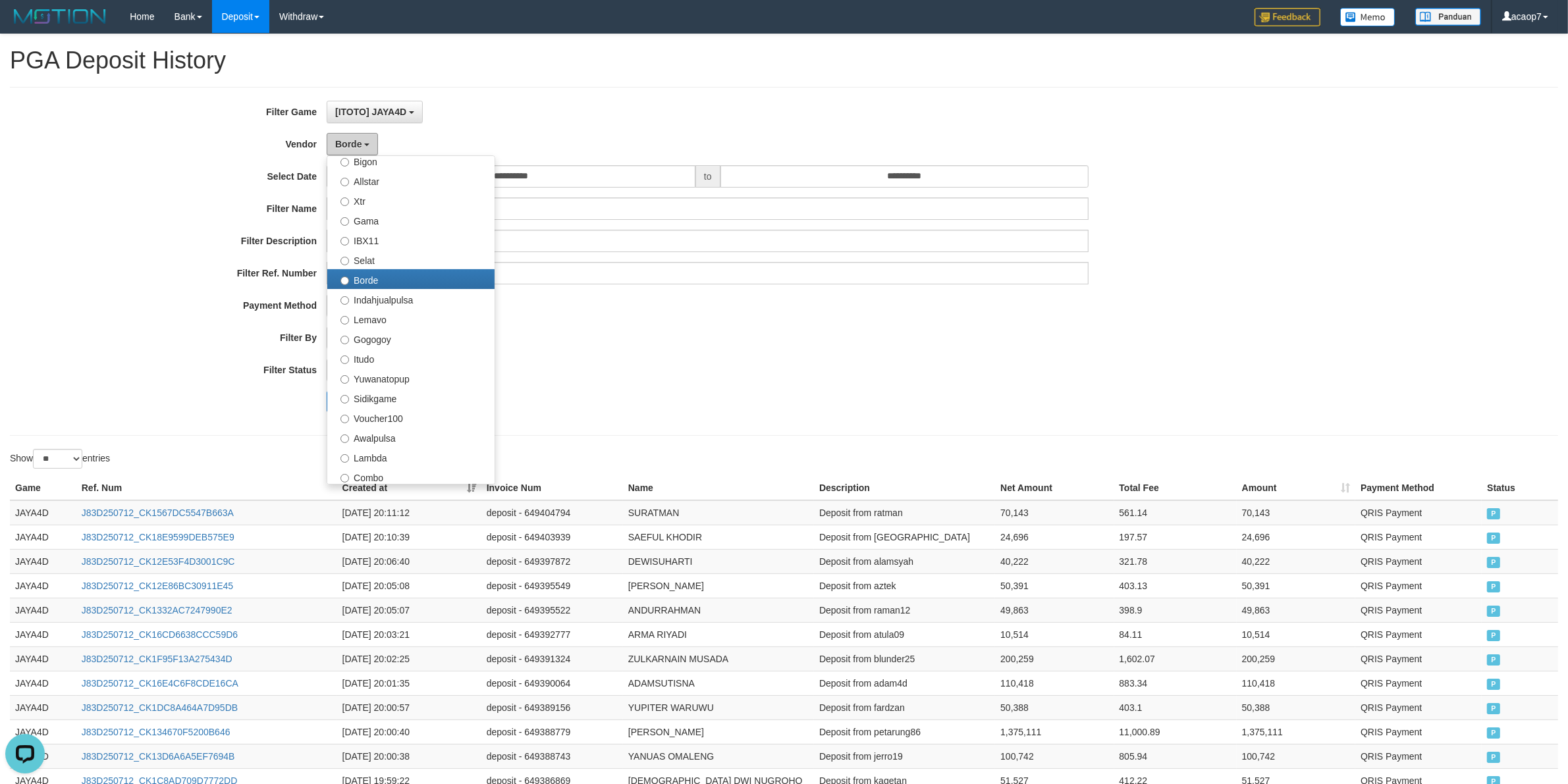 scroll, scrollTop: 452, scrollLeft: 0, axis: vertical 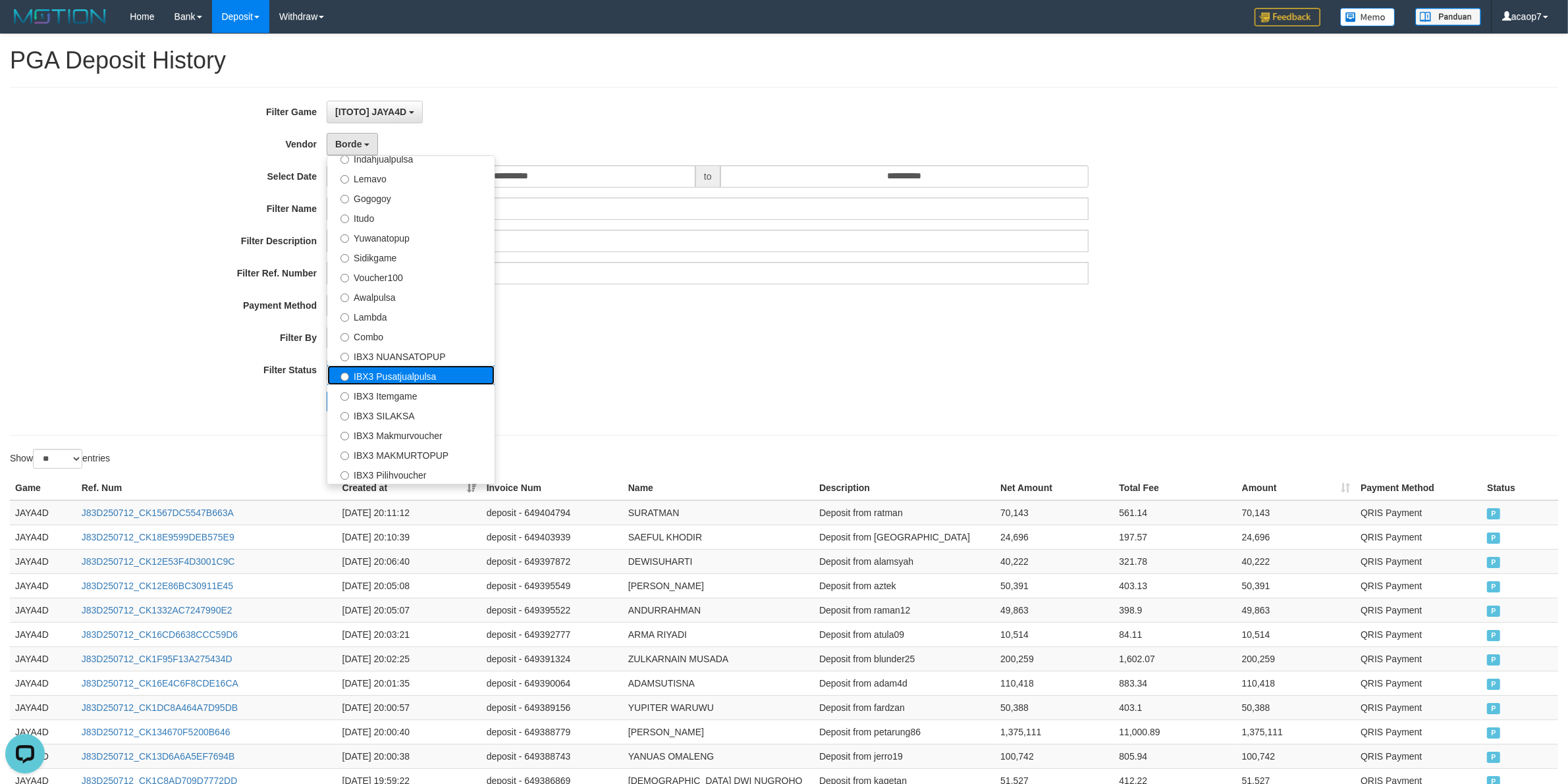 click on "IBX3 Pusatjualpulsa" at bounding box center (411, 375) 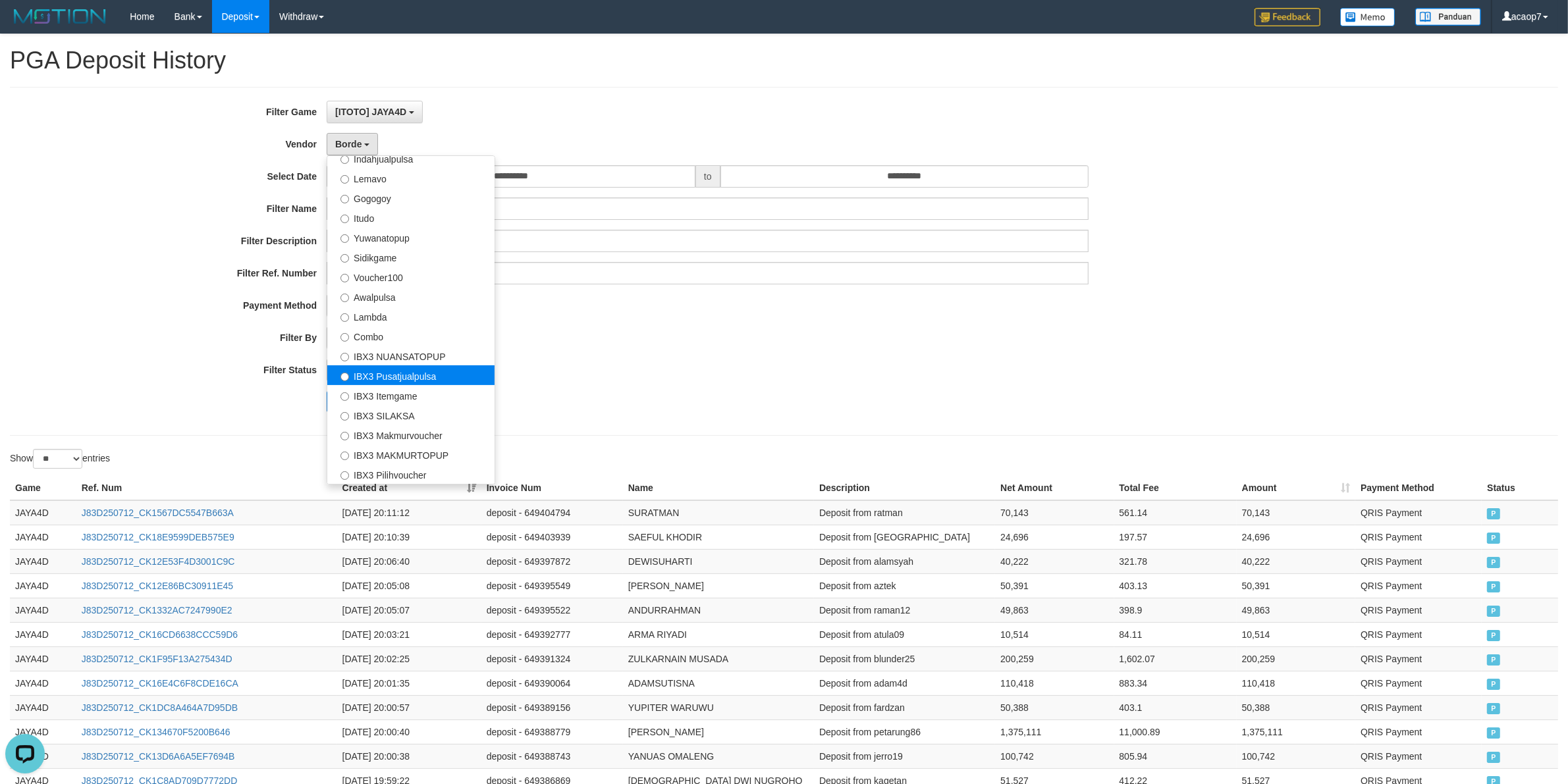select on "**********" 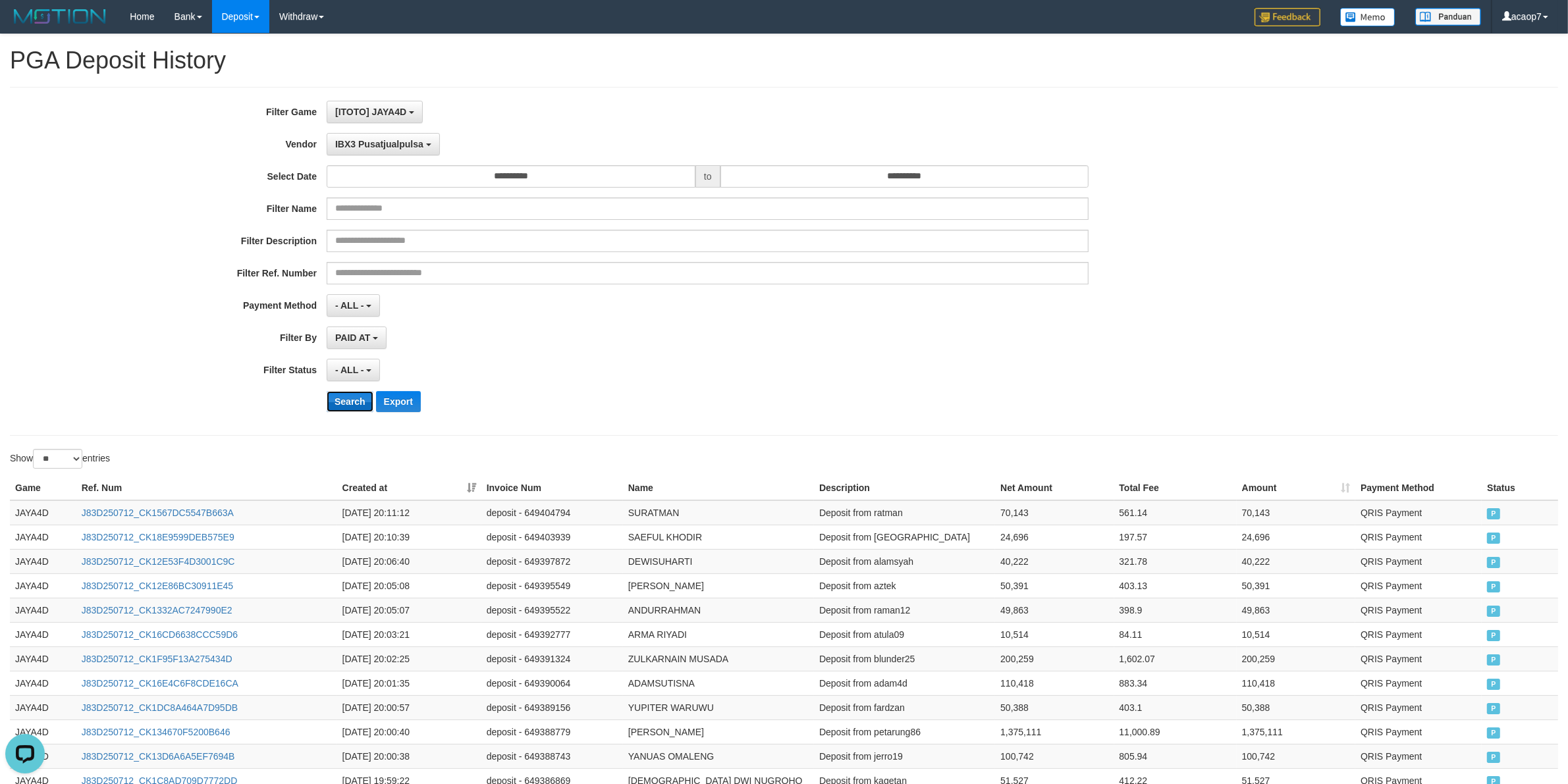 click on "Search" at bounding box center (350, 402) 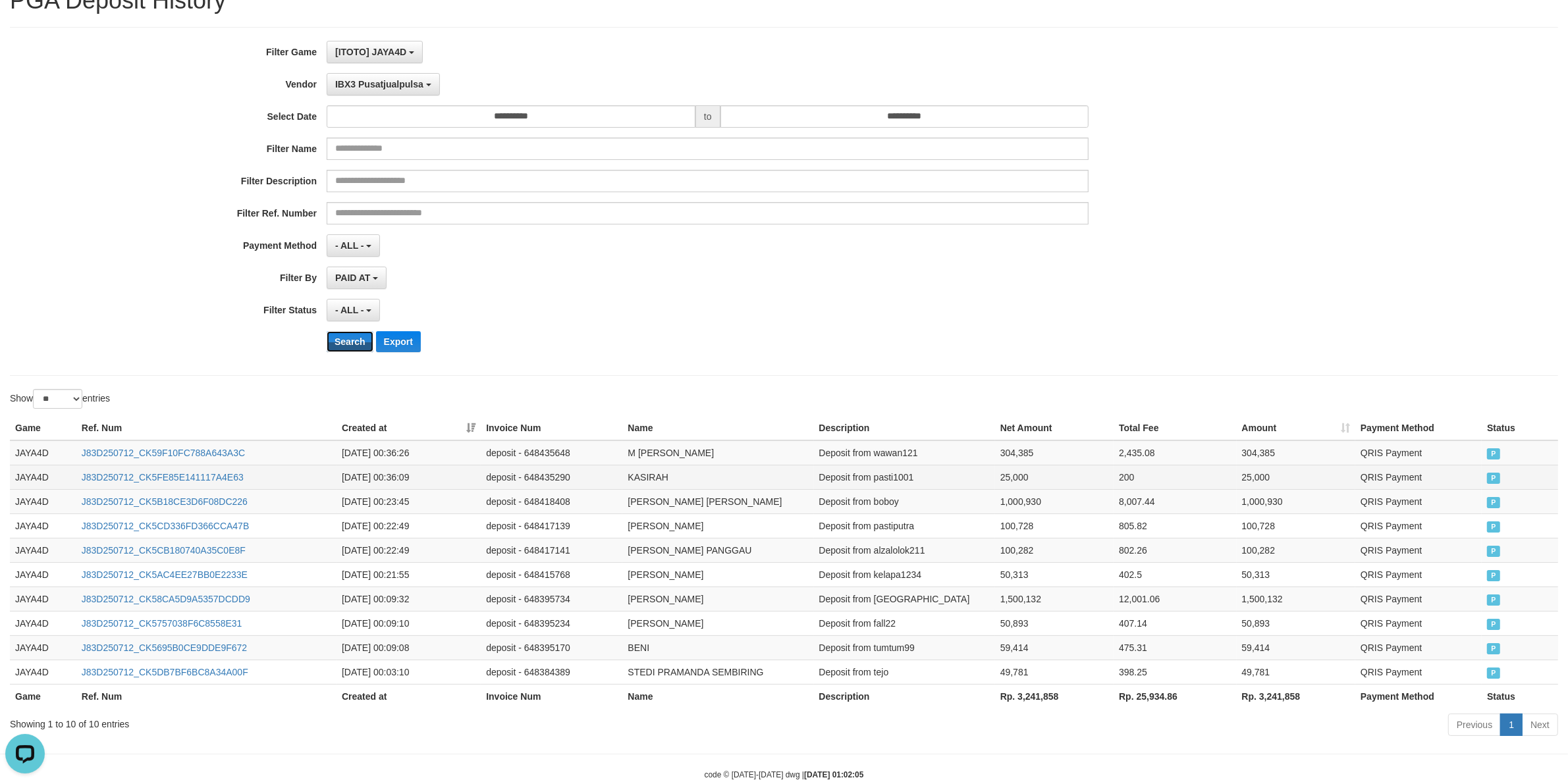 scroll, scrollTop: 93, scrollLeft: 0, axis: vertical 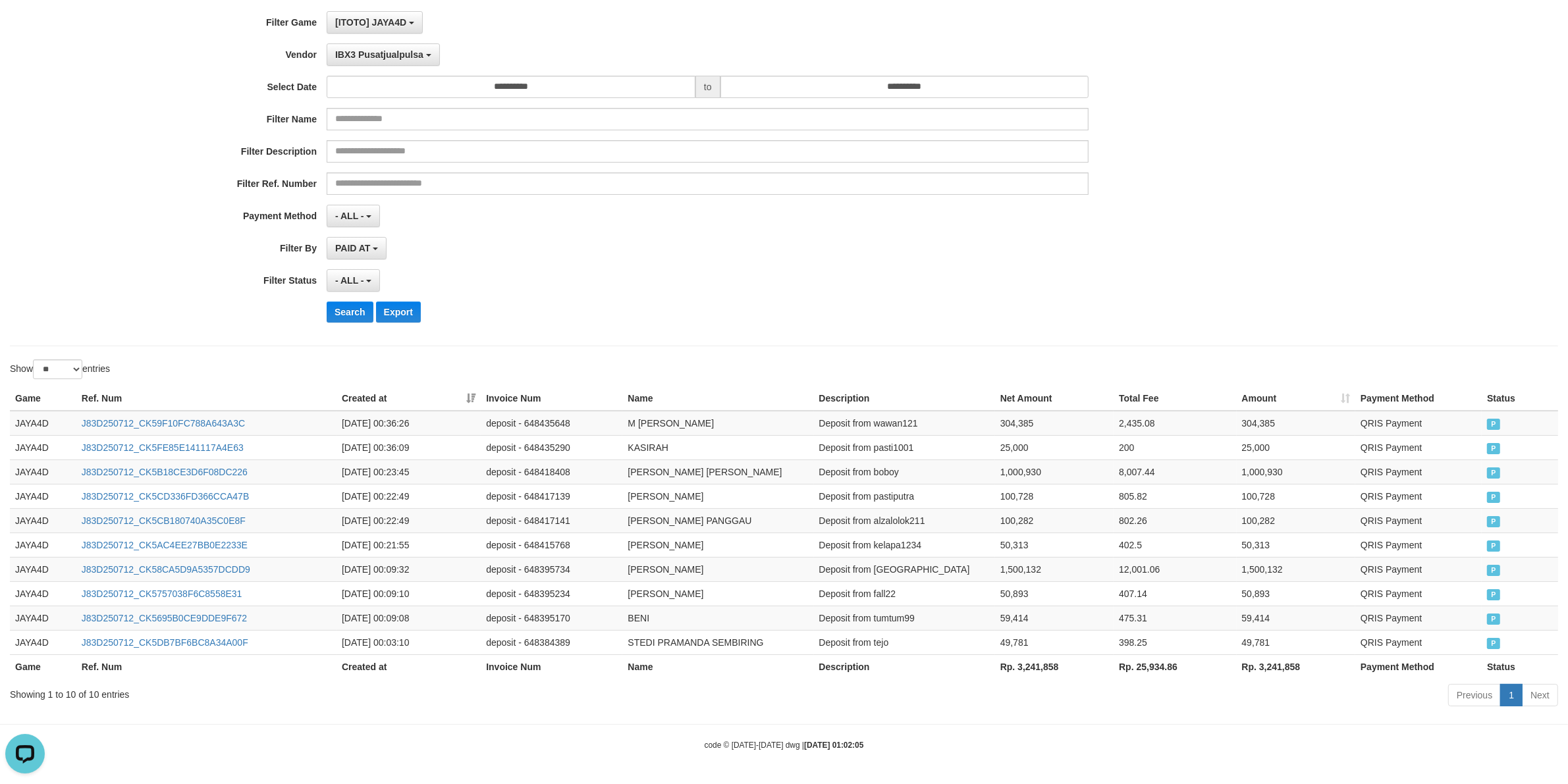 click on "Rp. 3,241,858" at bounding box center (1054, 666) 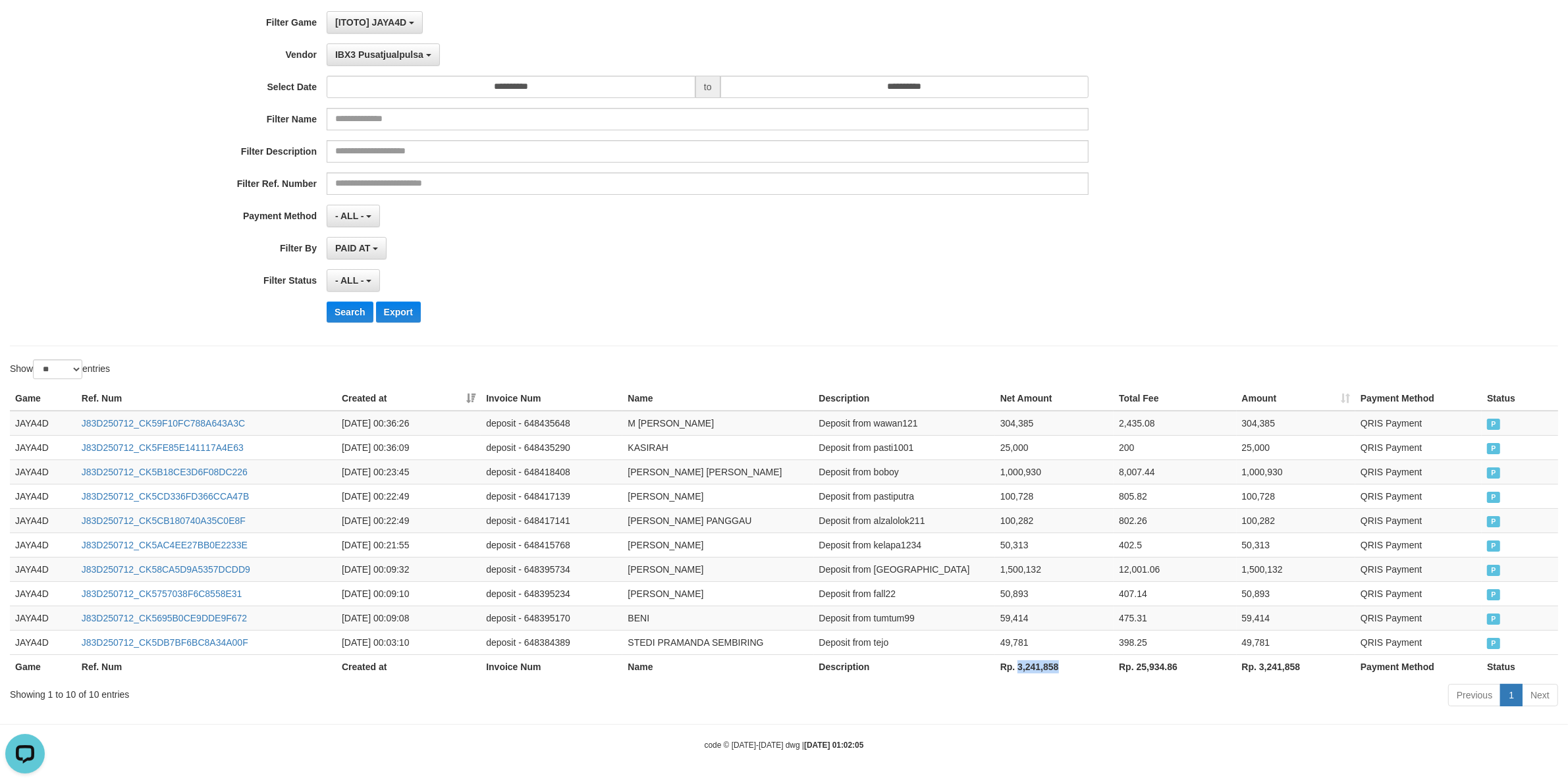 click on "Rp. 3,241,858" at bounding box center [1054, 666] 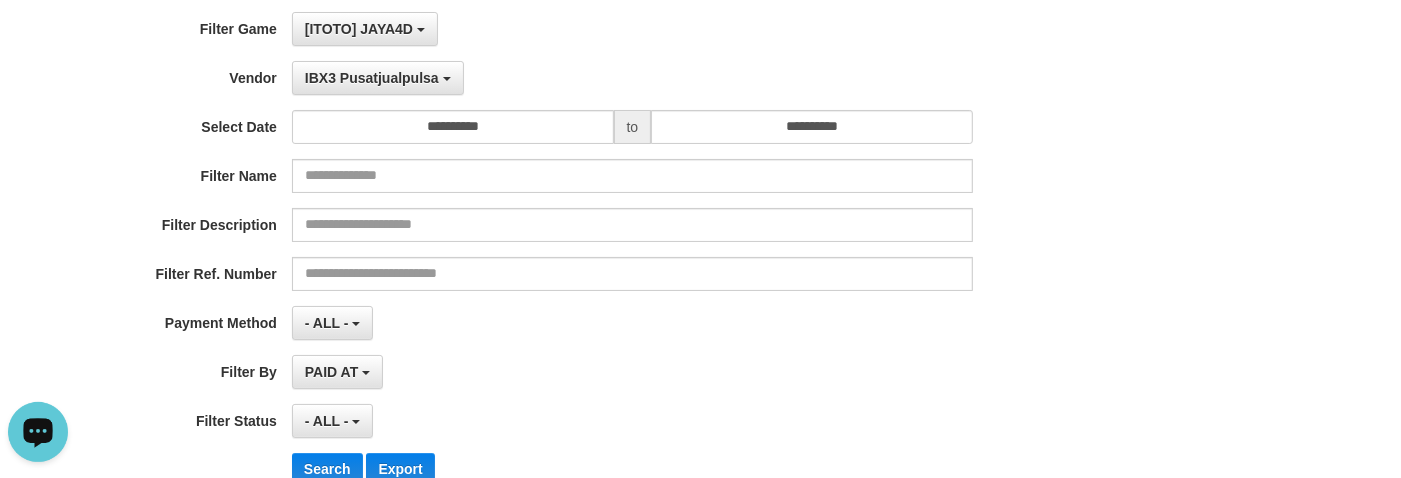 click on "**********" at bounding box center [700, 256] 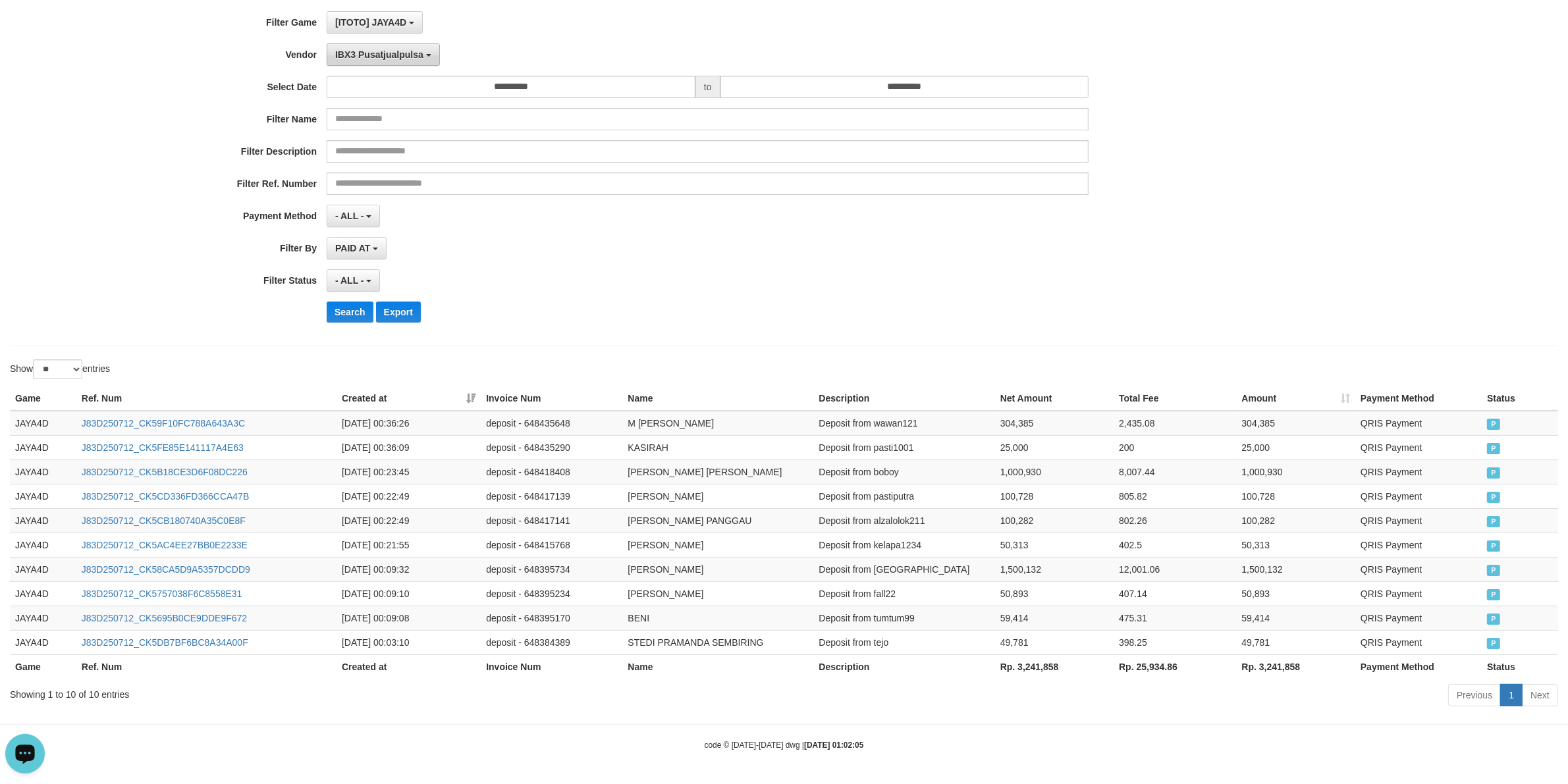 click on "IBX3 Pusatjualpulsa" at bounding box center (379, 55) 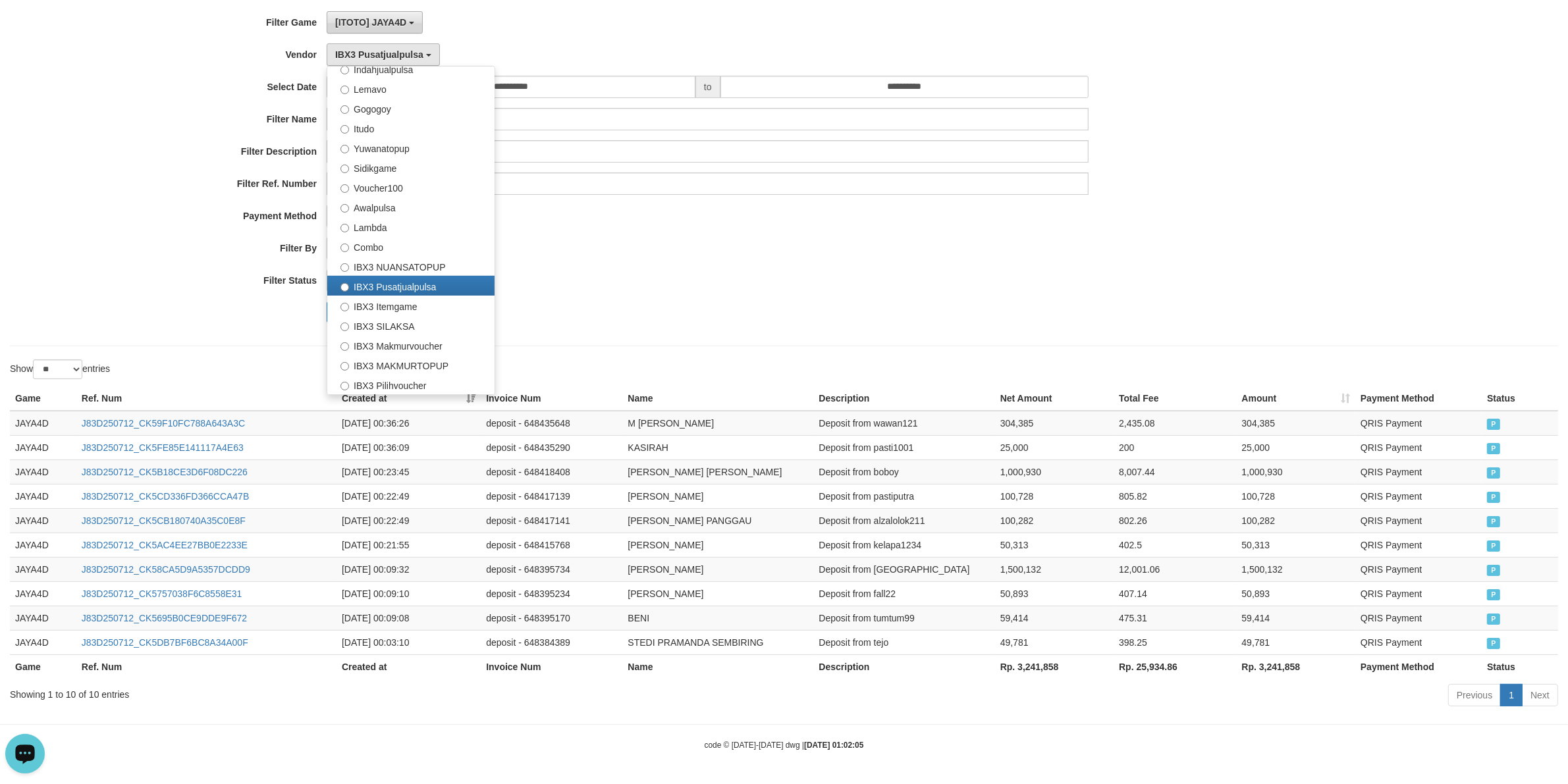 click on "[ITOTO] JAYA4D" at bounding box center (375, 22) 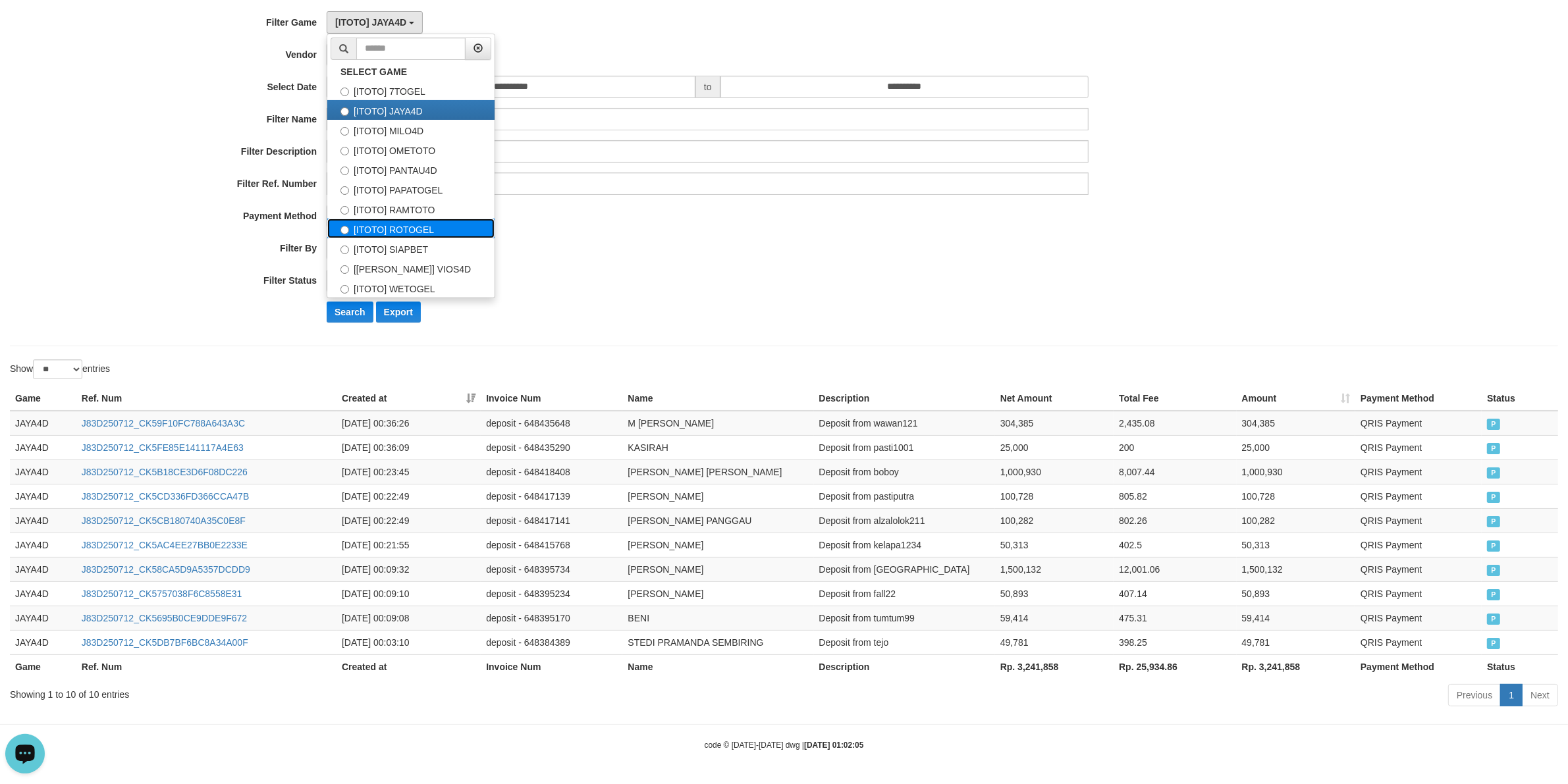 click on "[ITOTO] ROTOGEL" at bounding box center [411, 228] 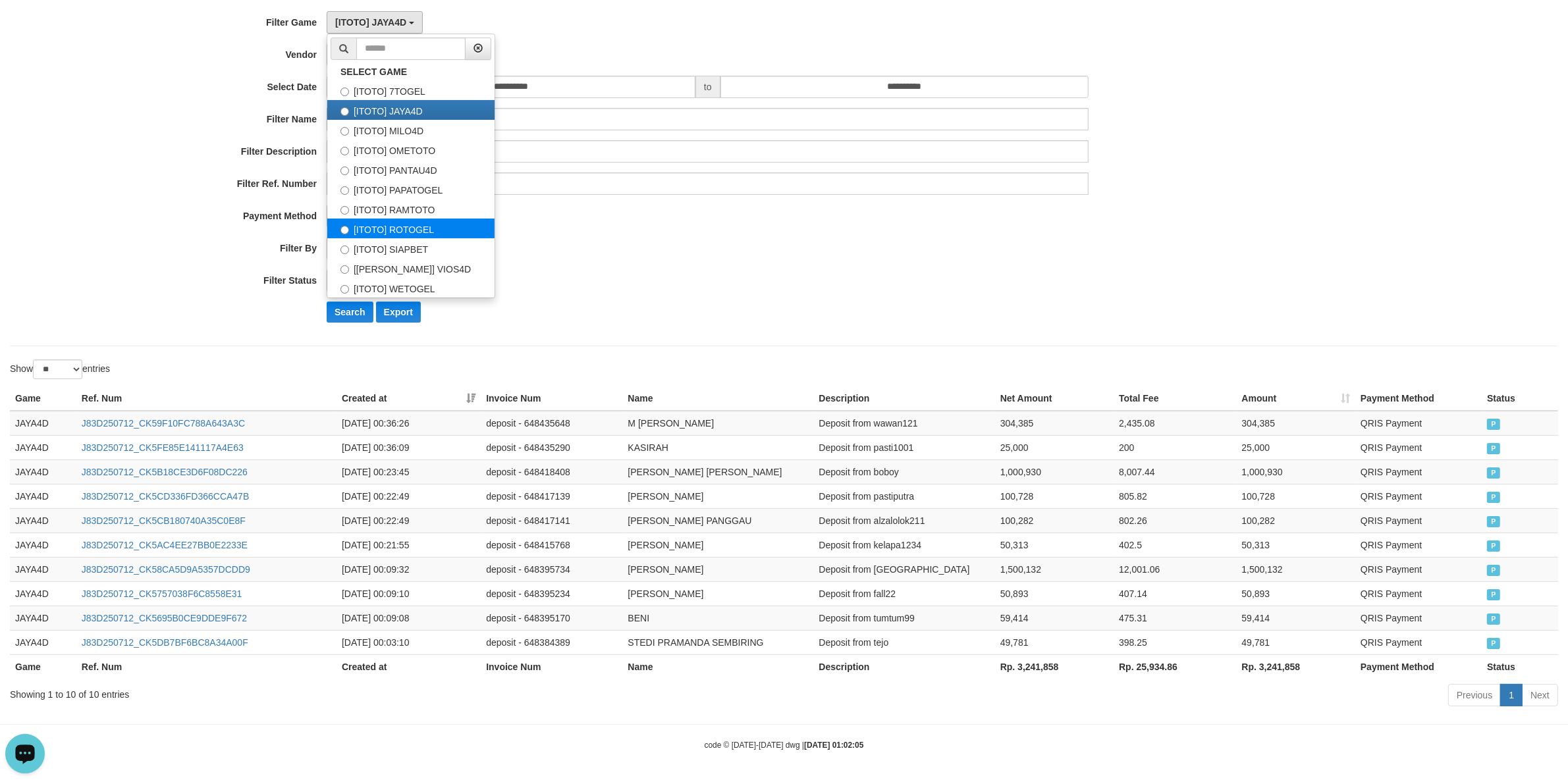 select on "***" 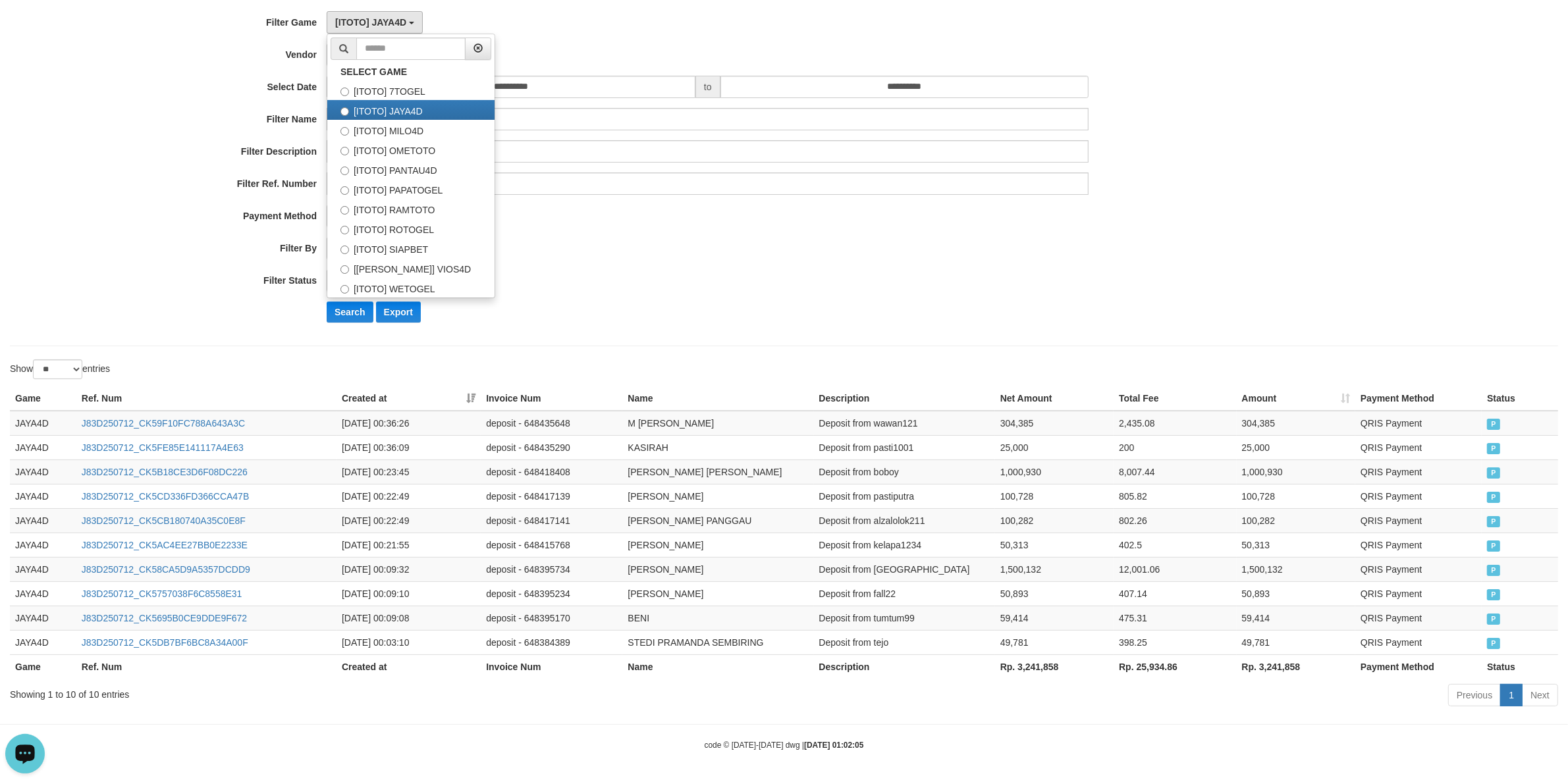 scroll, scrollTop: 89, scrollLeft: 0, axis: vertical 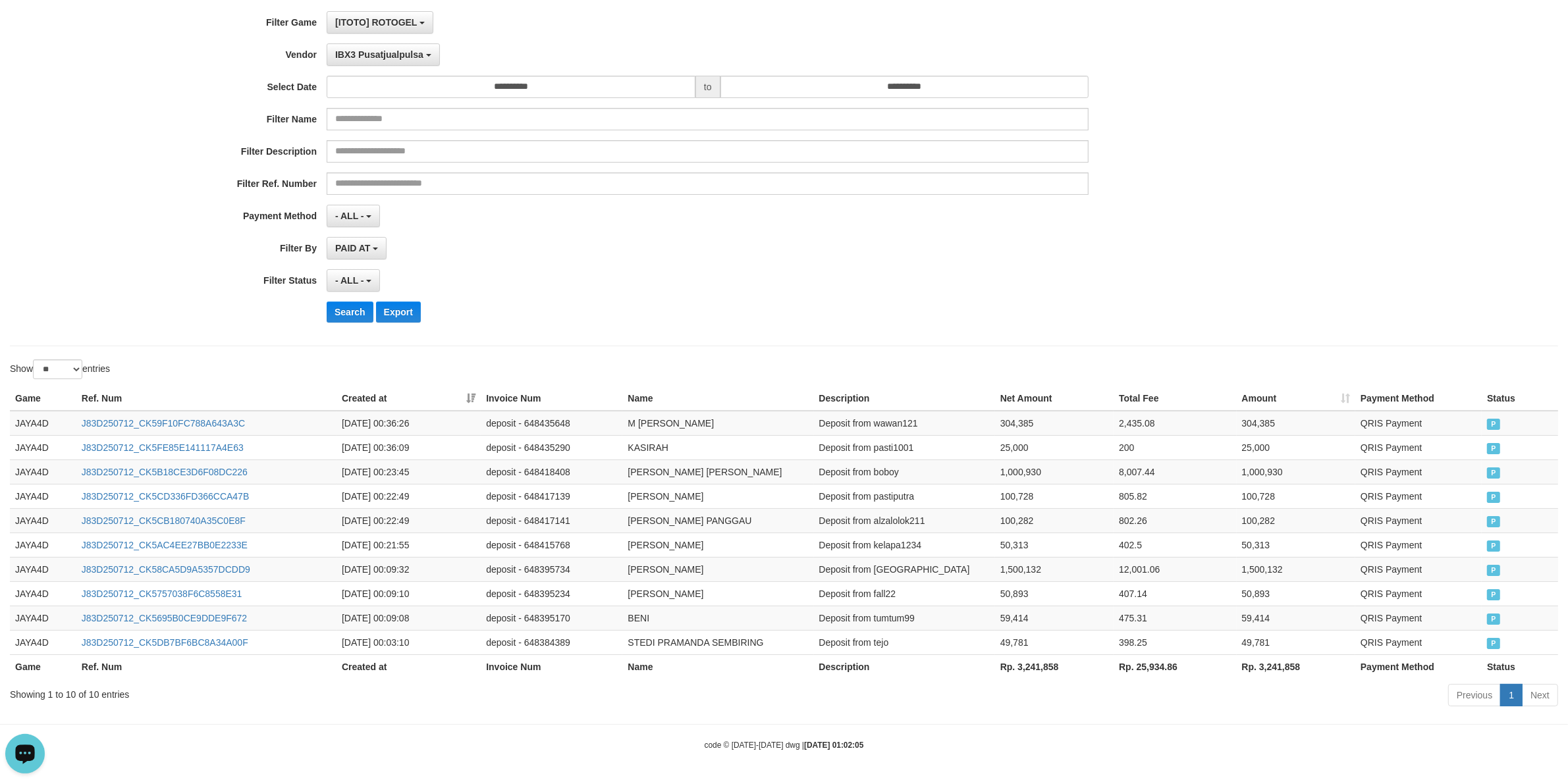drag, startPoint x: 641, startPoint y: 248, endPoint x: 612, endPoint y: 224, distance: 37.64306 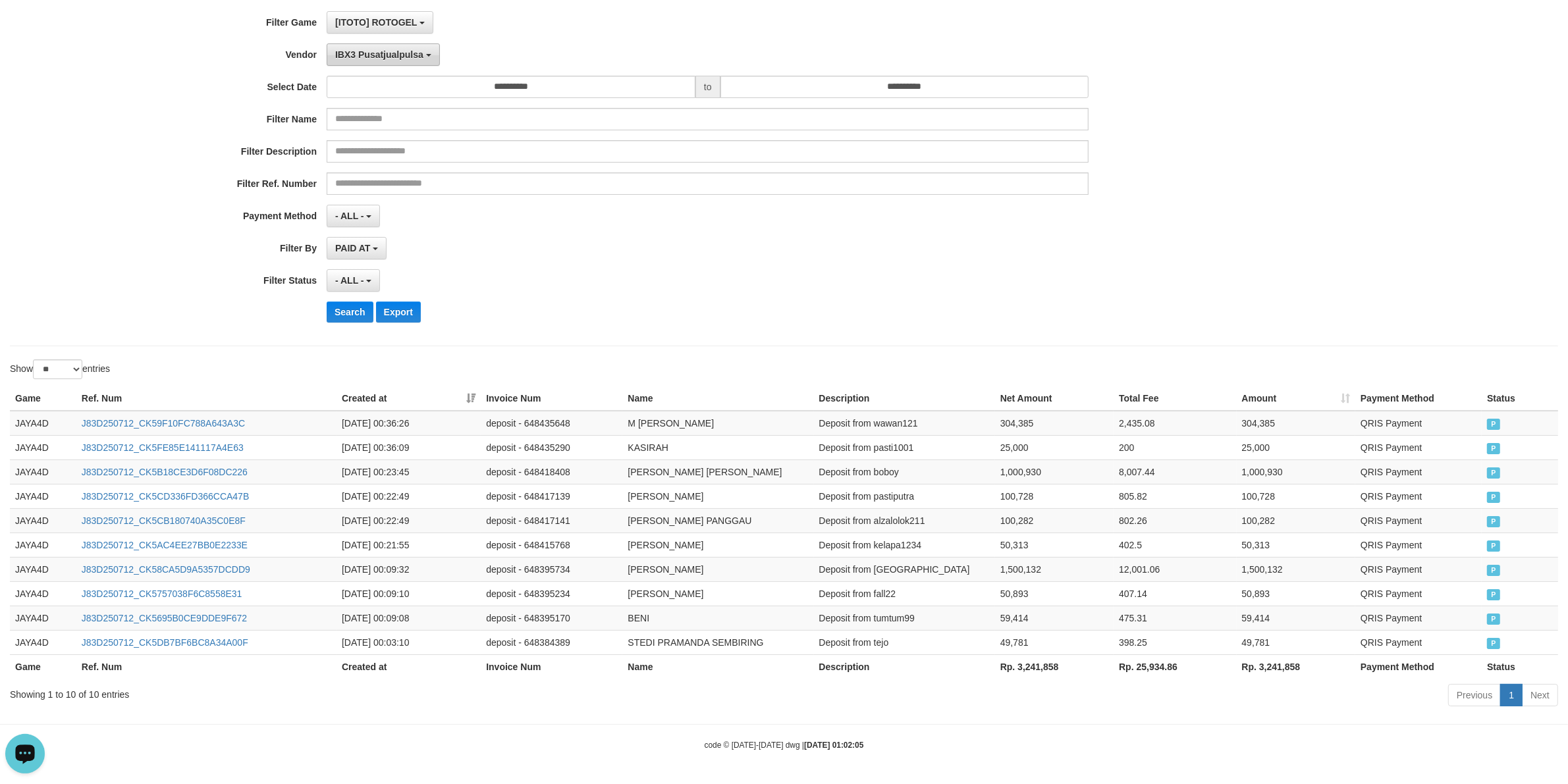 click on "IBX3 Pusatjualpulsa" at bounding box center (383, 55) 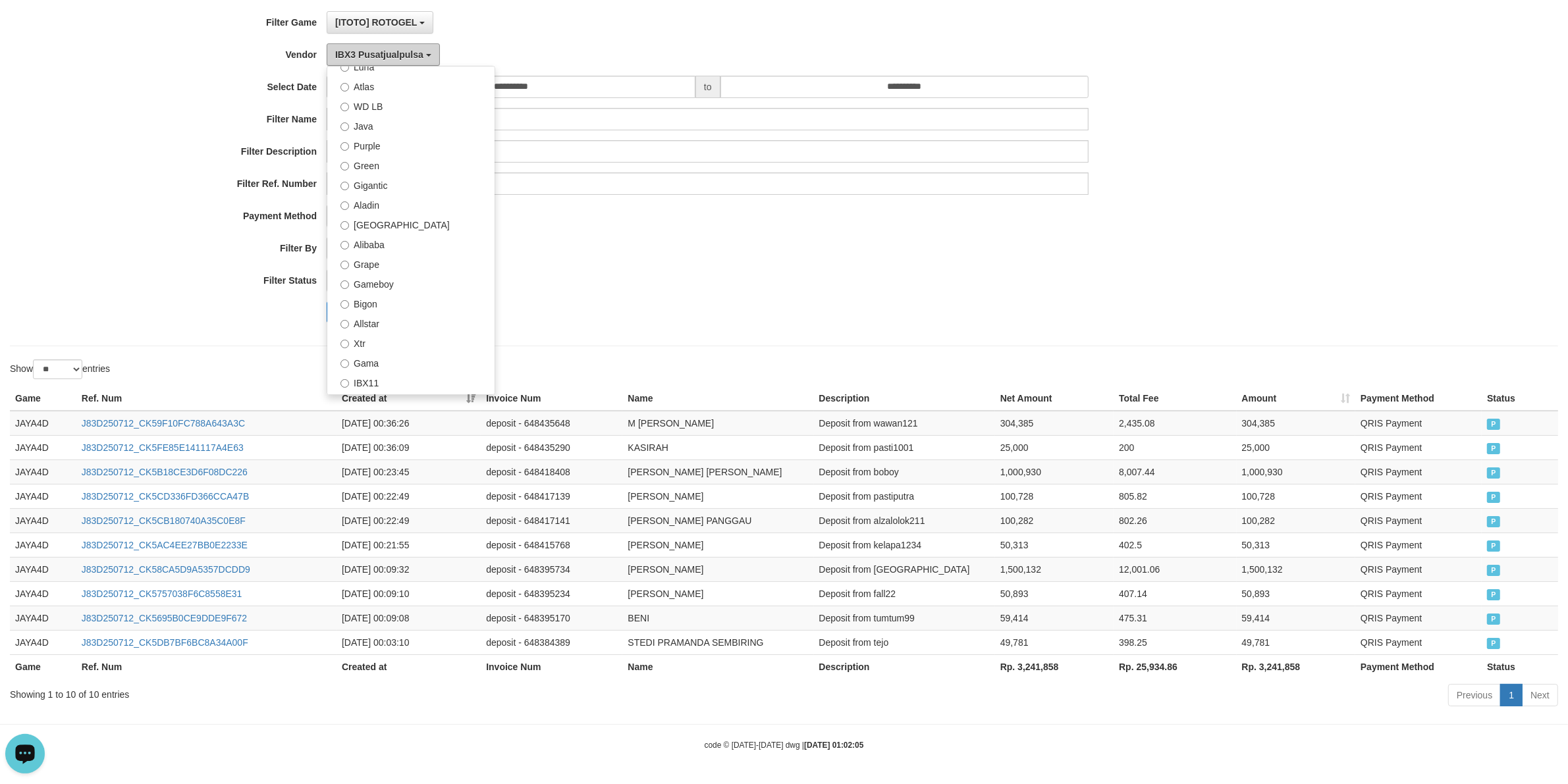 scroll, scrollTop: 40, scrollLeft: 0, axis: vertical 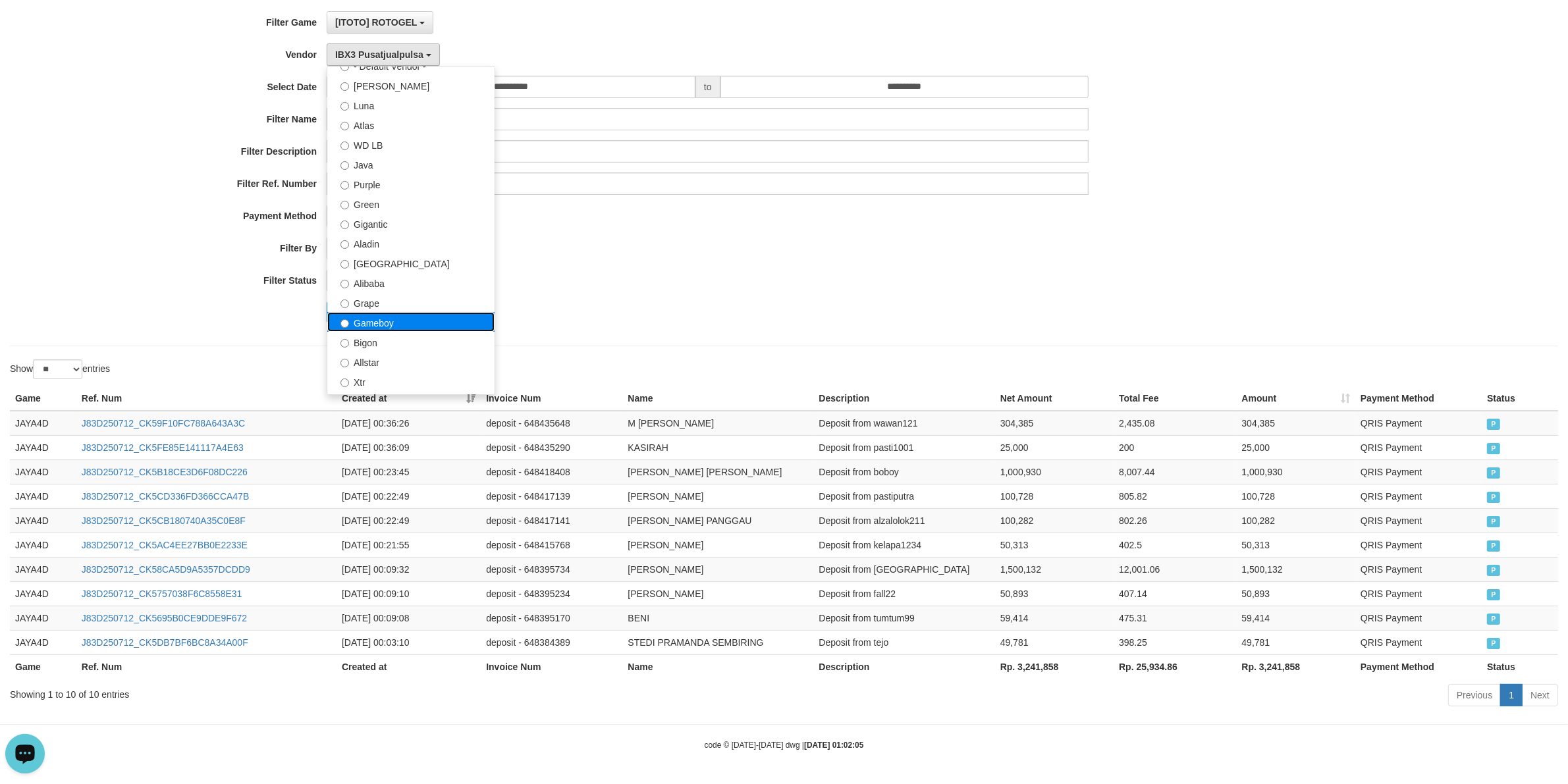 click on "Gameboy" at bounding box center (411, 322) 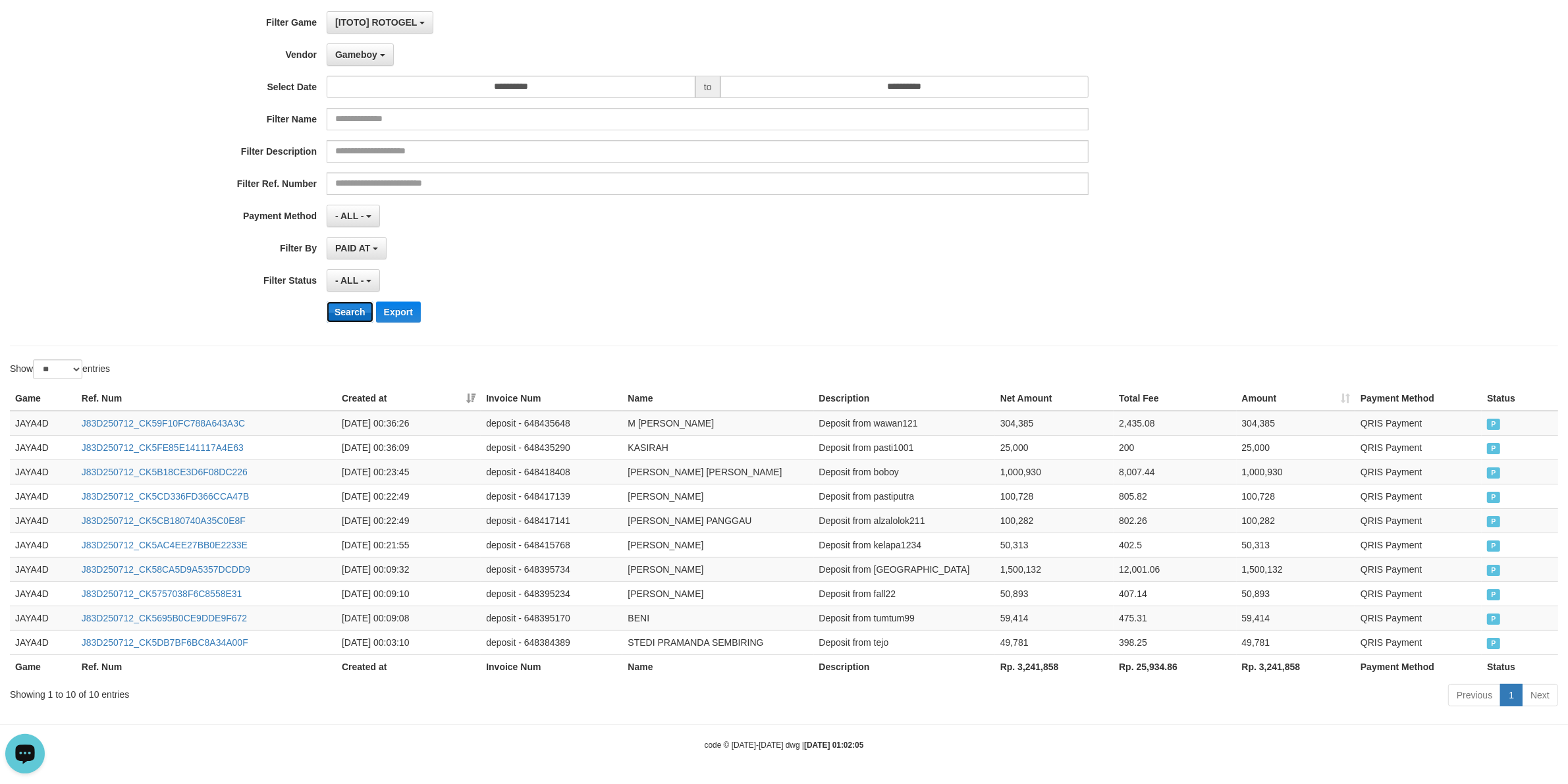 click on "Search" at bounding box center (350, 312) 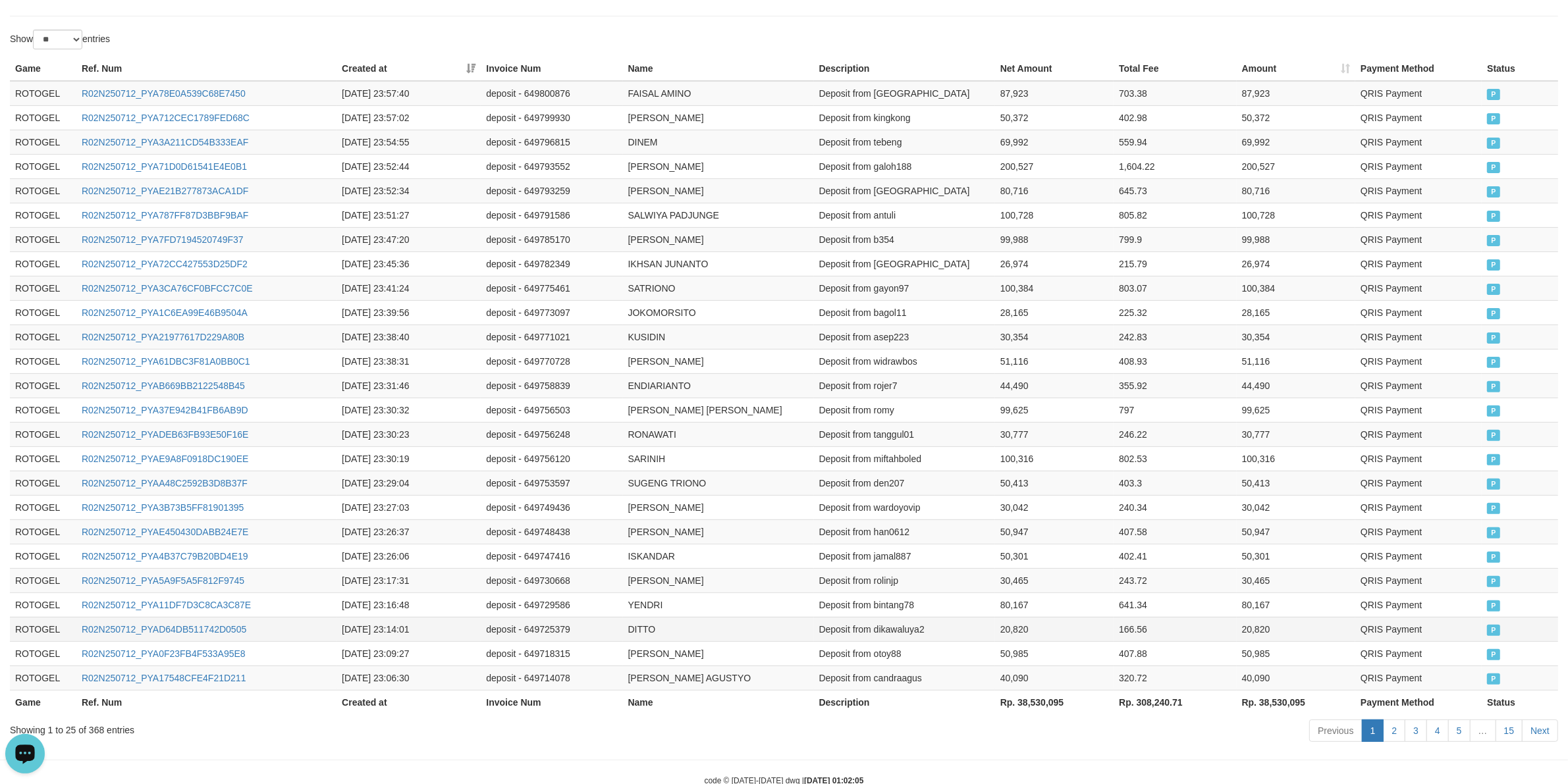 scroll, scrollTop: 461, scrollLeft: 0, axis: vertical 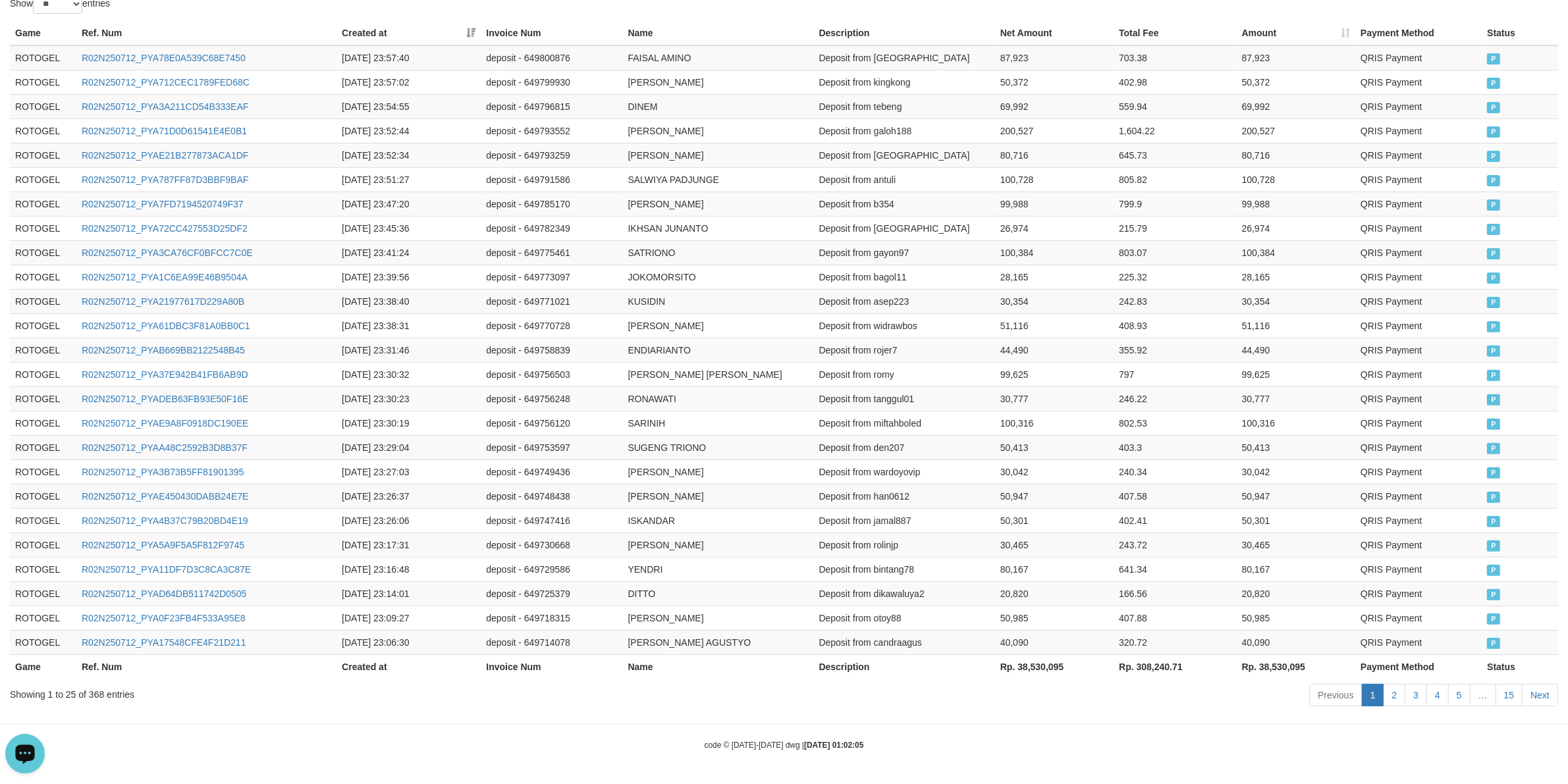 click on "Toggle navigation
Home
Bank
Account List
Load
By Website
Group
[ITOTO]													7TOGEL
Group
[ITOTO]													JAYA4D
Group
[ITOTO]													MILO4D
Group
[ITOTO]													OMETOTO
Sync" at bounding box center [784, 165] 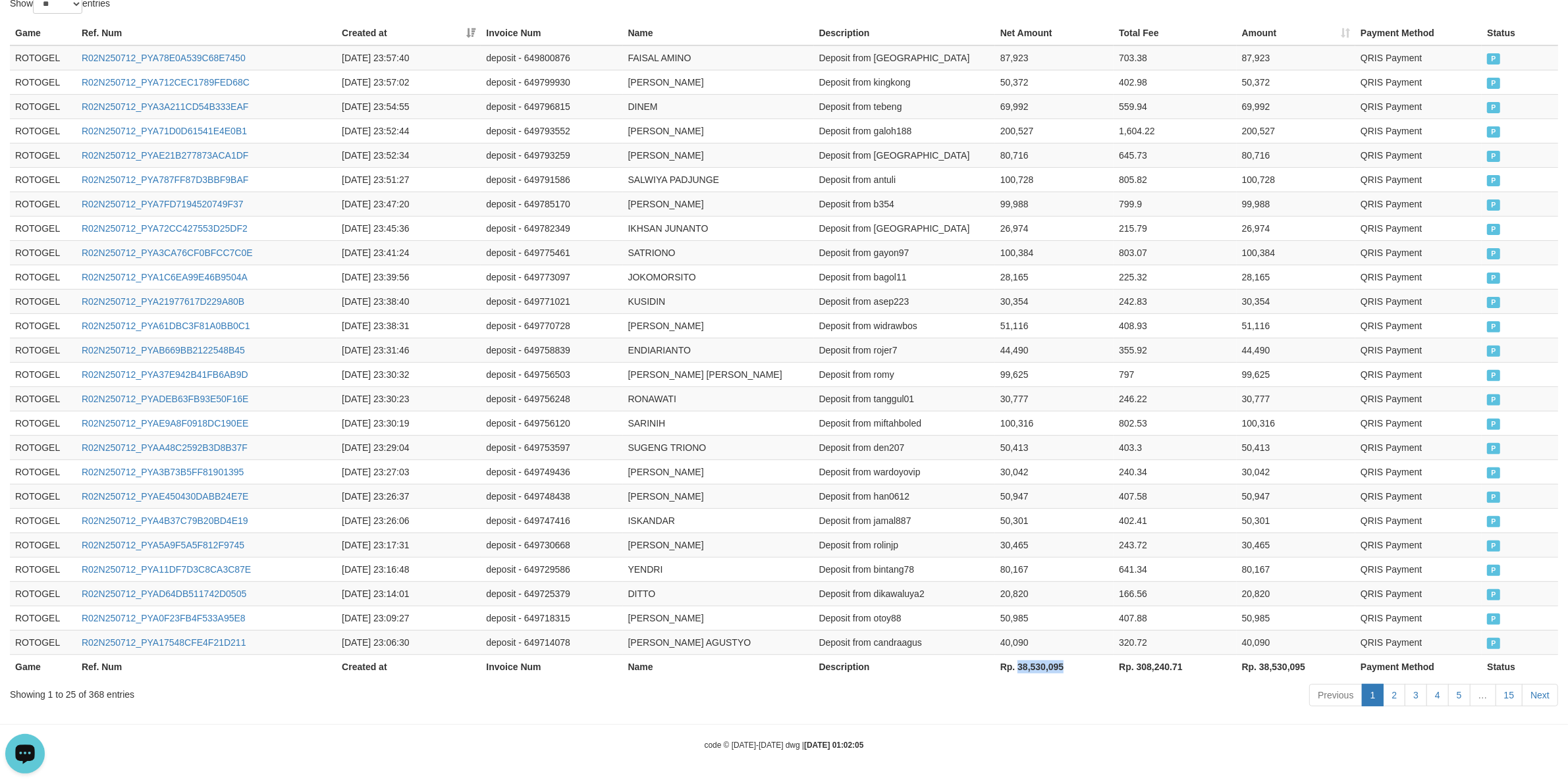 click on "Rp. 38,530,095" at bounding box center (1054, 666) 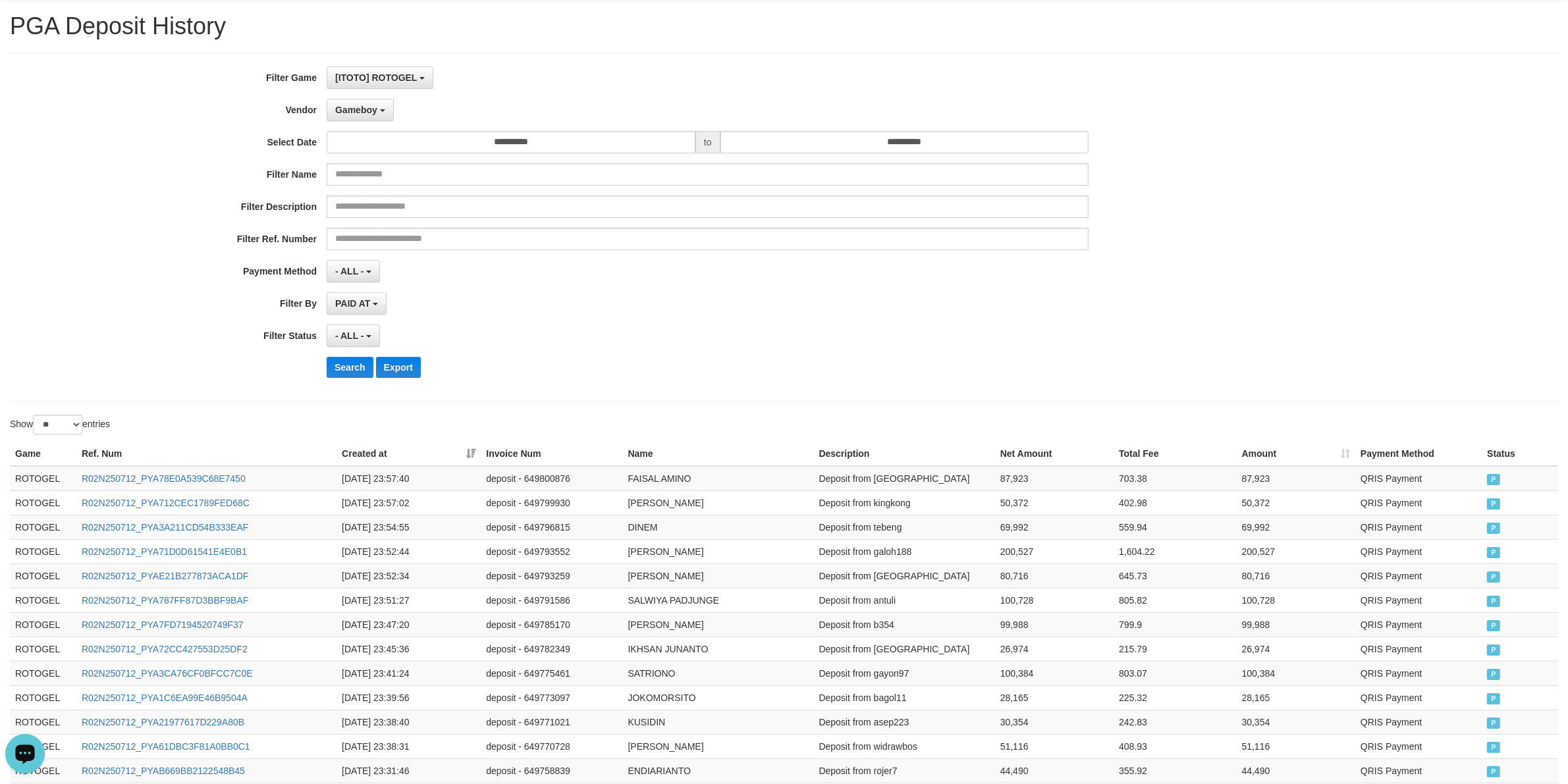 scroll, scrollTop: 0, scrollLeft: 0, axis: both 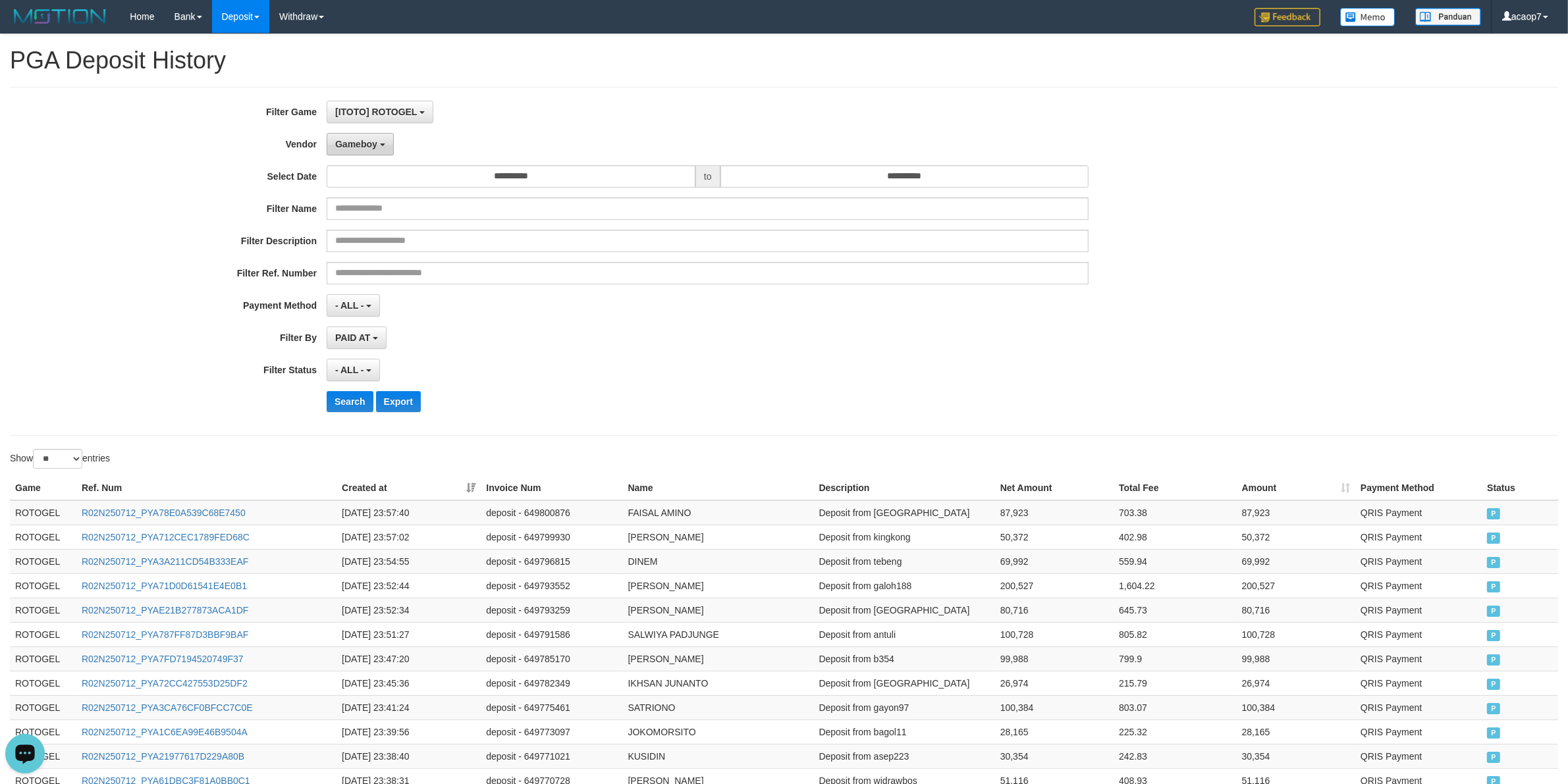 click on "Gameboy" at bounding box center (356, 144) 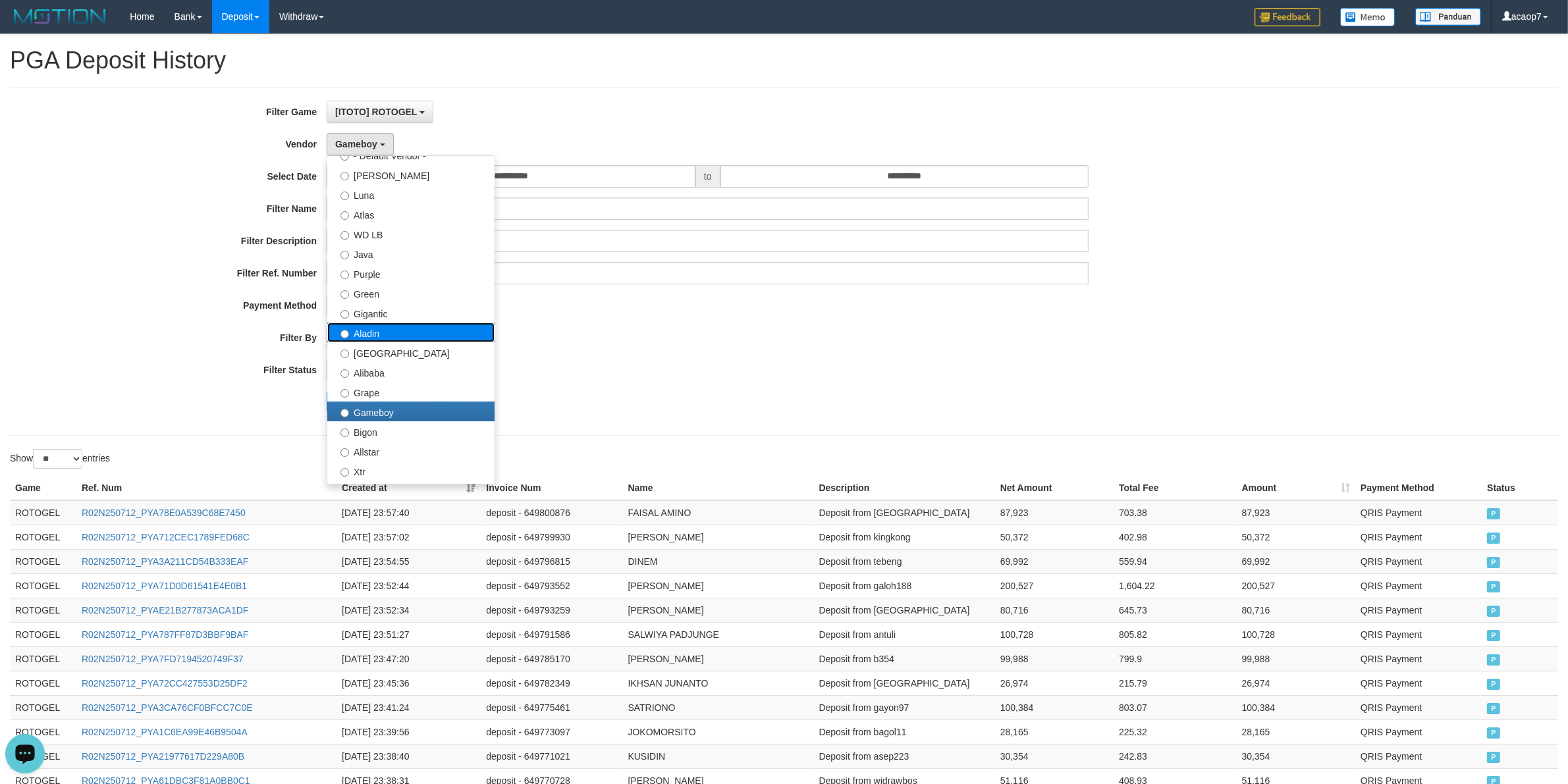 click on "Aladin" at bounding box center (411, 332) 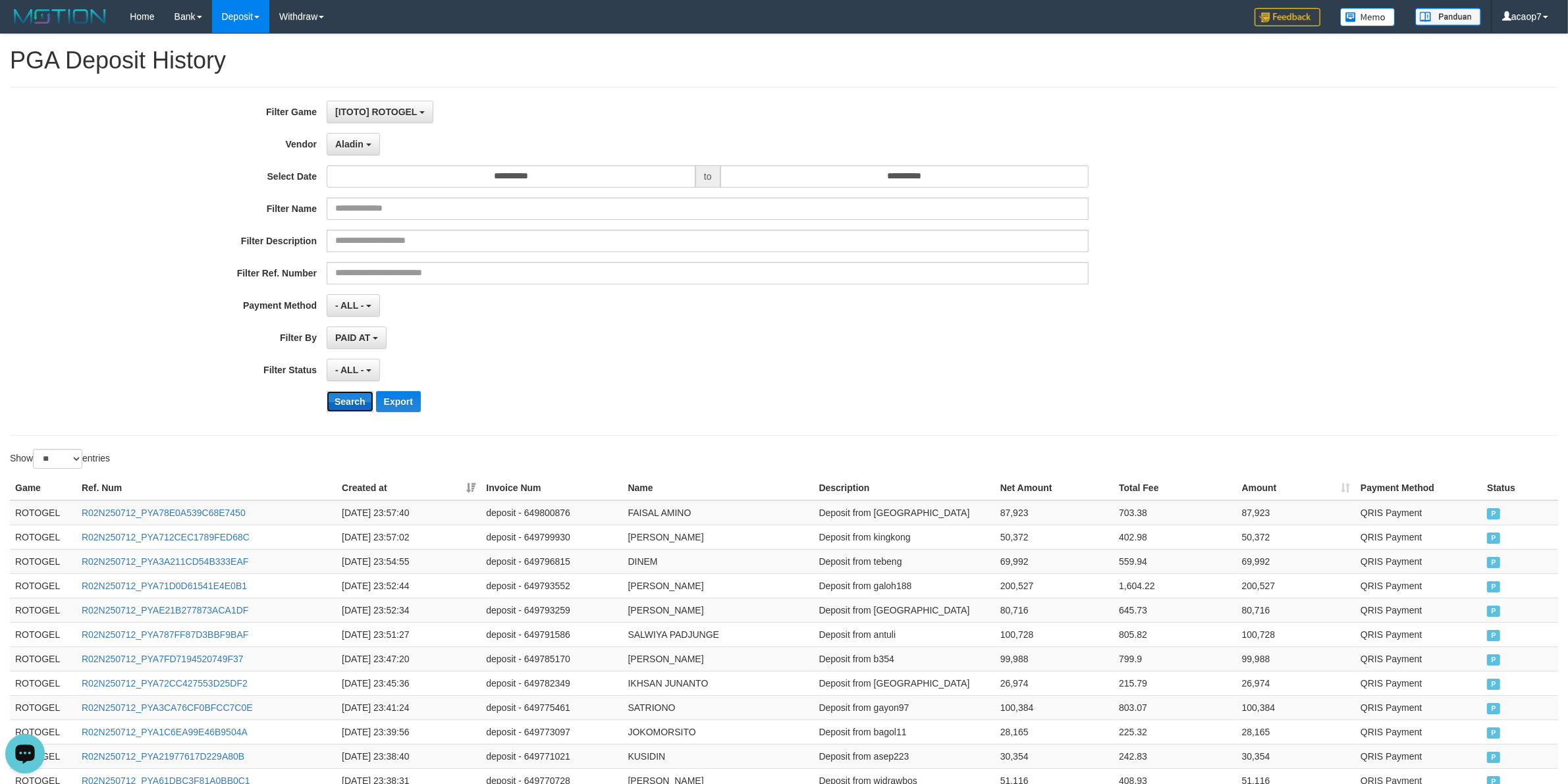 click on "Search" at bounding box center (350, 402) 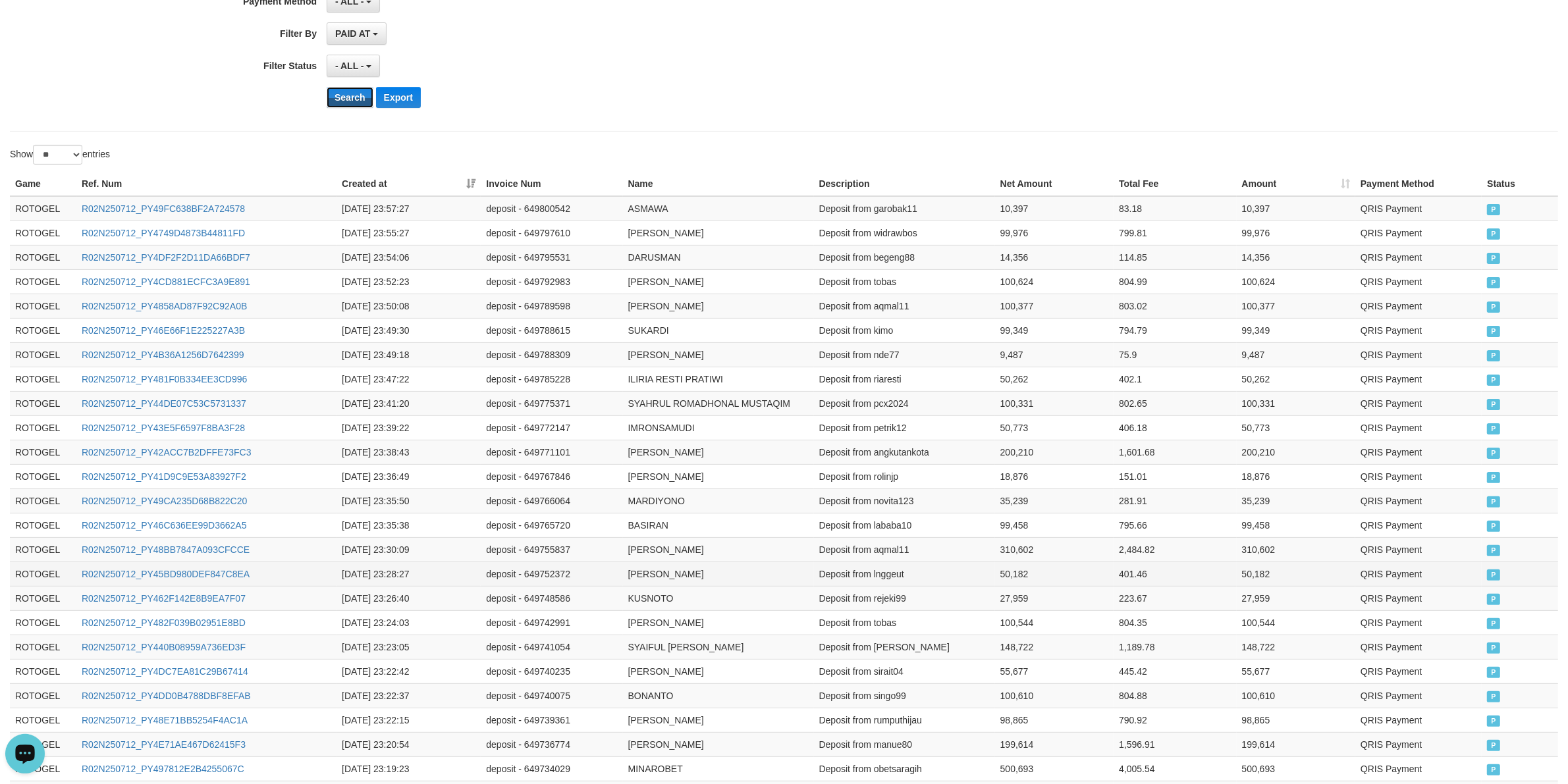 scroll, scrollTop: 461, scrollLeft: 0, axis: vertical 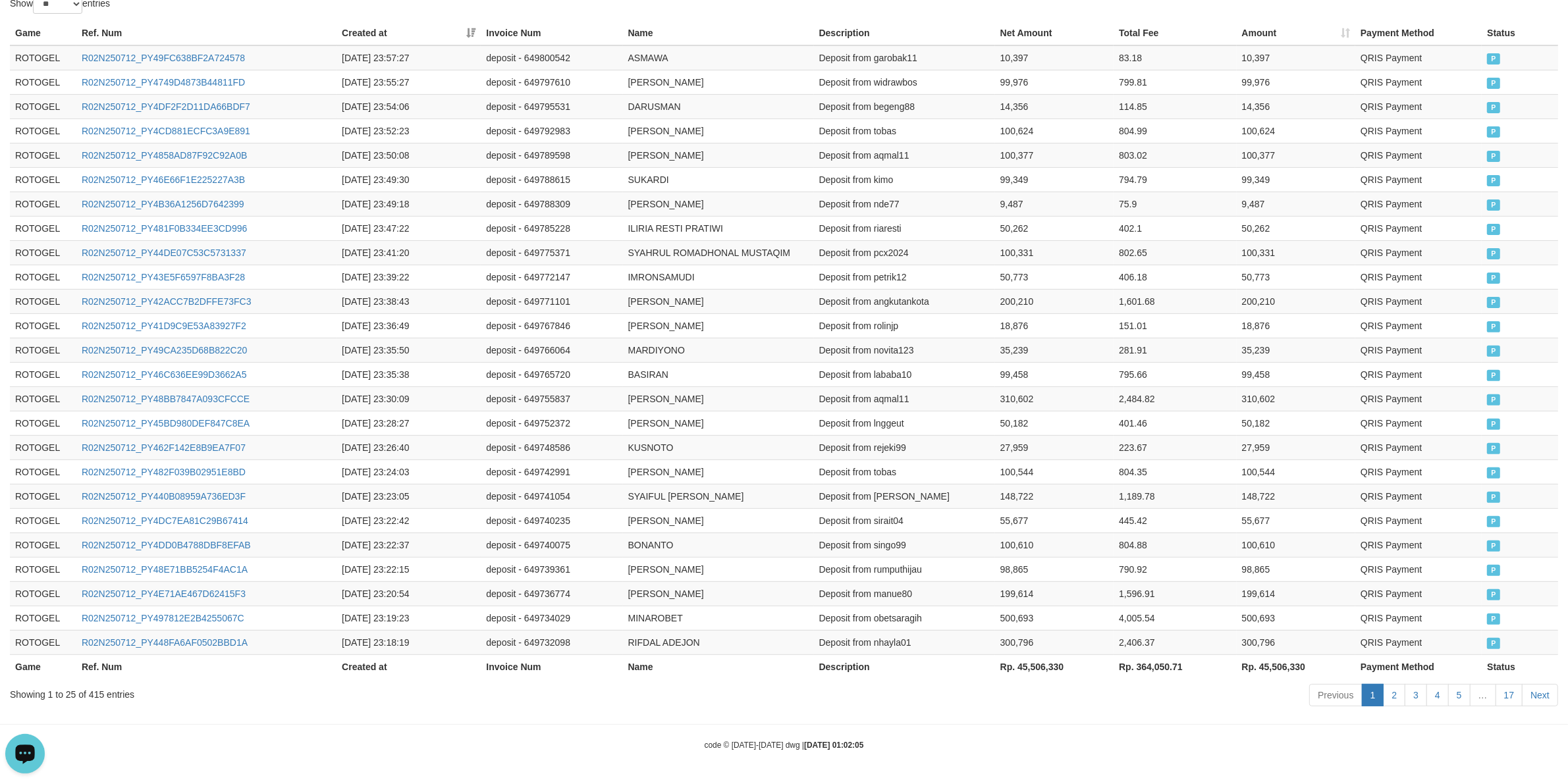 click on "Rp. 45,506,330" at bounding box center (1054, 666) 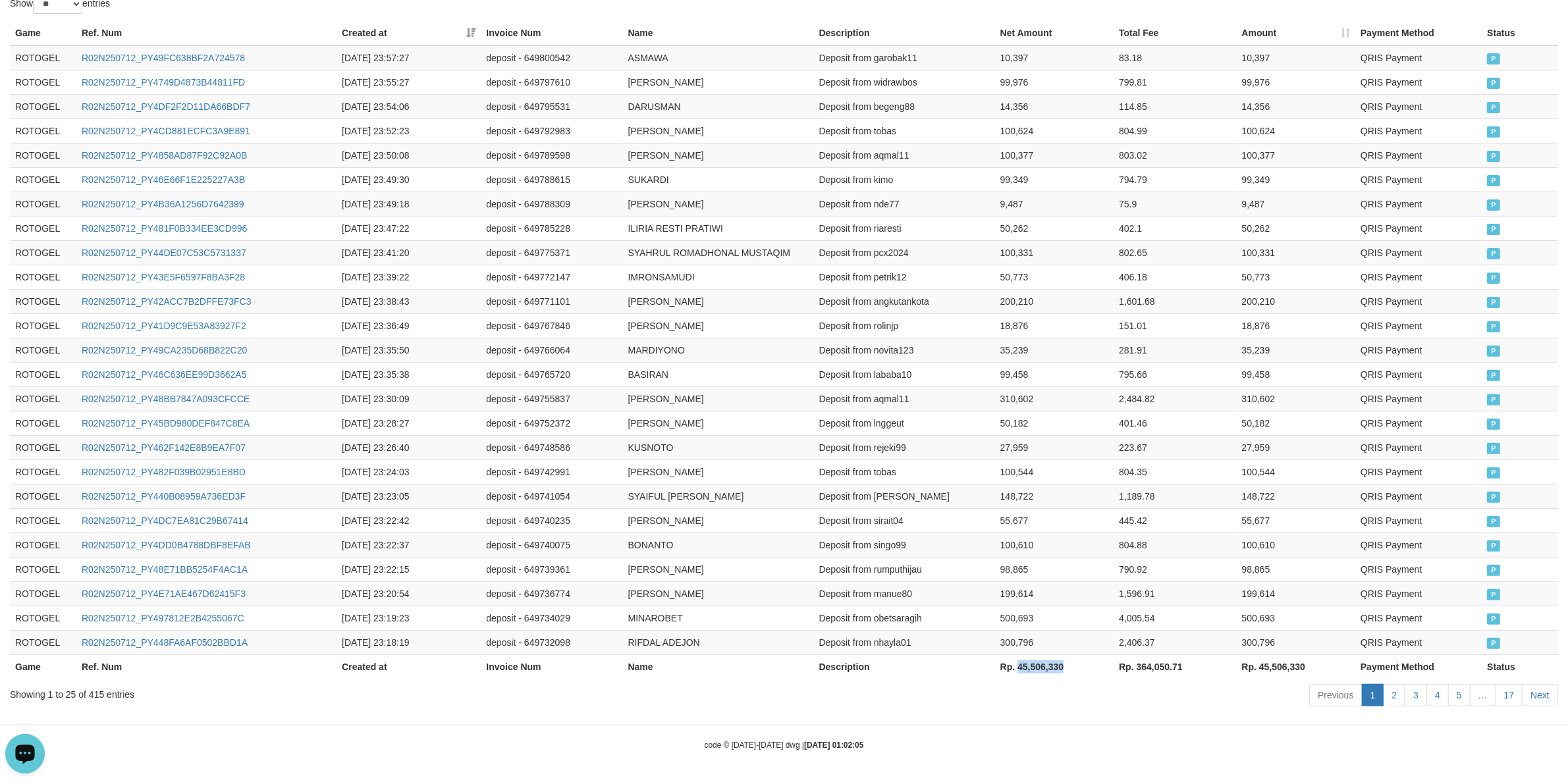 click on "Rp. 45,506,330" at bounding box center (1054, 666) 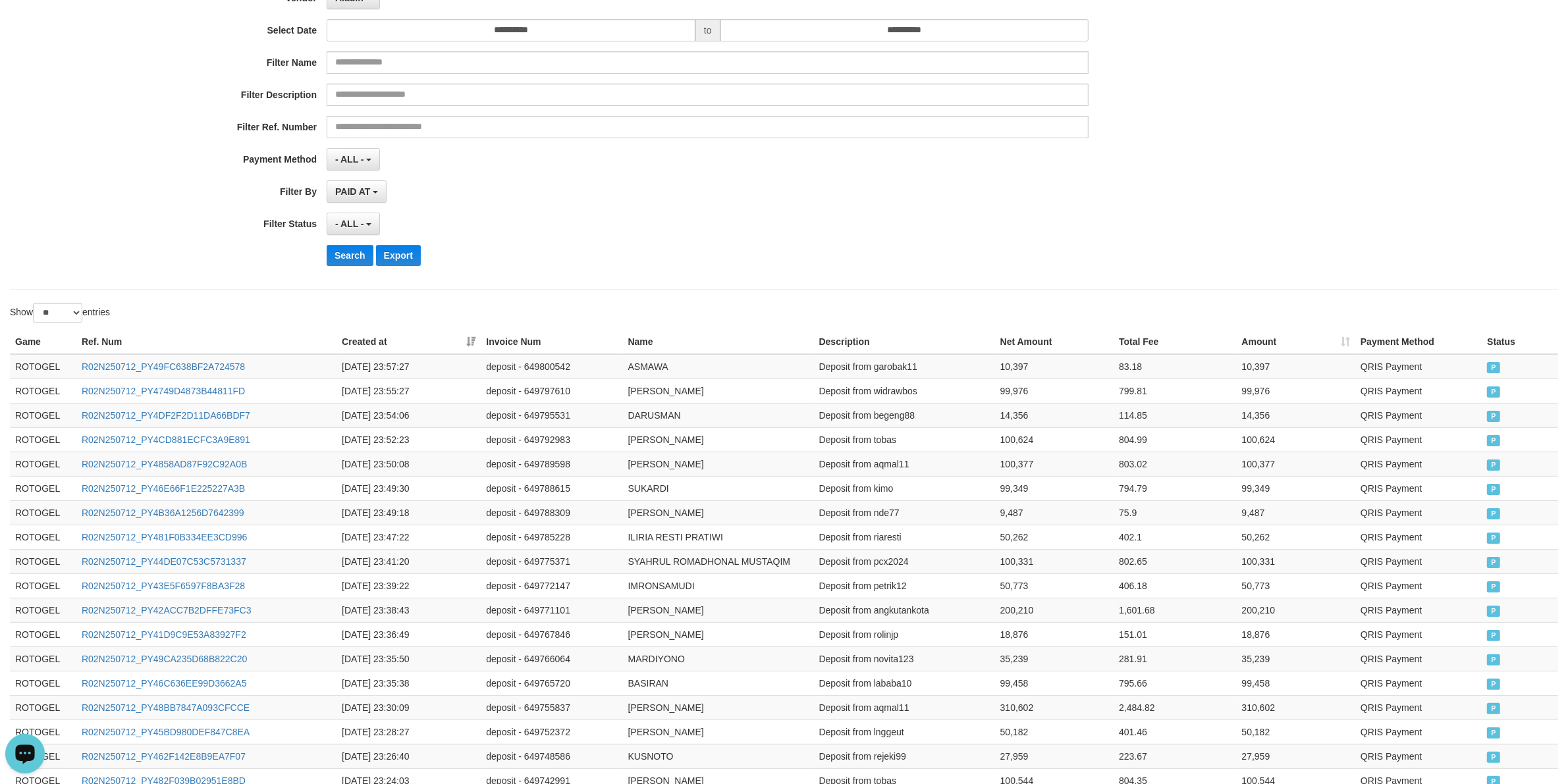 scroll, scrollTop: 0, scrollLeft: 0, axis: both 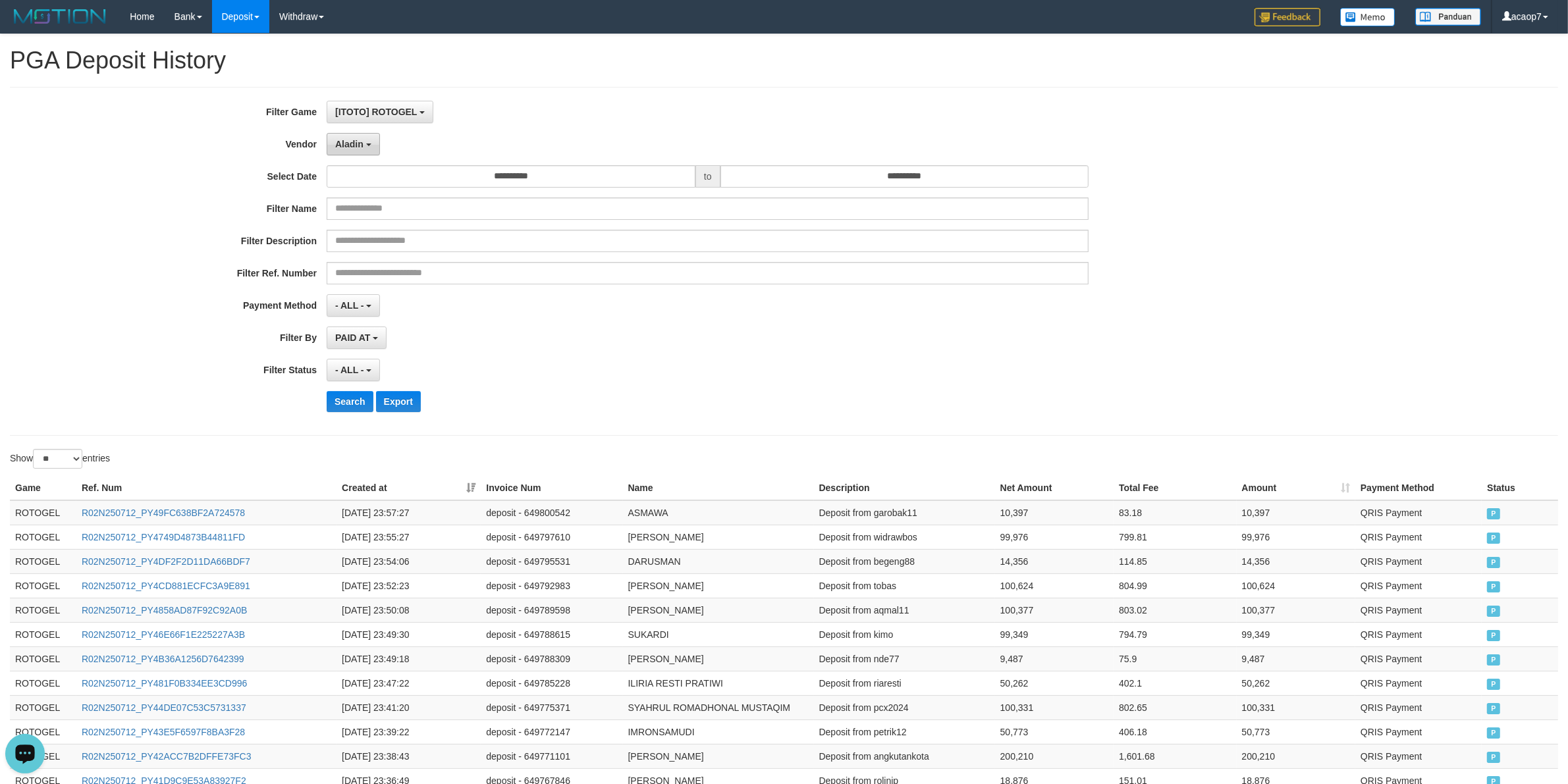 click on "Aladin" at bounding box center (353, 144) 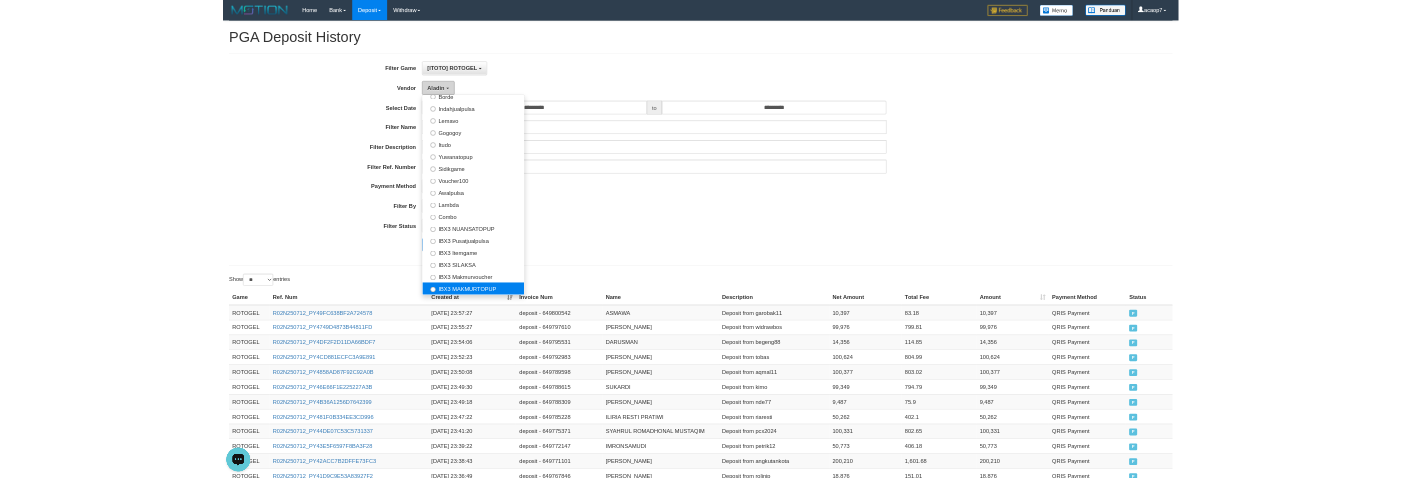 scroll, scrollTop: 686, scrollLeft: 0, axis: vertical 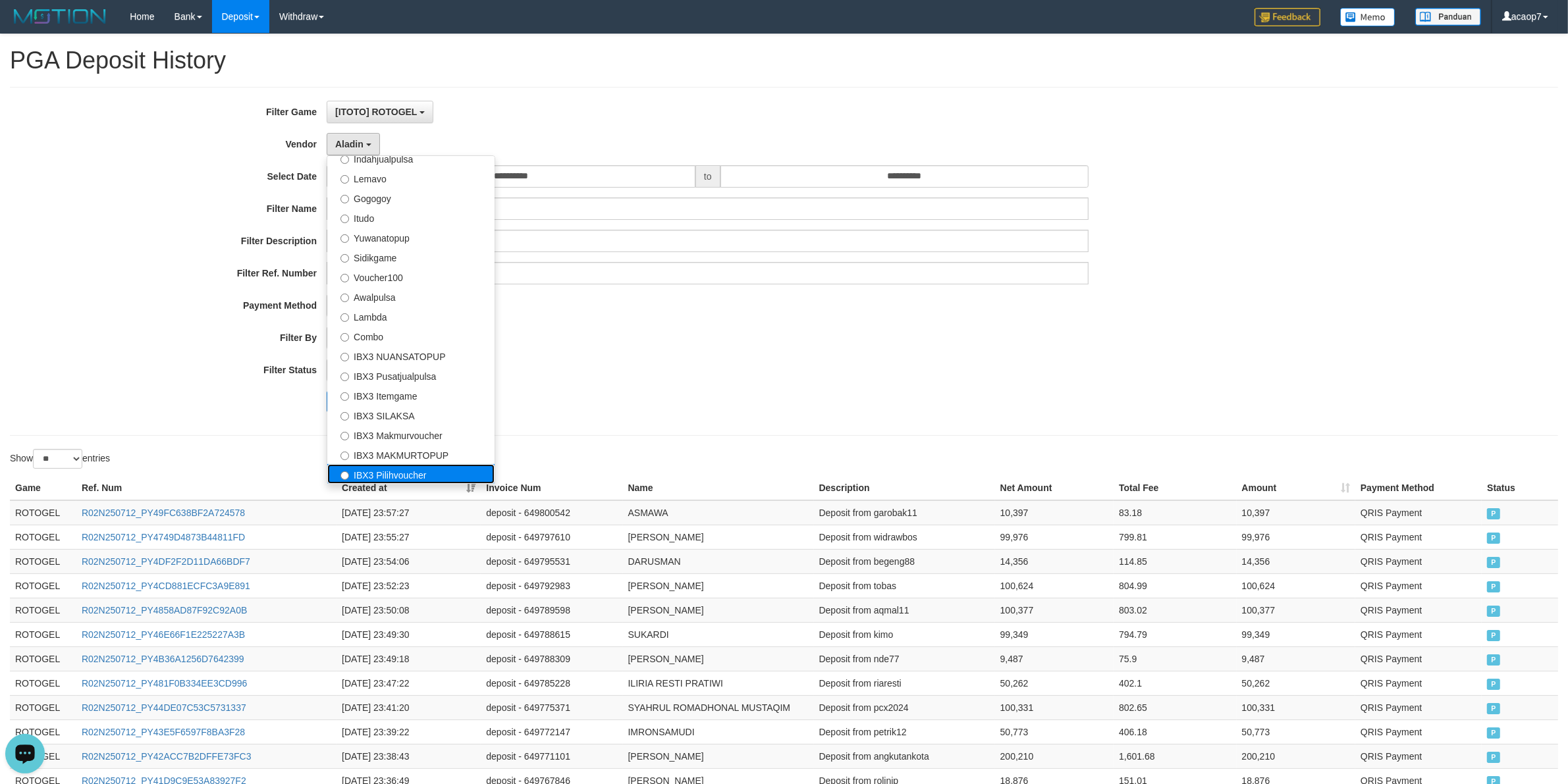 click on "IBX3 Pilihvoucher" at bounding box center [411, 474] 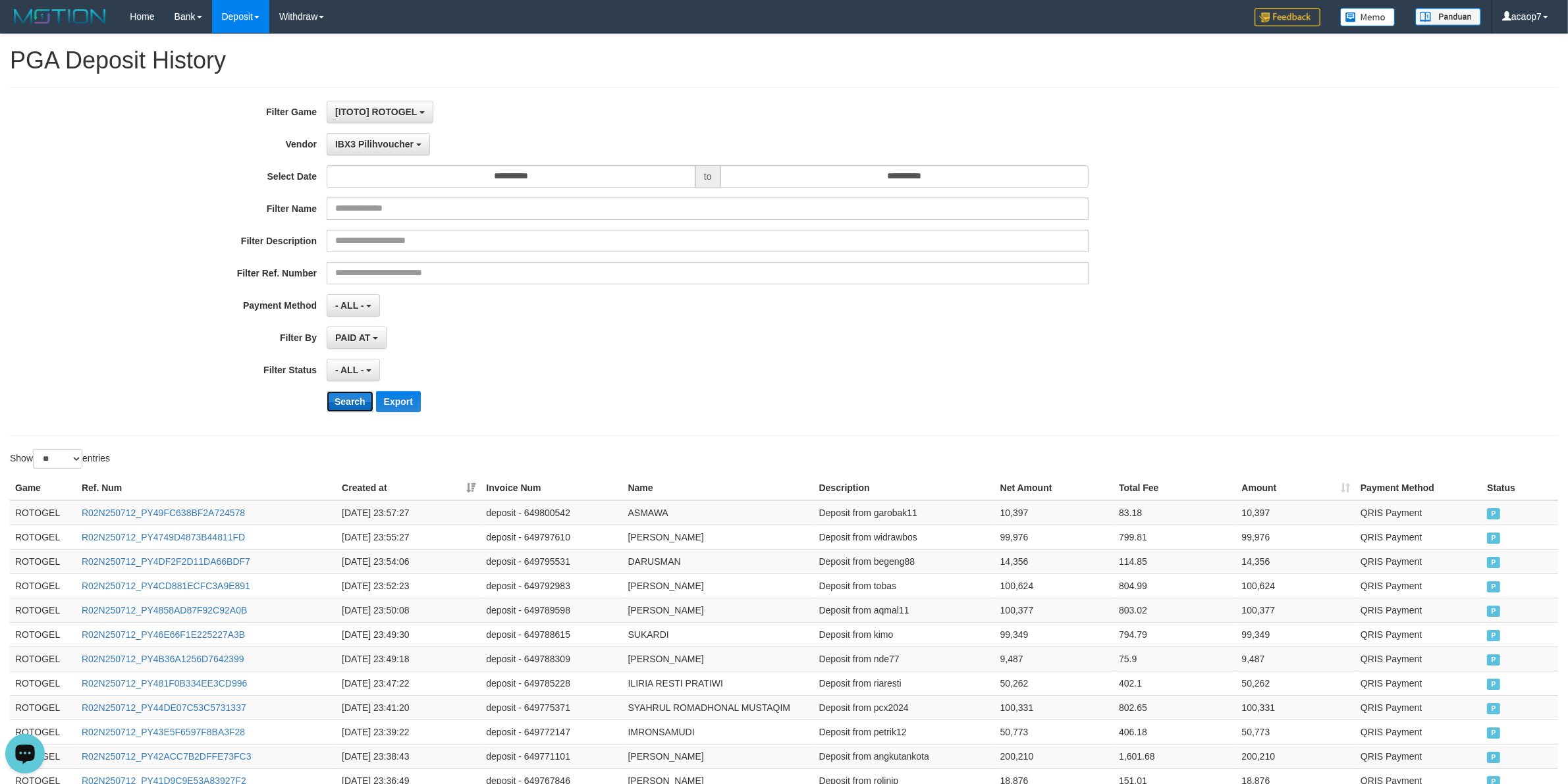 click on "Search" at bounding box center [350, 402] 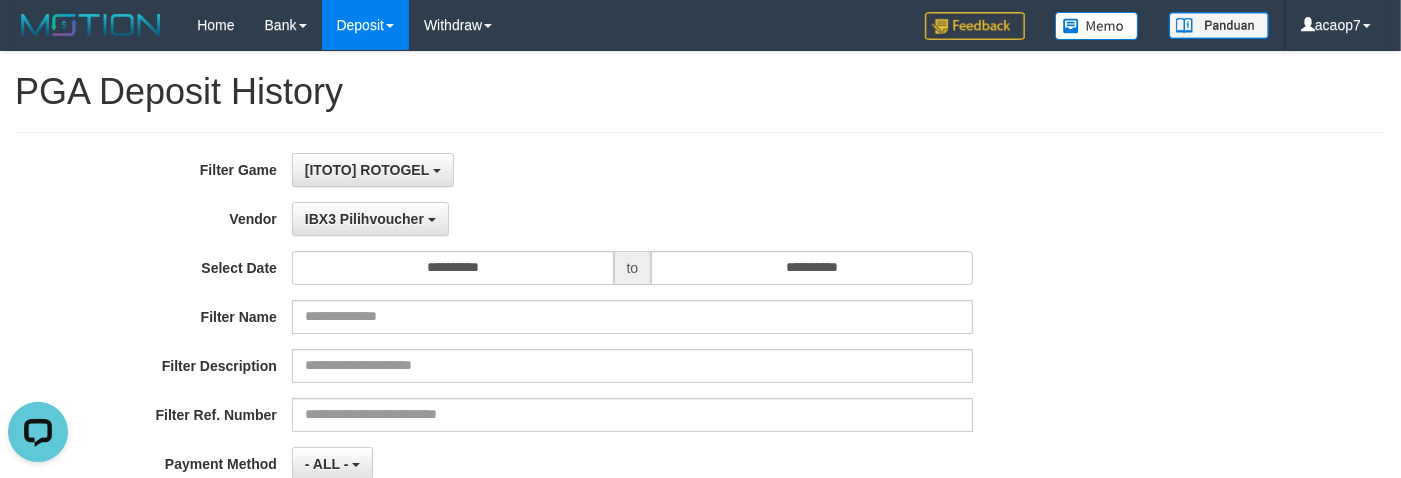 click on "**********" at bounding box center [700, 397] 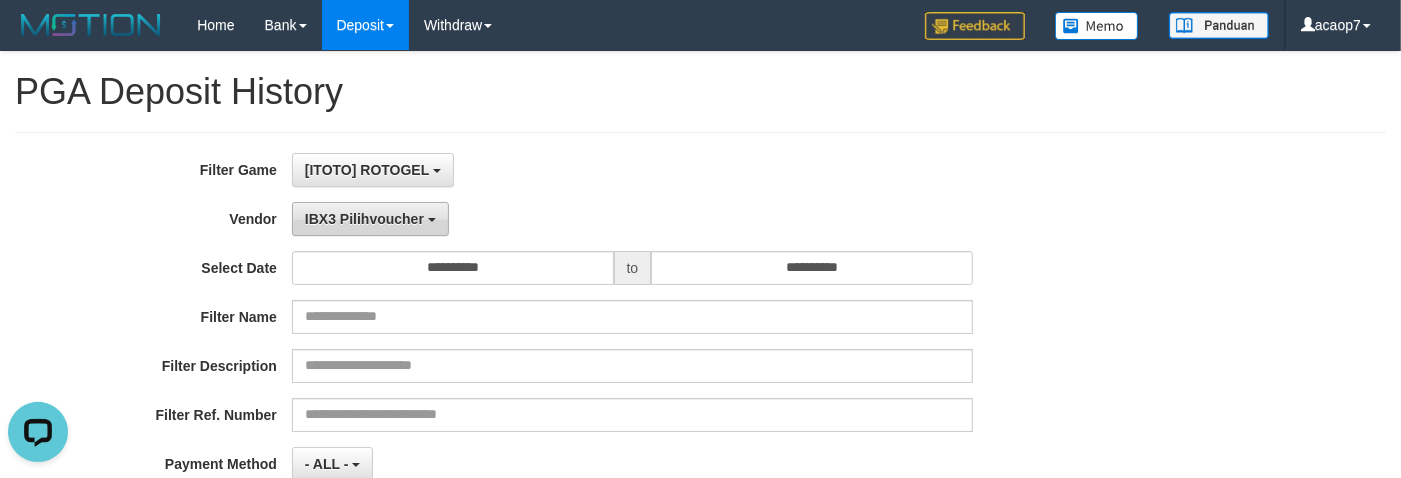 click on "IBX3 Pilihvoucher" at bounding box center (364, 219) 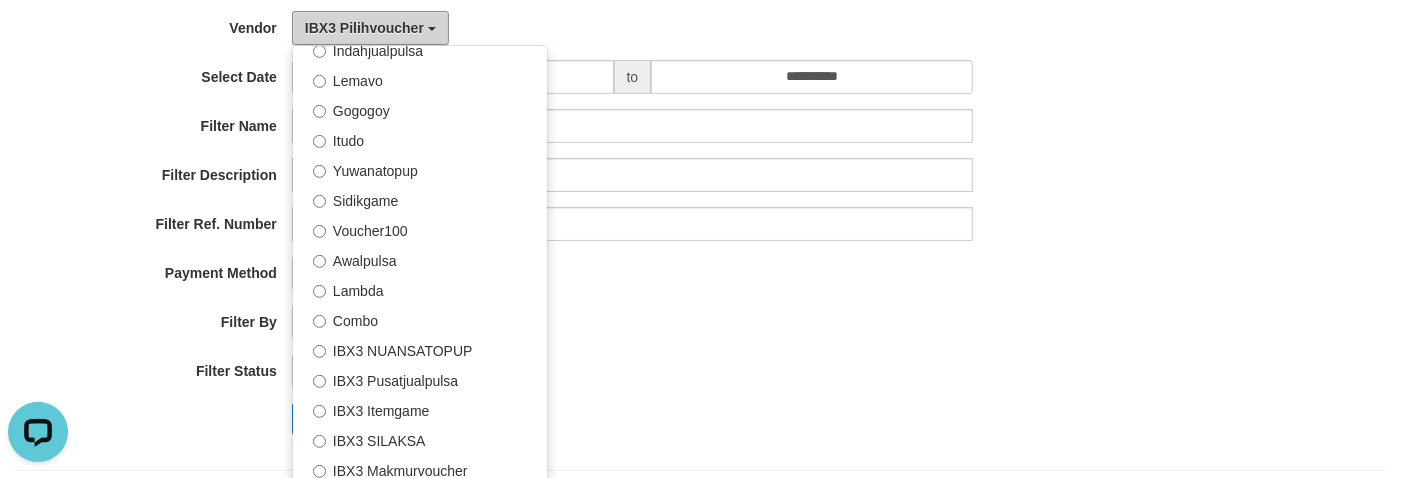scroll, scrollTop: 578, scrollLeft: 0, axis: vertical 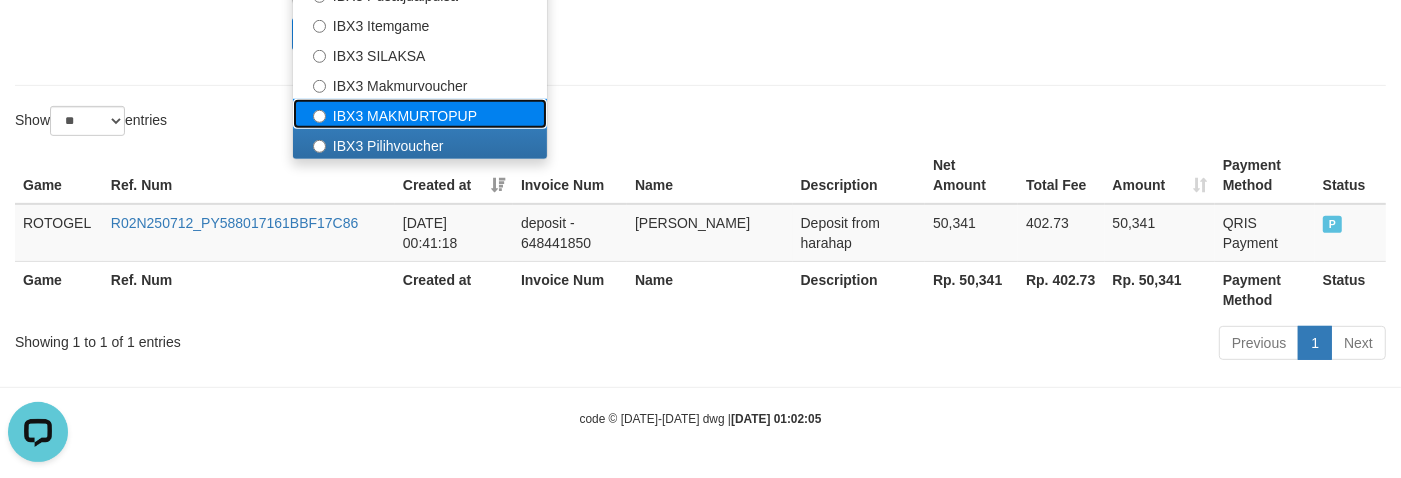 click on "IBX3 MAKMURTOPUP" at bounding box center [420, 114] 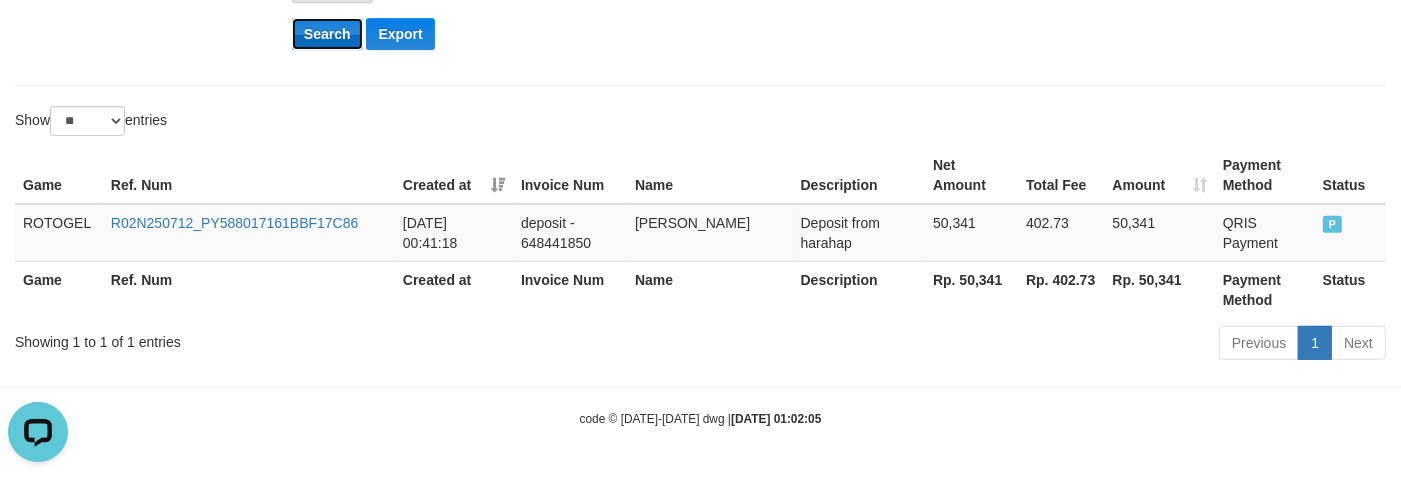 click on "Search" at bounding box center (327, 34) 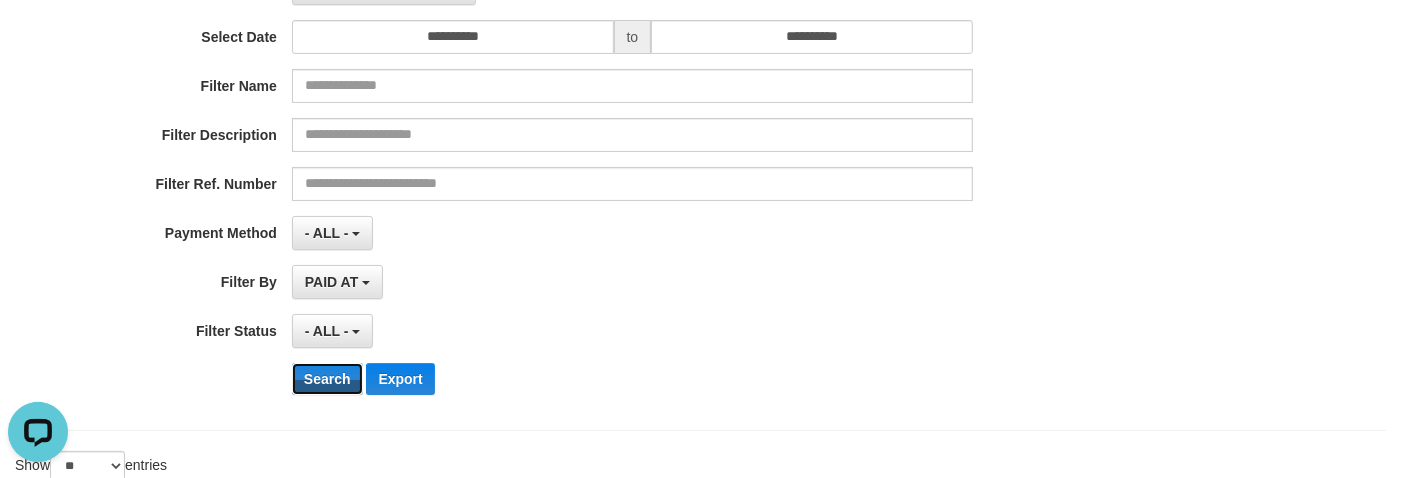 scroll, scrollTop: 142, scrollLeft: 0, axis: vertical 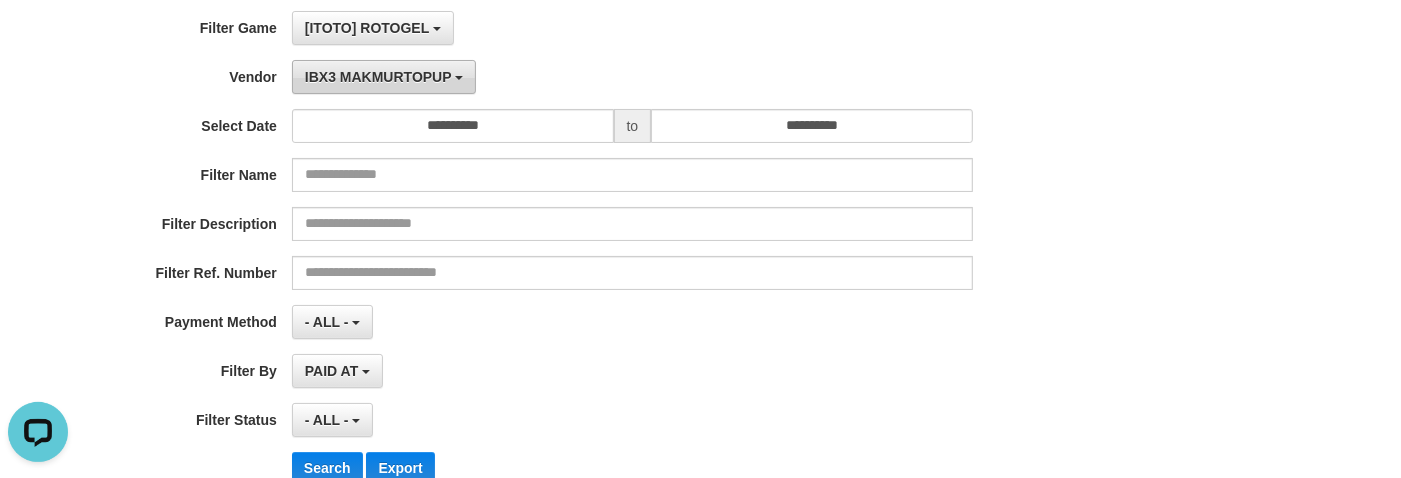 click on "IBX3 MAKMURTOPUP" at bounding box center [378, 77] 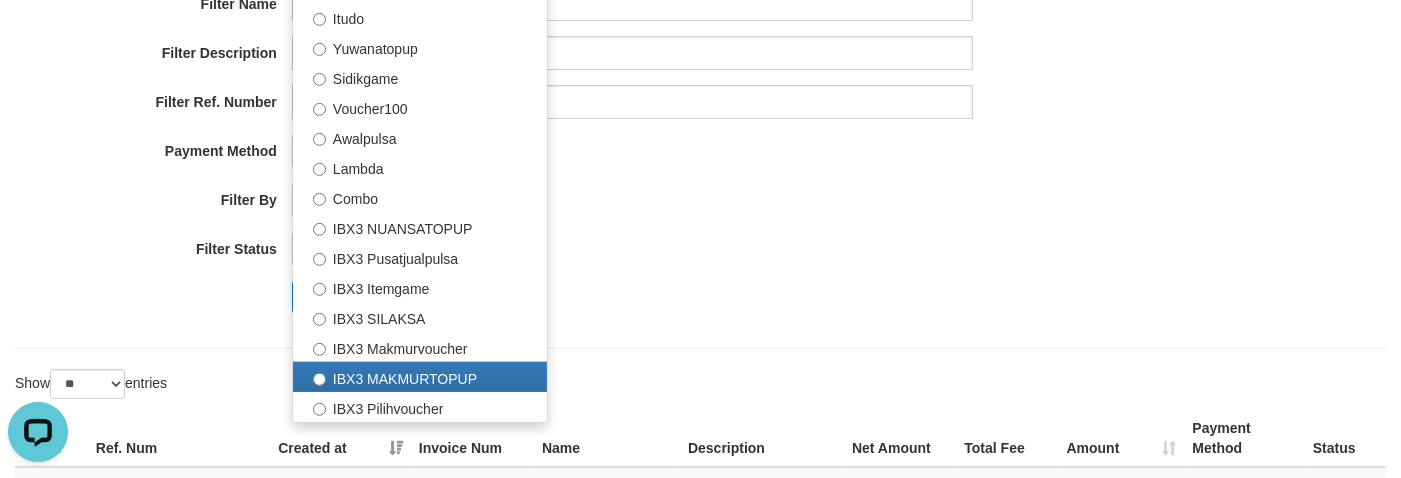 scroll, scrollTop: 558, scrollLeft: 0, axis: vertical 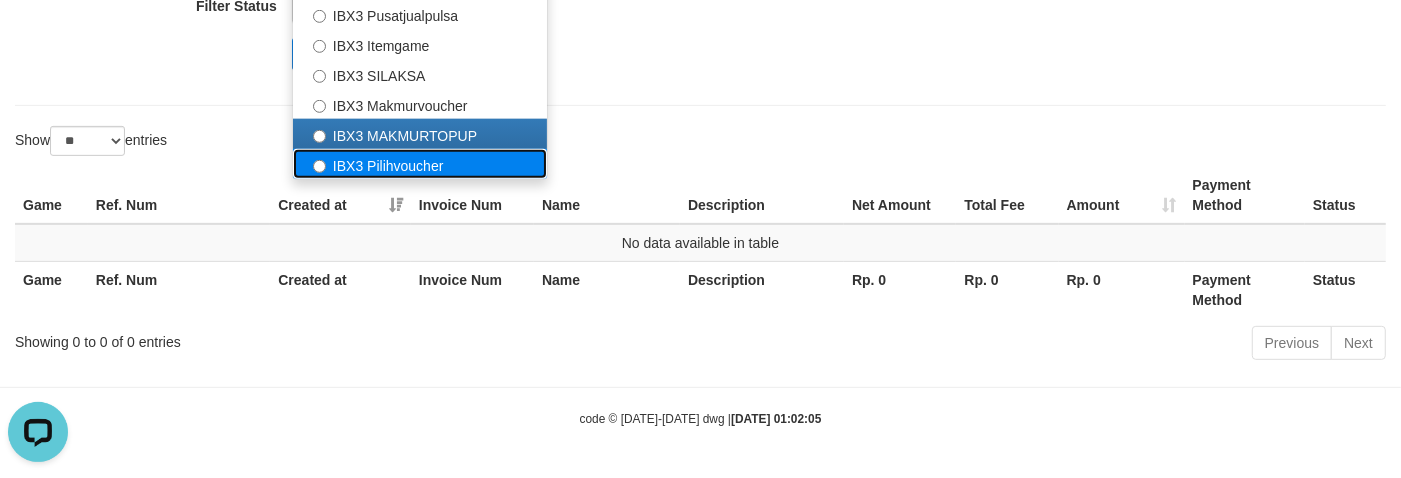 click on "IBX3 Pilihvoucher" at bounding box center (420, 164) 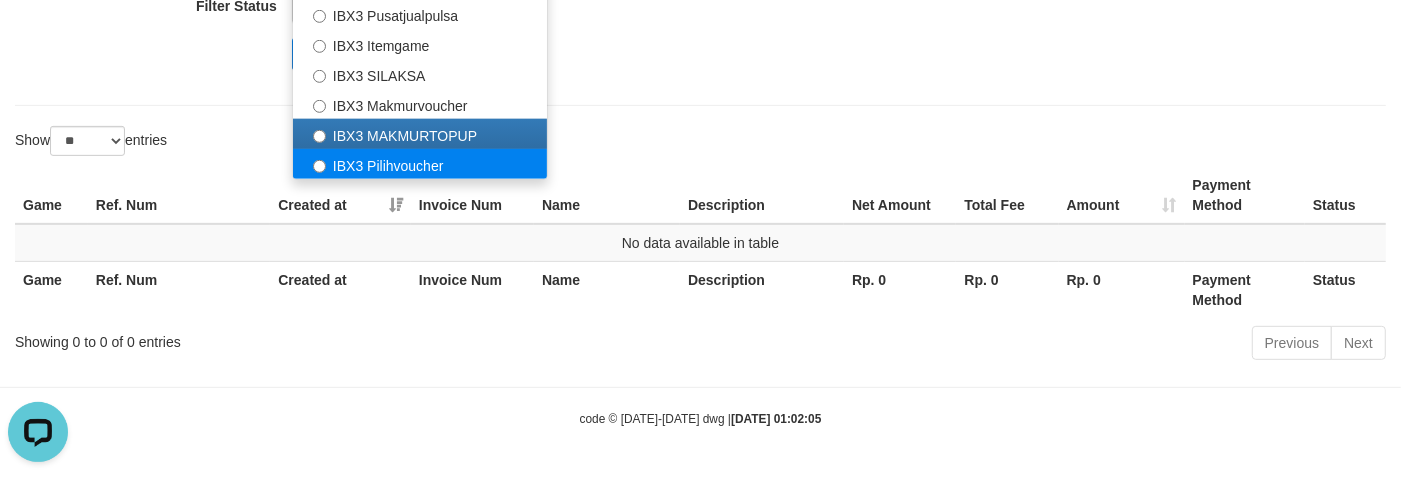 select on "**********" 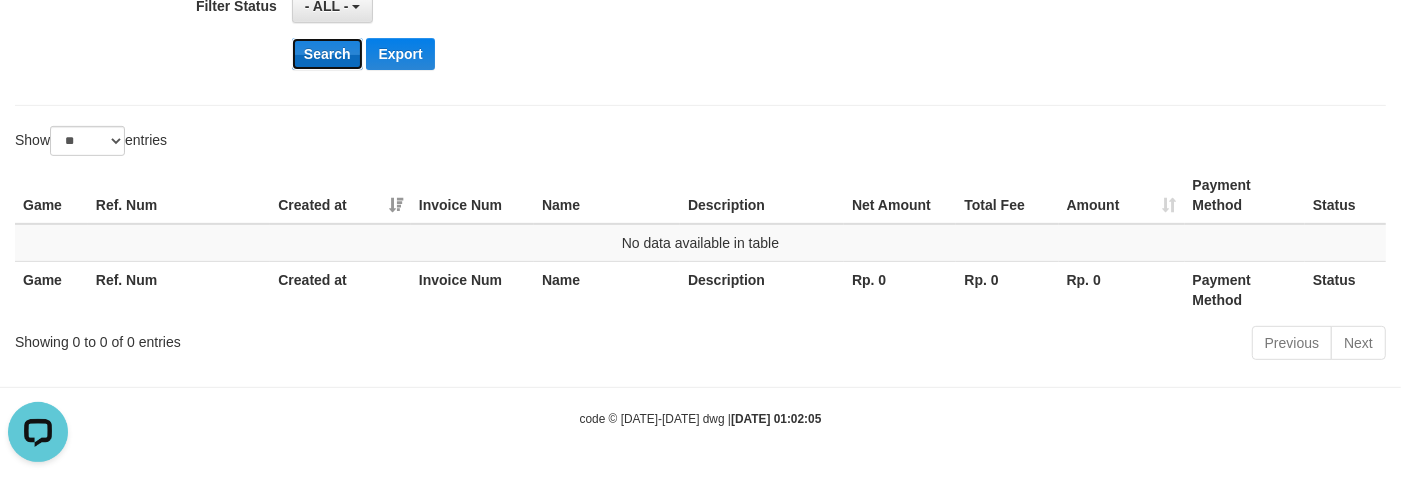 click on "Search" at bounding box center (327, 54) 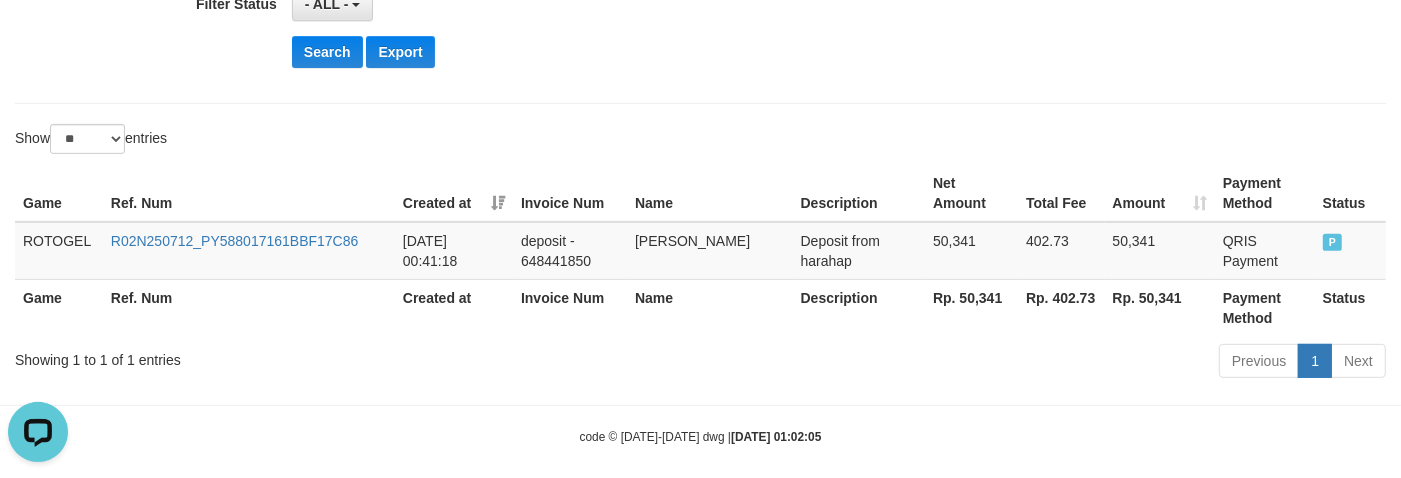 click on "Rp. 50,341" at bounding box center [971, 307] 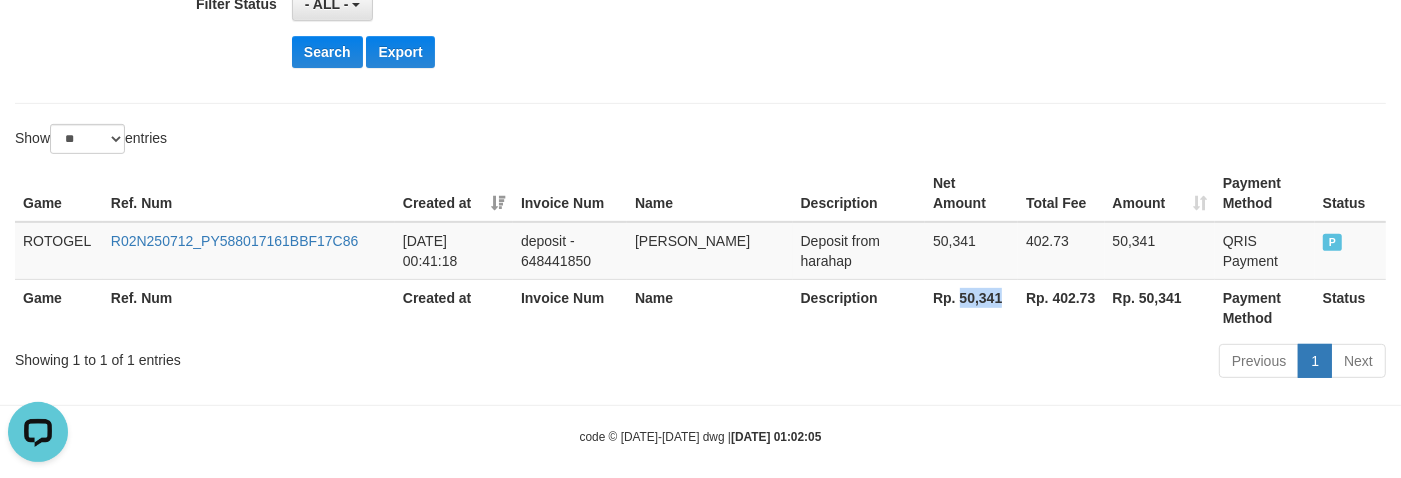 click on "Rp. 50,341" at bounding box center (971, 307) 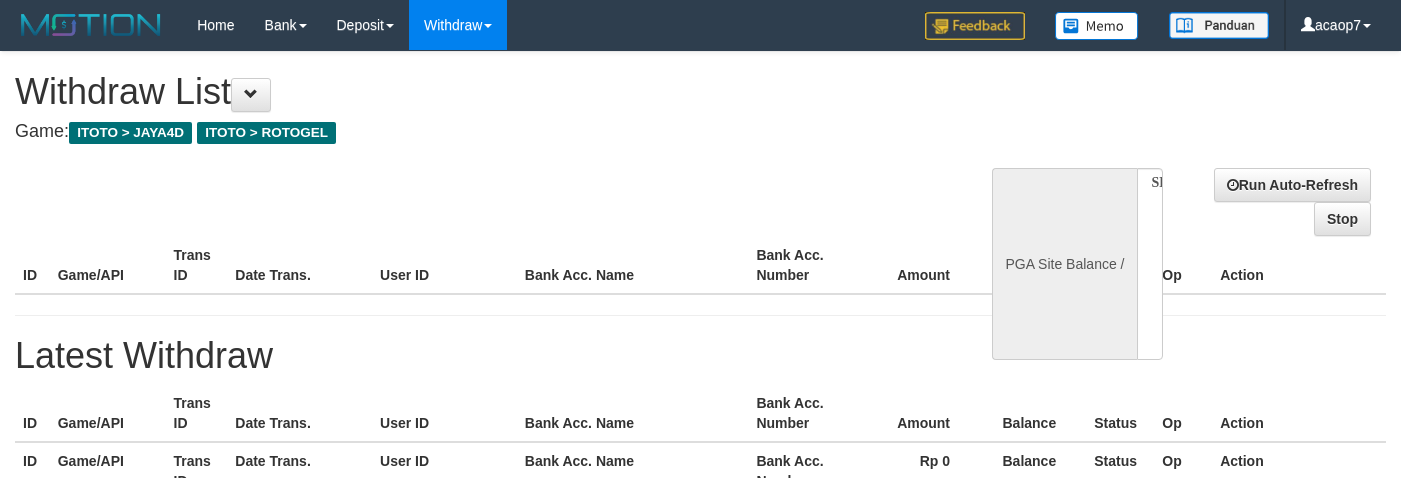 select 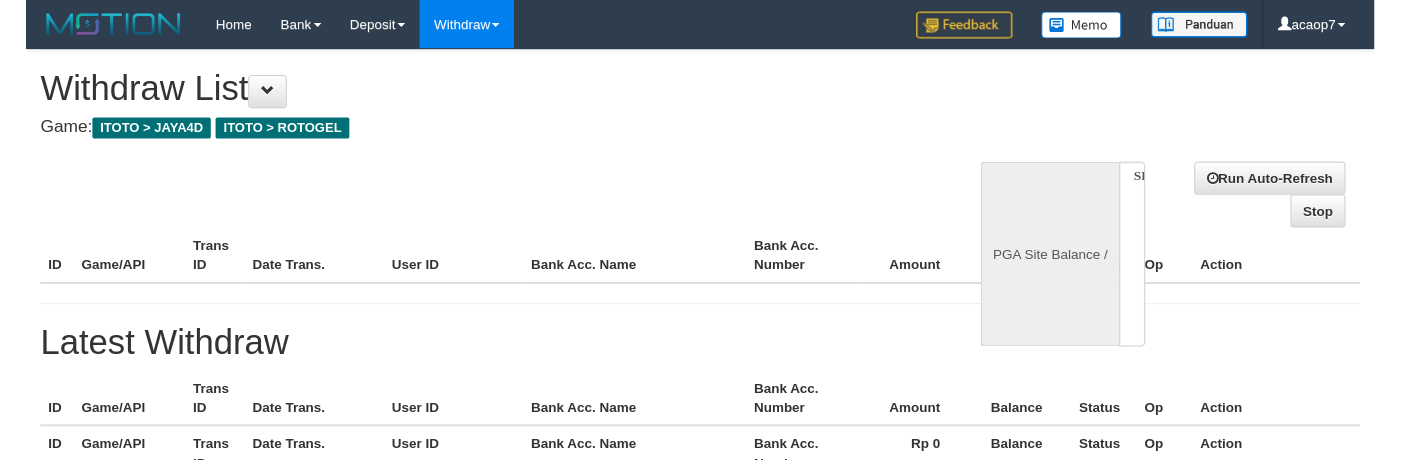 scroll, scrollTop: 0, scrollLeft: 0, axis: both 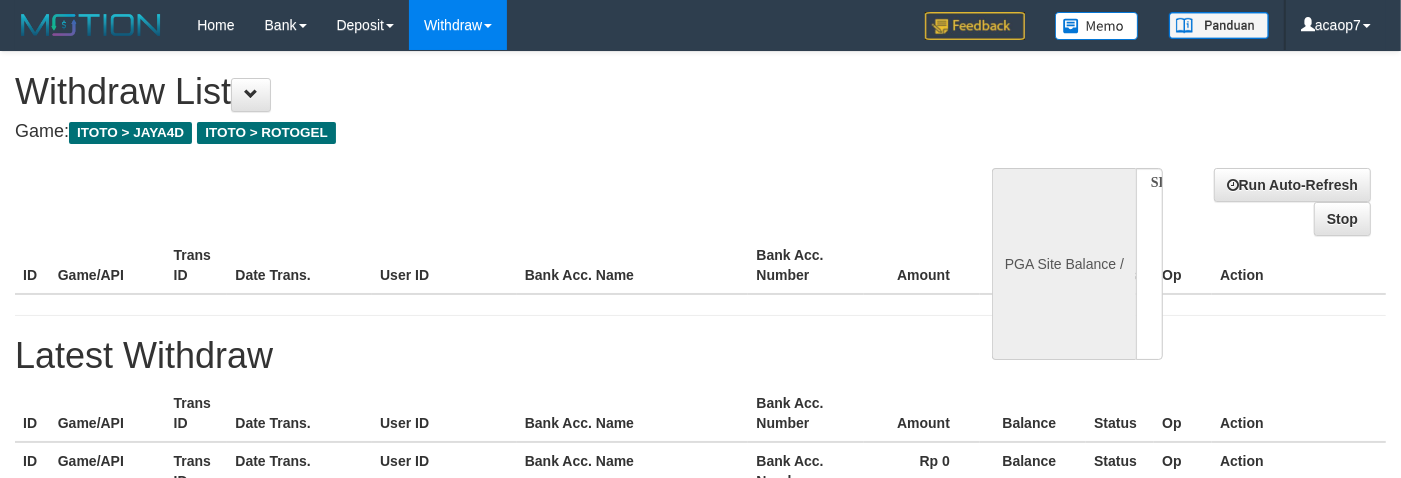 select on "**" 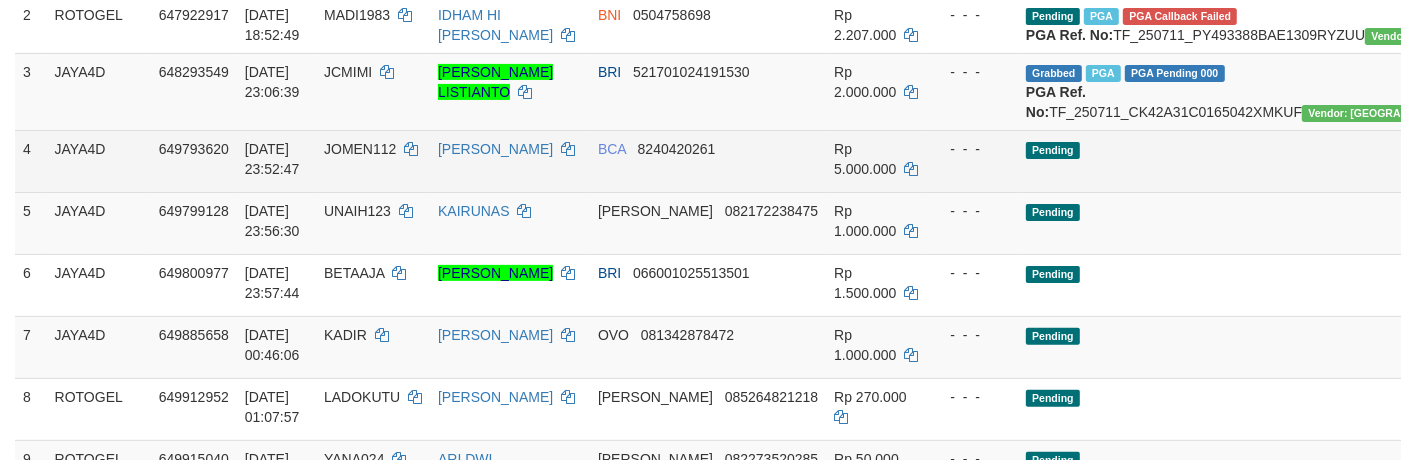 scroll, scrollTop: 208, scrollLeft: 0, axis: vertical 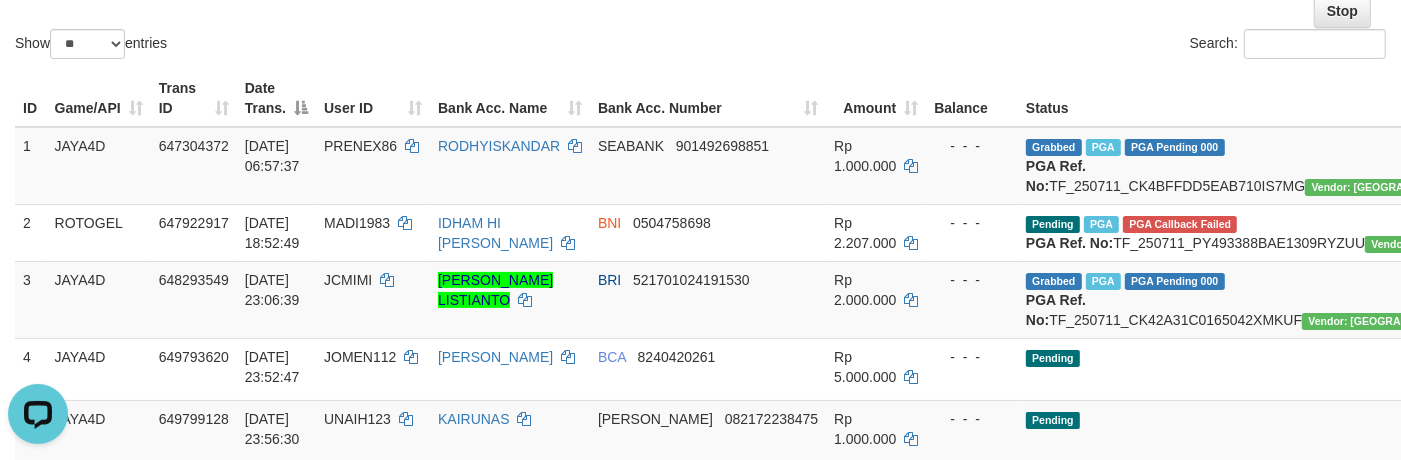 click on "Show  ** ** ** ***  entries" at bounding box center [350, 46] 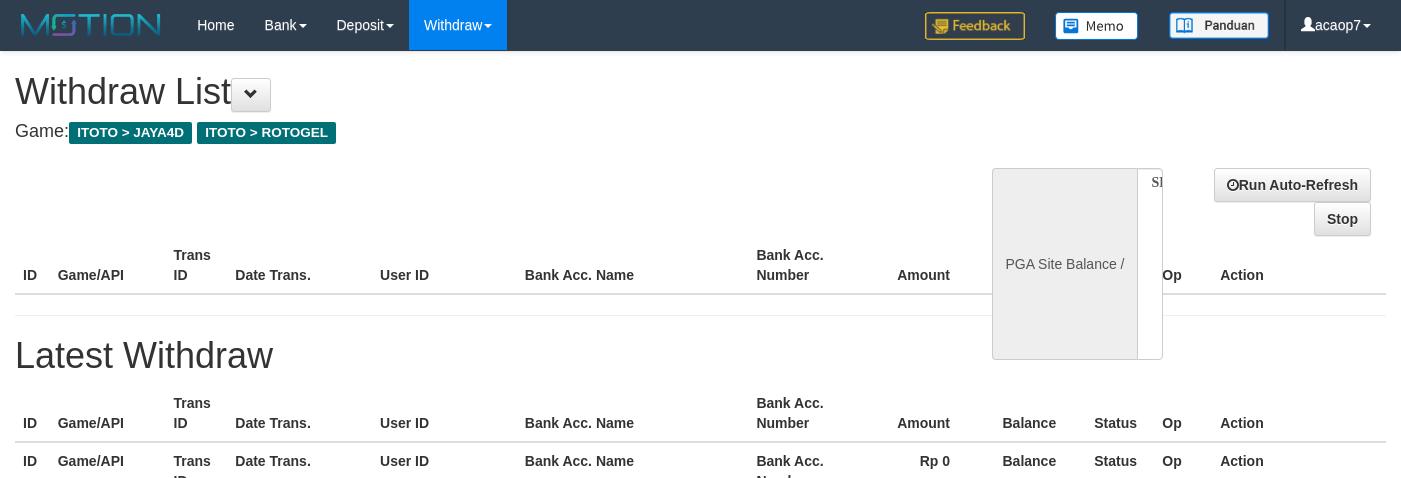 select 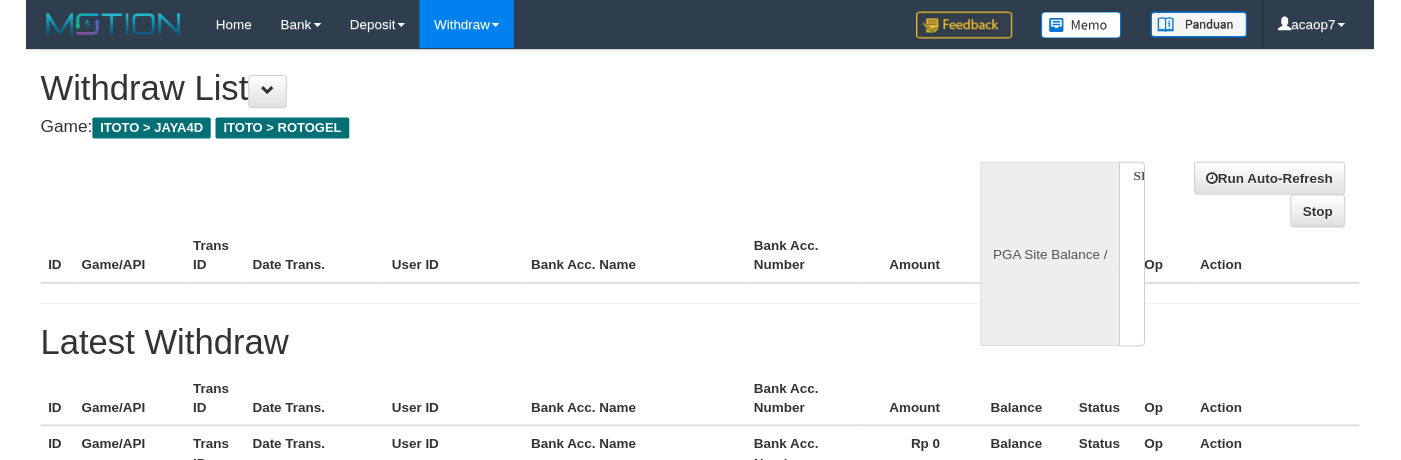 scroll, scrollTop: 208, scrollLeft: 0, axis: vertical 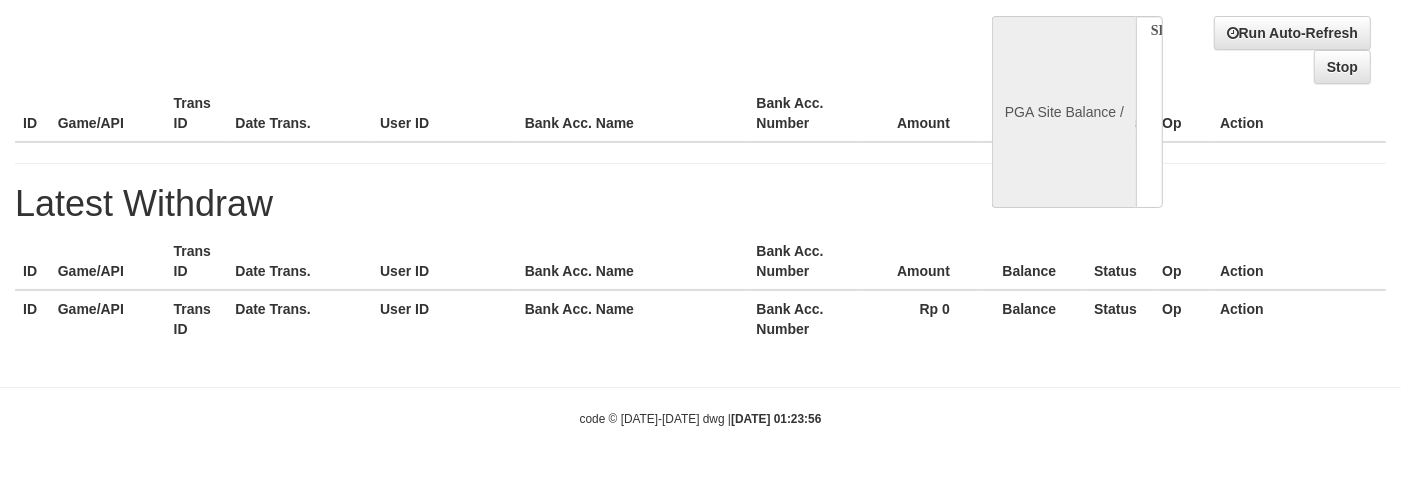 select on "**" 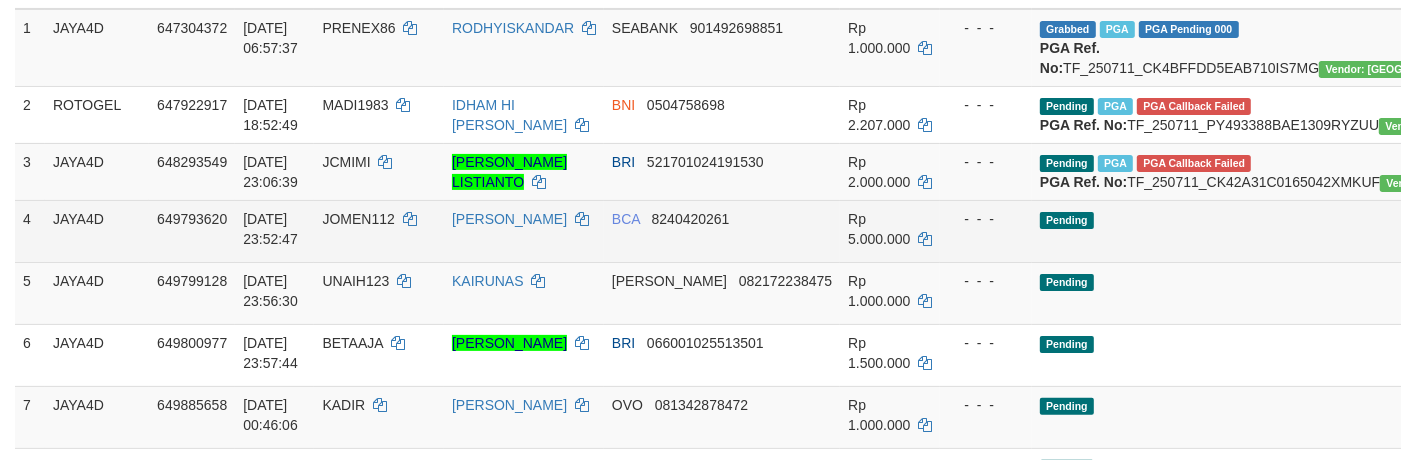 scroll, scrollTop: 417, scrollLeft: 0, axis: vertical 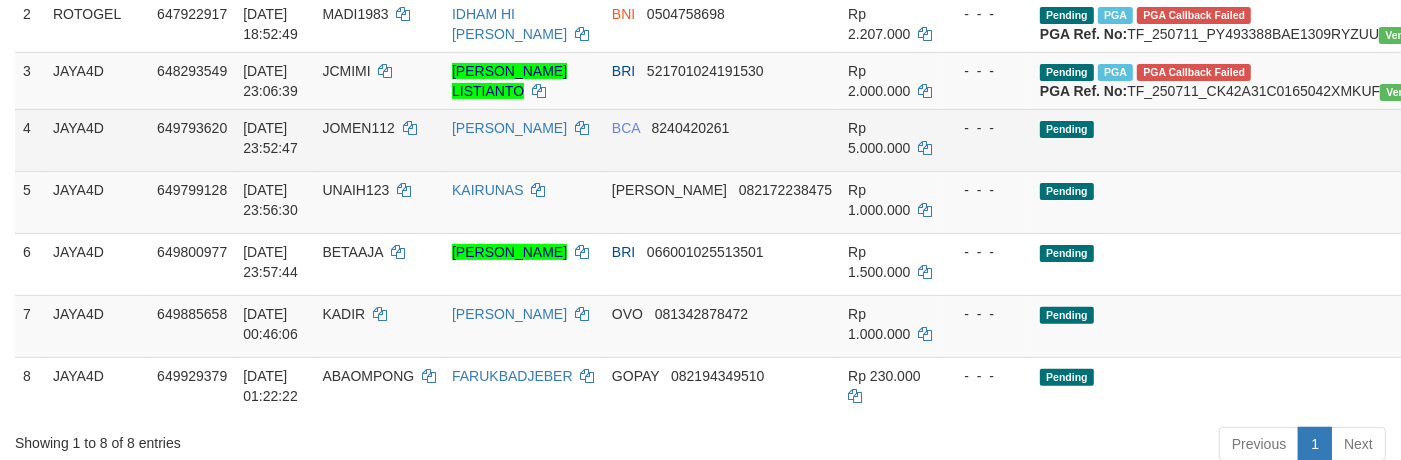 click on "Send PGA" at bounding box center [1641, 153] 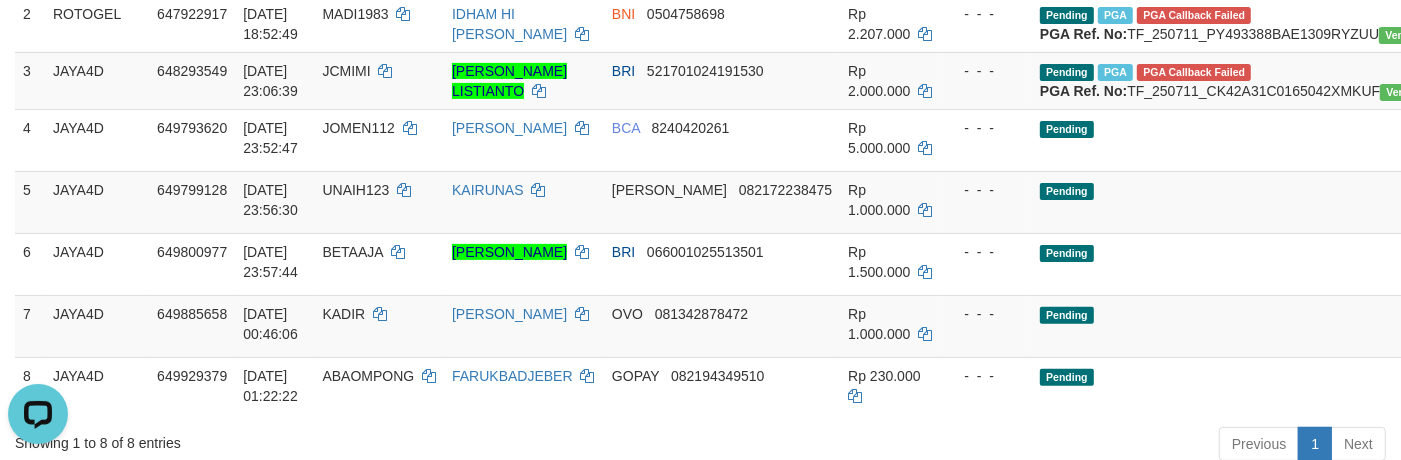 scroll, scrollTop: 0, scrollLeft: 0, axis: both 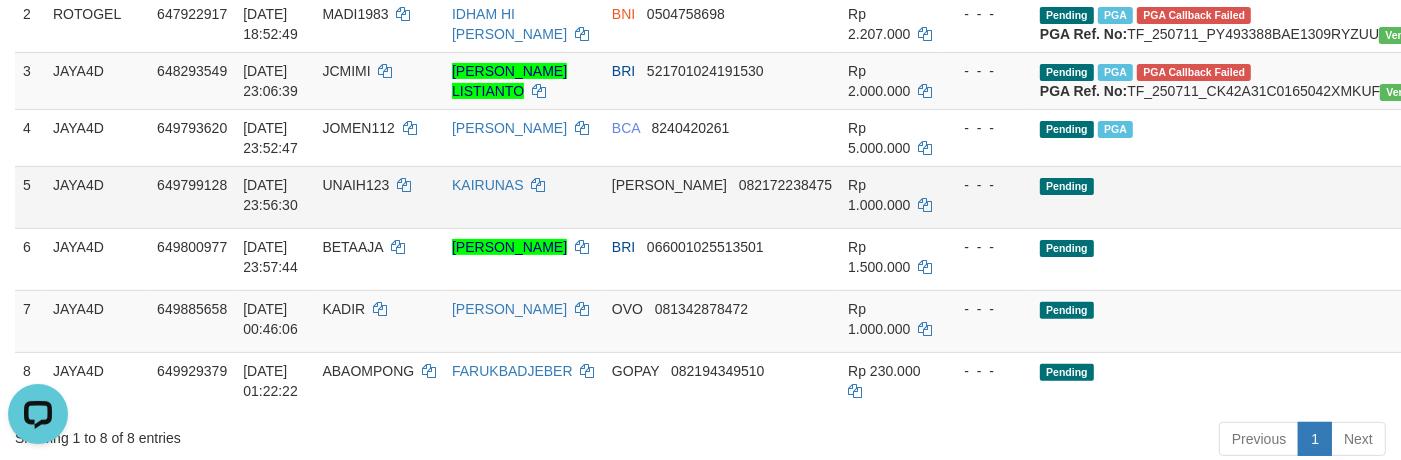 click on "Send PGA" at bounding box center (1641, 210) 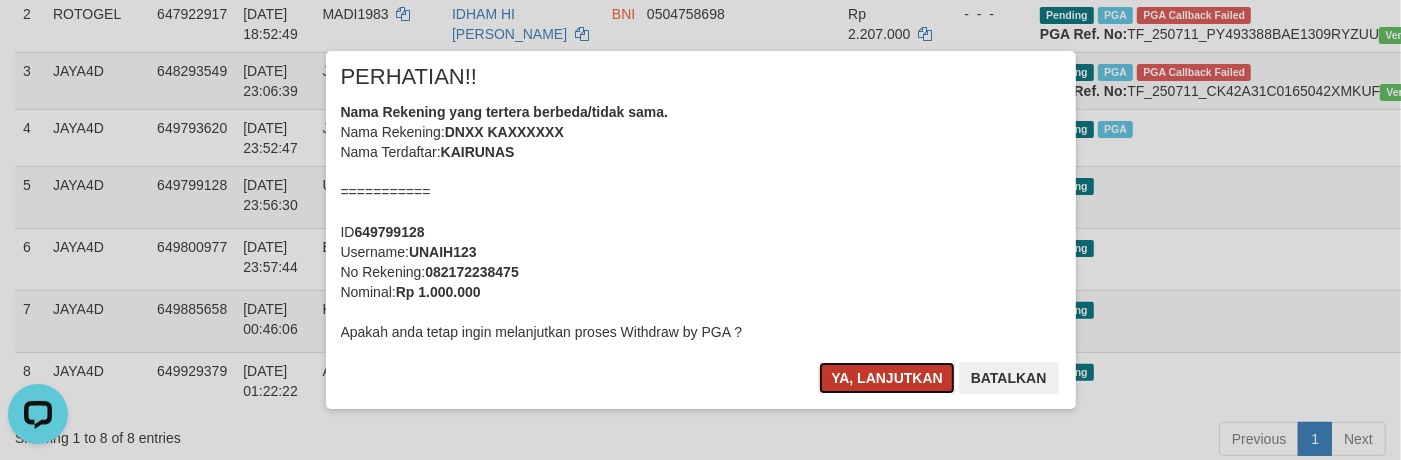 click on "Ya, lanjutkan" at bounding box center [887, 378] 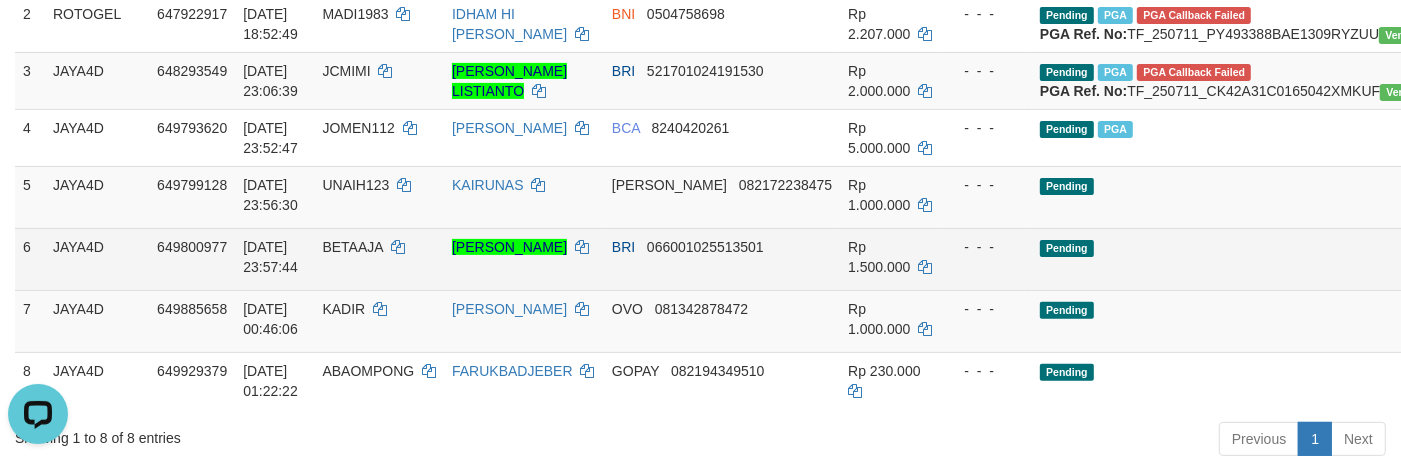 click on "Send PGA" at bounding box center (1641, 272) 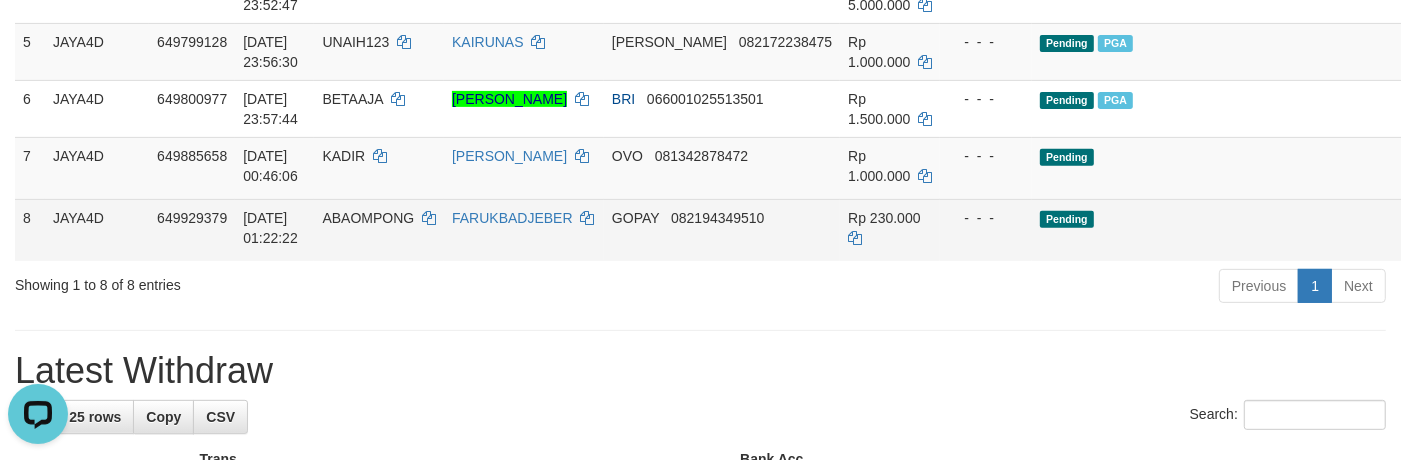 scroll, scrollTop: 620, scrollLeft: 0, axis: vertical 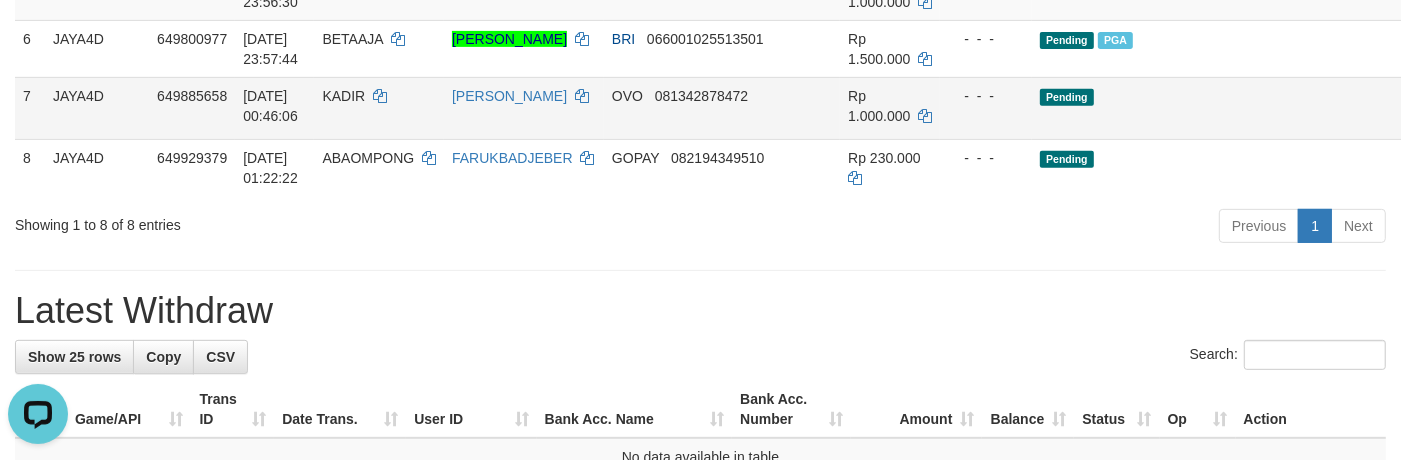 click on "Send PGA" at bounding box center [1641, 121] 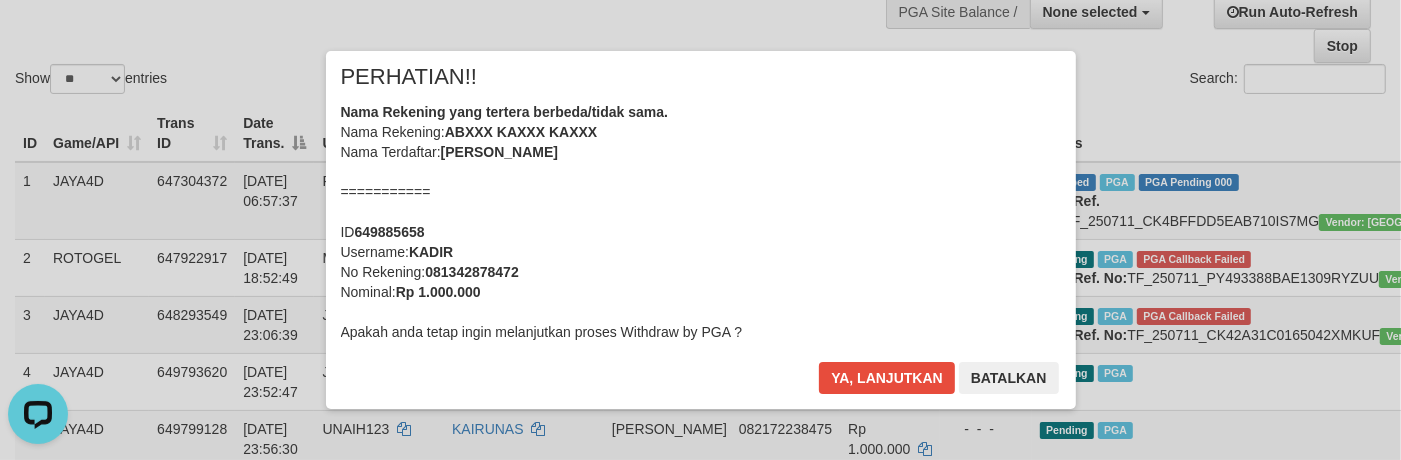 scroll, scrollTop: 0, scrollLeft: 0, axis: both 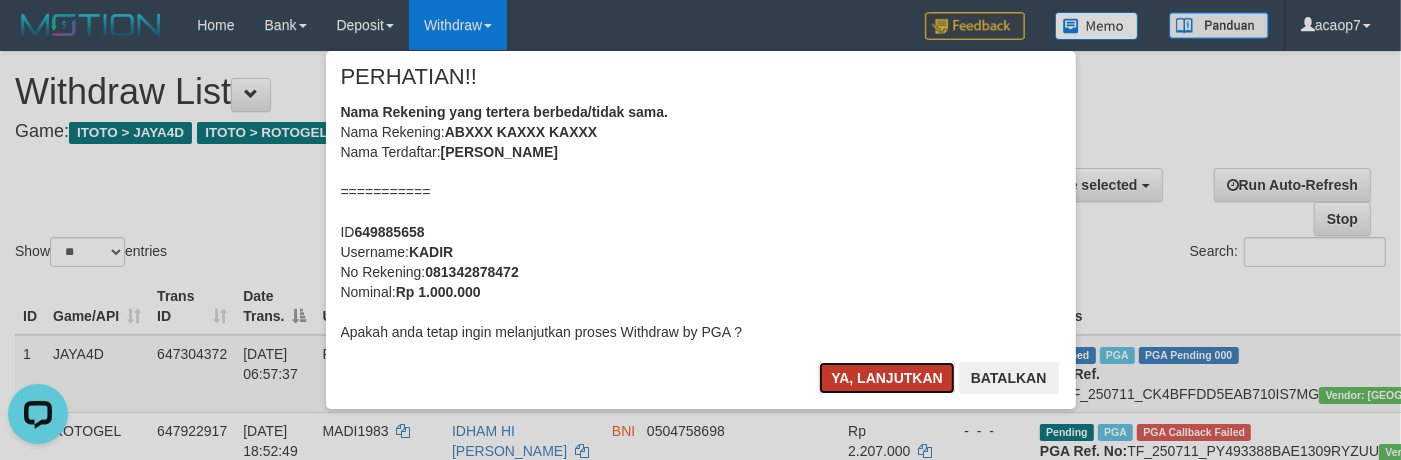 click on "Ya, lanjutkan" at bounding box center [887, 378] 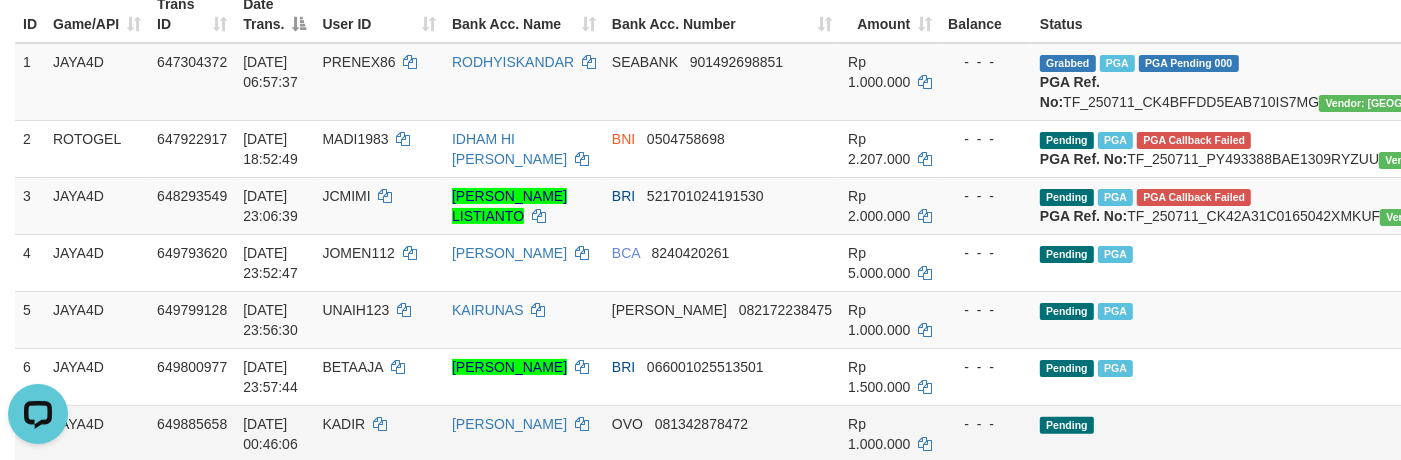 scroll, scrollTop: 265, scrollLeft: 0, axis: vertical 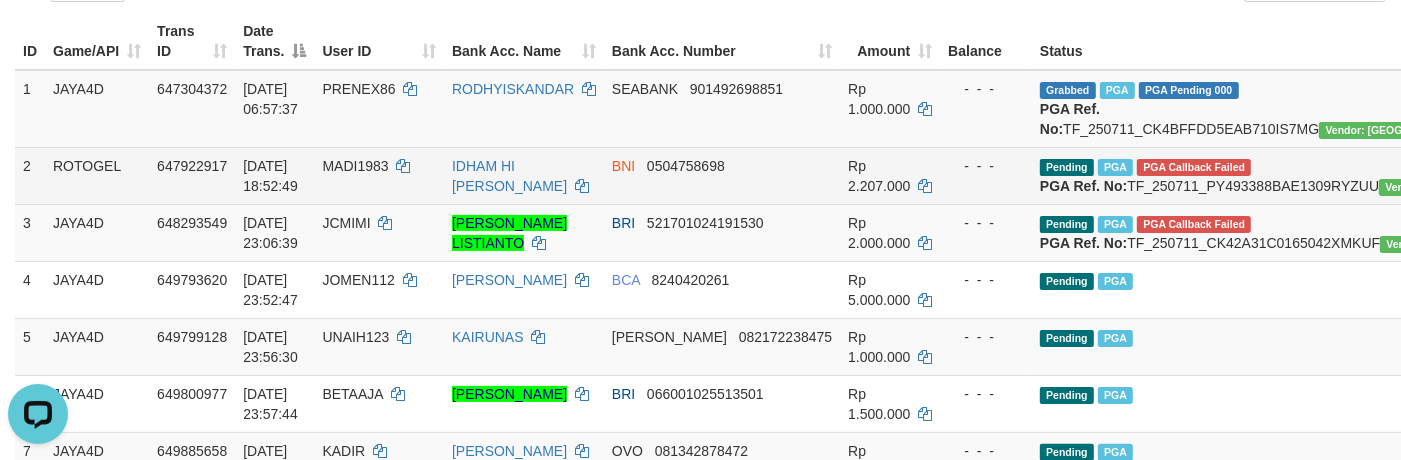click on "MADI1983" at bounding box center [355, 166] 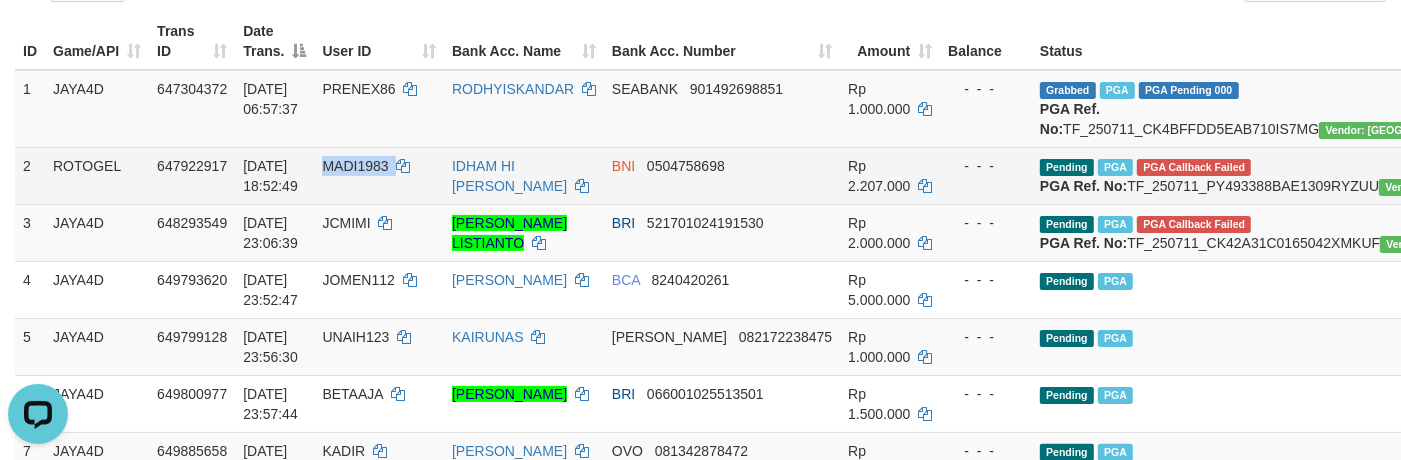 click on "MADI1983" at bounding box center (355, 166) 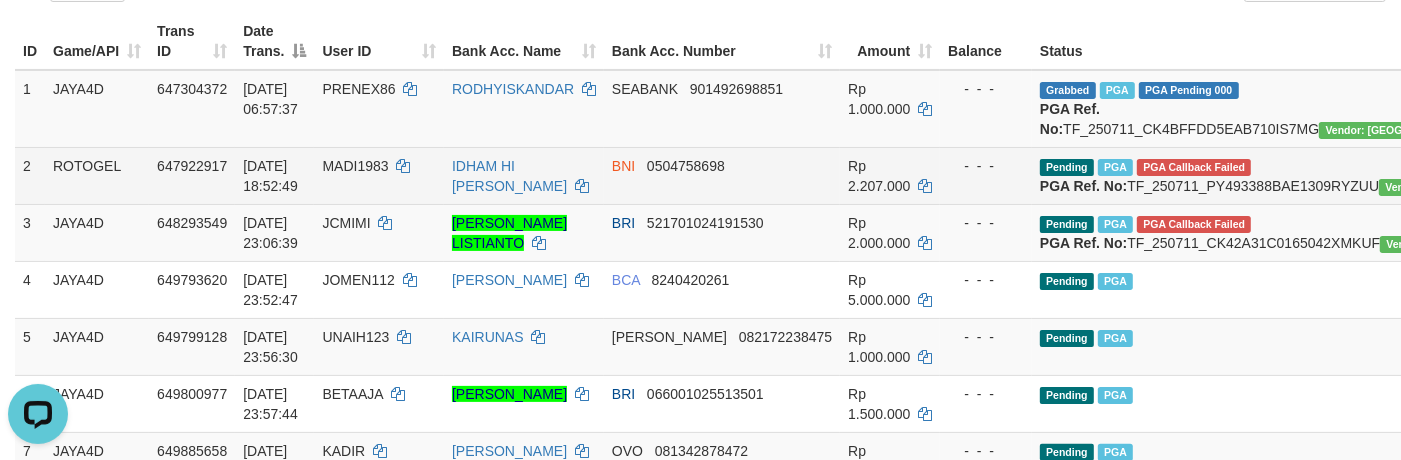 click on "647922917" at bounding box center [192, 175] 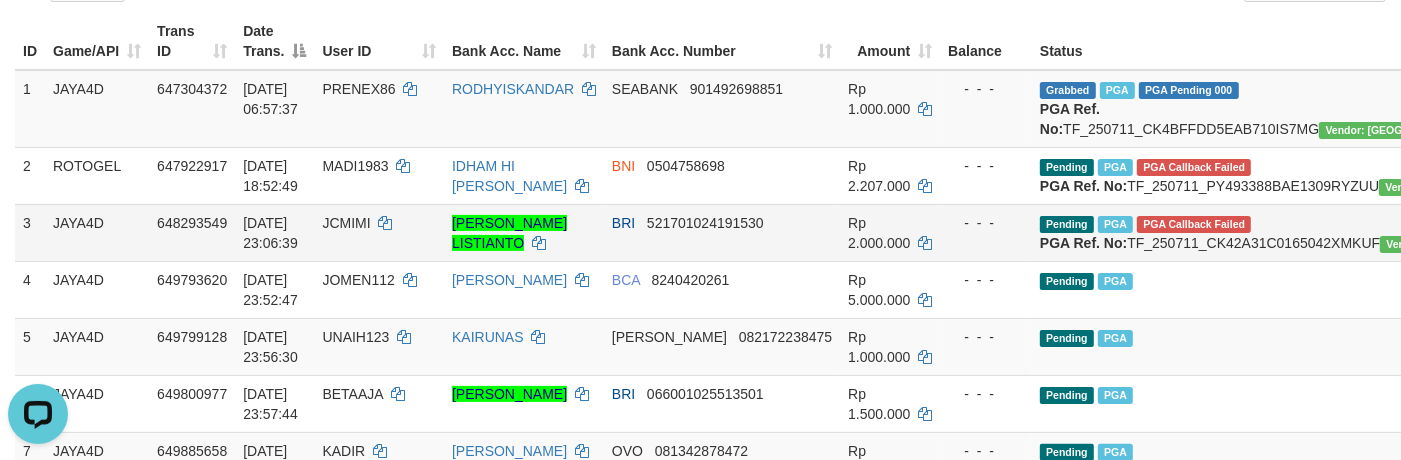 click on "JCMIMI" at bounding box center (346, 223) 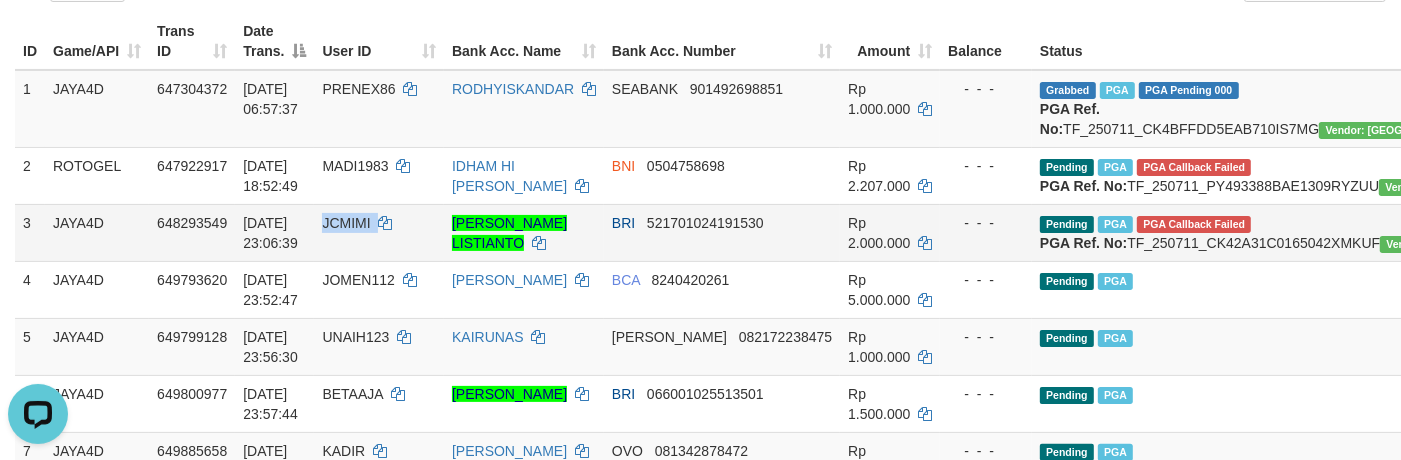 click on "JCMIMI" at bounding box center [346, 223] 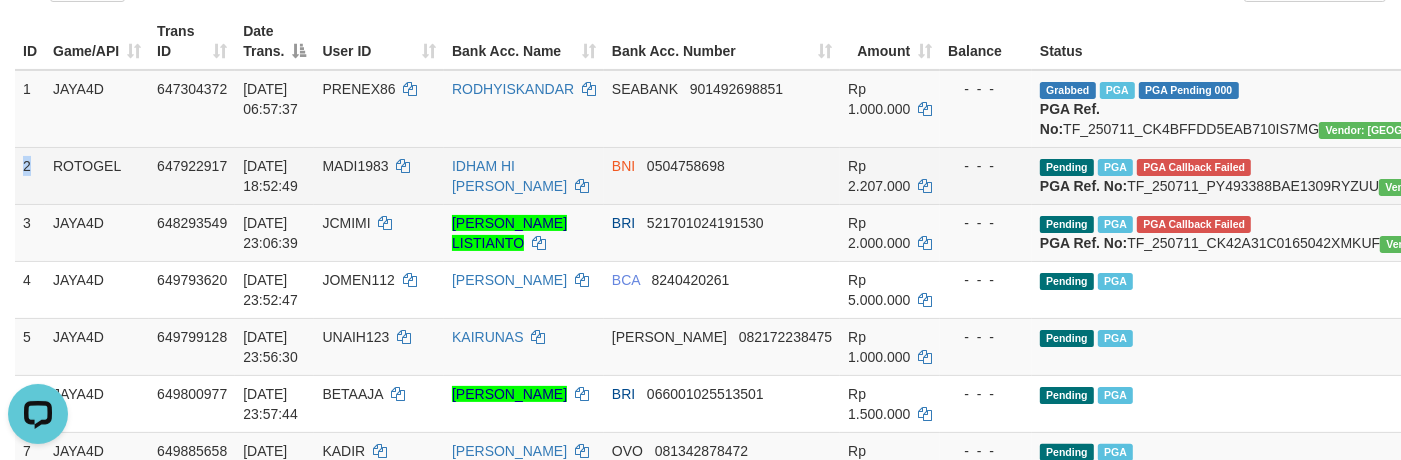 drag, startPoint x: 26, startPoint y: 221, endPoint x: 133, endPoint y: 228, distance: 107.22873 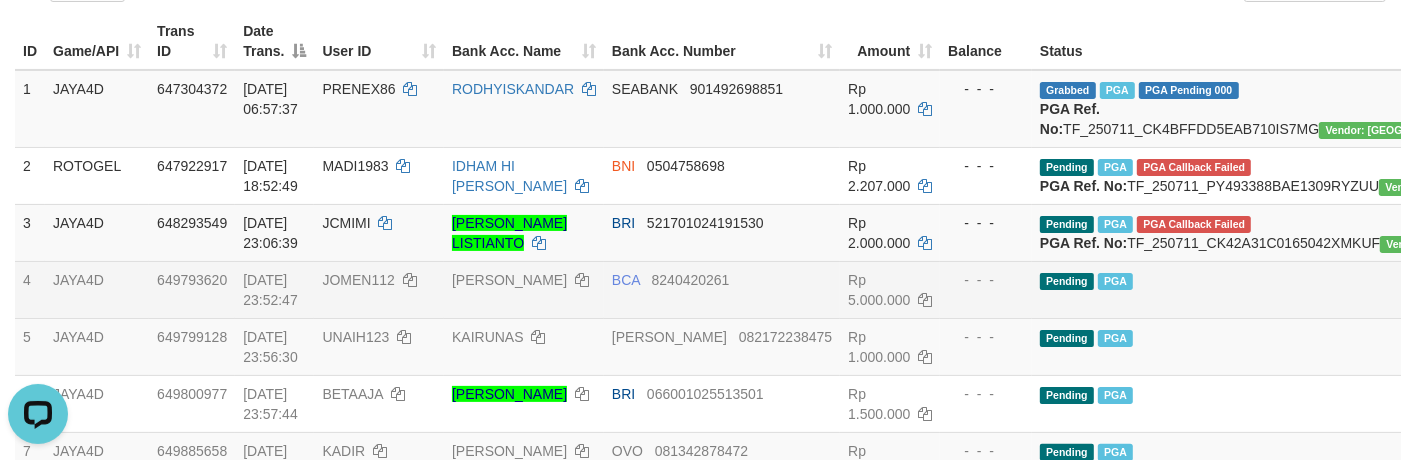 click on "Pending   PGA" at bounding box center (1275, 289) 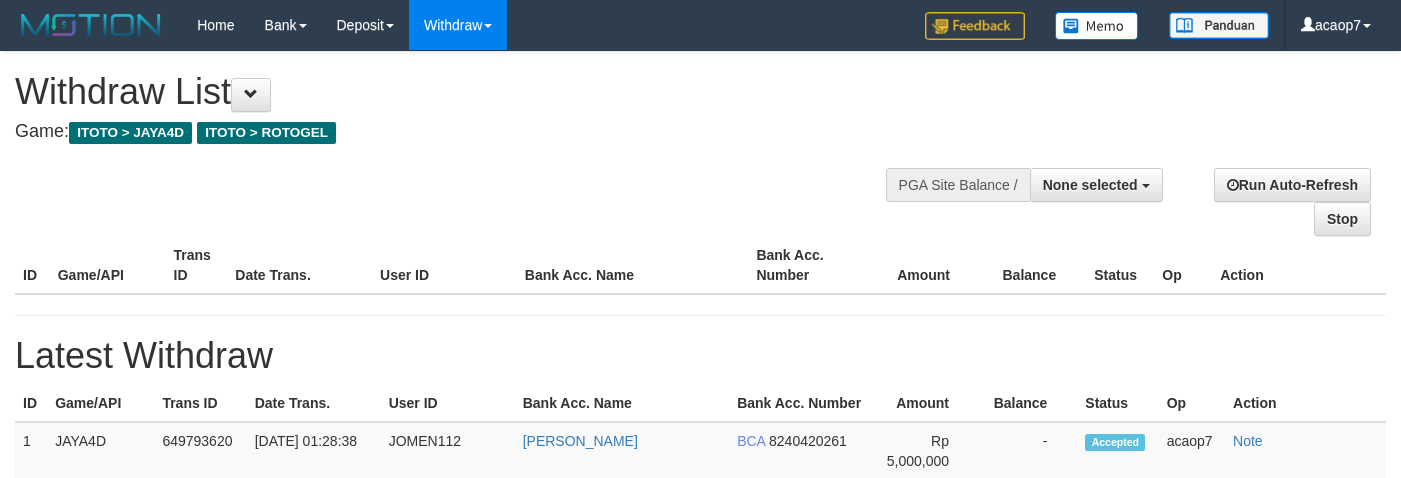 select 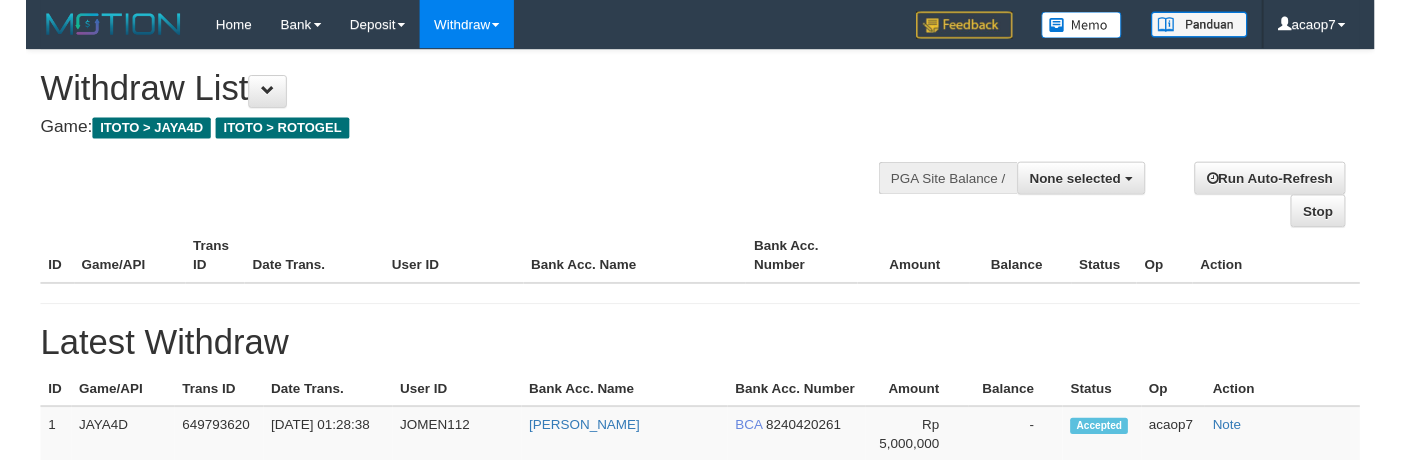 scroll, scrollTop: 265, scrollLeft: 0, axis: vertical 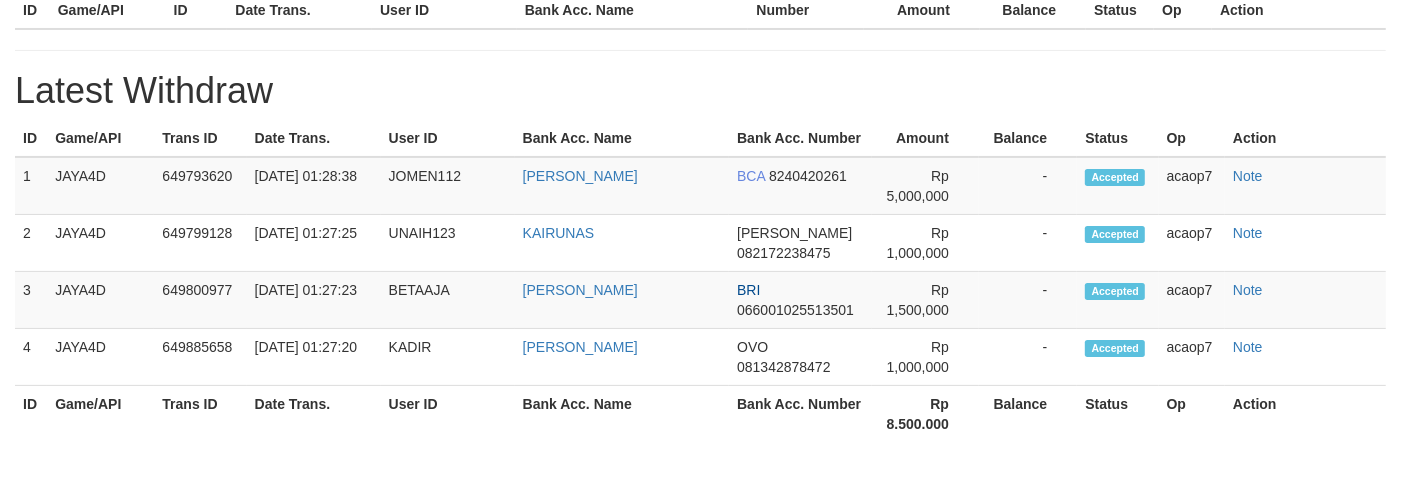 select on "**" 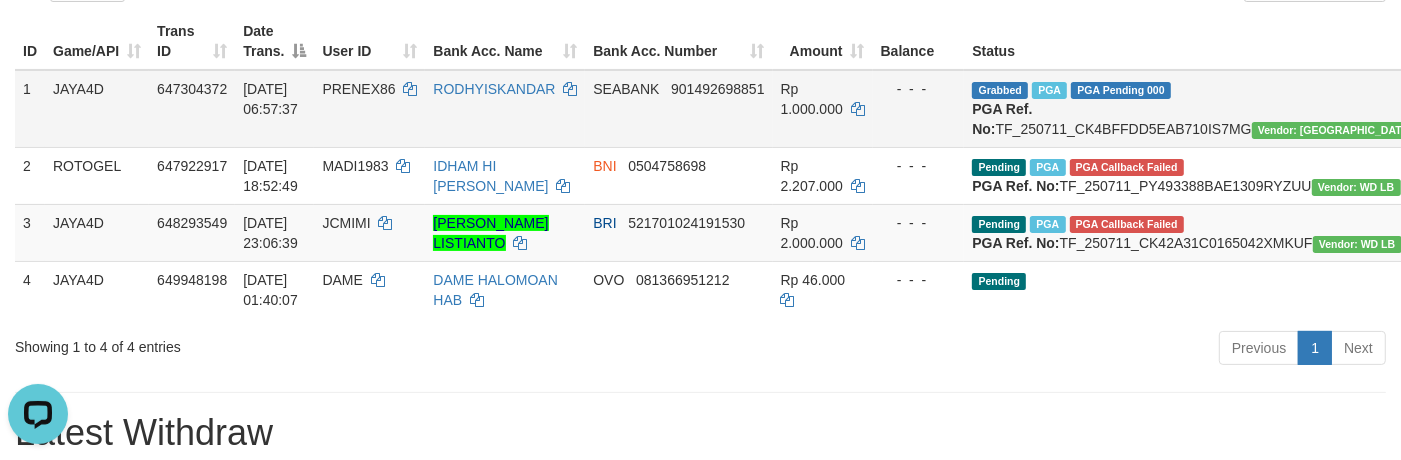 scroll, scrollTop: 0, scrollLeft: 0, axis: both 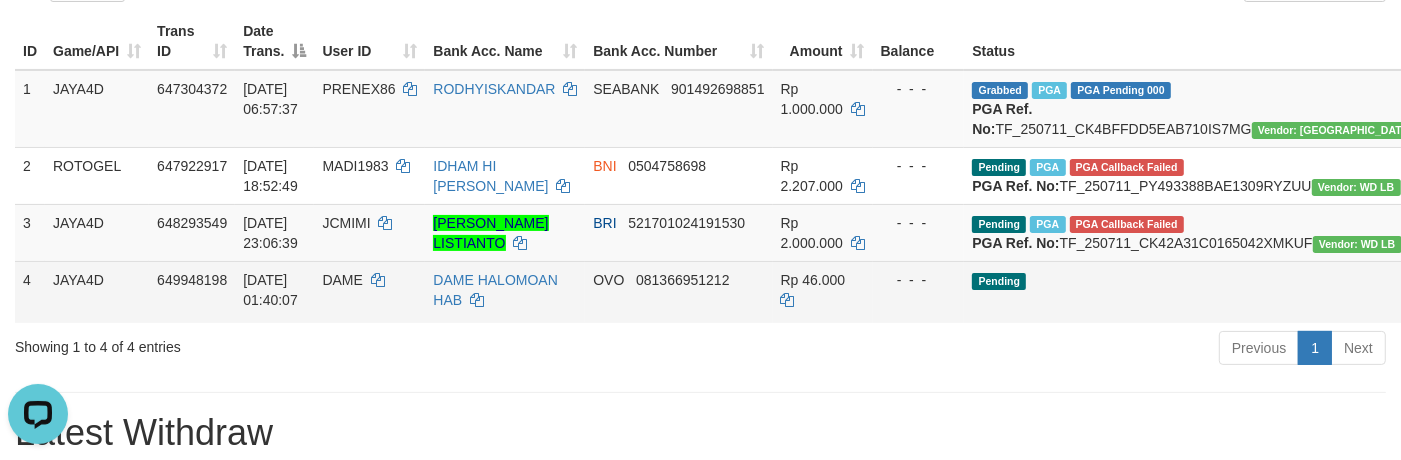 click on "Pending" at bounding box center (1207, 292) 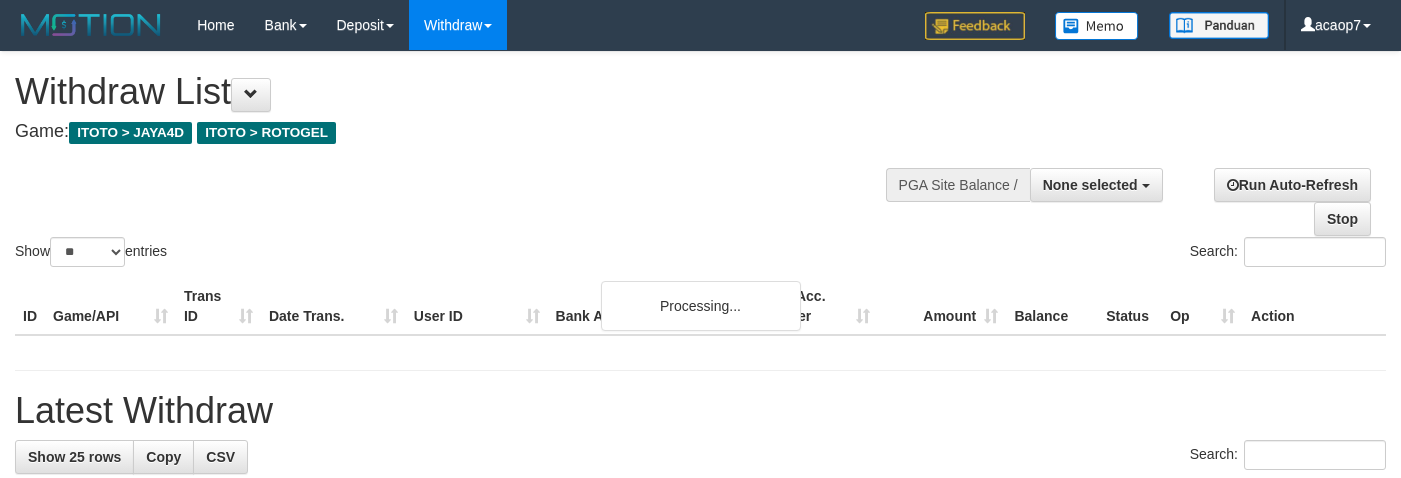 select 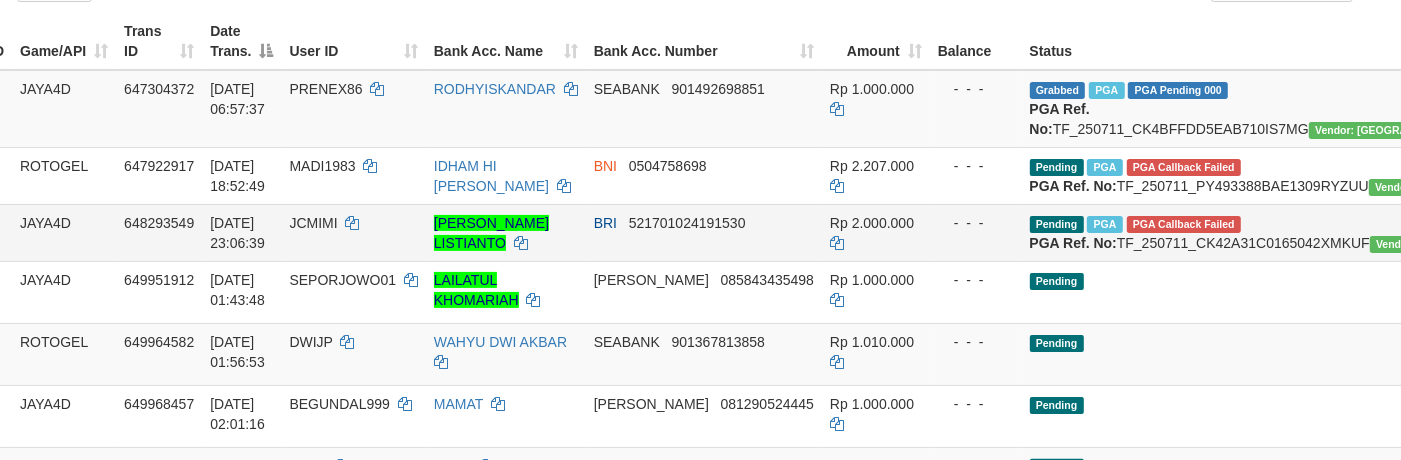 scroll, scrollTop: 265, scrollLeft: 0, axis: vertical 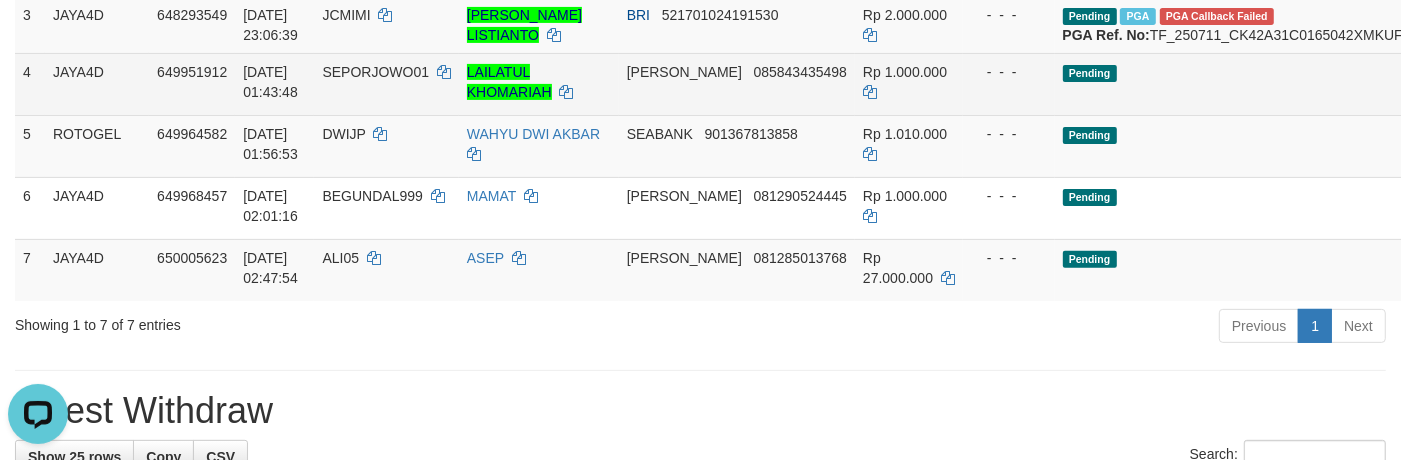 click on "Send PGA" at bounding box center (1663, 97) 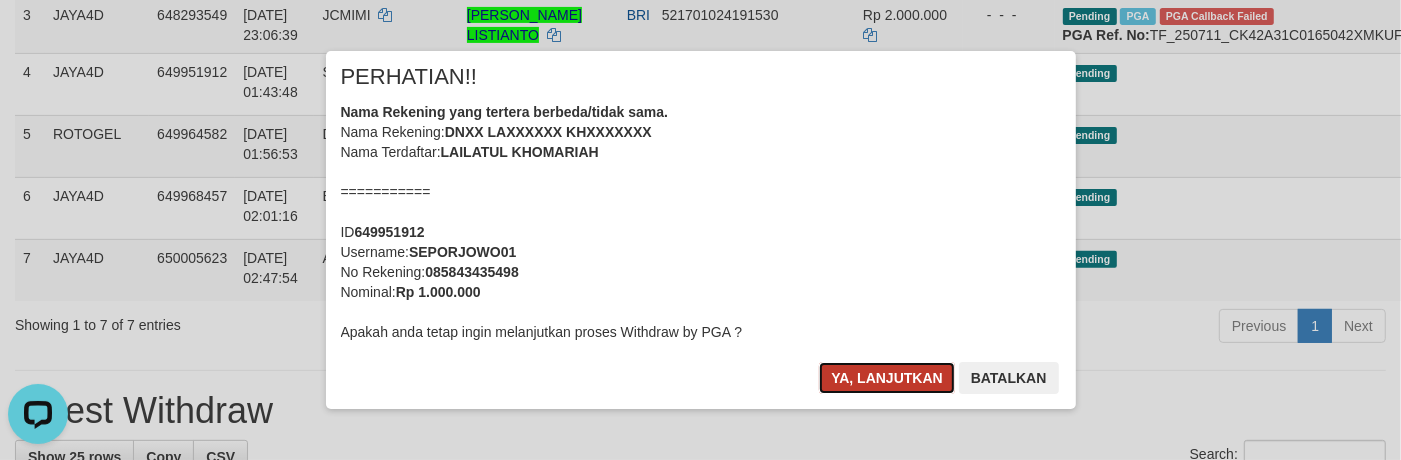 click on "Ya, lanjutkan" at bounding box center [887, 378] 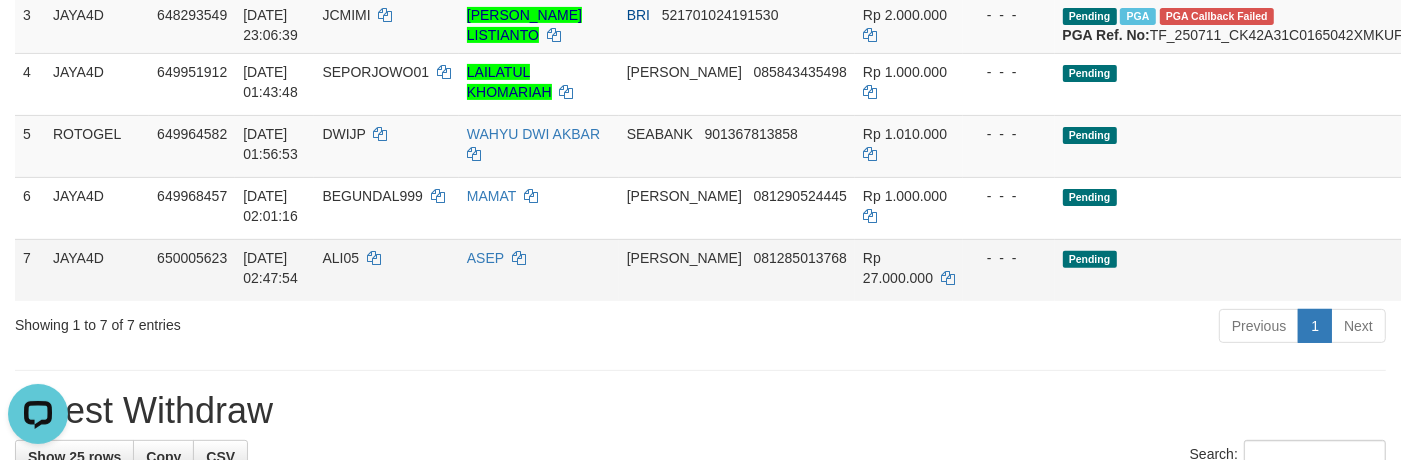 scroll, scrollTop: 468, scrollLeft: 0, axis: vertical 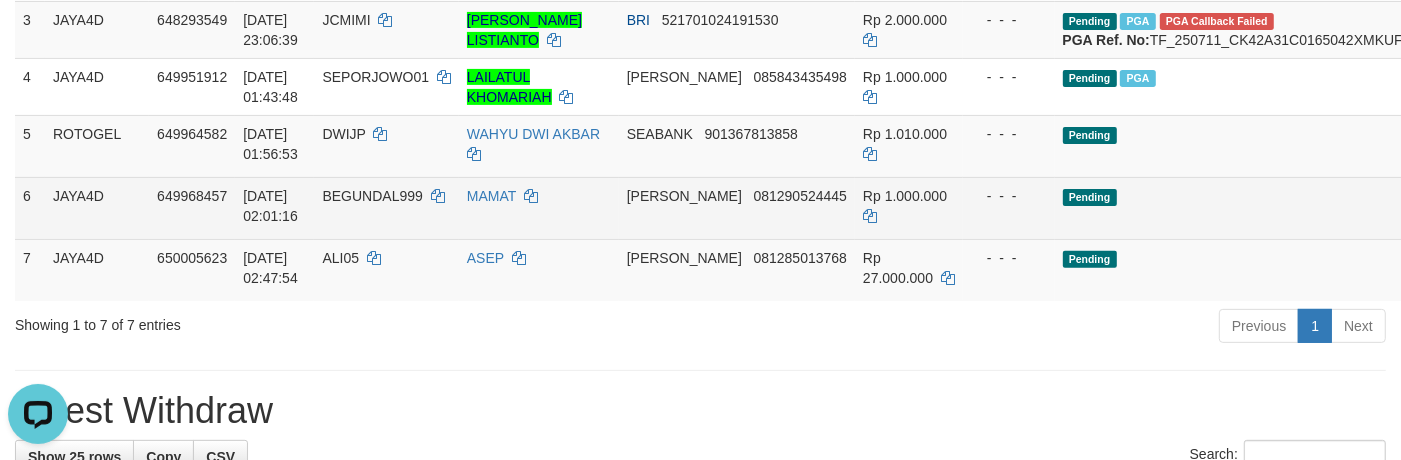 click on "Send PGA" at bounding box center (1663, 221) 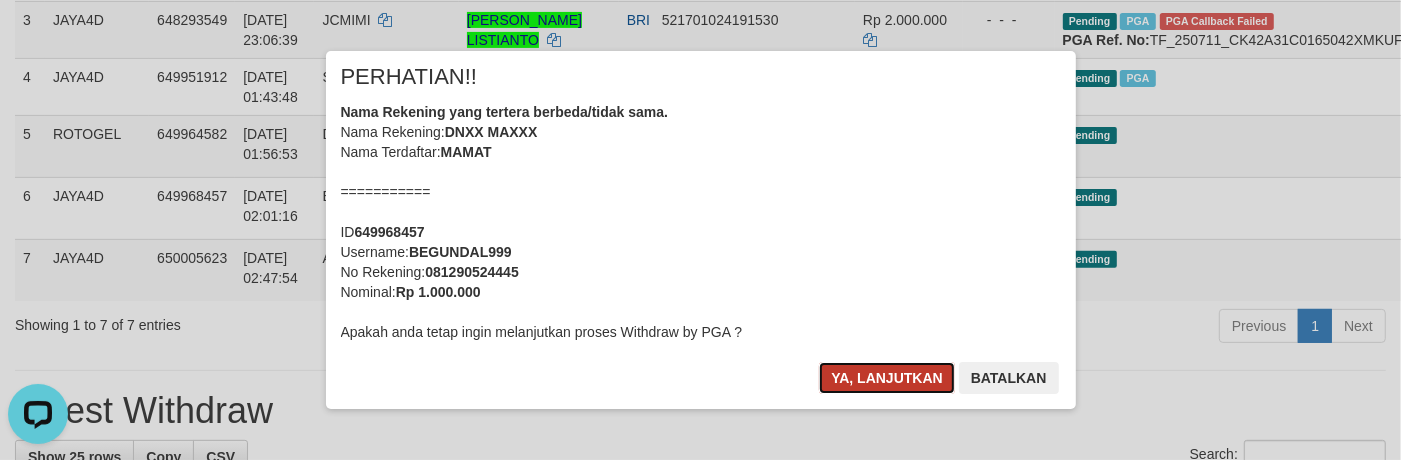 click on "Ya, lanjutkan" at bounding box center (887, 378) 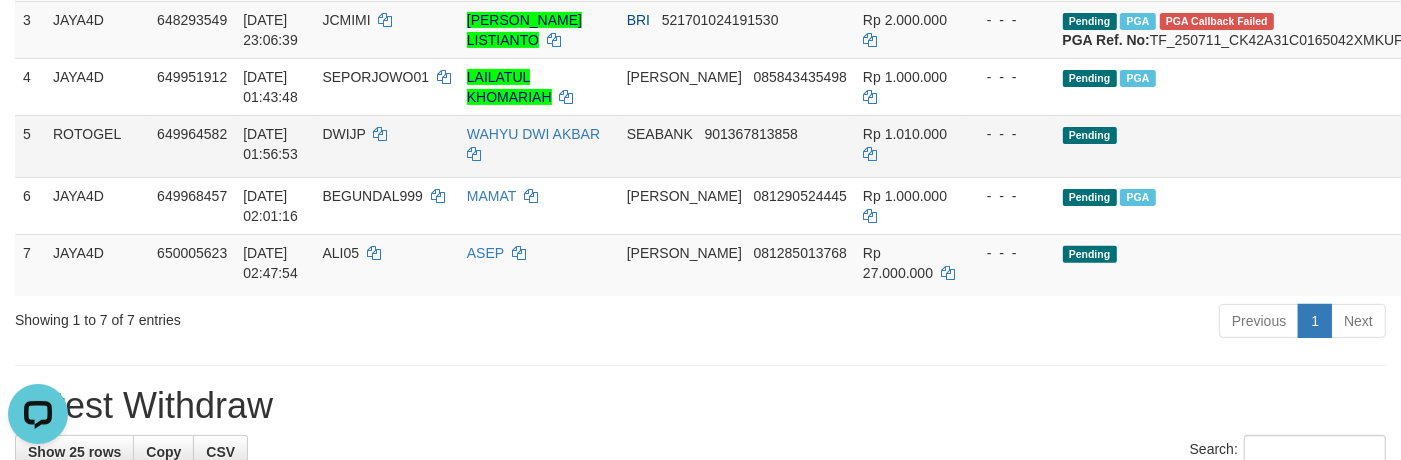 click on "Pending" at bounding box center (1298, 146) 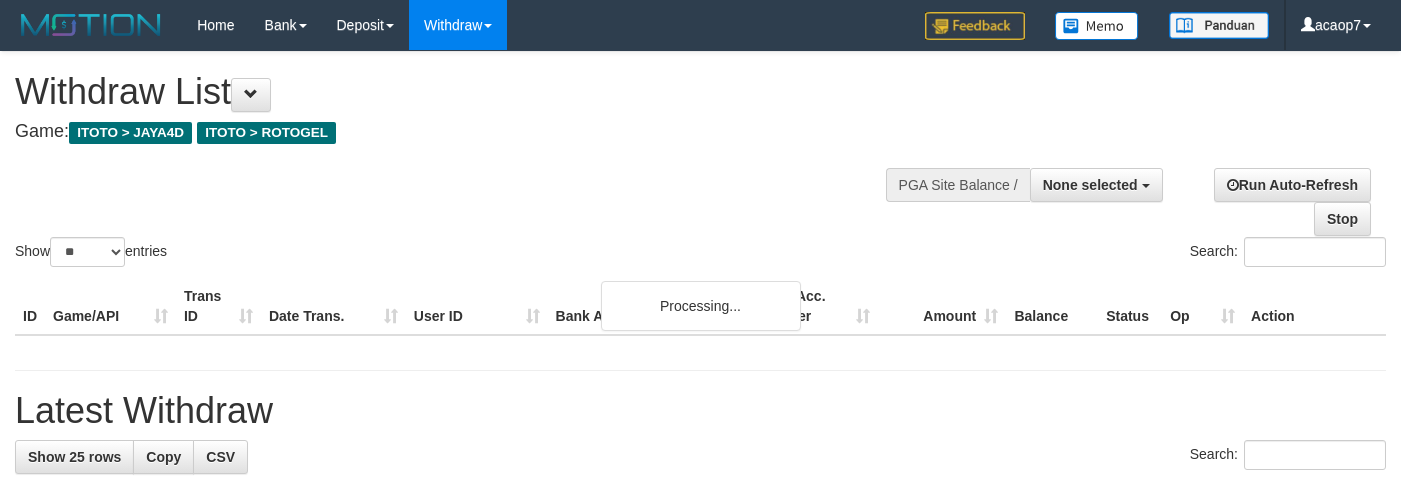 select 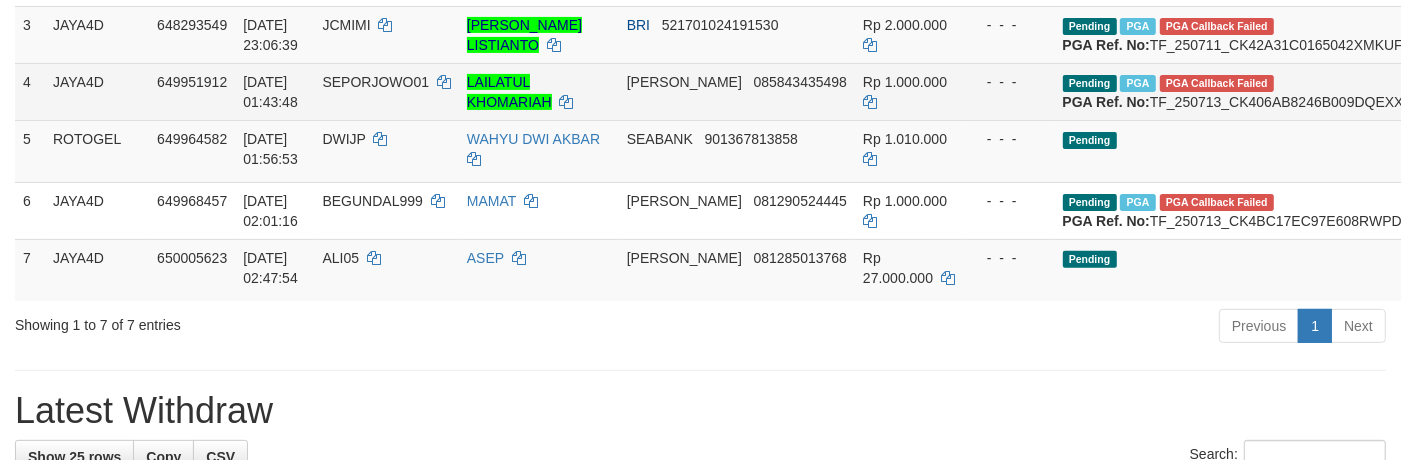 scroll, scrollTop: 552, scrollLeft: 0, axis: vertical 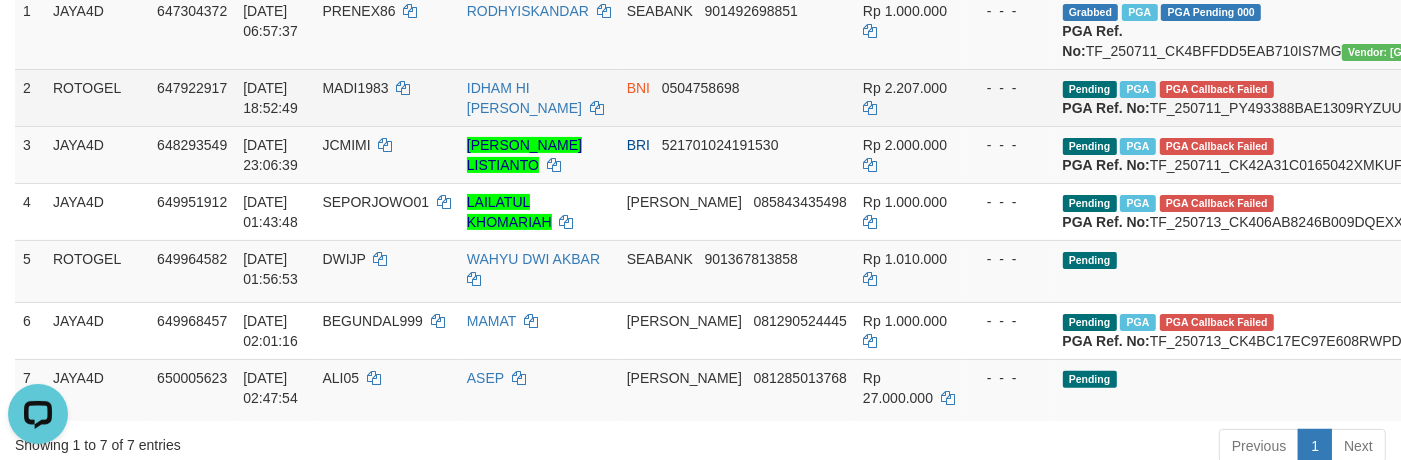 click on "MADI1983" at bounding box center [355, 88] 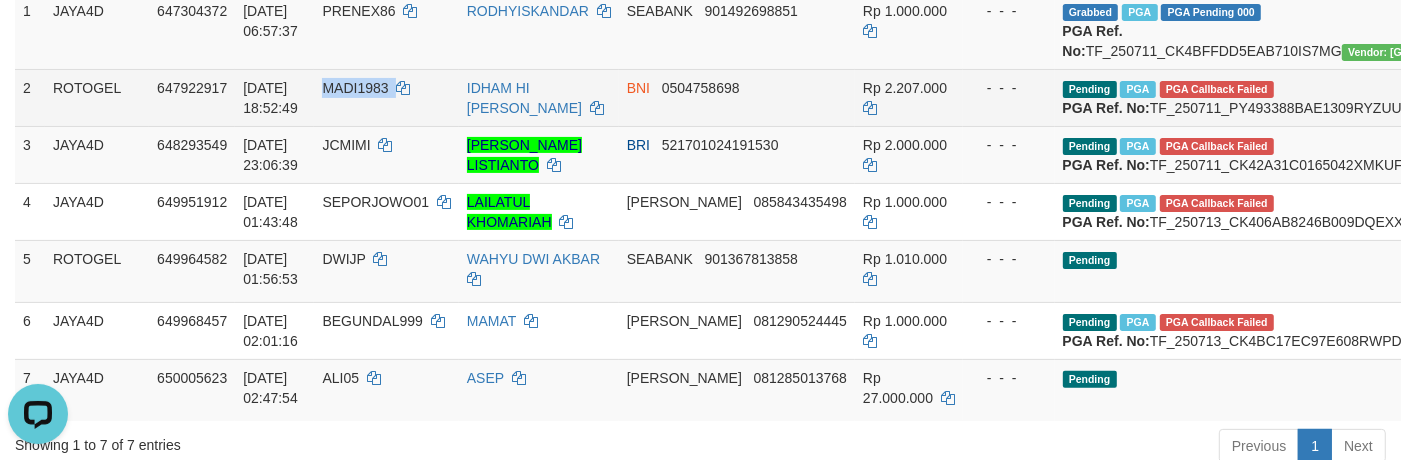 click on "MADI1983" at bounding box center (355, 88) 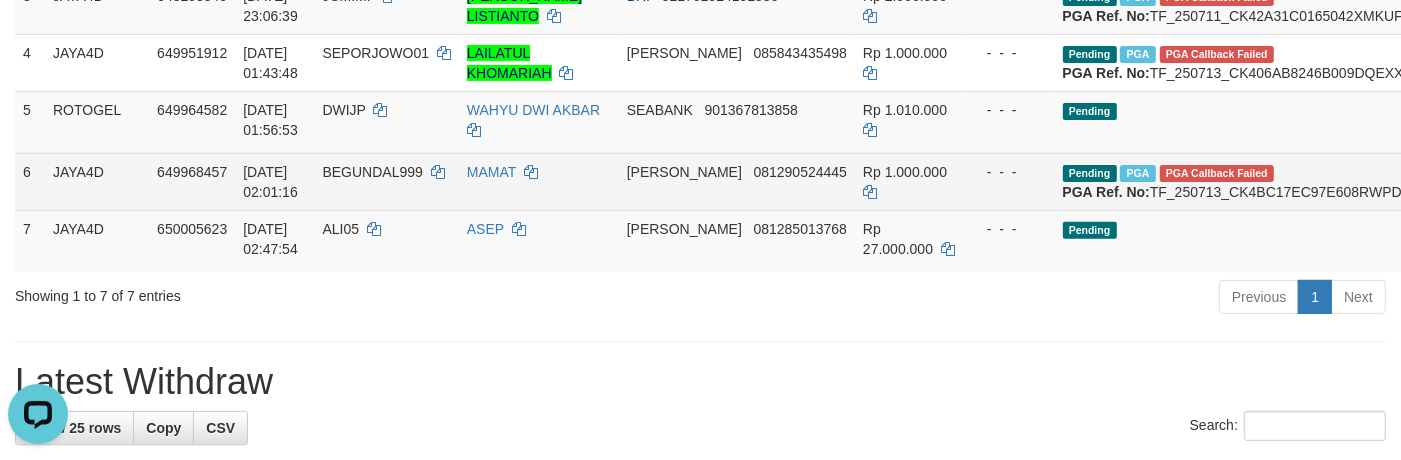 scroll, scrollTop: 552, scrollLeft: 0, axis: vertical 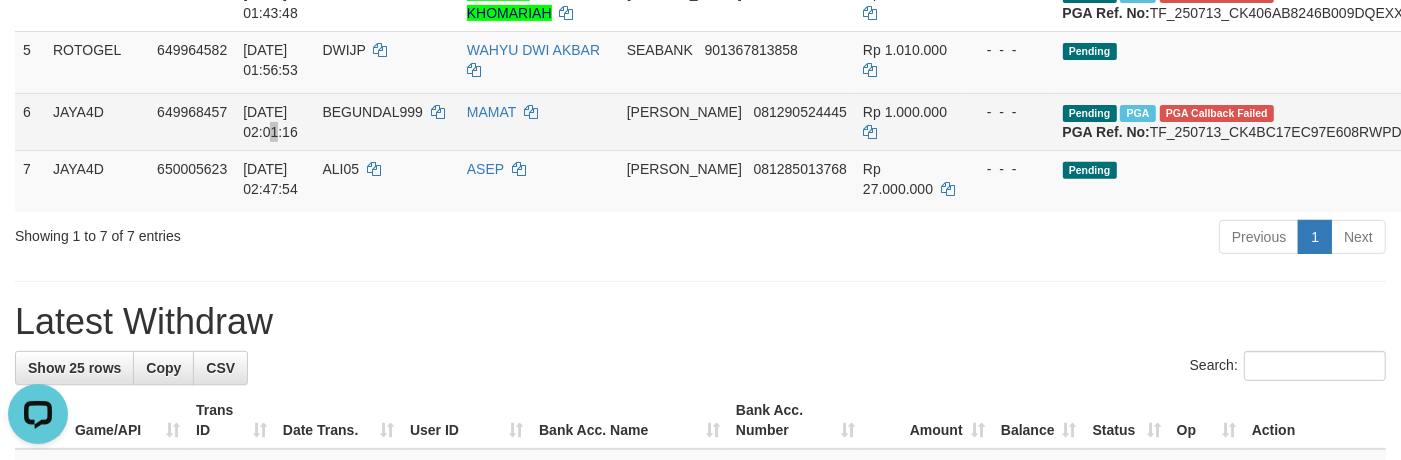 click on "[DATE] 02:01:16" at bounding box center [274, 121] 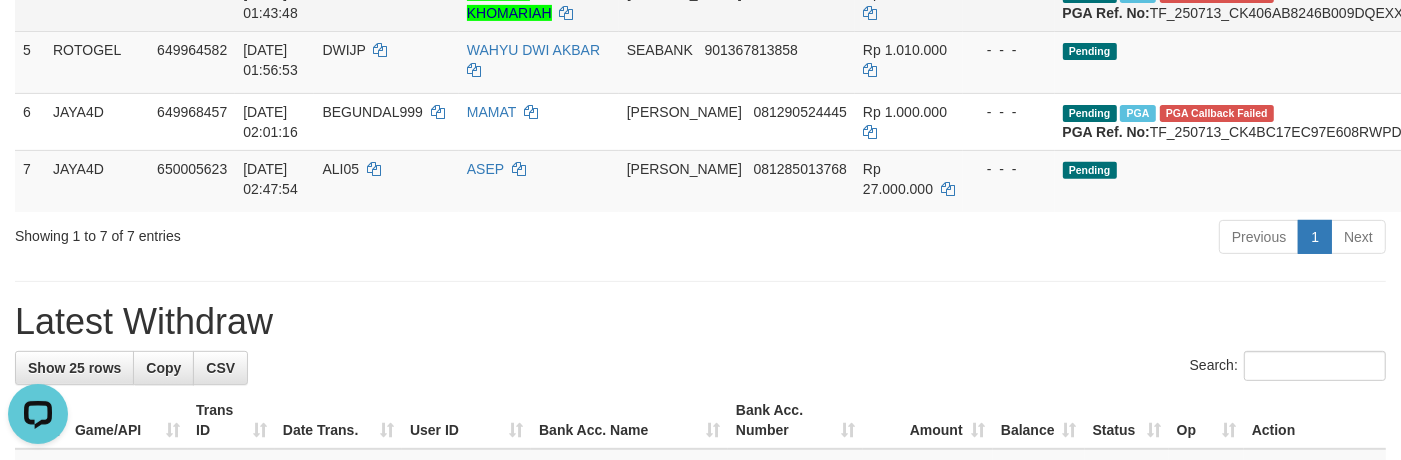 scroll, scrollTop: 343, scrollLeft: 0, axis: vertical 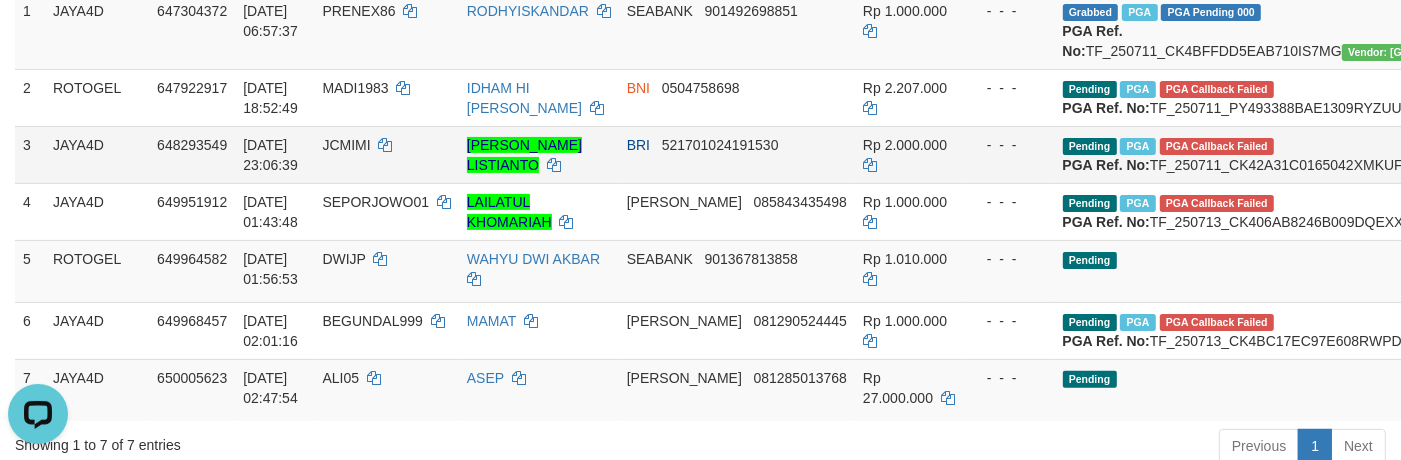 click on "JCMIMI" at bounding box center [346, 145] 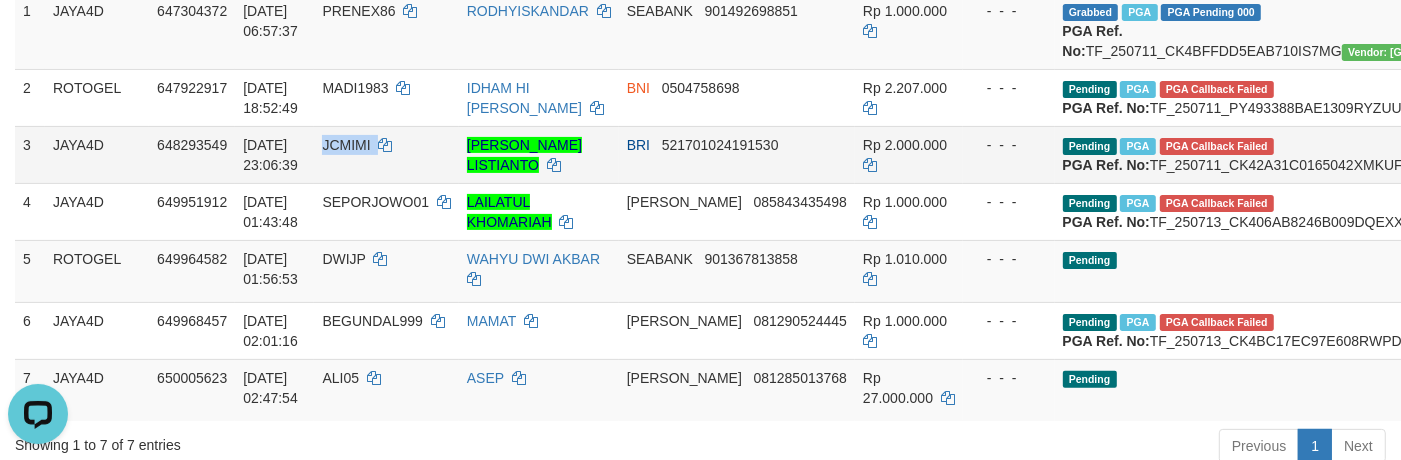 copy on "JCMIMI" 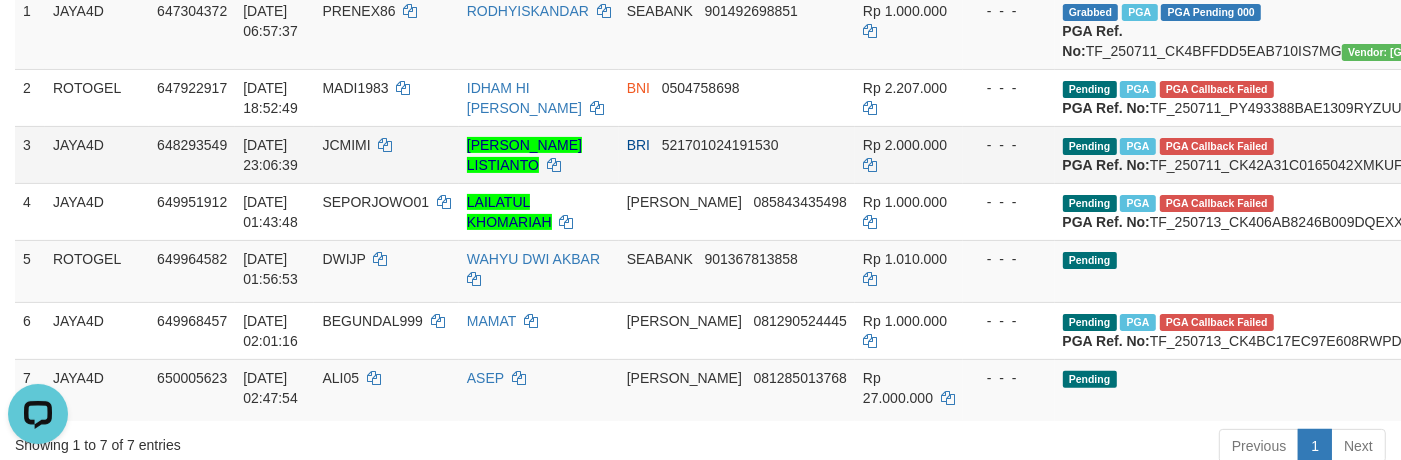 click on "[DATE] 23:06:39" at bounding box center [274, 154] 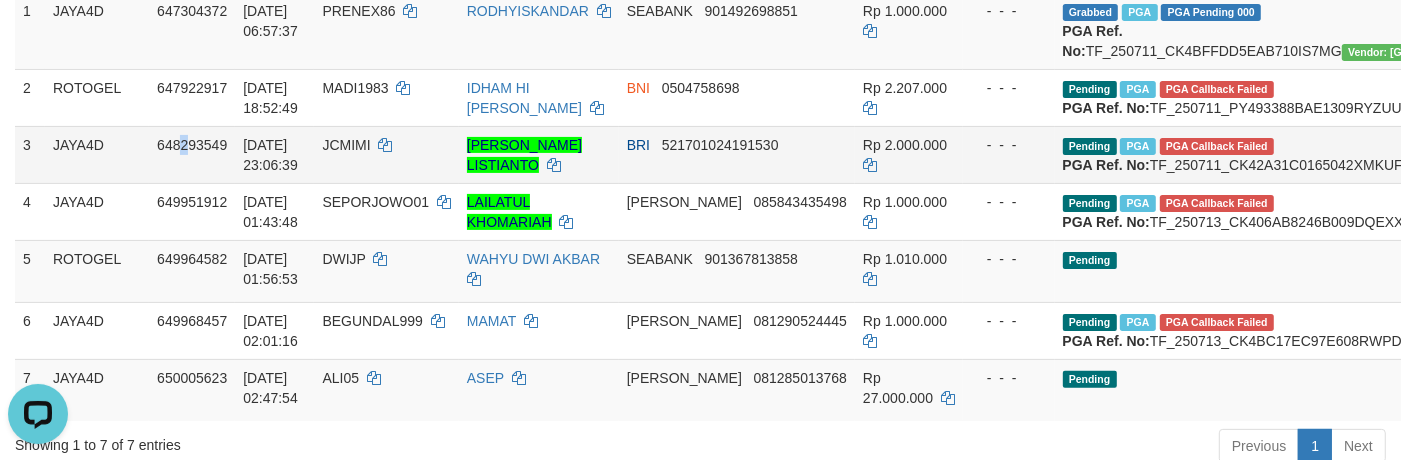 click on "648293549" at bounding box center [192, 154] 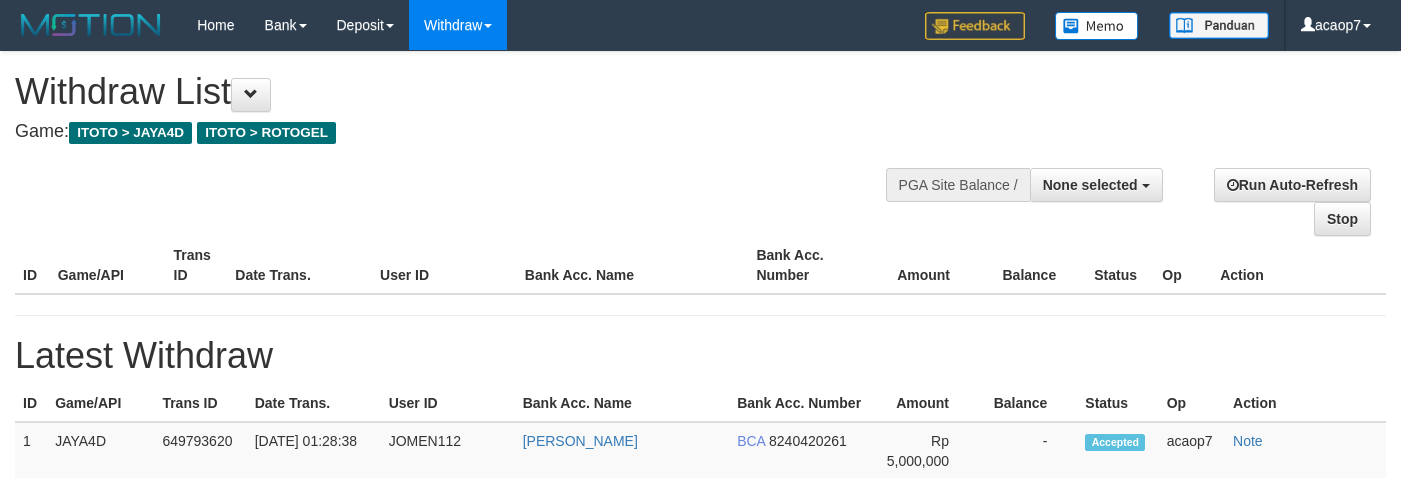 select 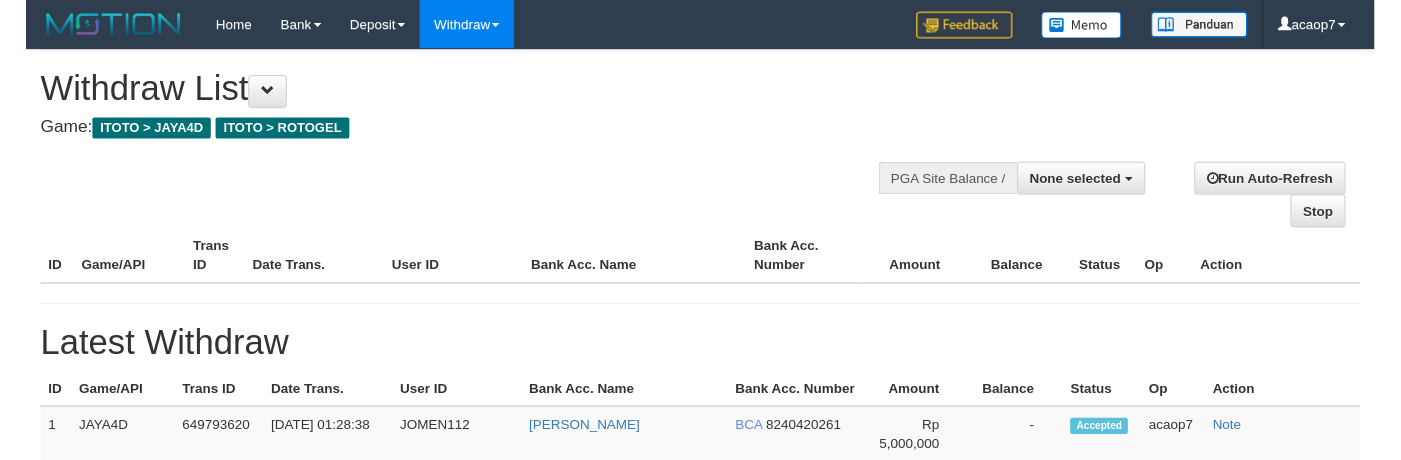 scroll, scrollTop: 343, scrollLeft: 0, axis: vertical 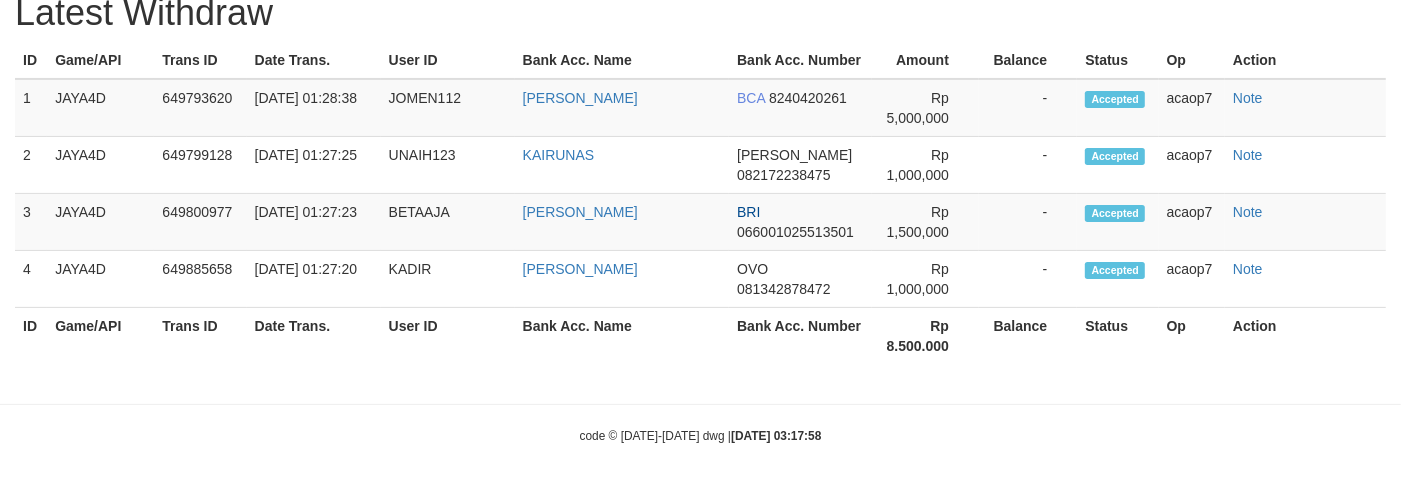 select on "**" 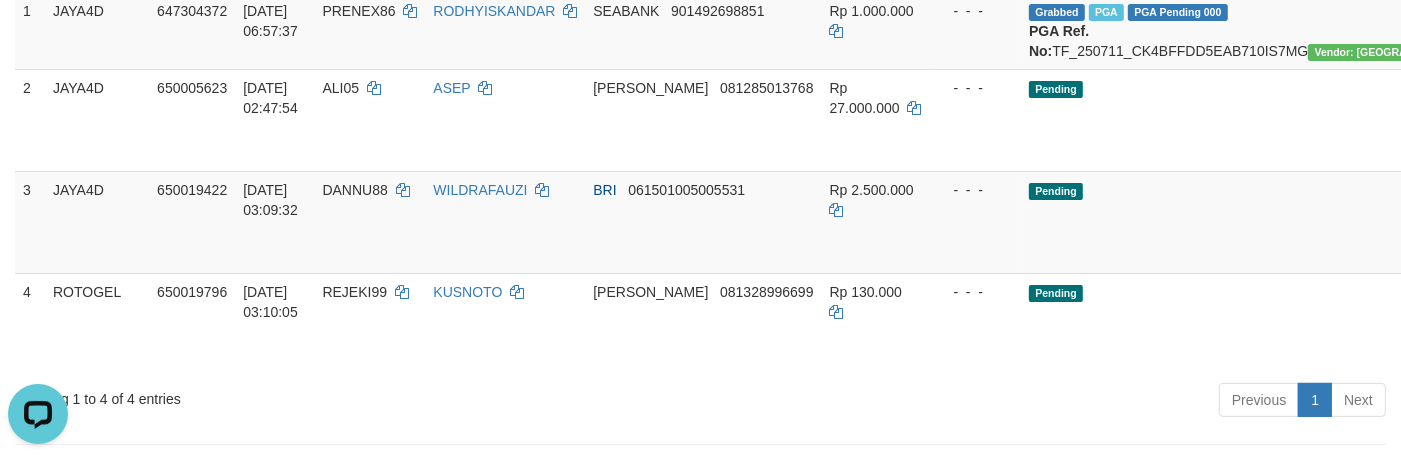 scroll, scrollTop: 0, scrollLeft: 0, axis: both 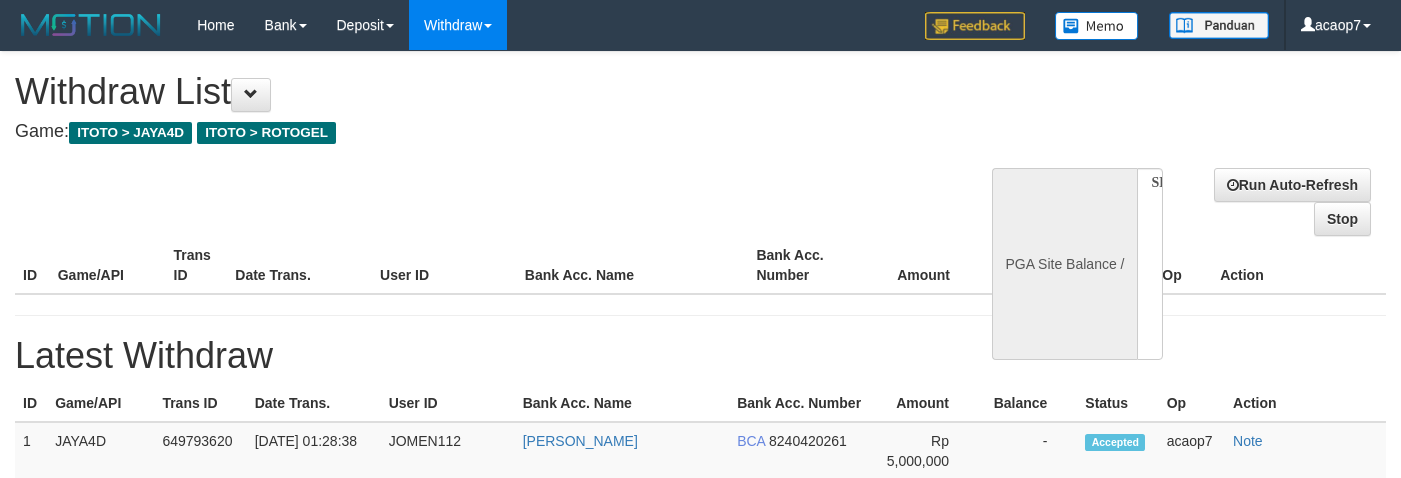 select 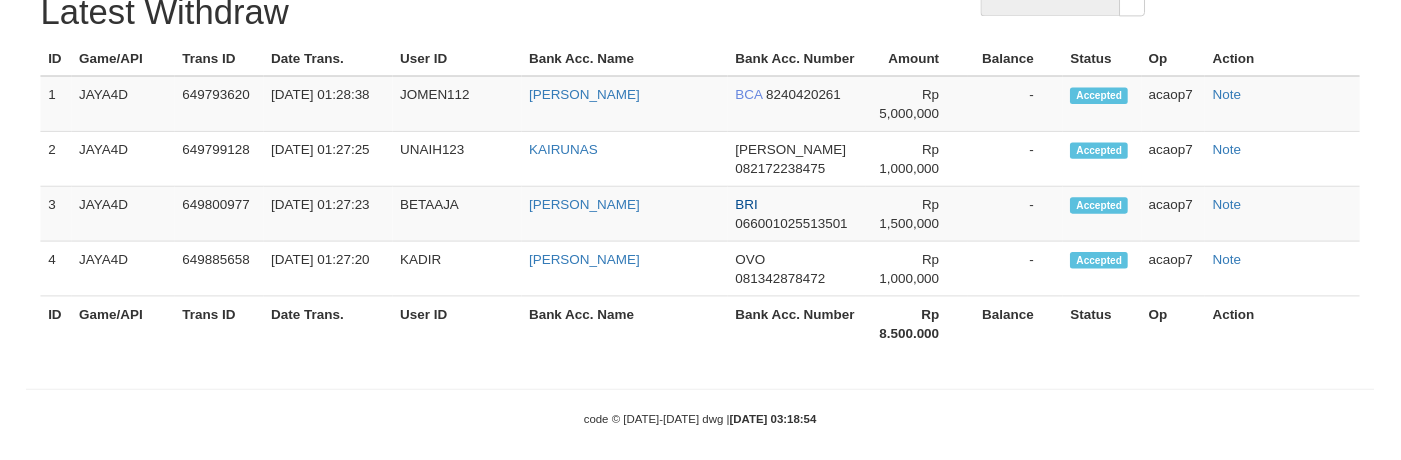 scroll, scrollTop: 343, scrollLeft: 0, axis: vertical 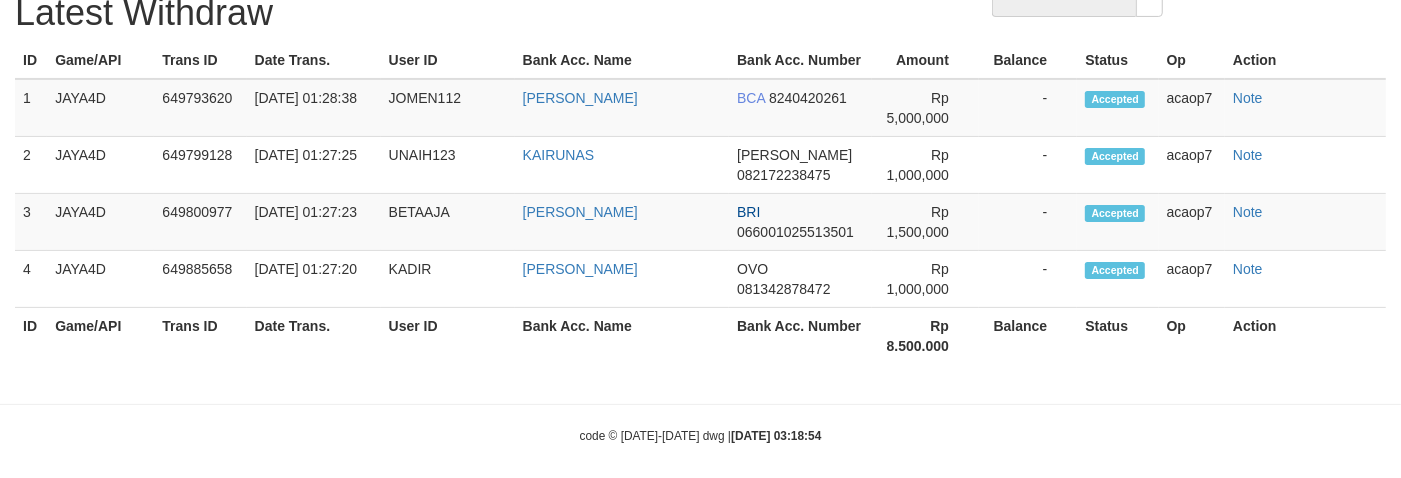 select on "**" 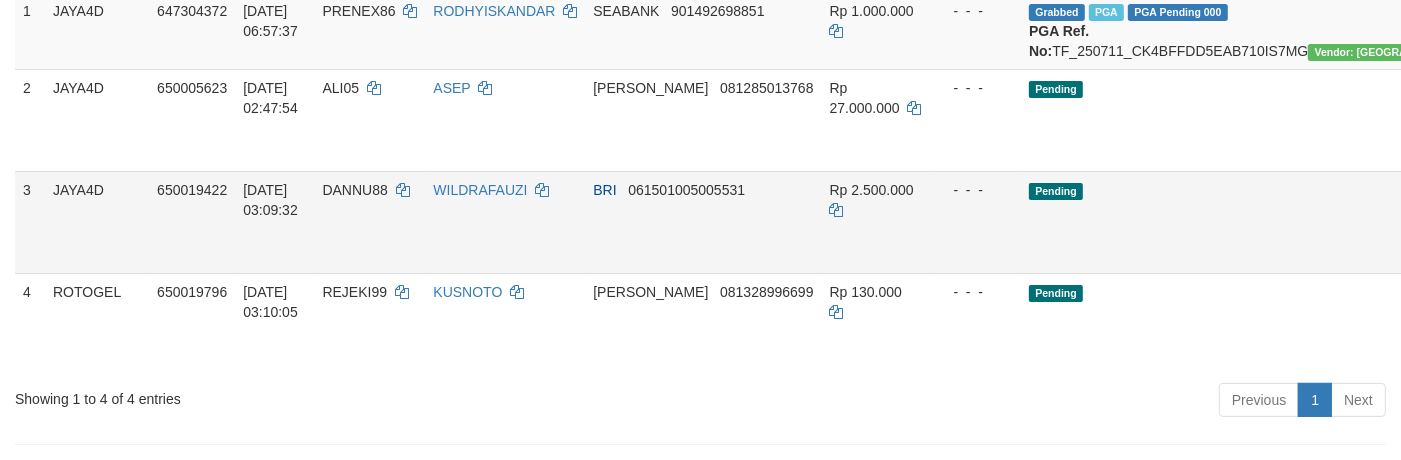 click on "Send PGA" at bounding box center [1614, 245] 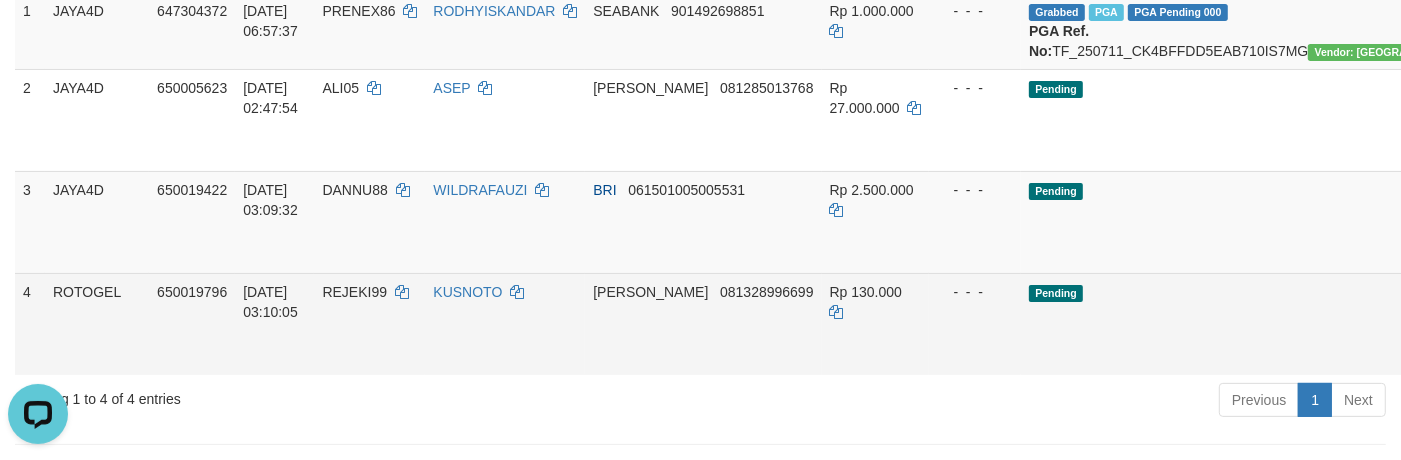scroll, scrollTop: 0, scrollLeft: 0, axis: both 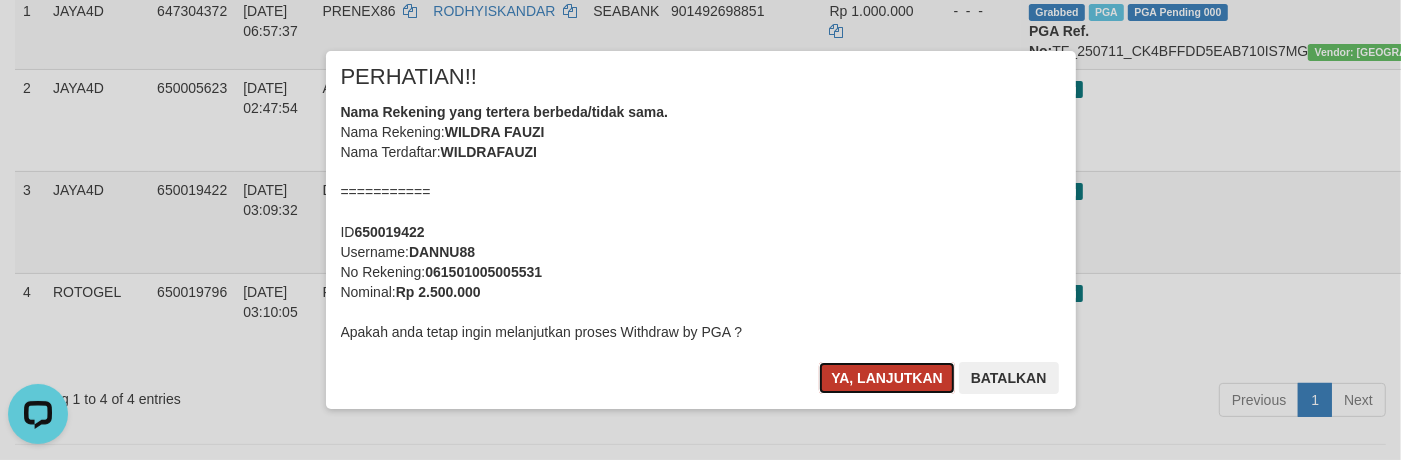 click on "Ya, lanjutkan" at bounding box center (887, 378) 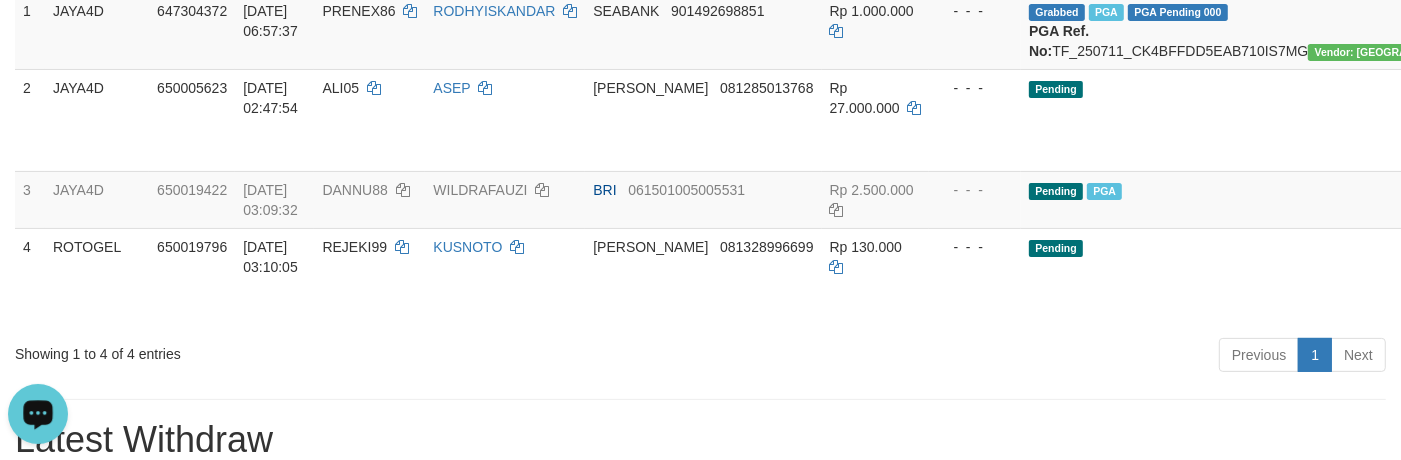 click on "Previous 1 Next" at bounding box center (992, 357) 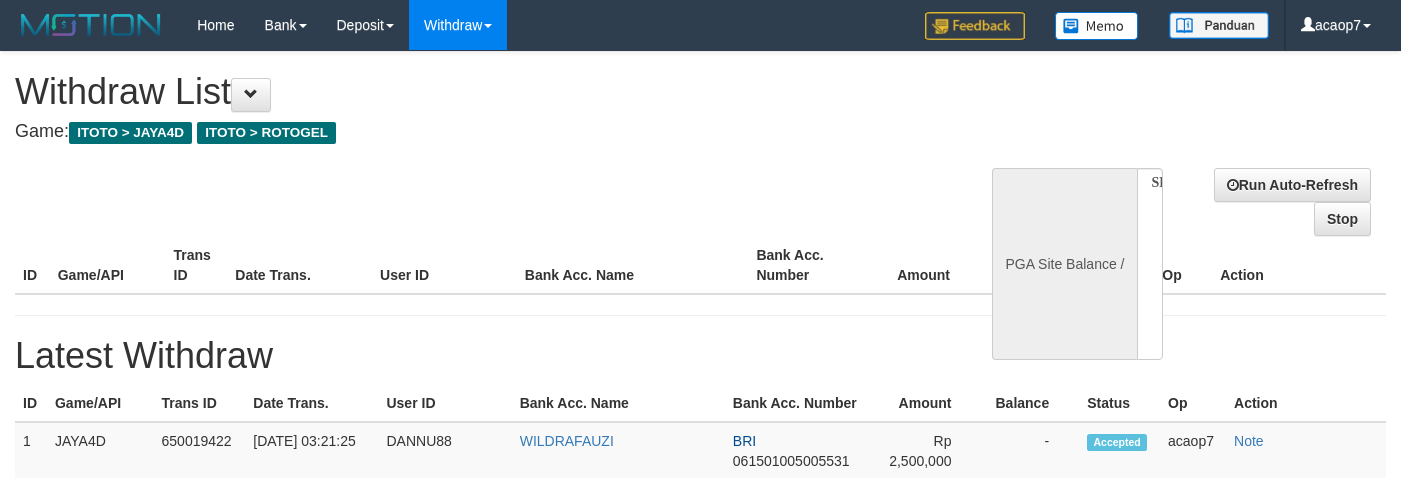 select 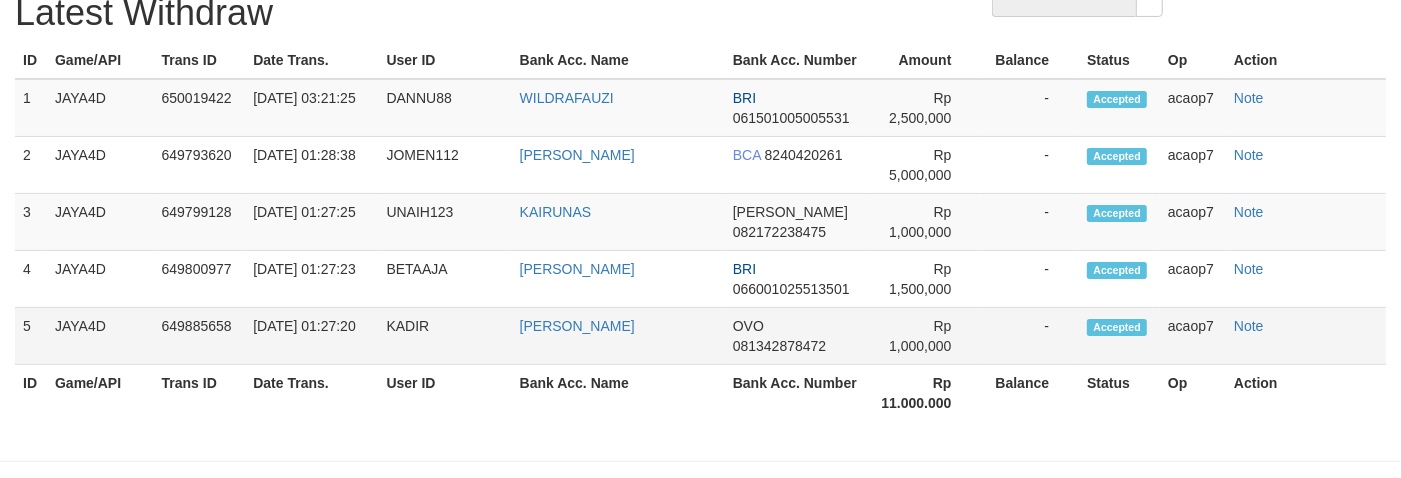 select on "**" 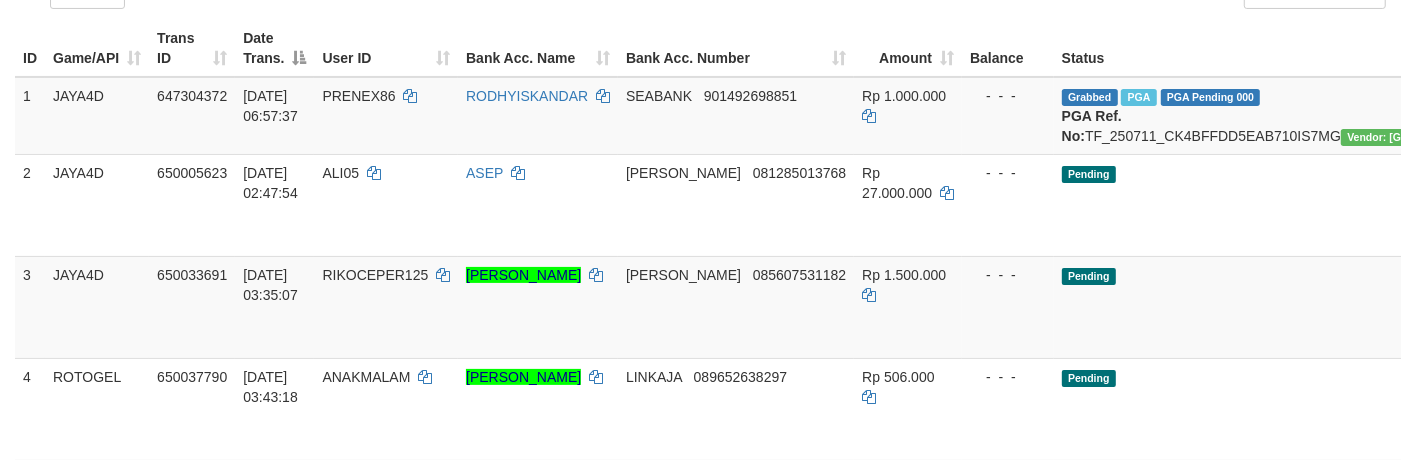 scroll, scrollTop: 208, scrollLeft: 0, axis: vertical 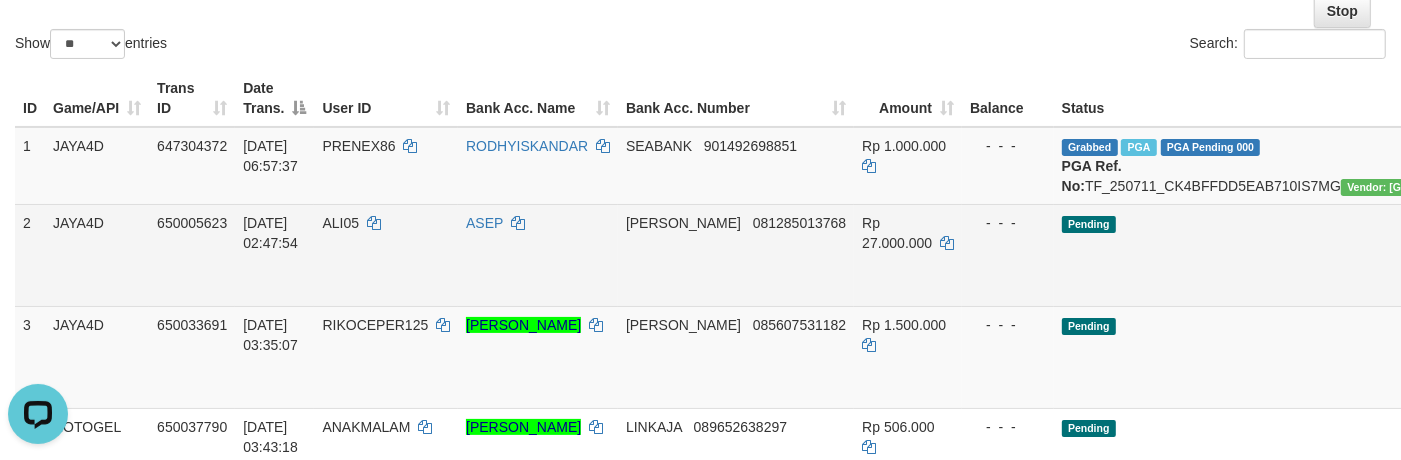 click on "Pending" at bounding box center (1297, 255) 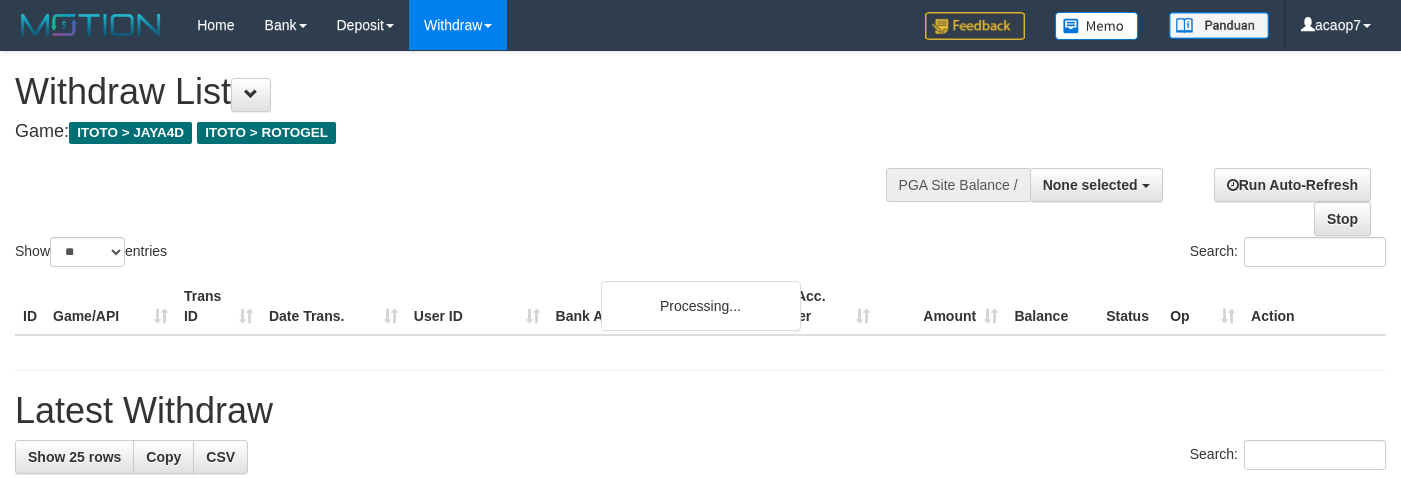 select 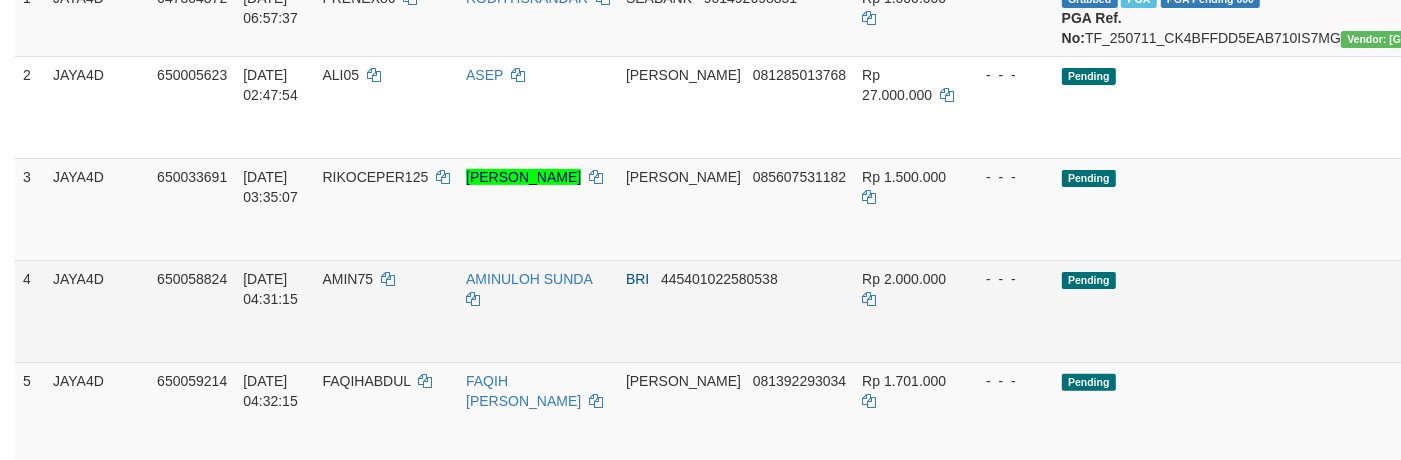 scroll, scrollTop: 417, scrollLeft: 0, axis: vertical 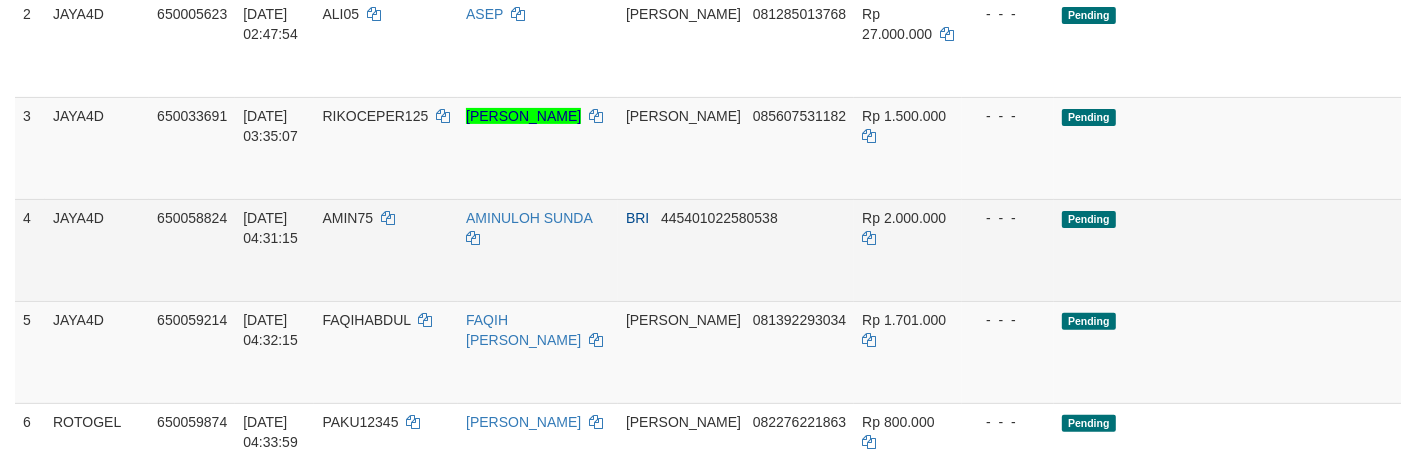 click on "Send PGA" at bounding box center (1646, 273) 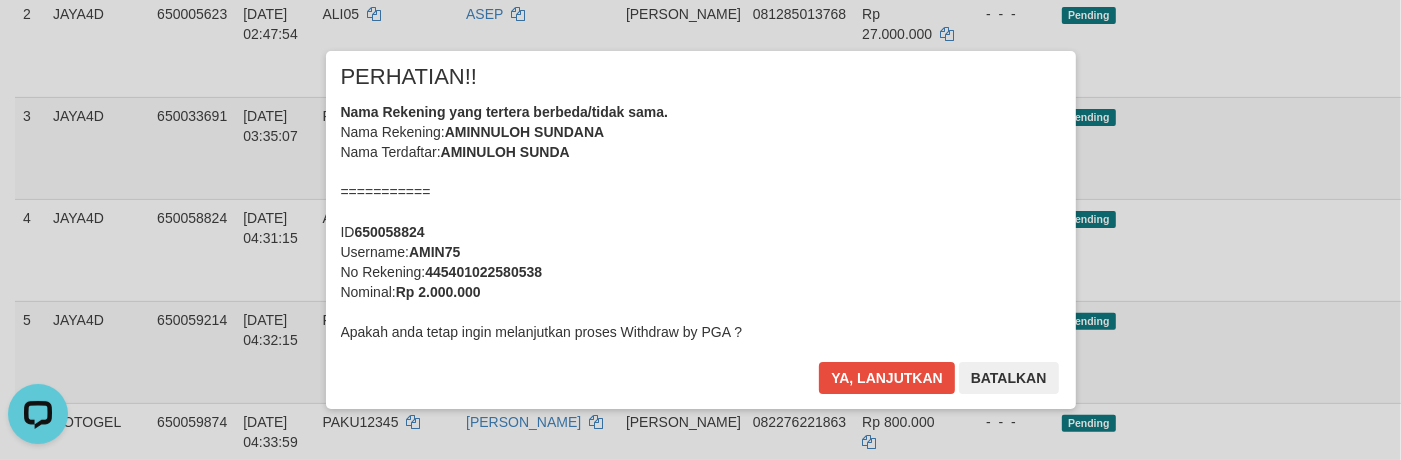 scroll, scrollTop: 0, scrollLeft: 0, axis: both 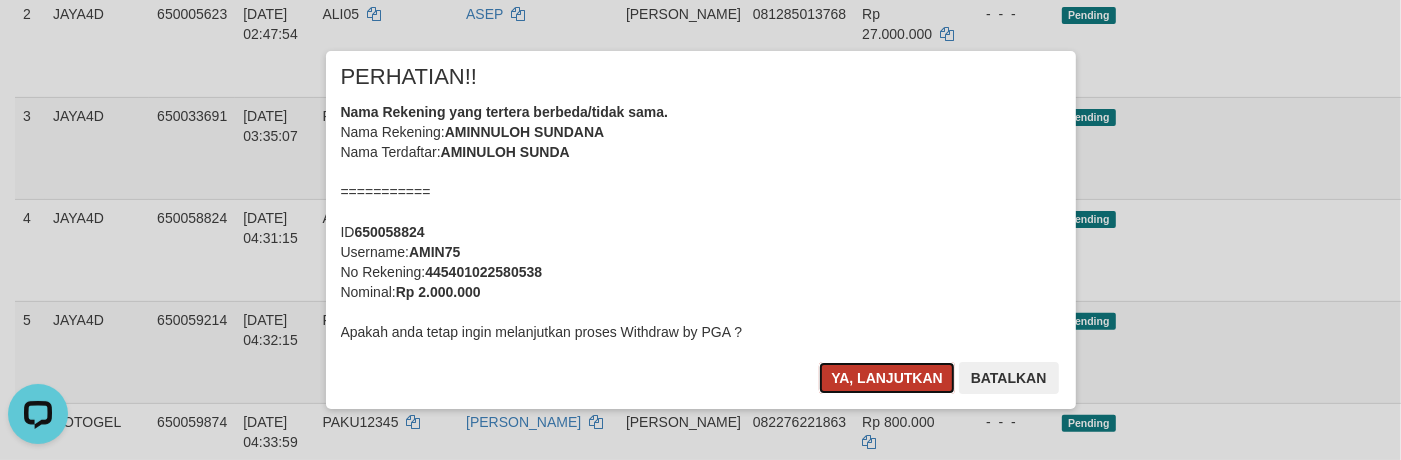 click on "Ya, lanjutkan" at bounding box center (887, 378) 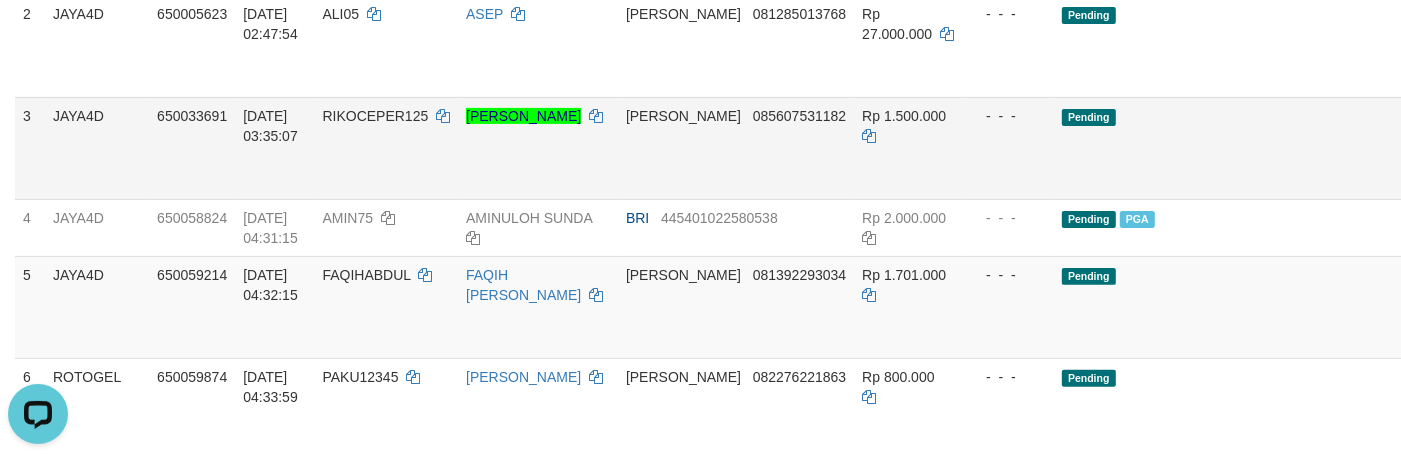 click on "Pending" at bounding box center [1297, 148] 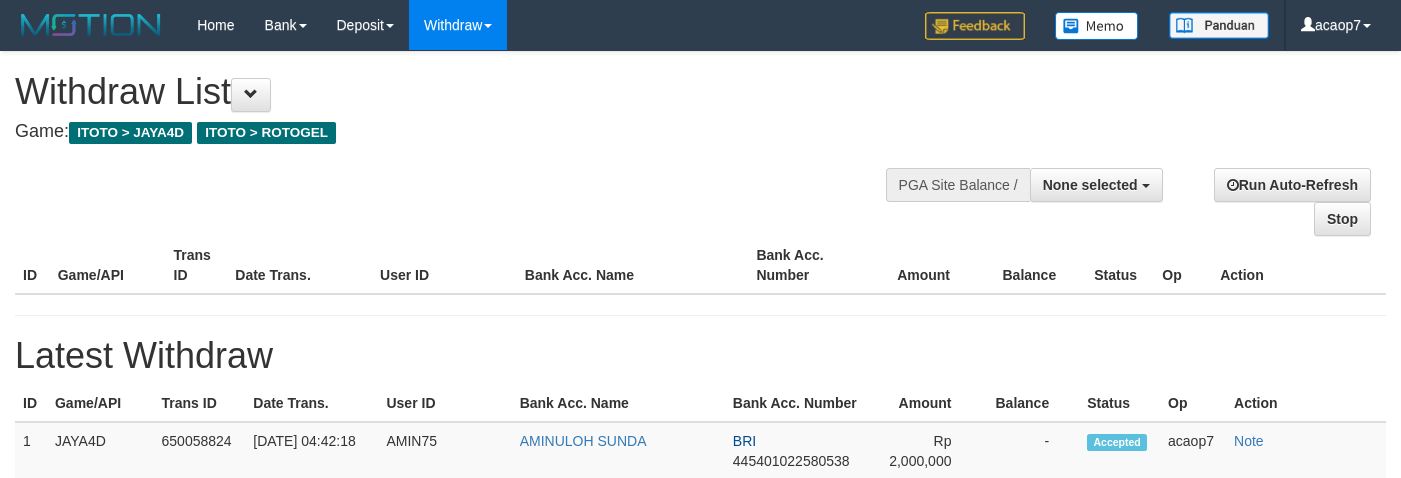 select 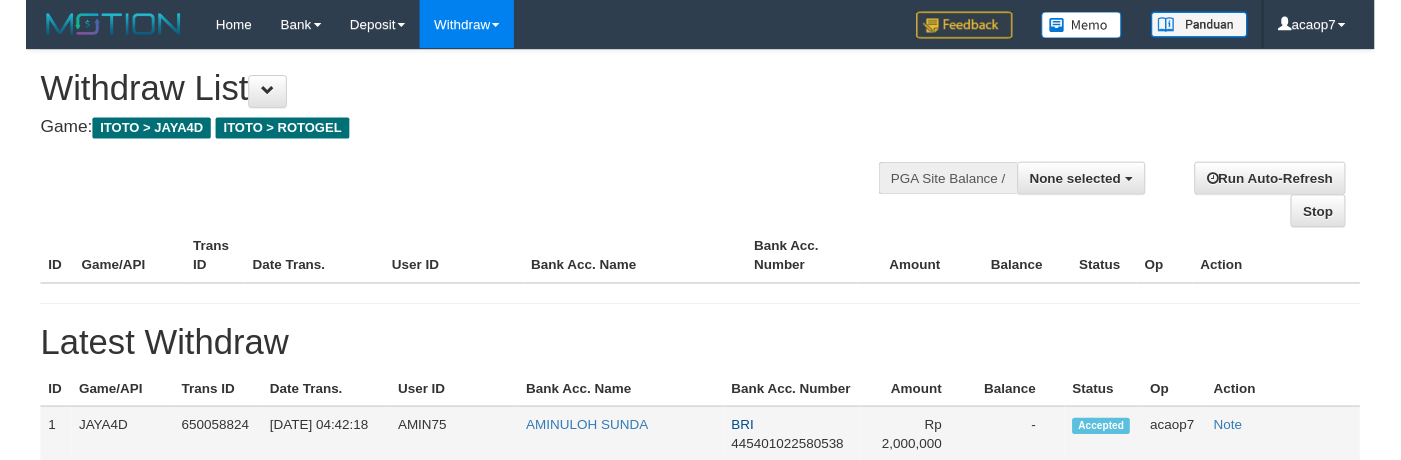 scroll, scrollTop: 472, scrollLeft: 0, axis: vertical 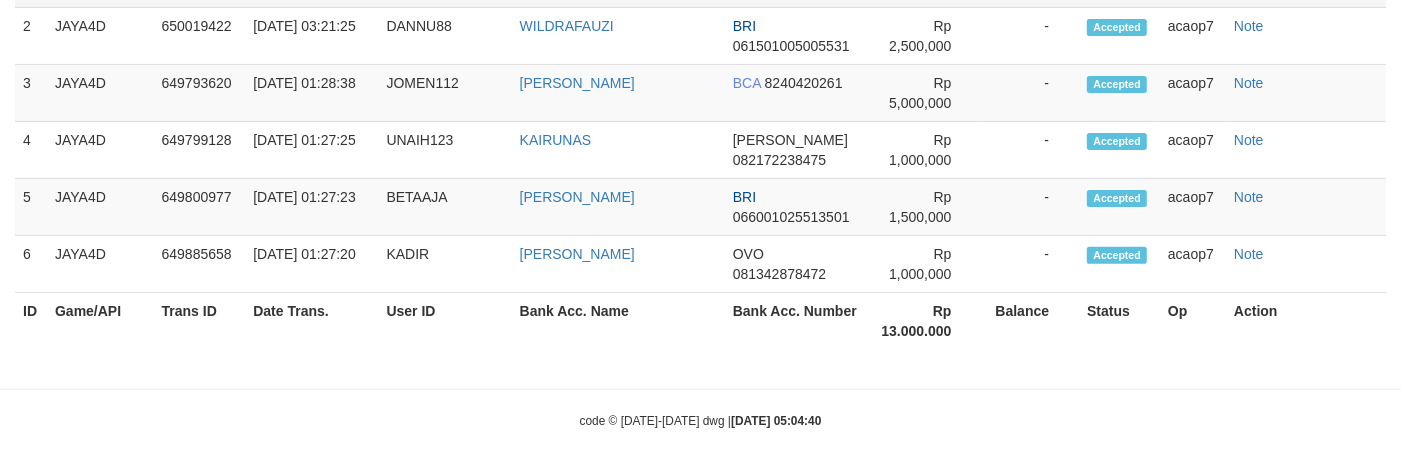 select on "**" 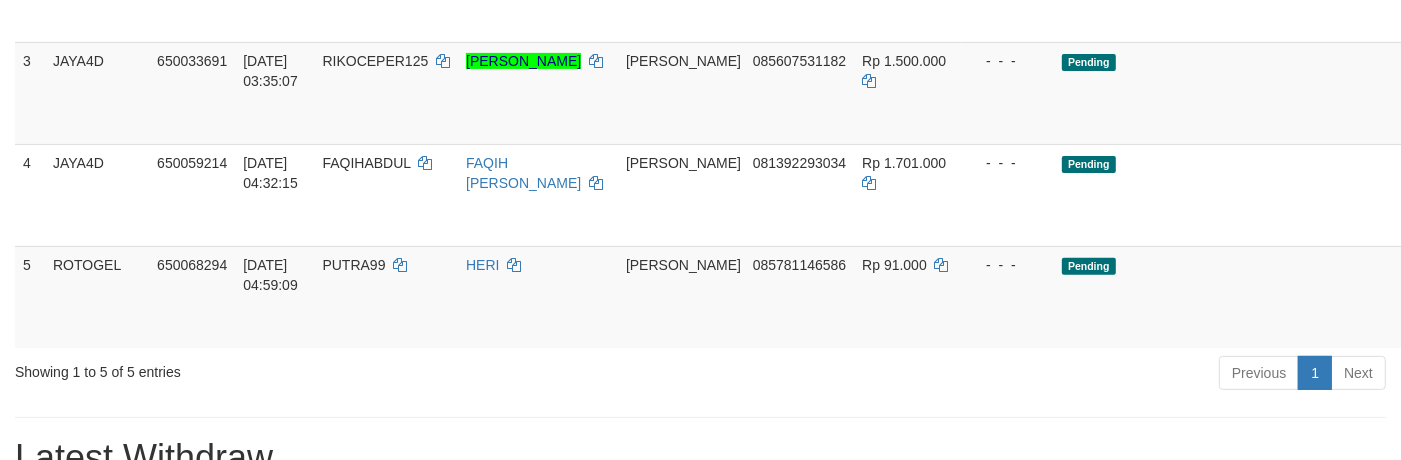 scroll, scrollTop: 417, scrollLeft: 0, axis: vertical 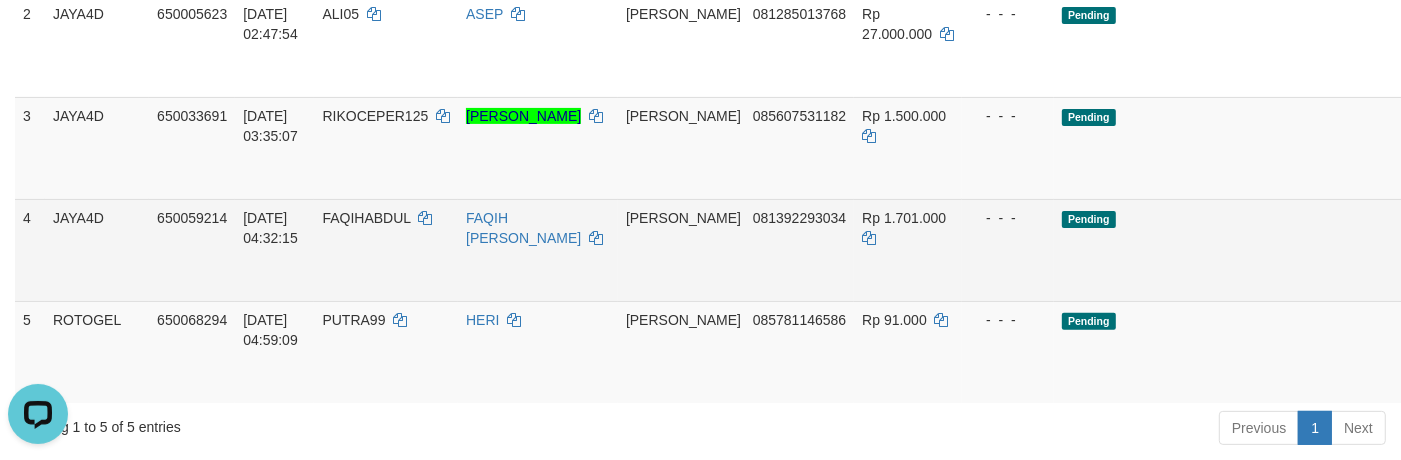 click on "Pending" at bounding box center (1297, 250) 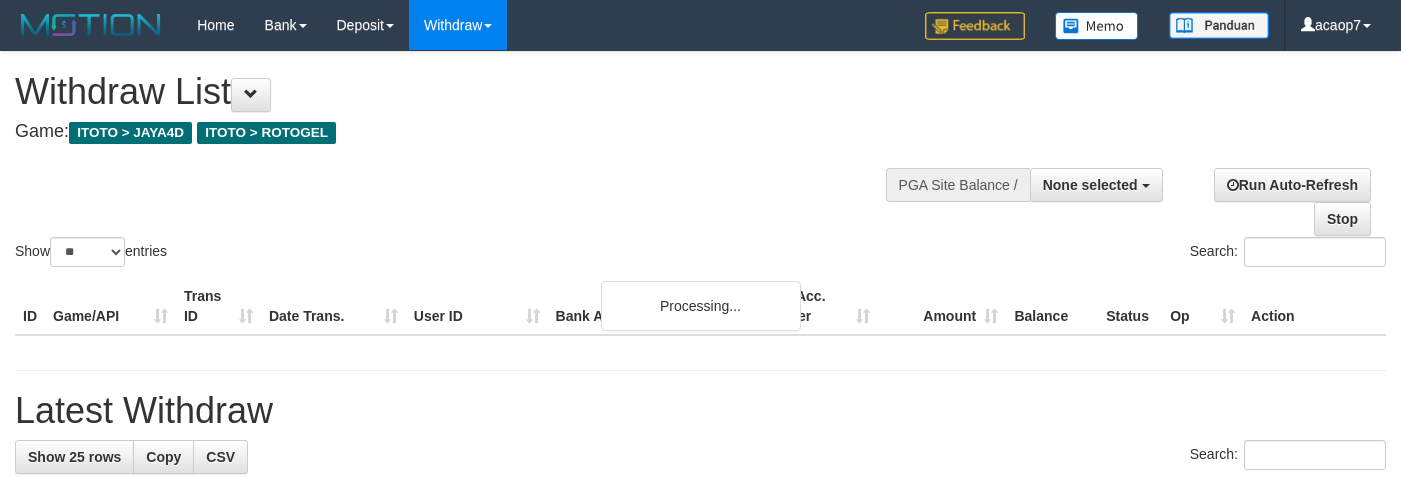 select 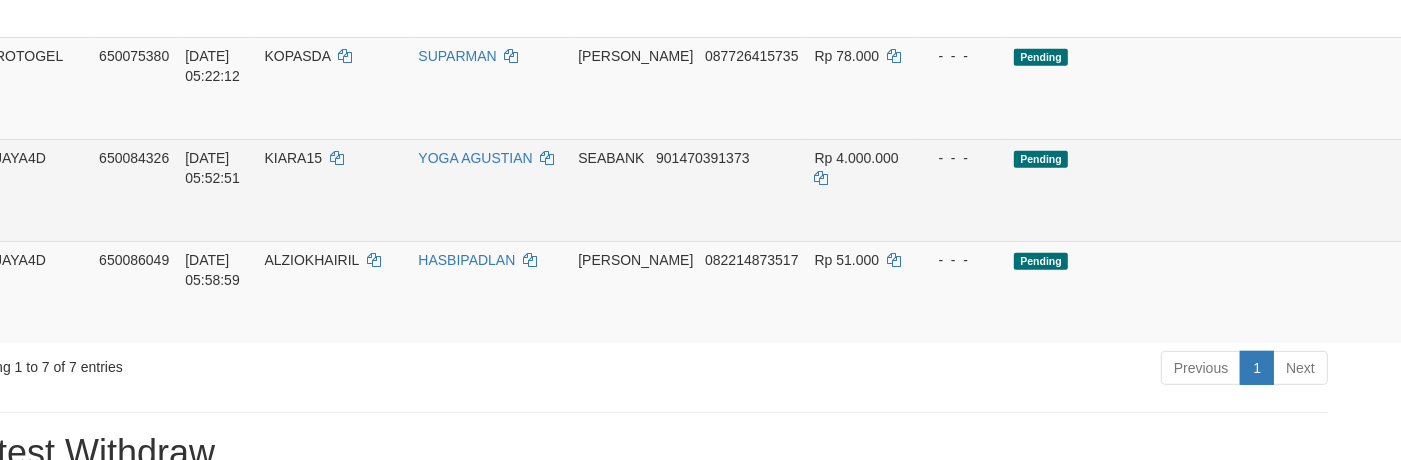 scroll, scrollTop: 681, scrollLeft: 90, axis: both 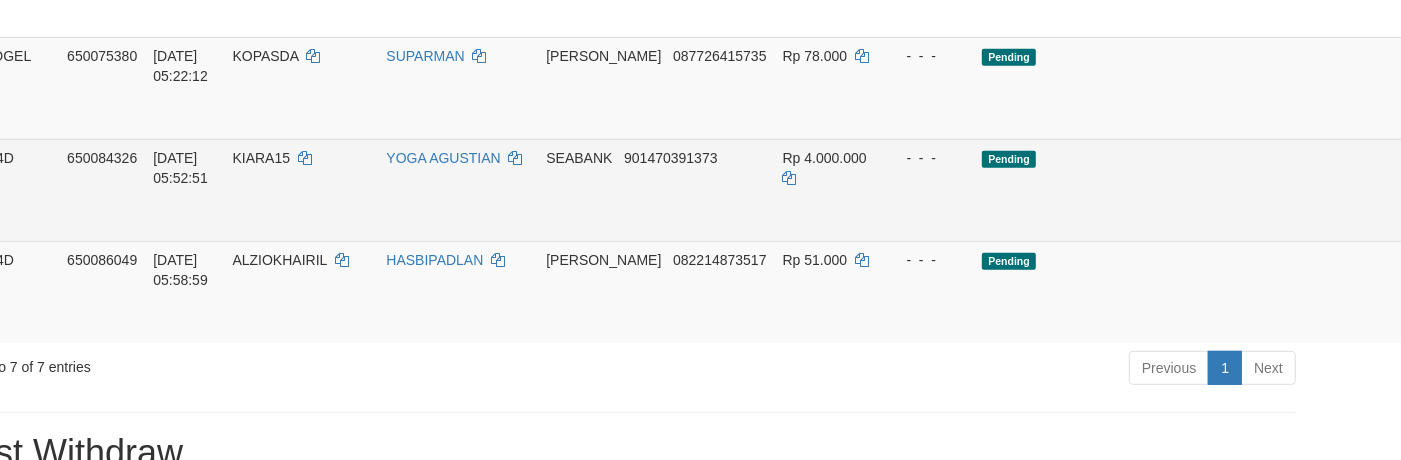 click on "Send PGA" at bounding box center (1567, 213) 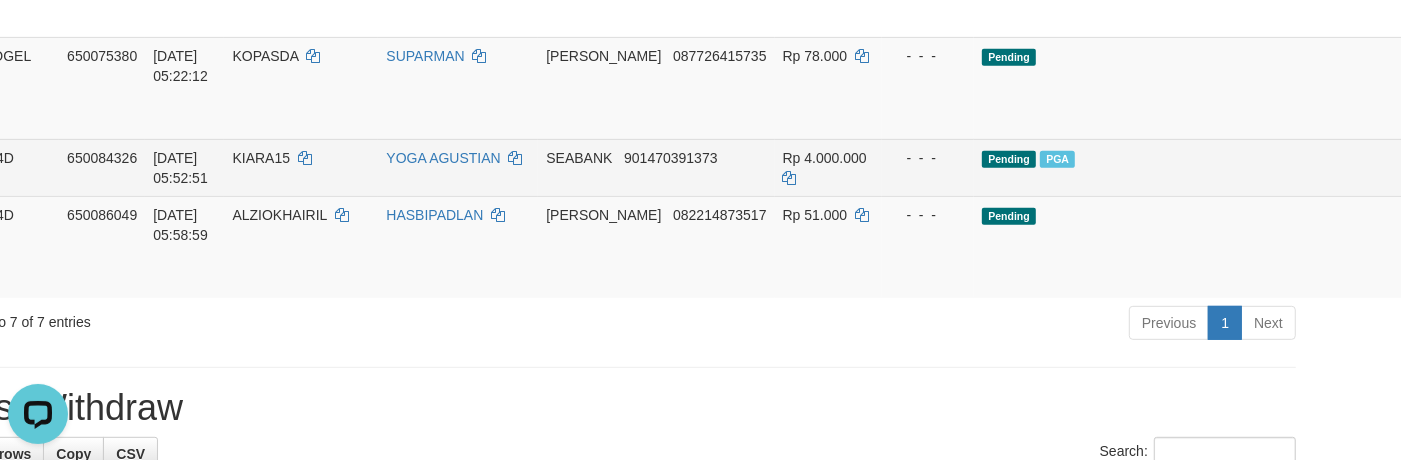 scroll, scrollTop: 0, scrollLeft: 0, axis: both 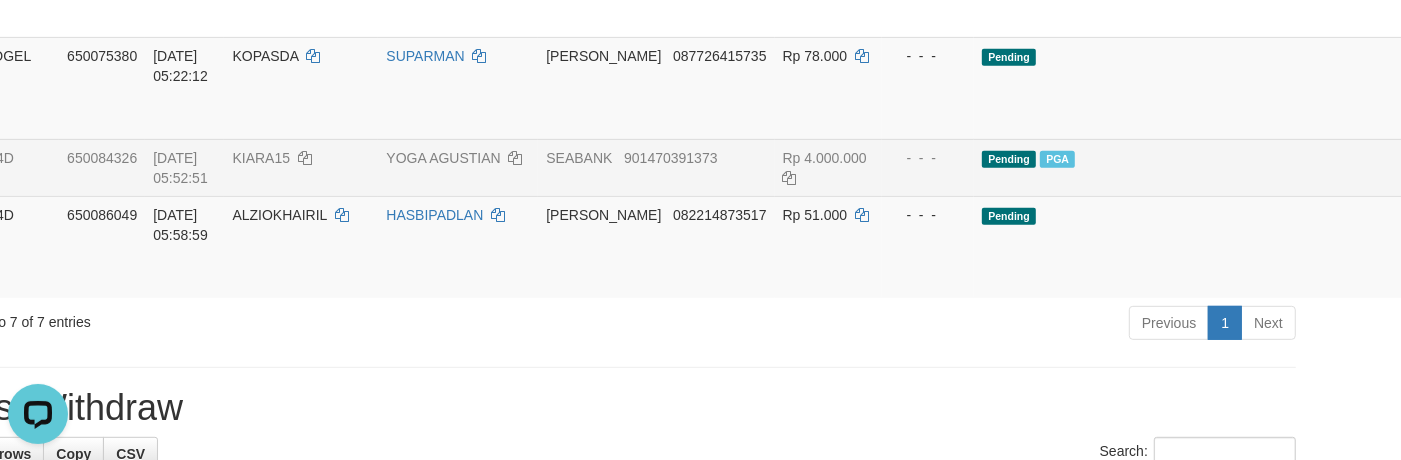click on "**********" at bounding box center (610, 181) 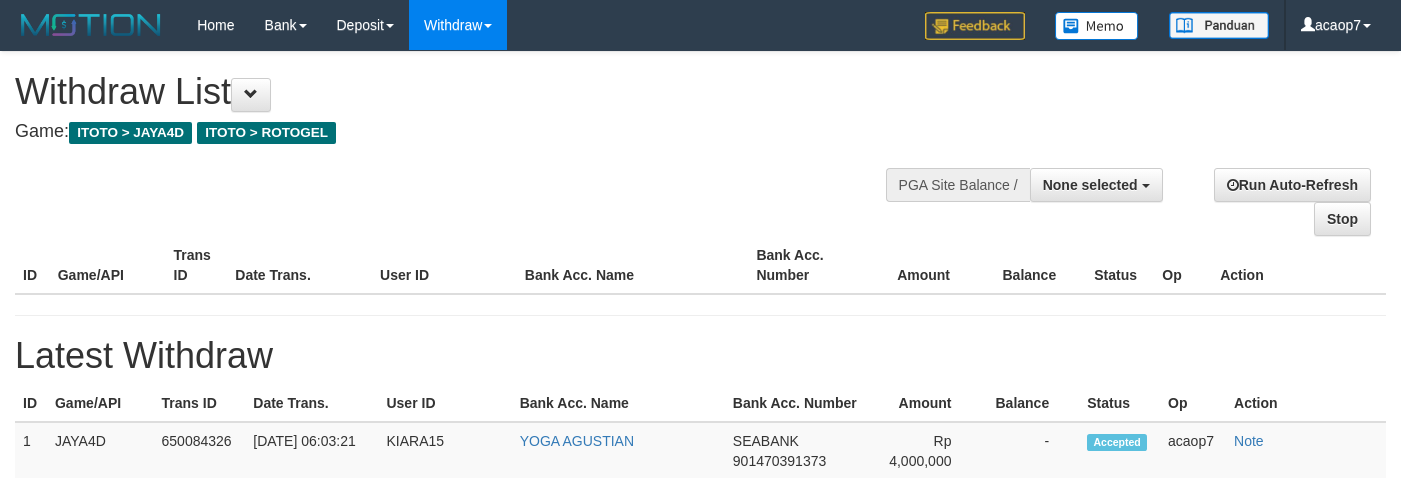 select 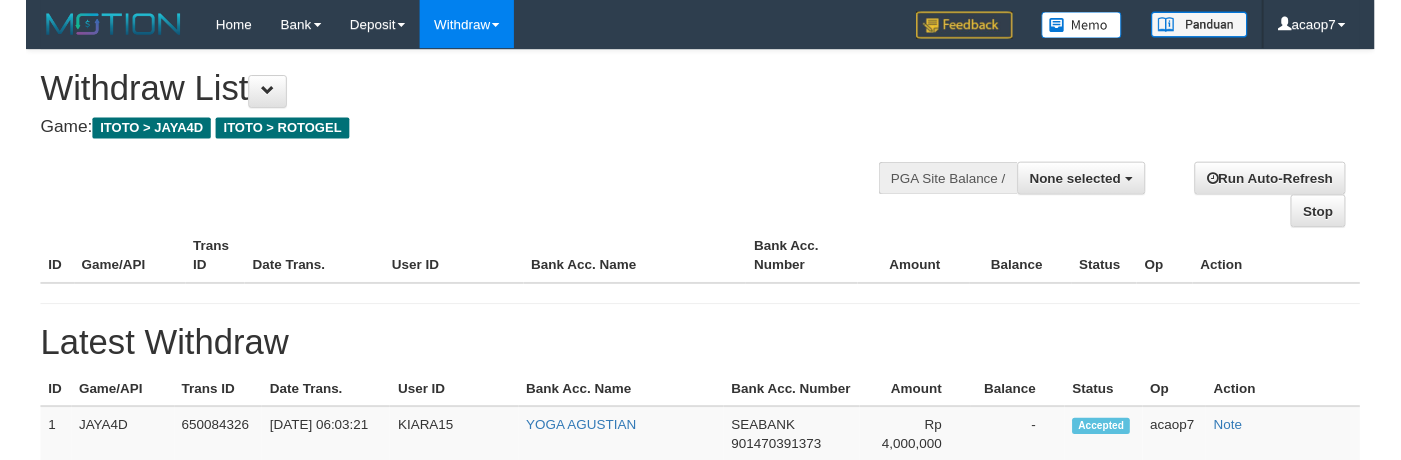 scroll, scrollTop: 0, scrollLeft: 0, axis: both 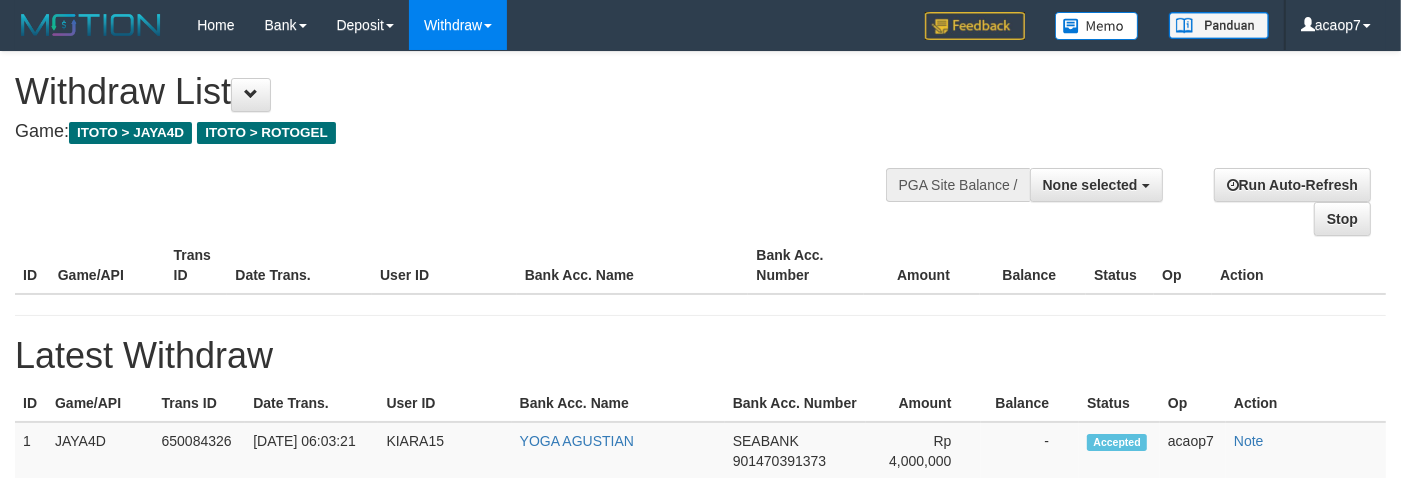 select on "**" 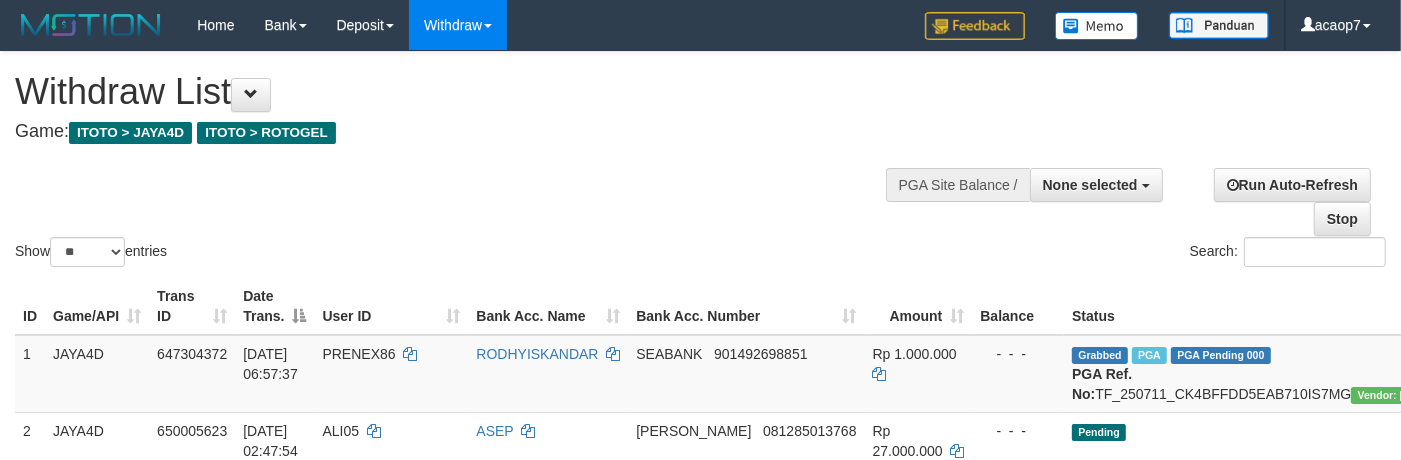 scroll, scrollTop: 426, scrollLeft: 0, axis: vertical 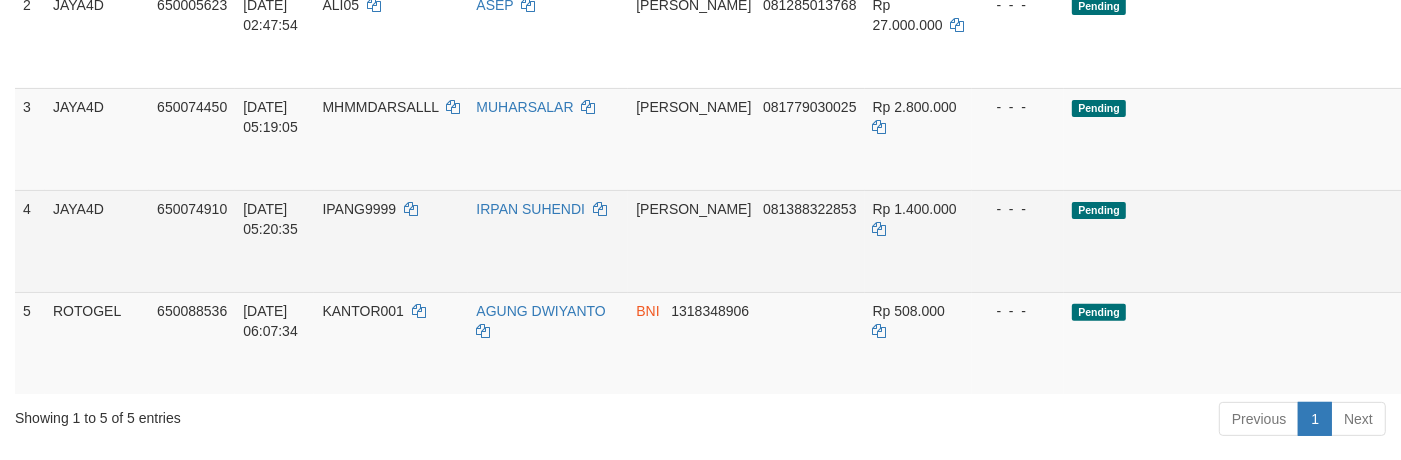 click on "Send PGA" at bounding box center (1657, 264) 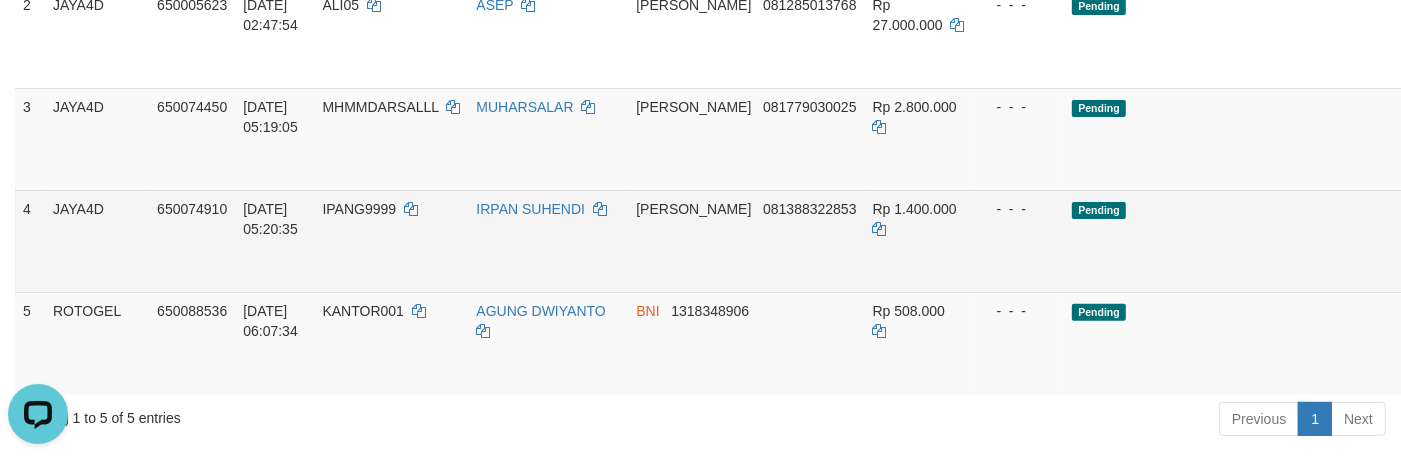 scroll, scrollTop: 0, scrollLeft: 0, axis: both 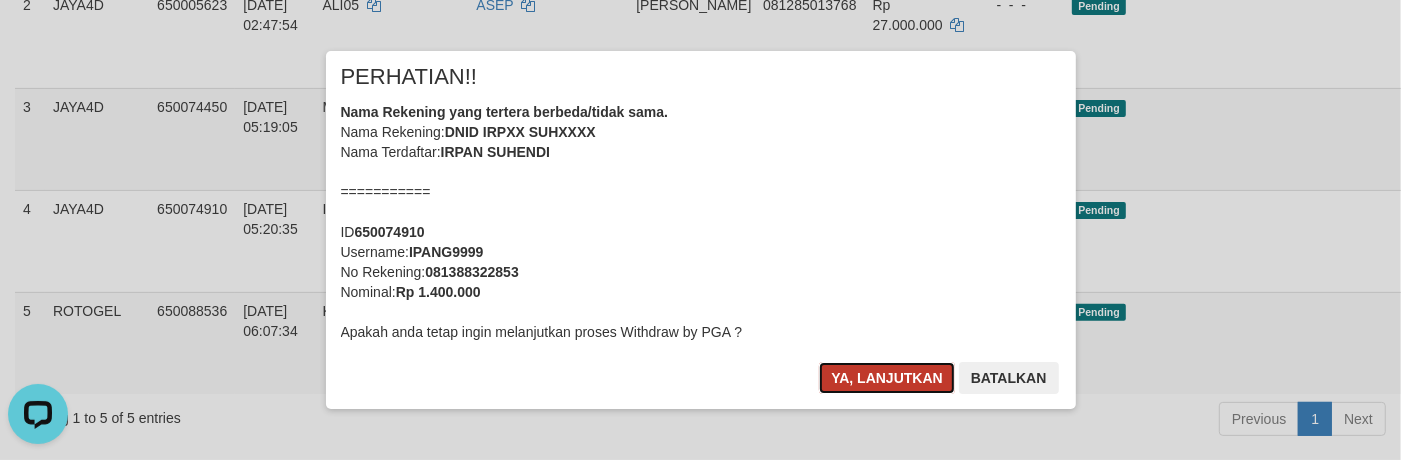 click on "Ya, lanjutkan" at bounding box center (887, 378) 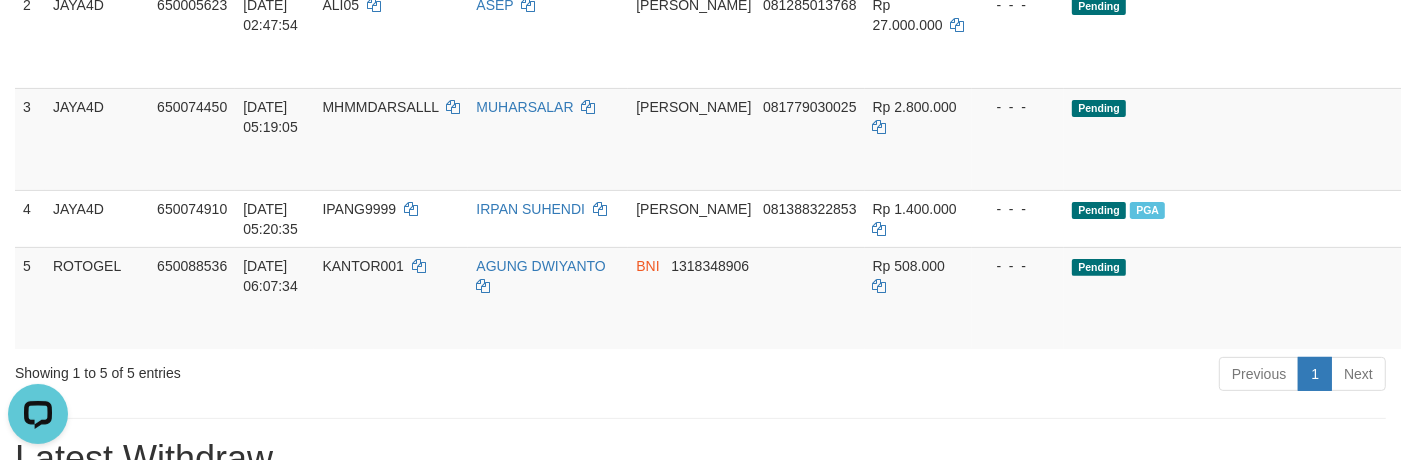 click on "**********" at bounding box center [700, 362] 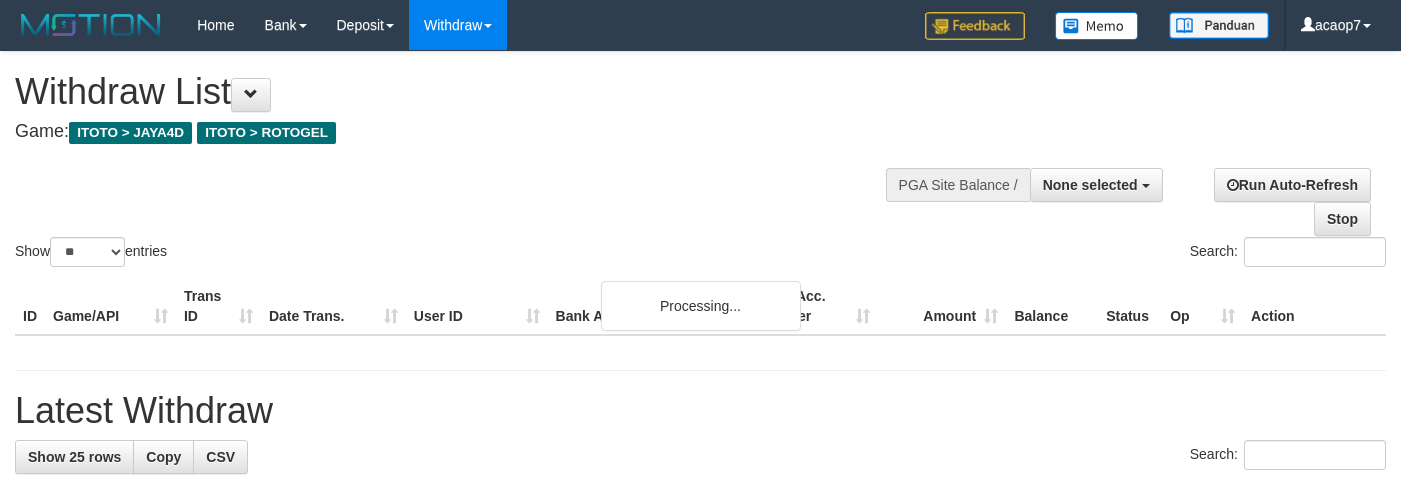 select 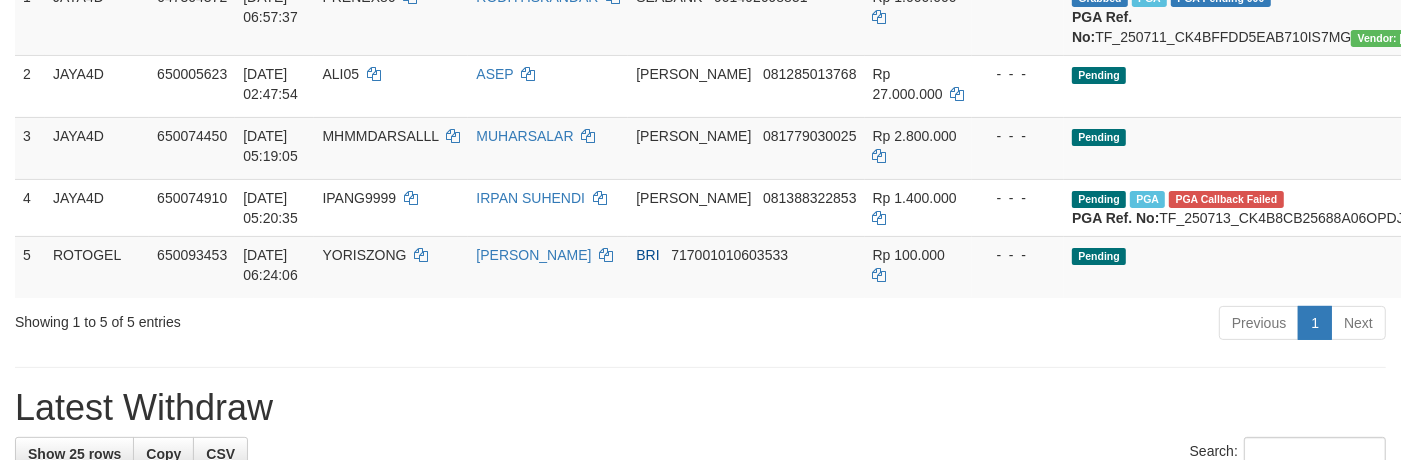 scroll, scrollTop: 416, scrollLeft: 0, axis: vertical 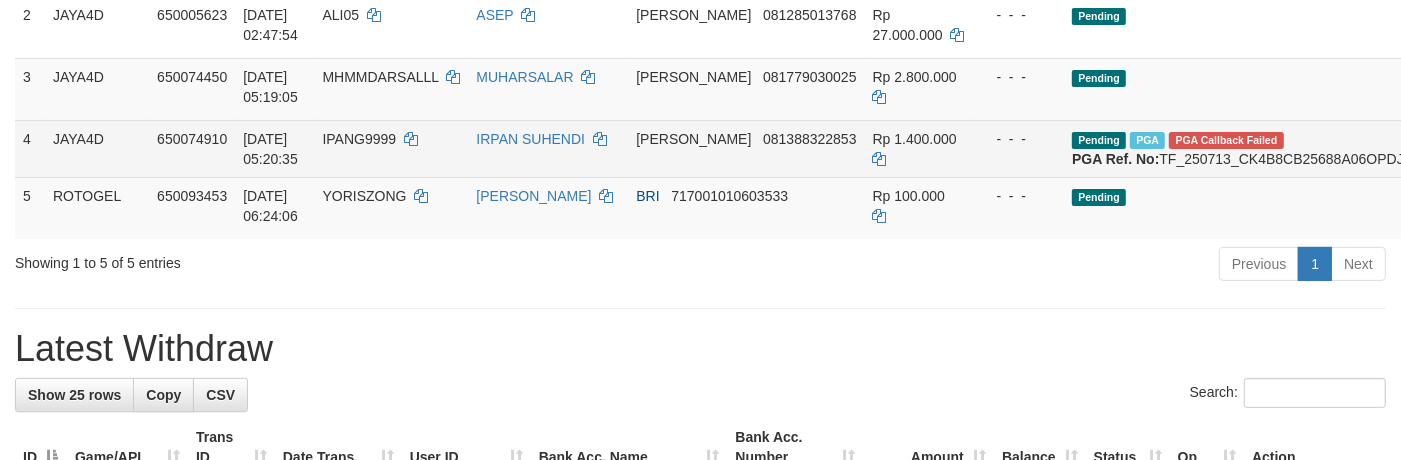 click on "IPANG9999" at bounding box center [359, 139] 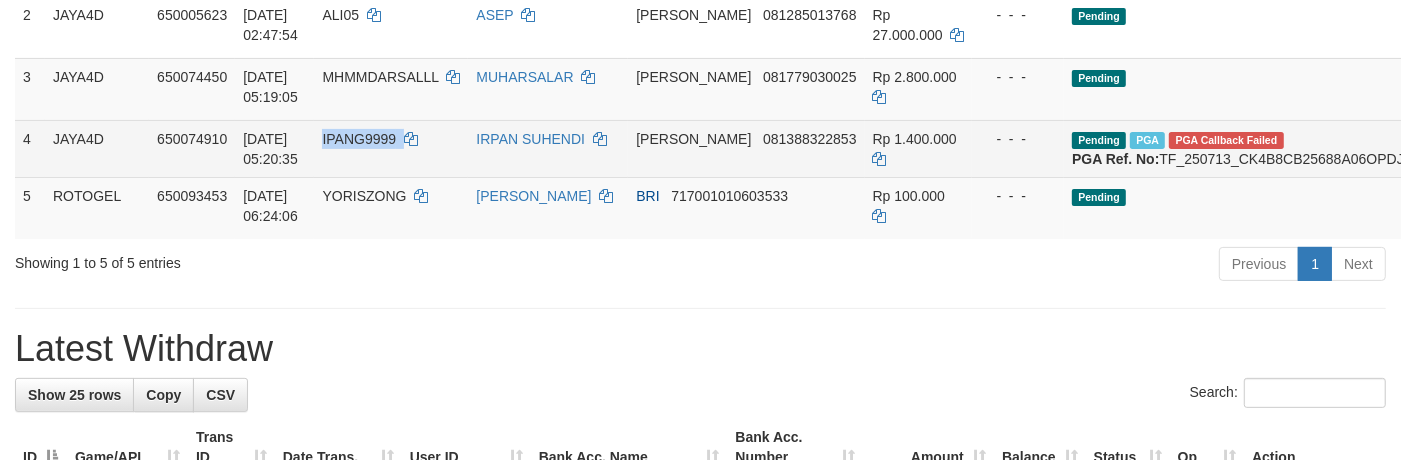 click on "IPANG9999" at bounding box center (359, 139) 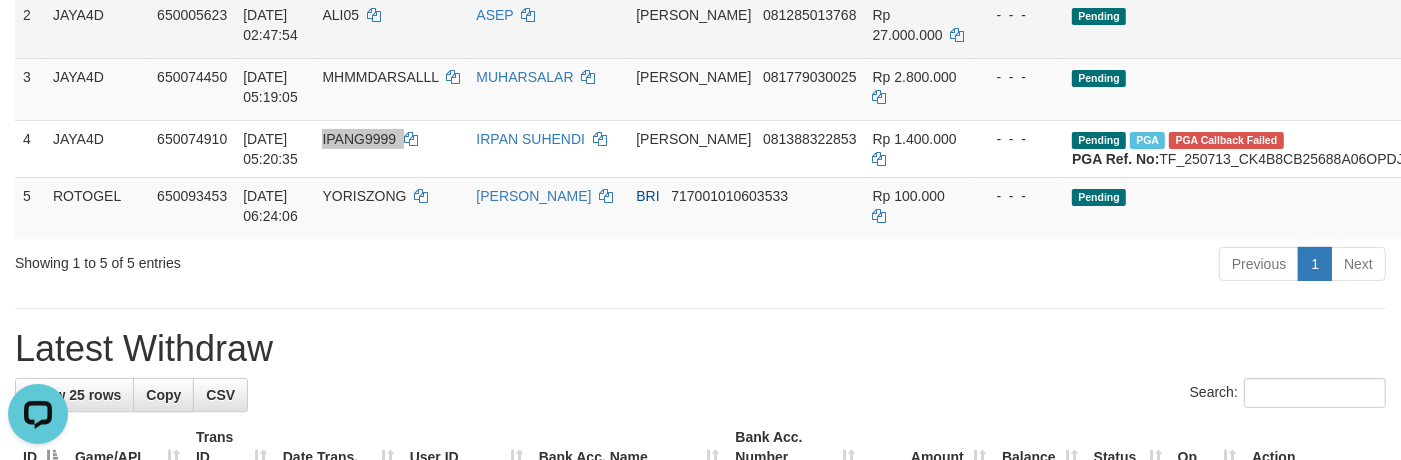 scroll, scrollTop: 0, scrollLeft: 0, axis: both 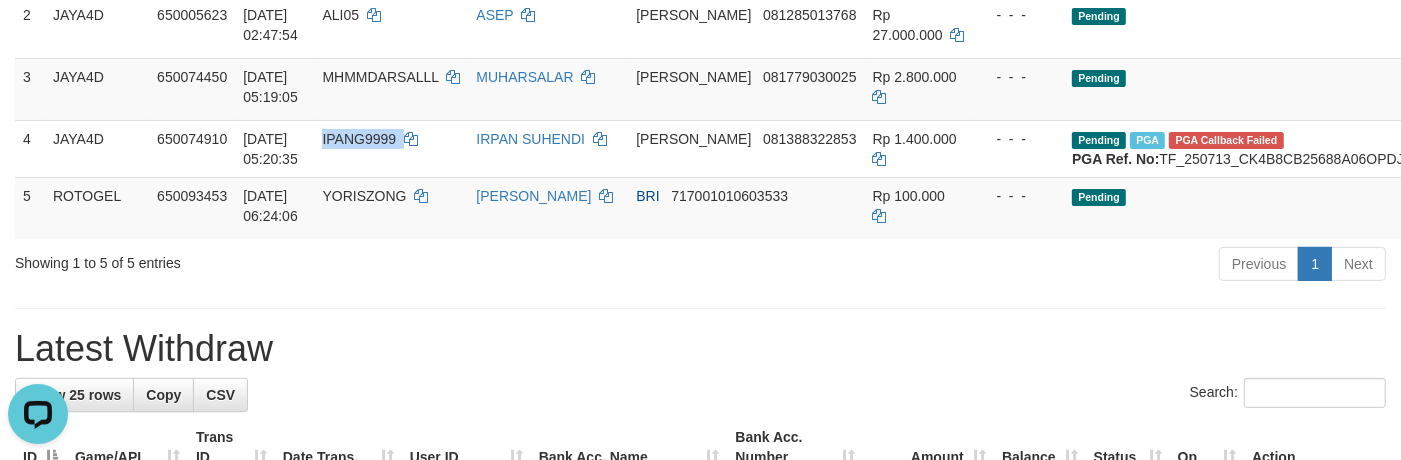 click on "**********" at bounding box center [700, 312] 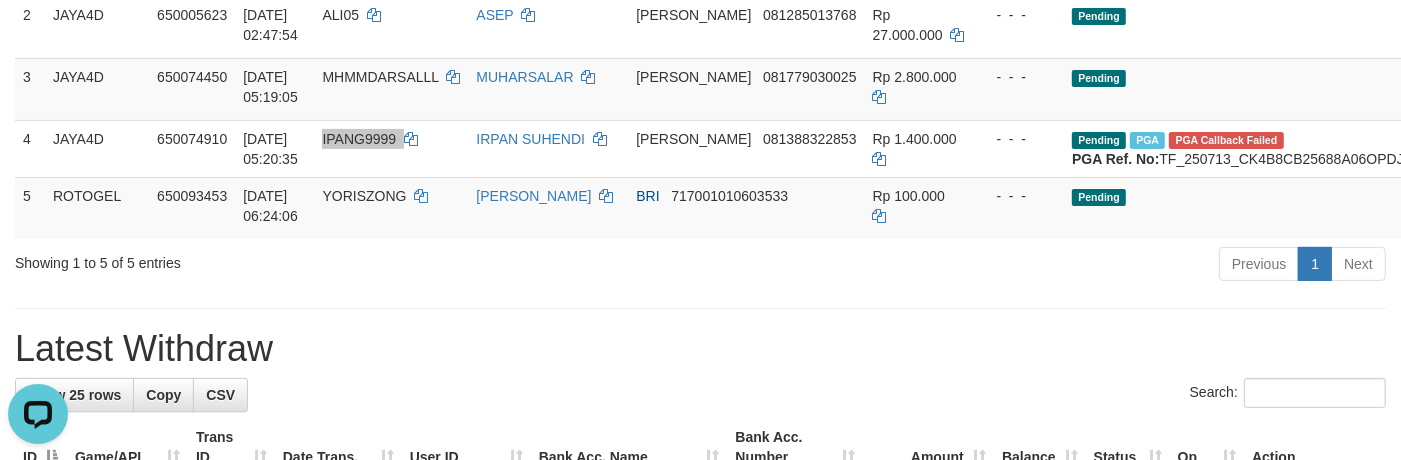 click on "Latest Withdraw" at bounding box center (700, 349) 